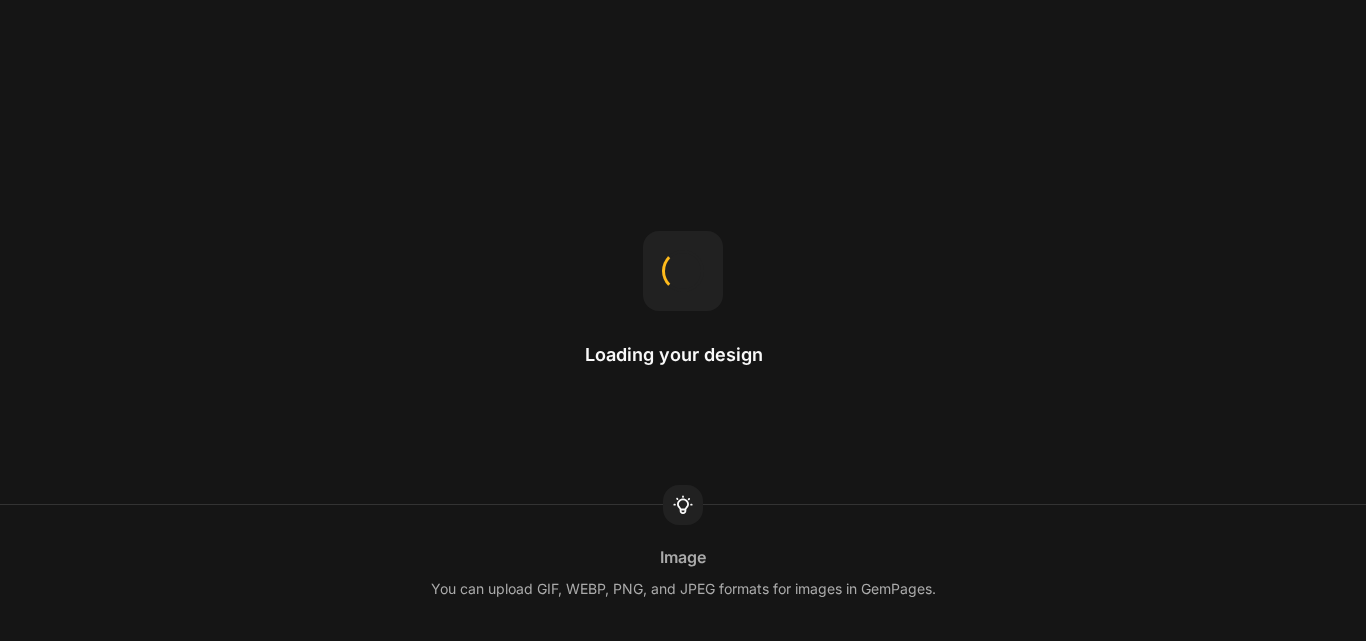scroll, scrollTop: 0, scrollLeft: 0, axis: both 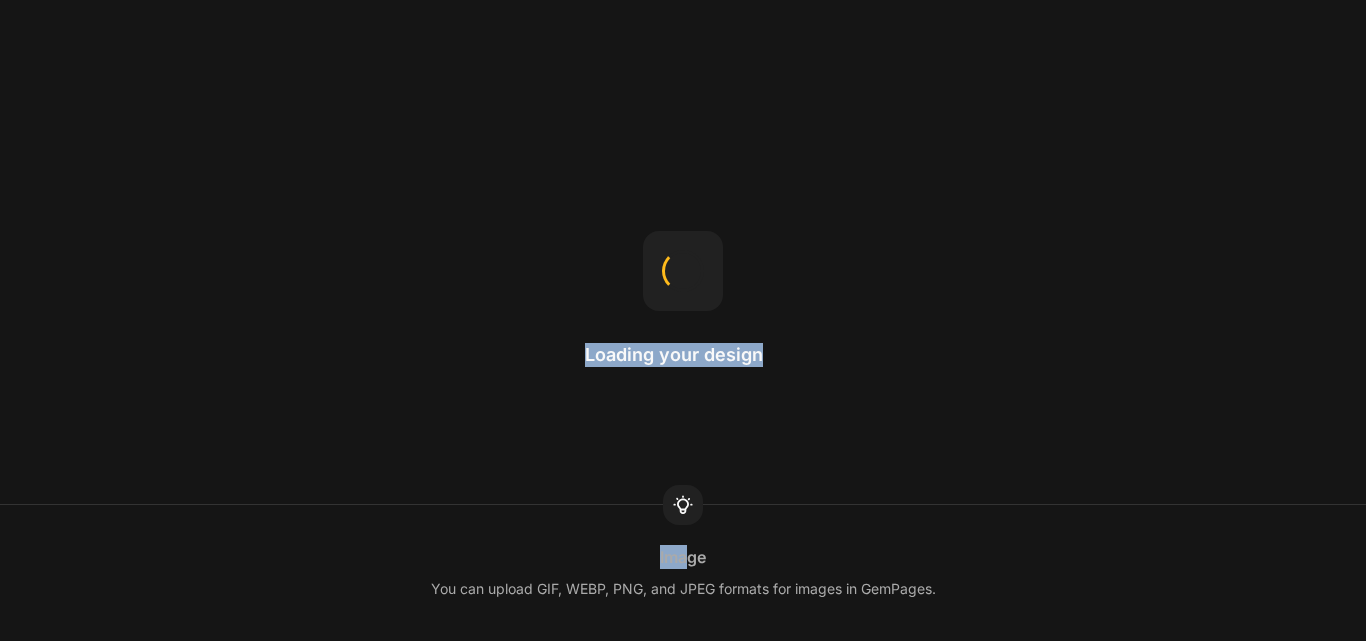 click on "Loading your design Image You can upload GIF, WEBP, PNG, and JPEG formats for images in GemPages." at bounding box center (683, 320) 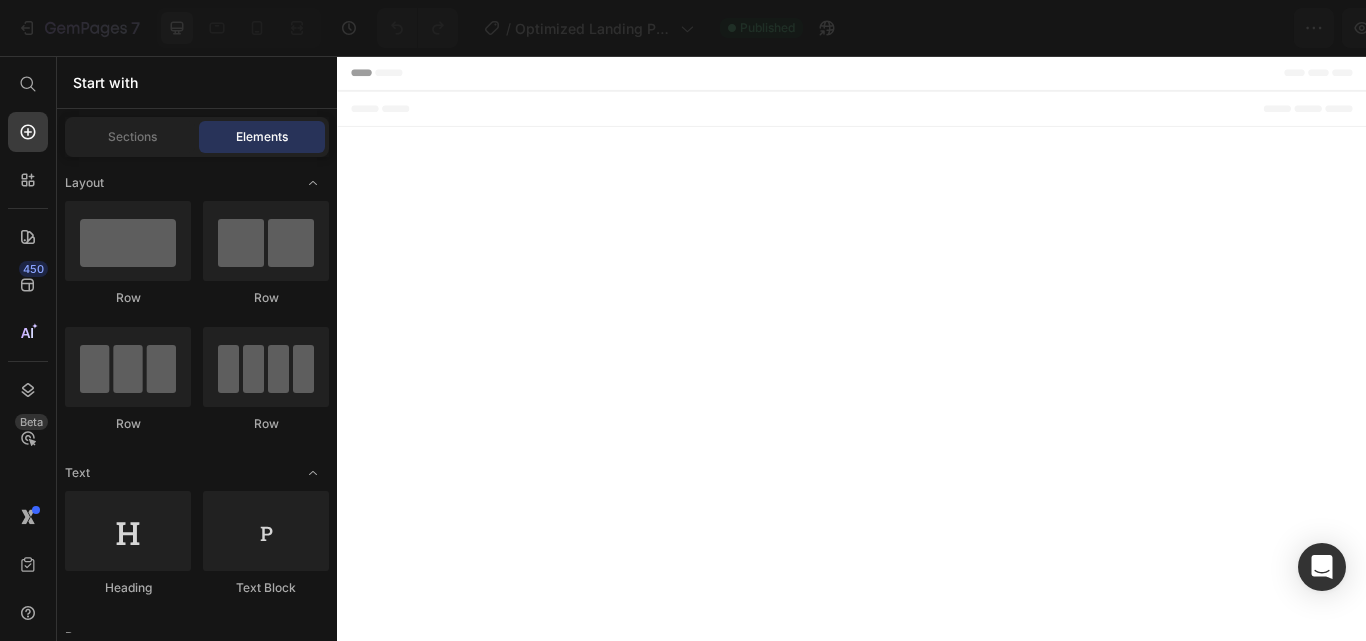 scroll, scrollTop: 0, scrollLeft: 0, axis: both 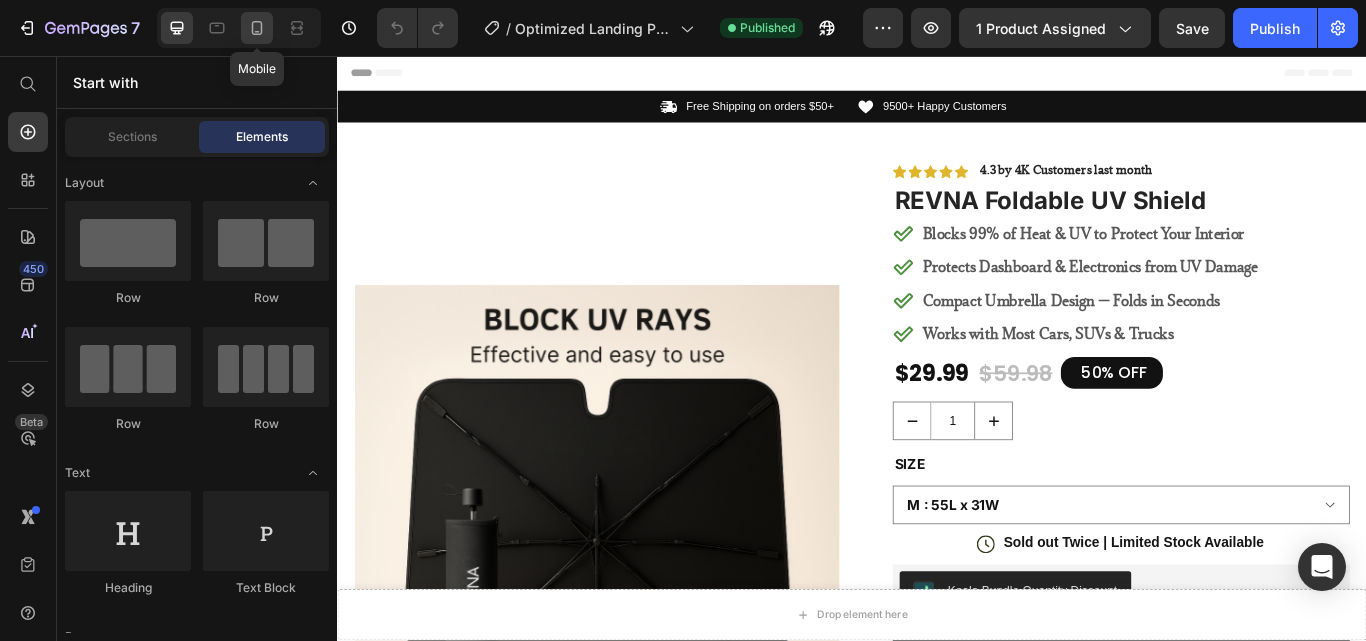 click 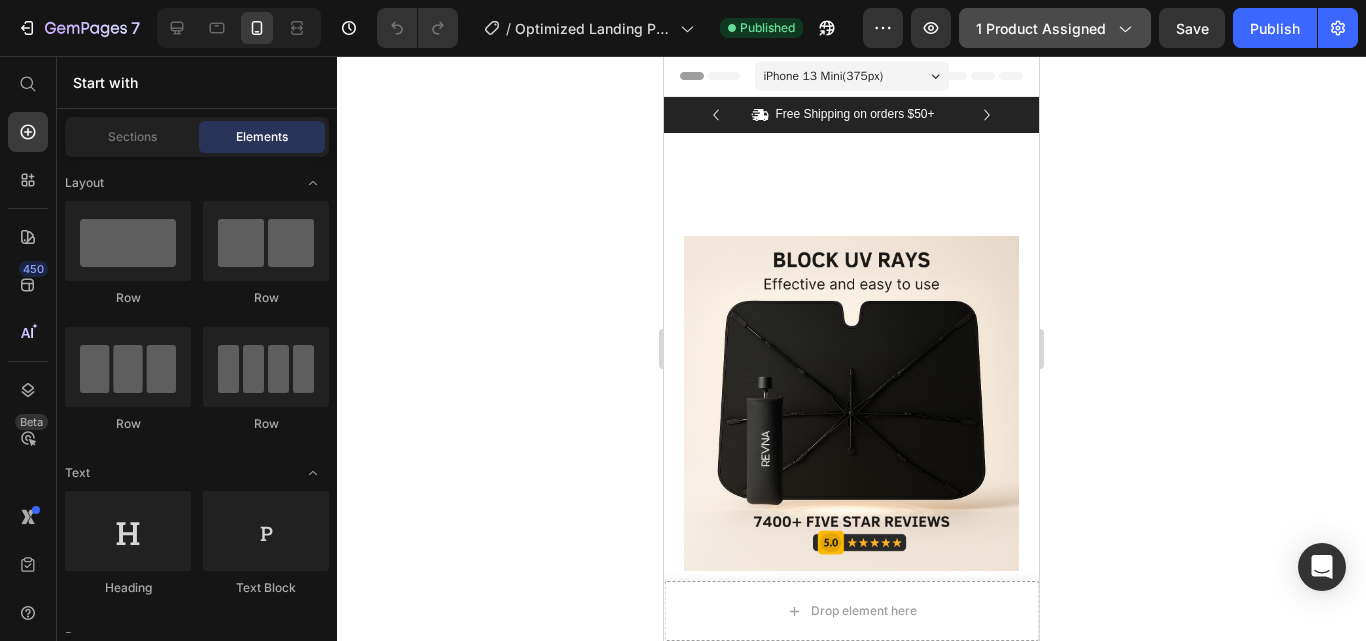 click on "1 product assigned" at bounding box center (1055, 28) 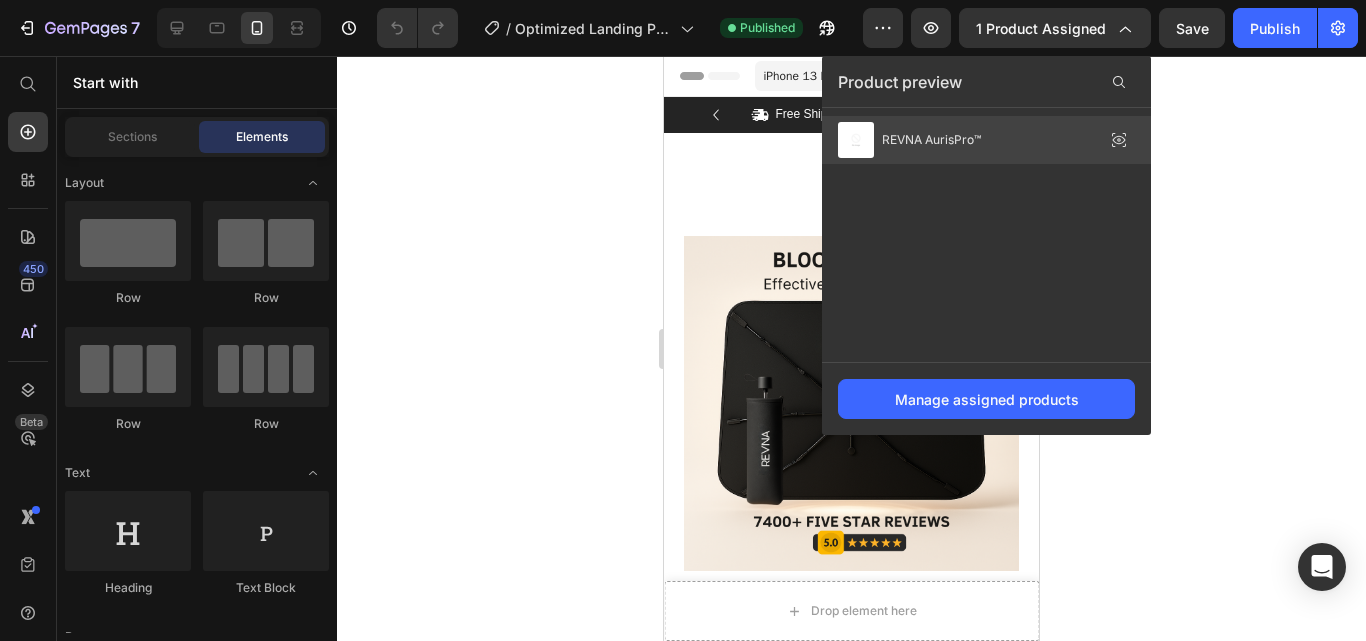 click on "REVNA AurisPro™" at bounding box center (909, 140) 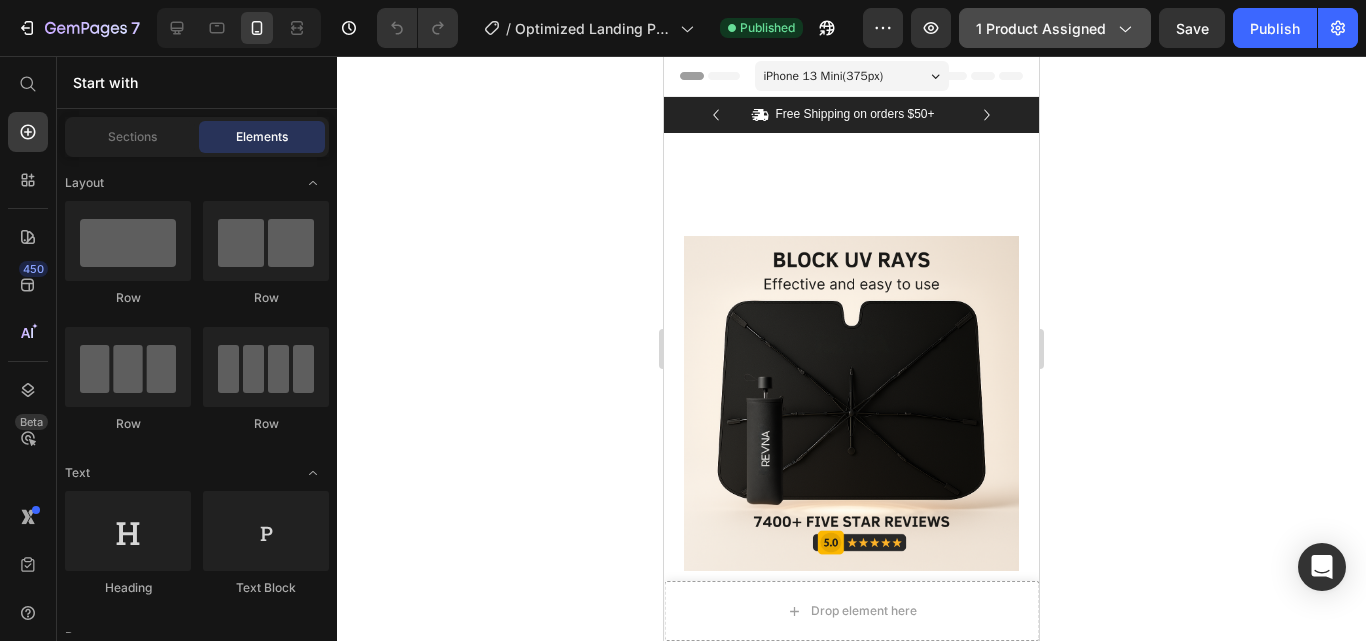 click on "1 product assigned" 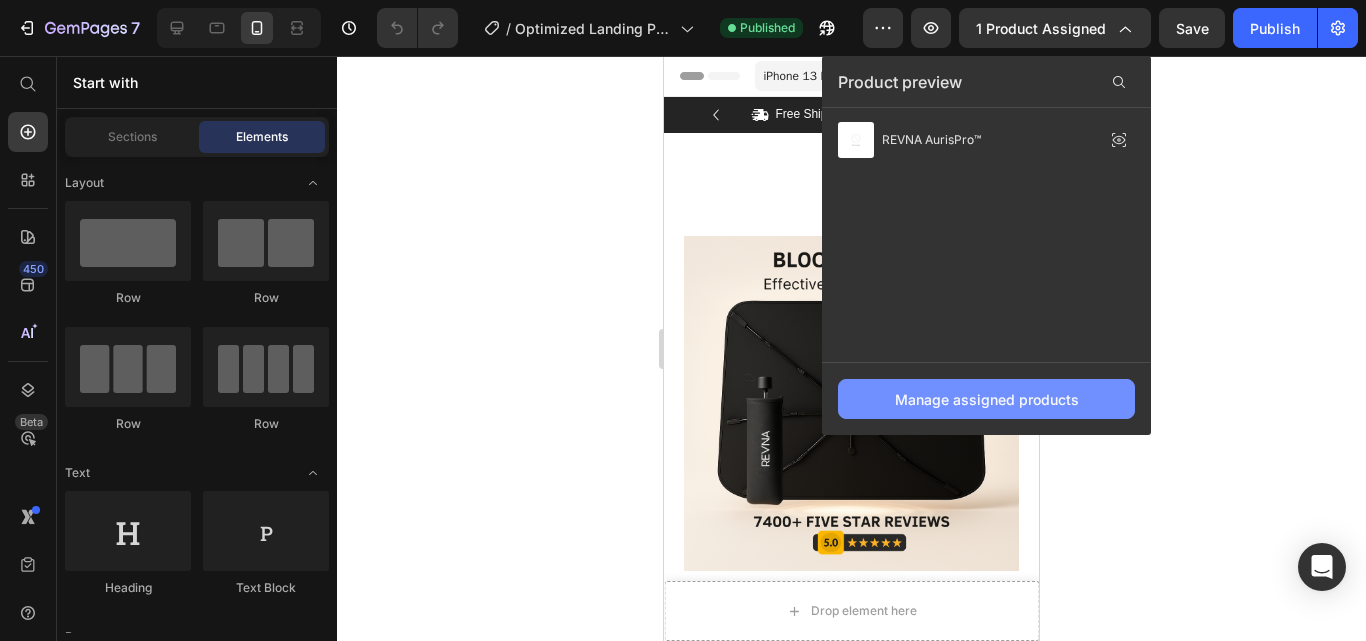 click on "Manage assigned products" at bounding box center [987, 399] 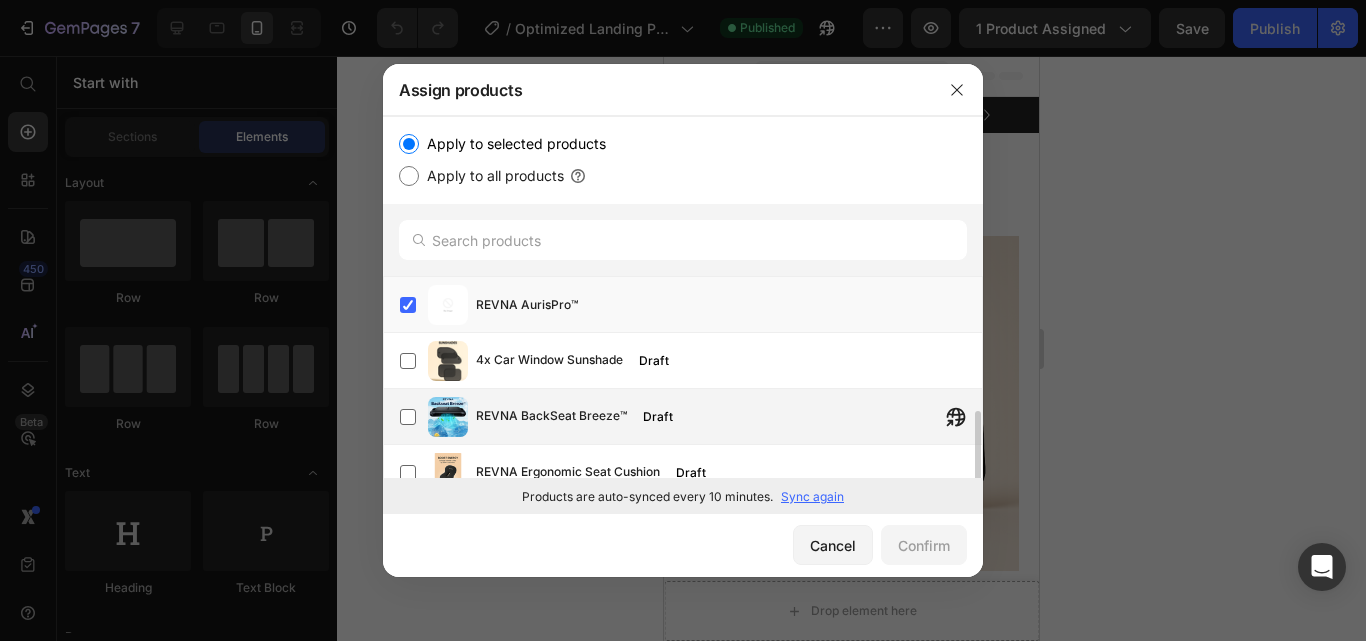 scroll, scrollTop: 78, scrollLeft: 0, axis: vertical 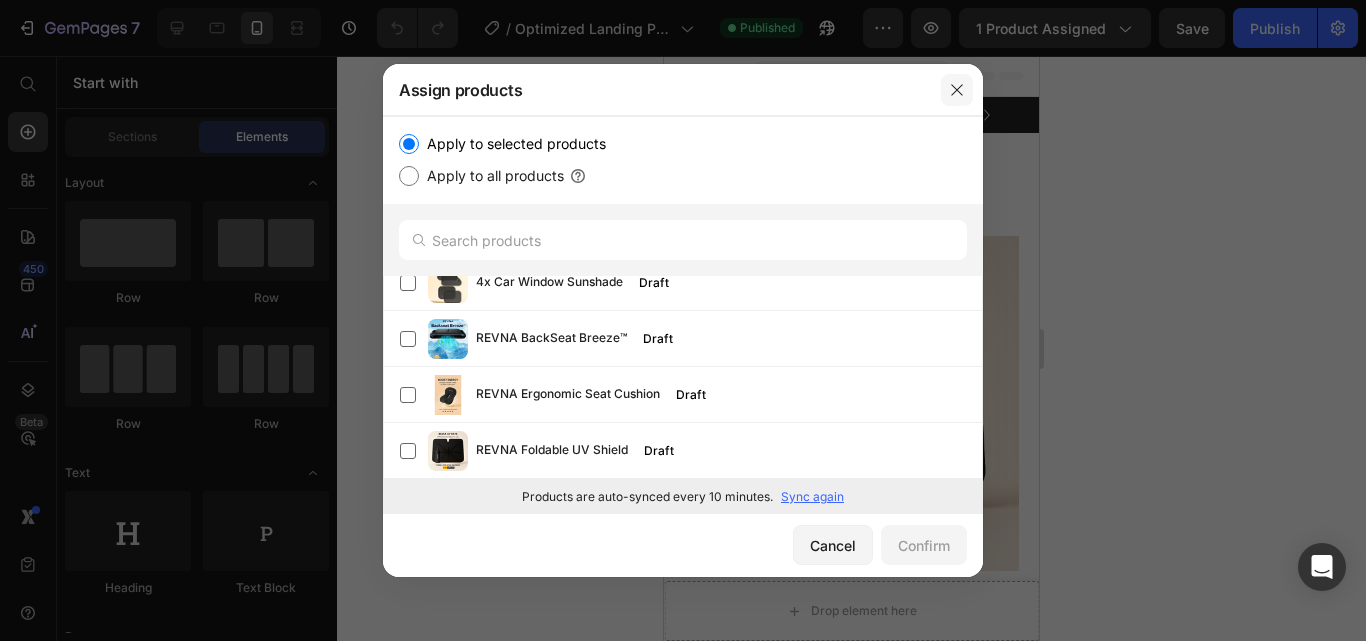 click 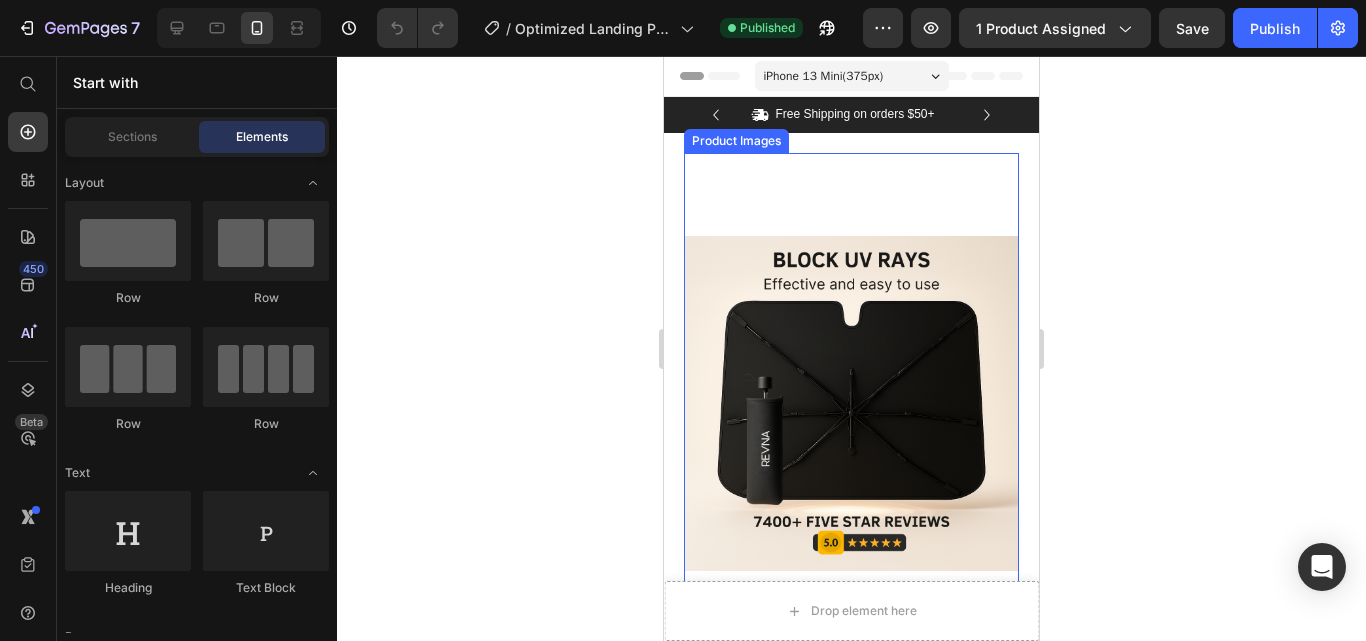 click at bounding box center [851, 404] 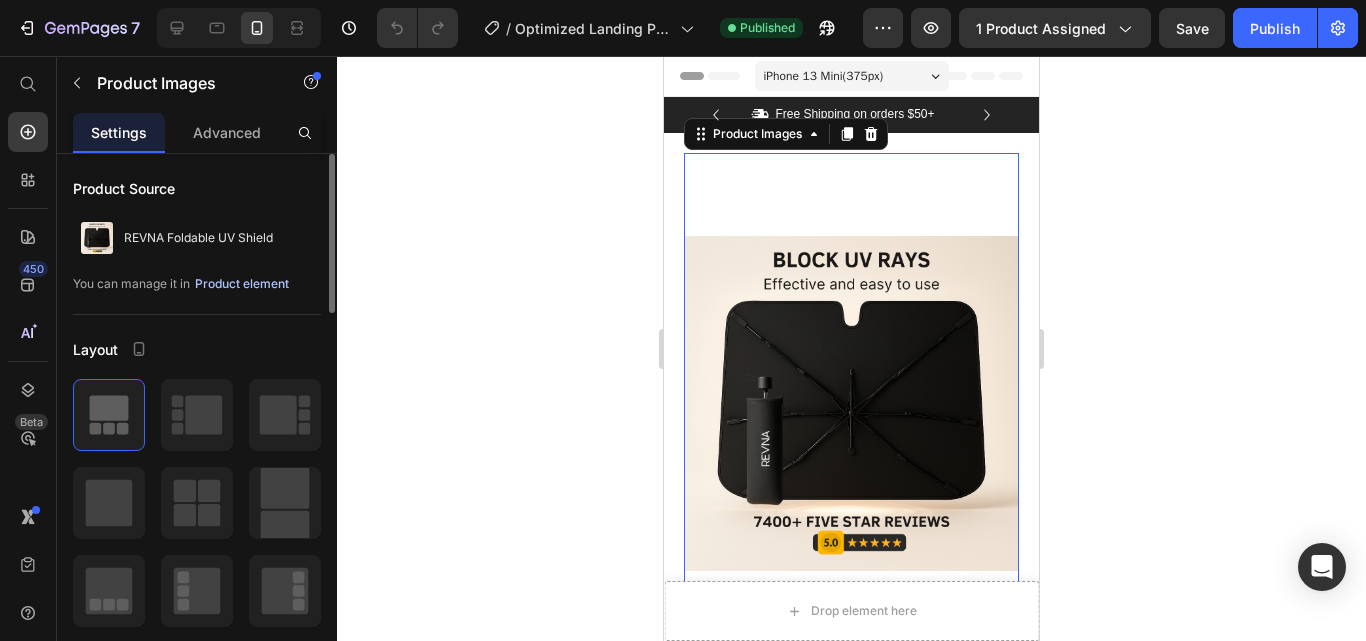 click on "Product element" at bounding box center (242, 284) 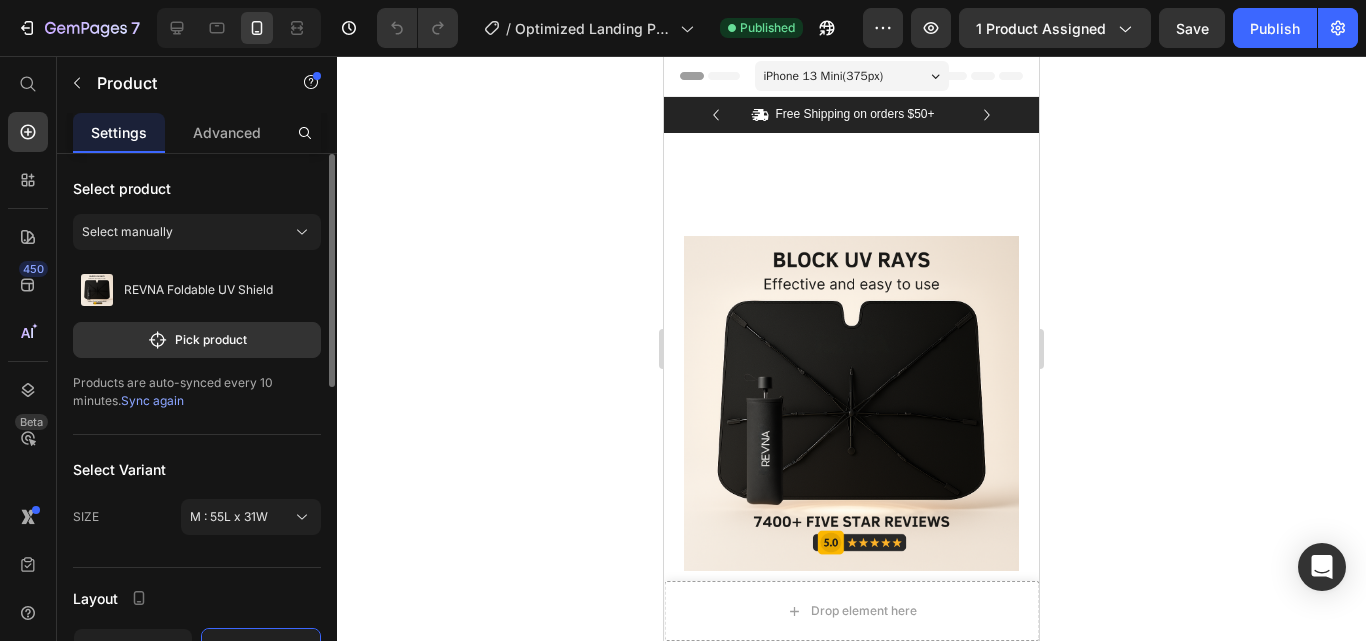 click on "Sync again" at bounding box center (152, 400) 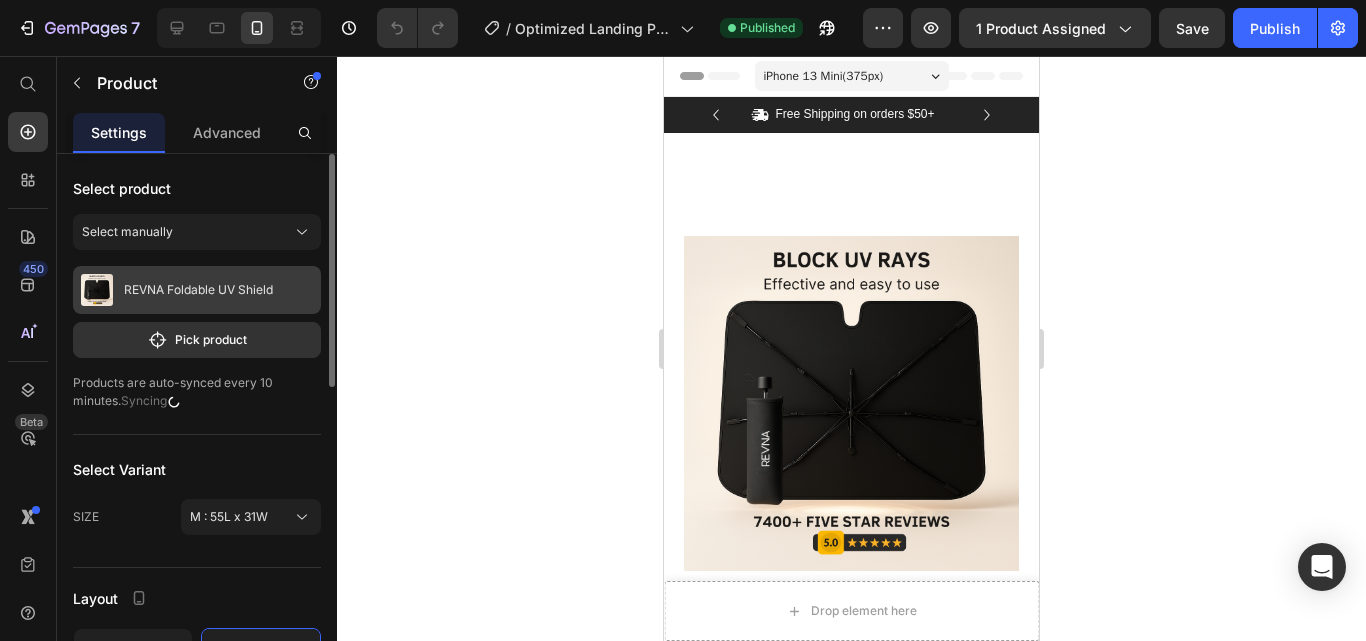 click on "REVNA Foldable UV Shield" at bounding box center (198, 290) 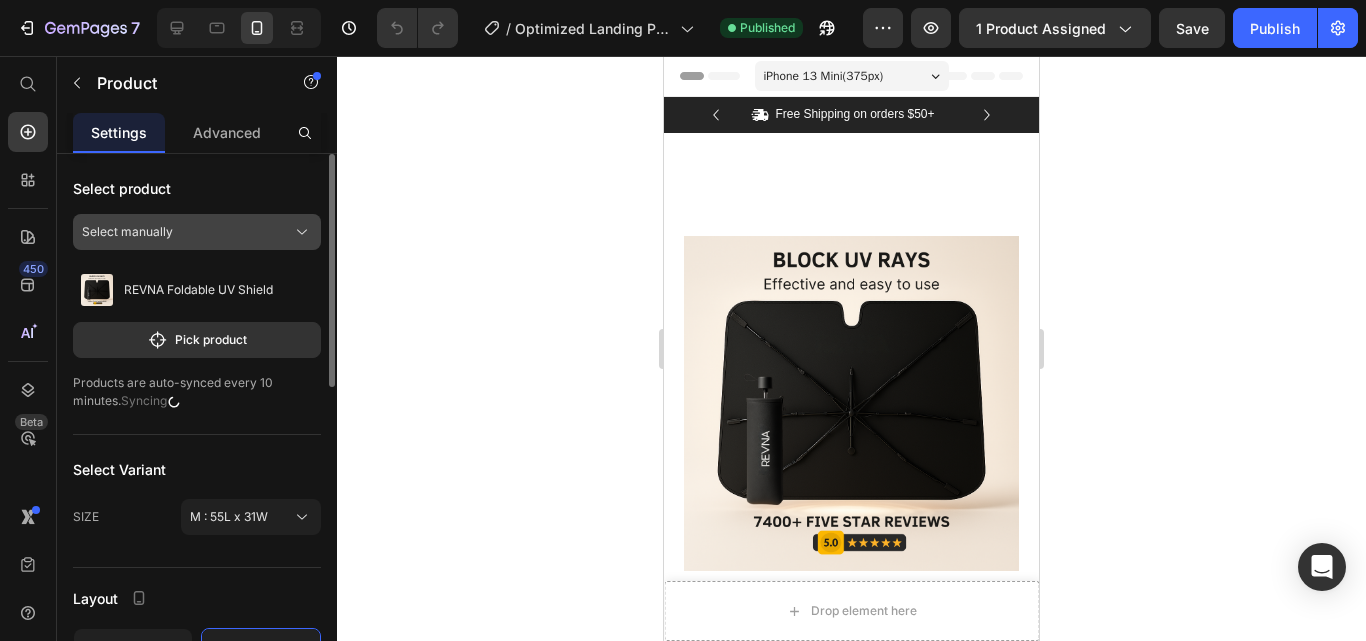 click on "Select manually" 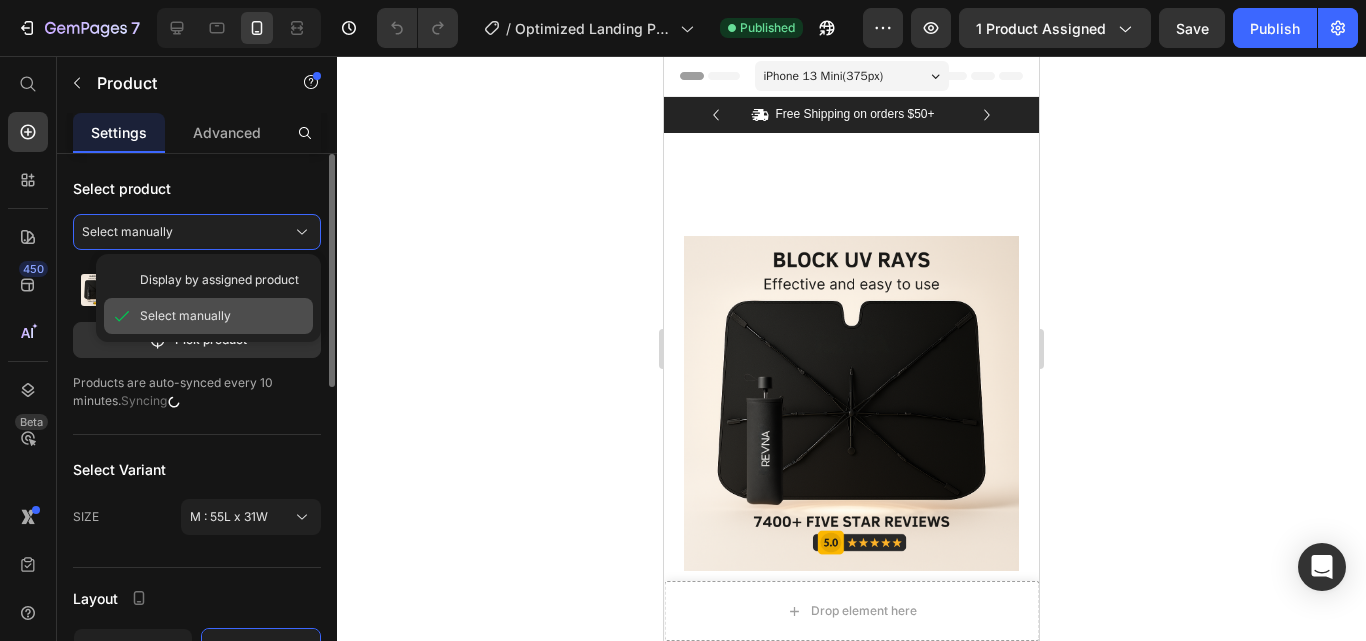 click on "Select manually" at bounding box center (185, 316) 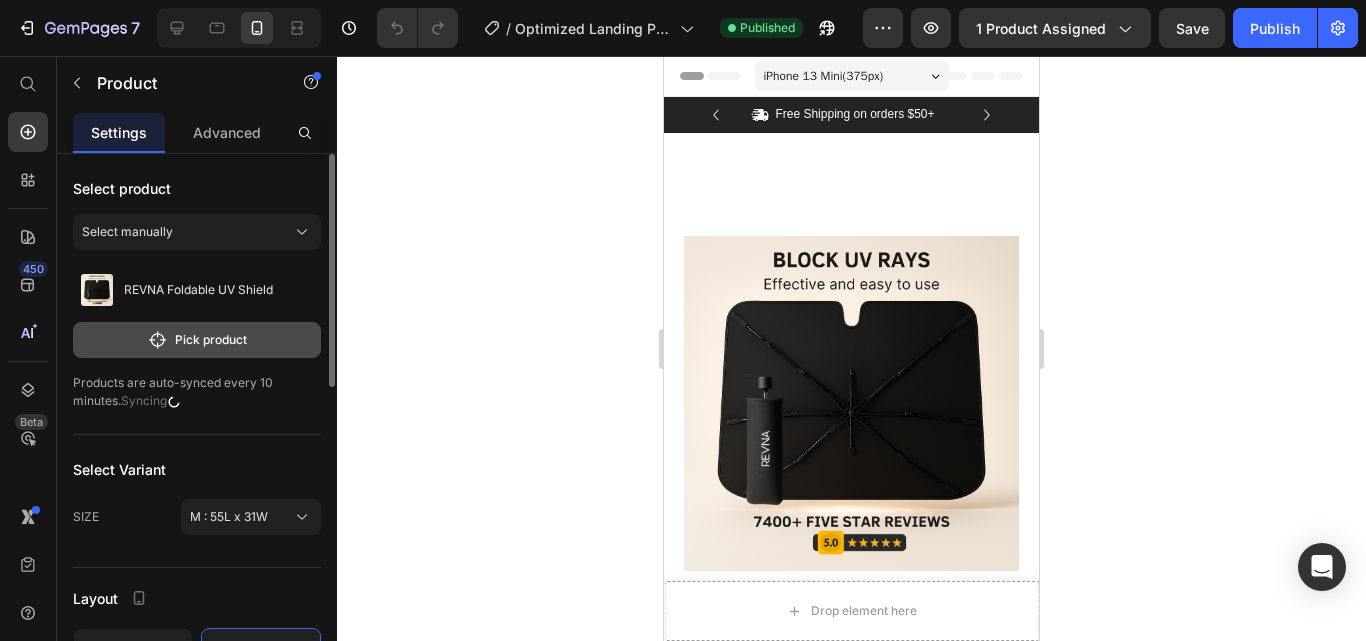 click on "Pick product" at bounding box center [197, 340] 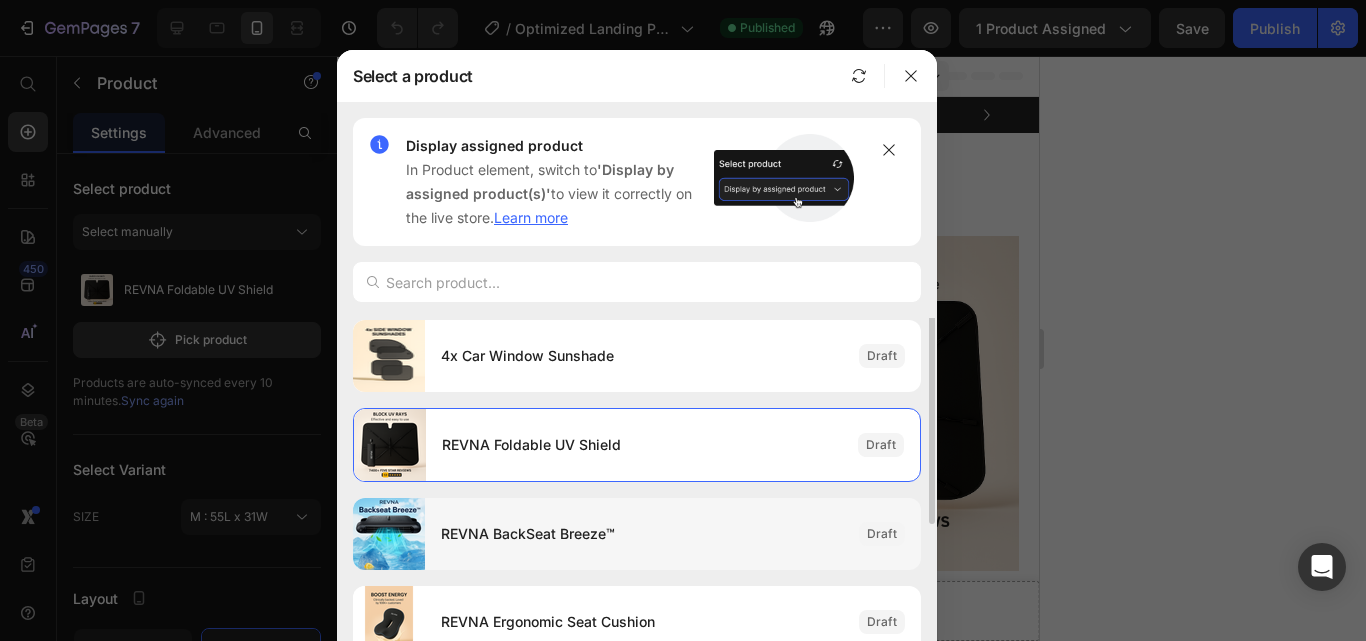 scroll, scrollTop: 0, scrollLeft: 0, axis: both 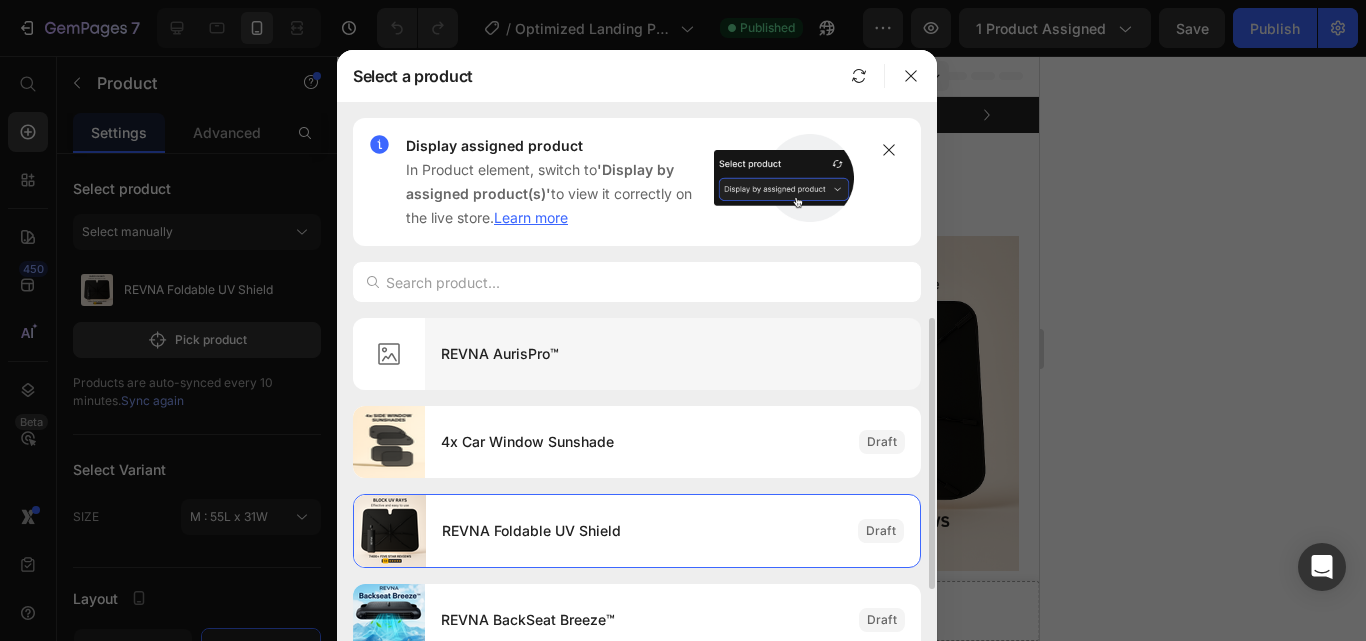click on "REVNA AurisPro™" at bounding box center (673, 354) 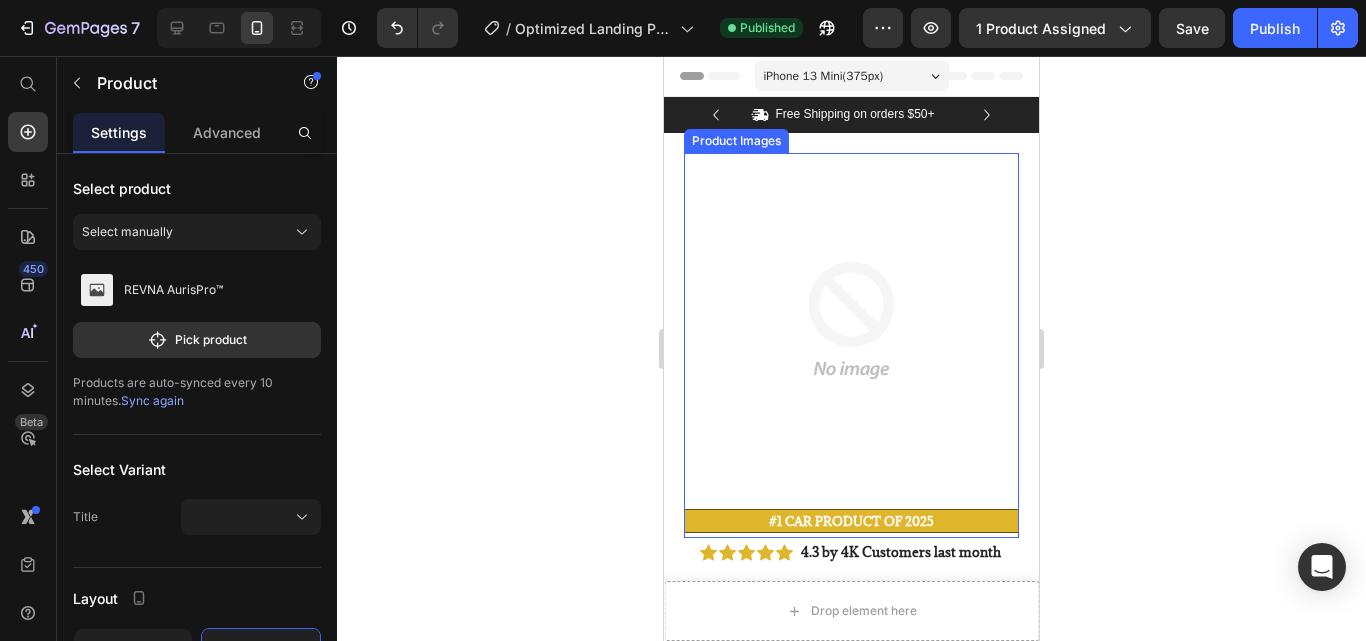 scroll, scrollTop: 134, scrollLeft: 0, axis: vertical 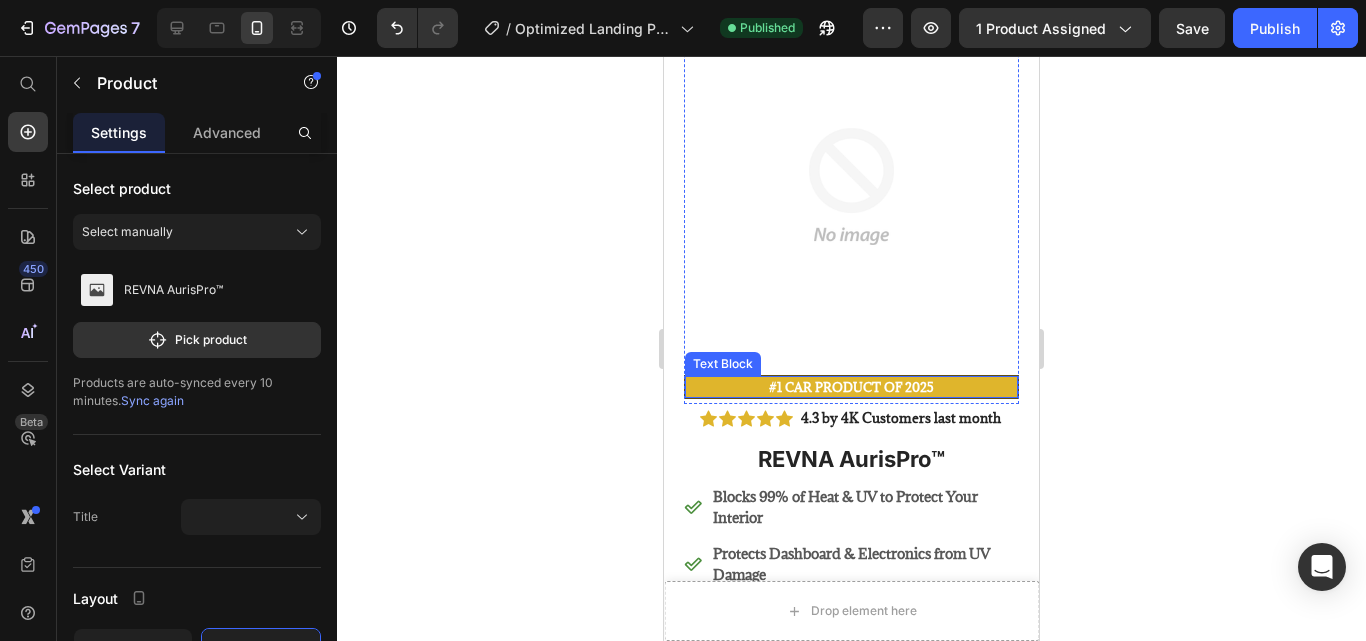 click on "#1 CAR PRODUCT OF 2025" at bounding box center [851, 387] 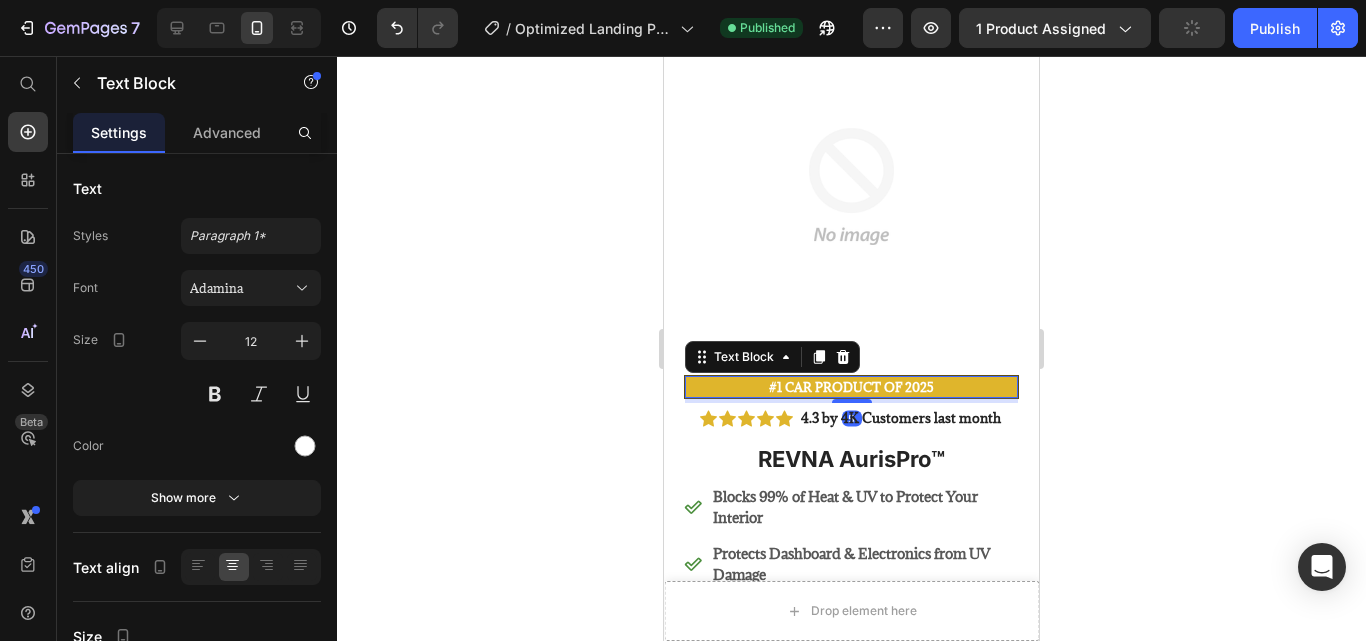 click on "#1 CAR PRODUCT OF 2025" at bounding box center [851, 387] 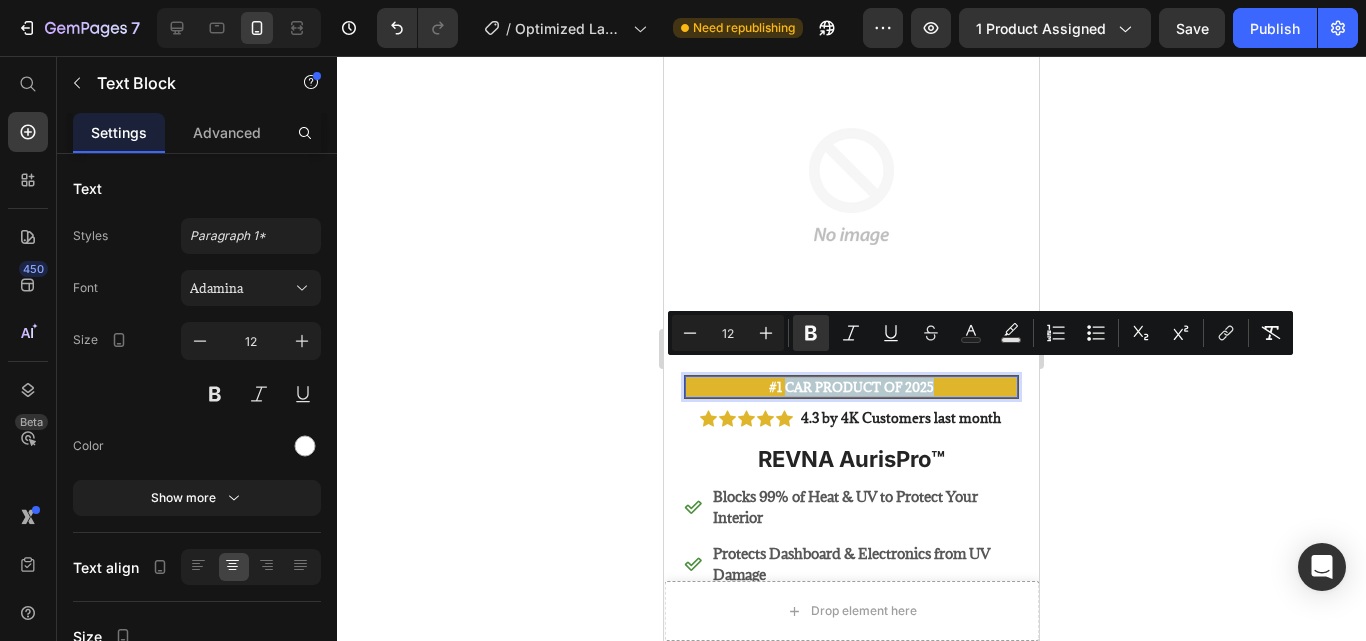drag, startPoint x: 932, startPoint y: 367, endPoint x: 782, endPoint y: 373, distance: 150.11995 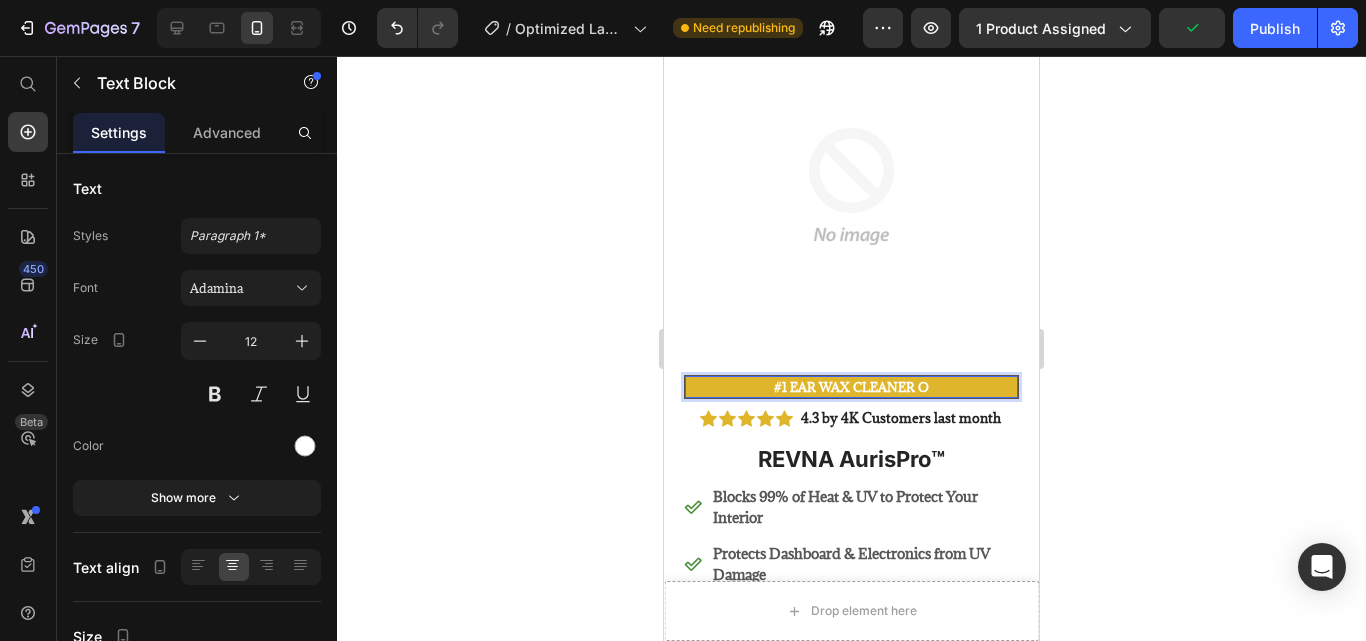 click on "#1 ear wax cleaner o" at bounding box center [851, 387] 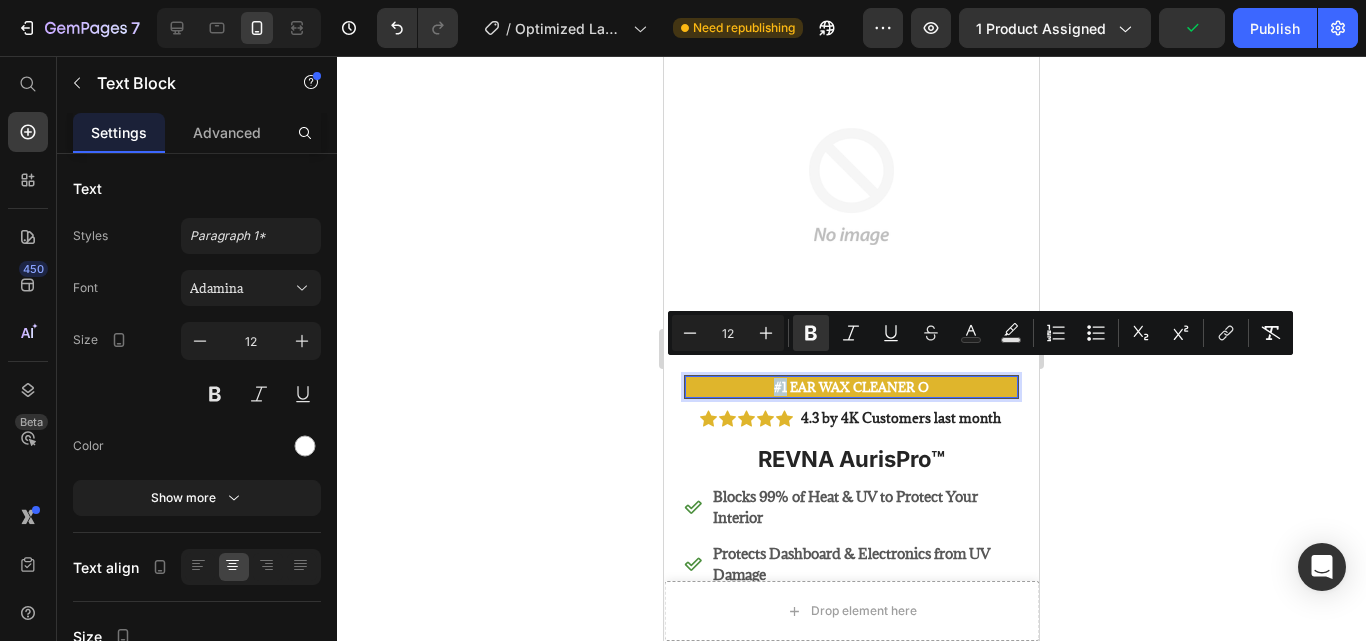 drag, startPoint x: 781, startPoint y: 372, endPoint x: 768, endPoint y: 373, distance: 13.038404 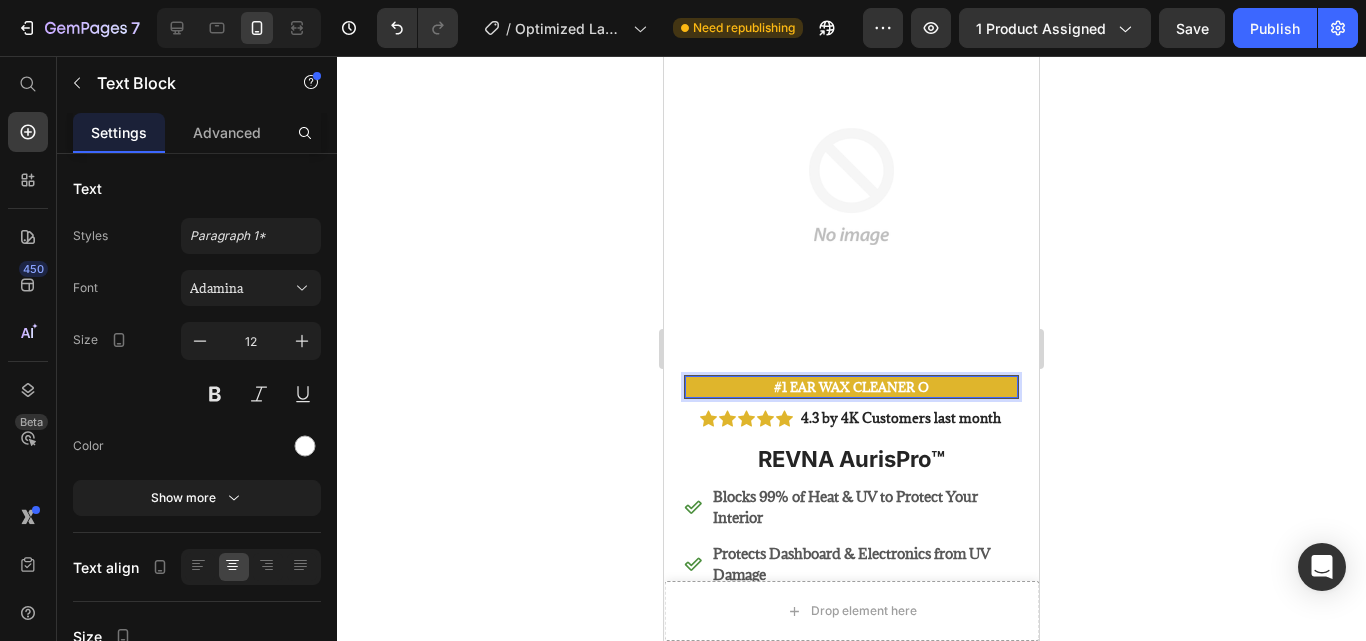click on "#1 ear wax cleaner o" at bounding box center [851, 387] 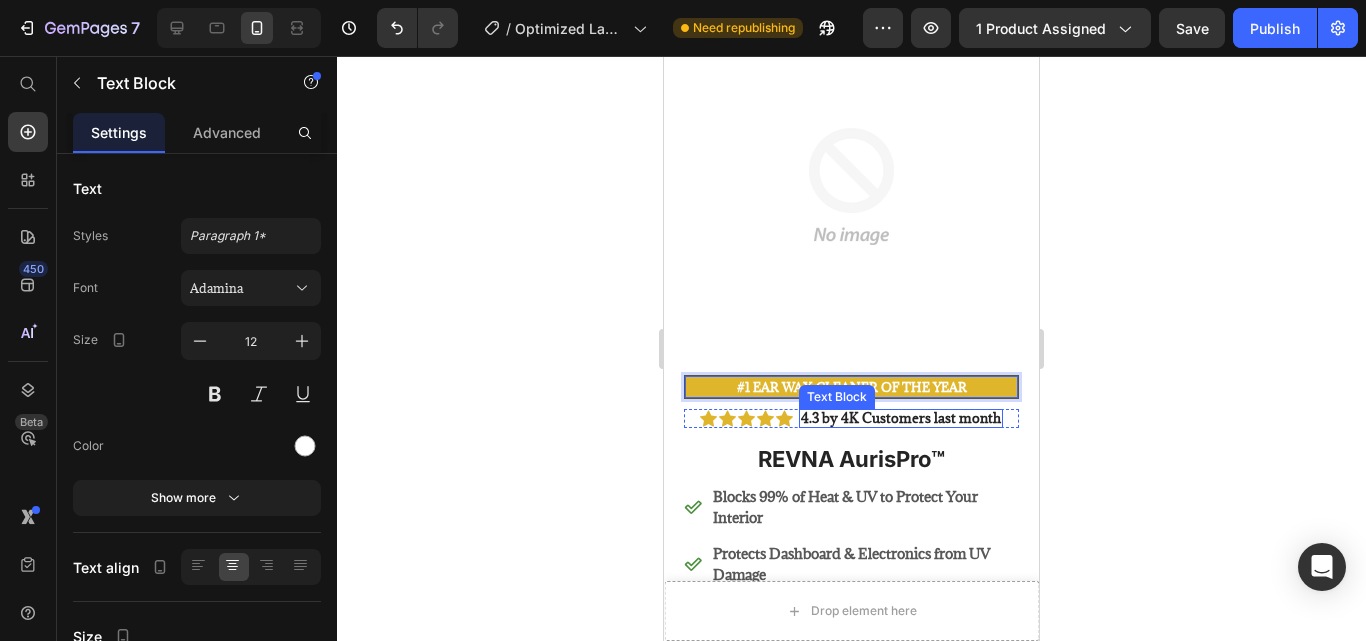 click on "4.3 by 4K Customers last month" at bounding box center [901, 418] 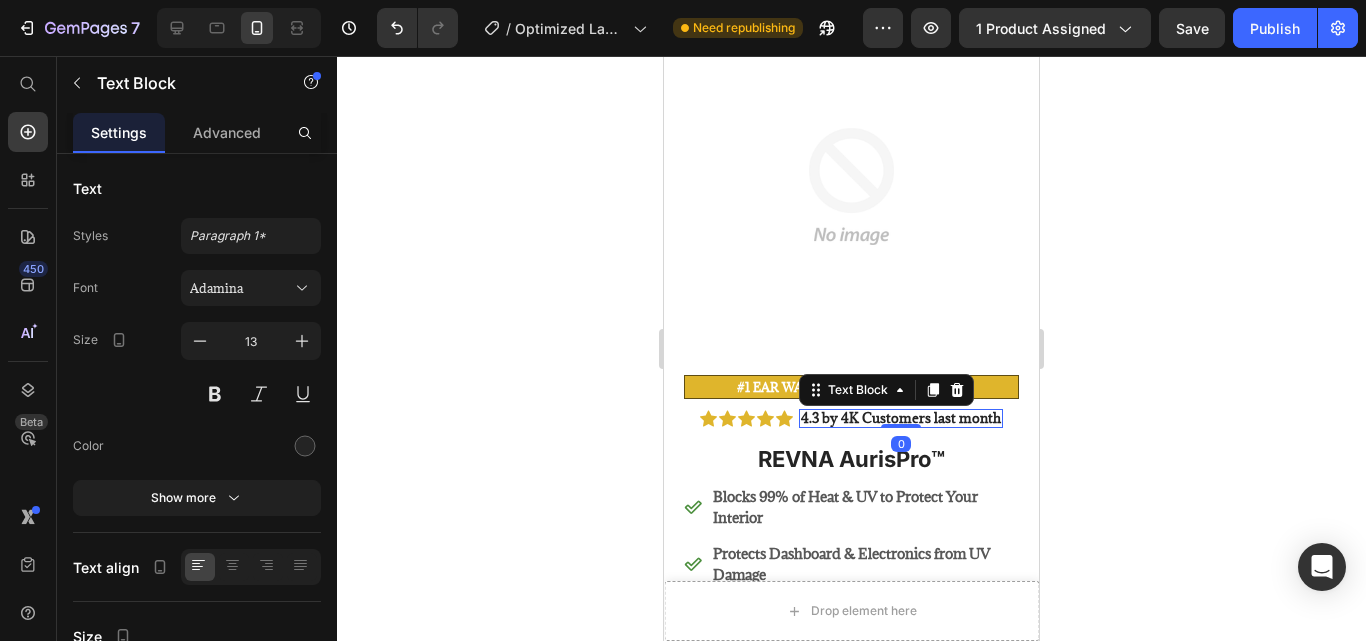 click on "4.3 by 4K Customers last month" at bounding box center (901, 418) 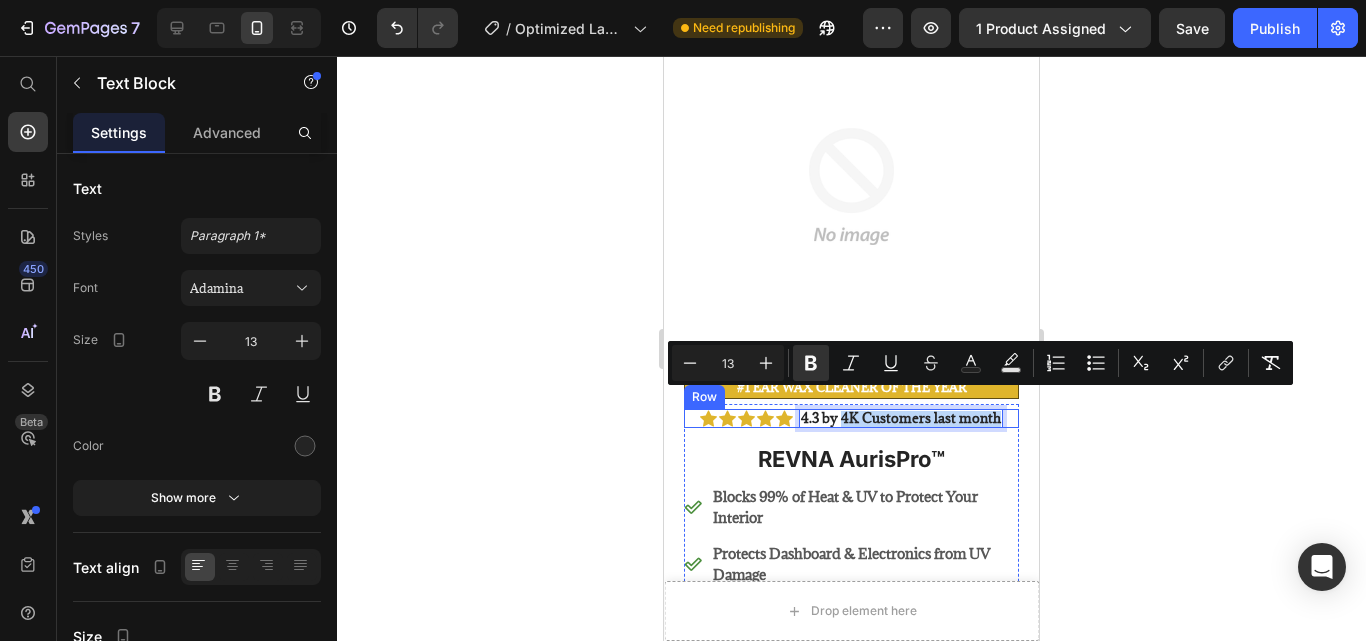drag, startPoint x: 838, startPoint y: 400, endPoint x: 1003, endPoint y: 406, distance: 165.10905 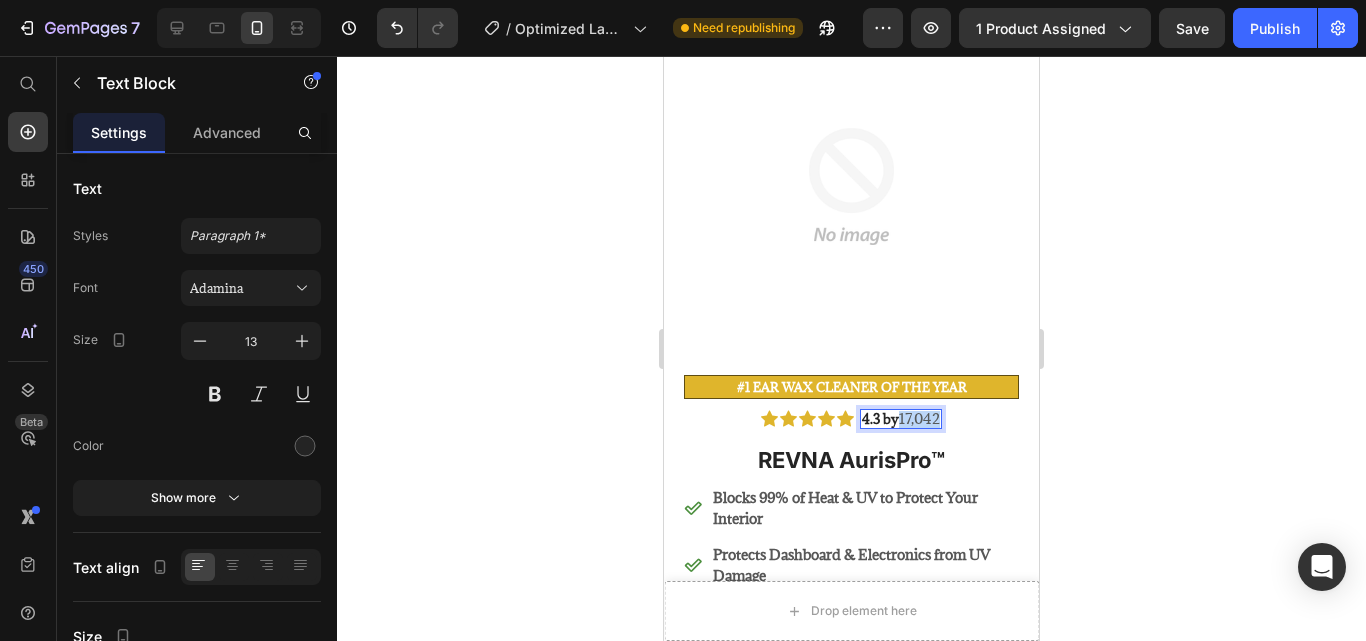 drag, startPoint x: 933, startPoint y: 406, endPoint x: 895, endPoint y: 405, distance: 38.013157 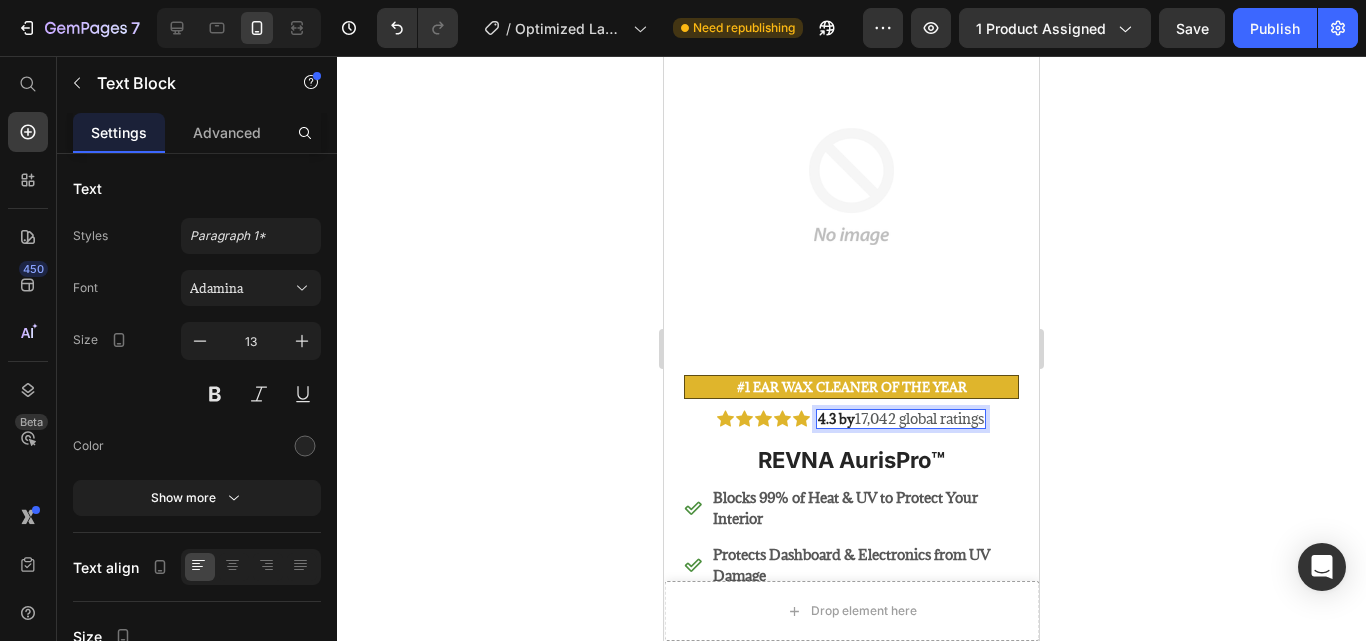 click on "17,042 global ratings" at bounding box center [919, 418] 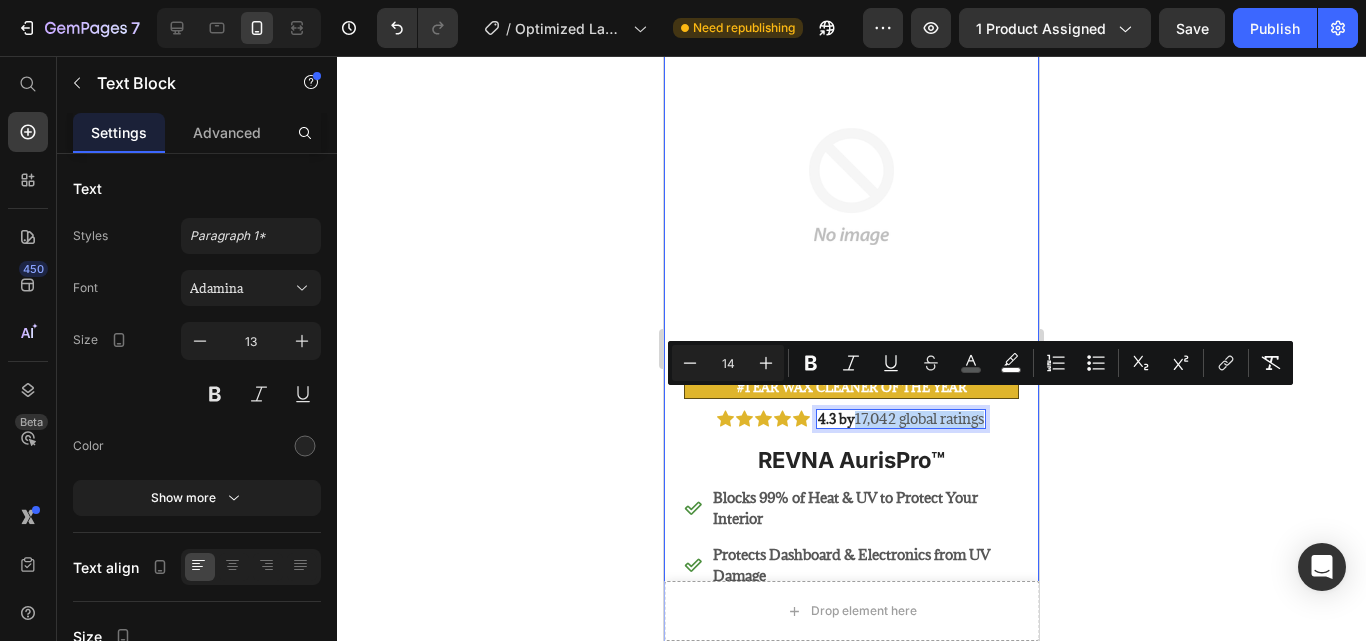 drag, startPoint x: 847, startPoint y: 404, endPoint x: 1010, endPoint y: 399, distance: 163.07668 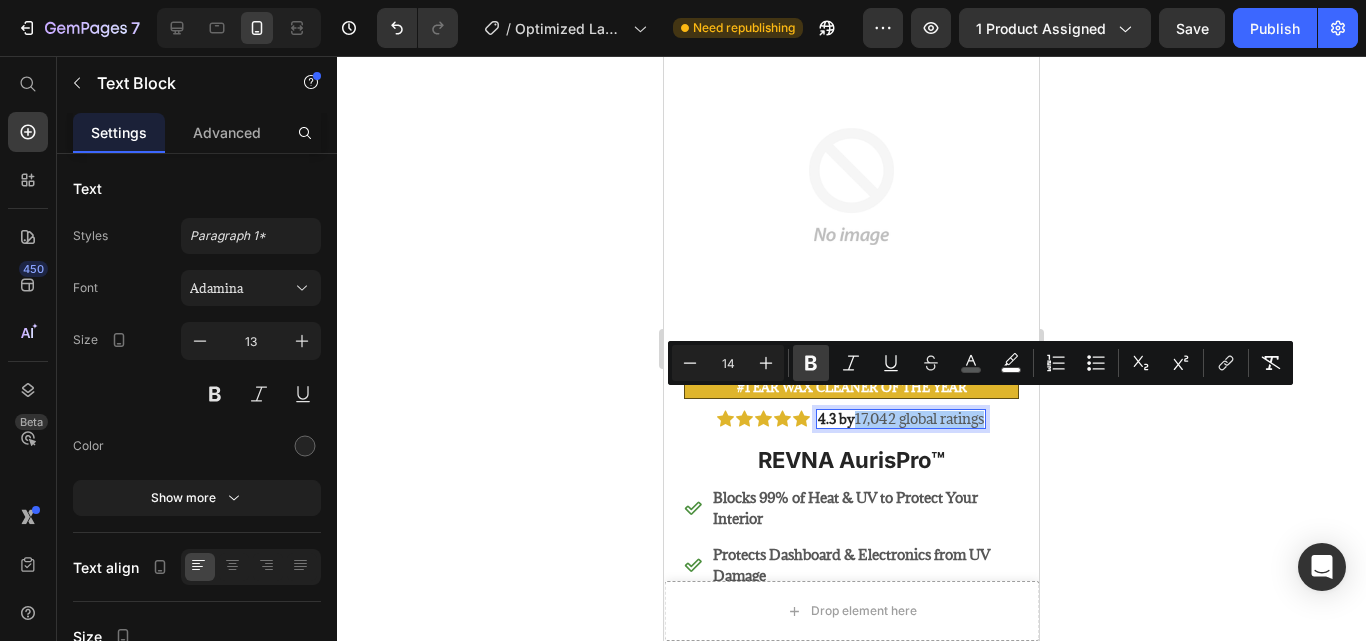 click 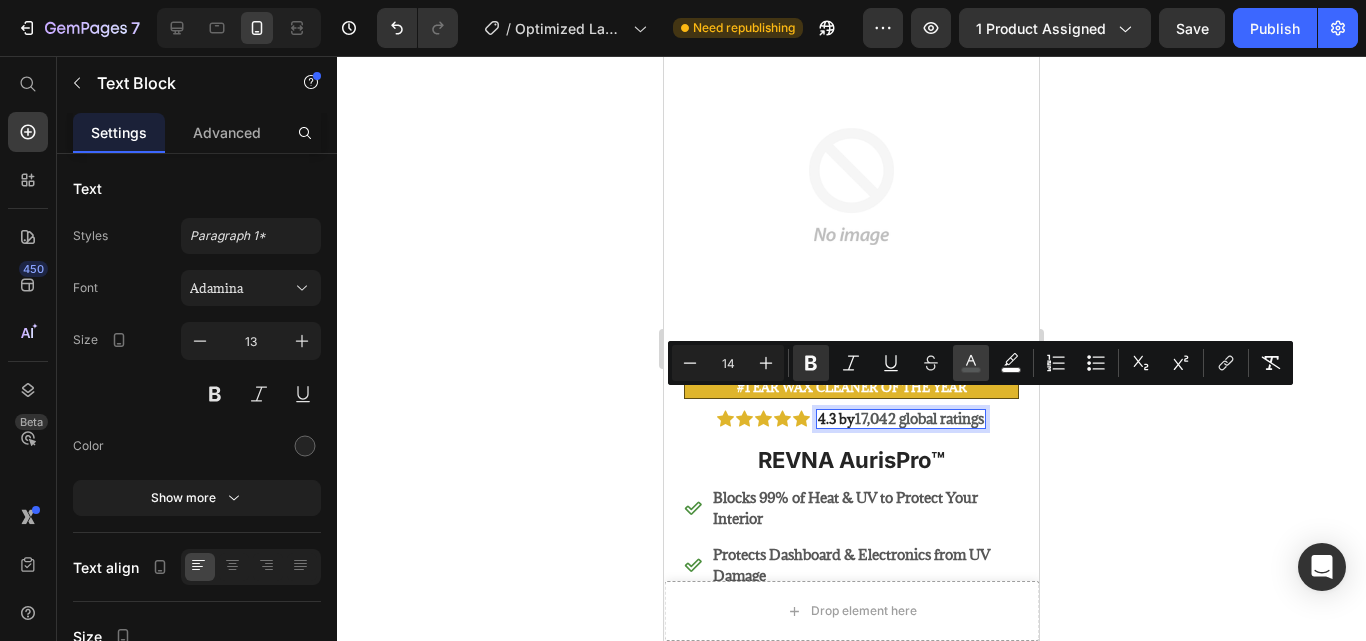 click 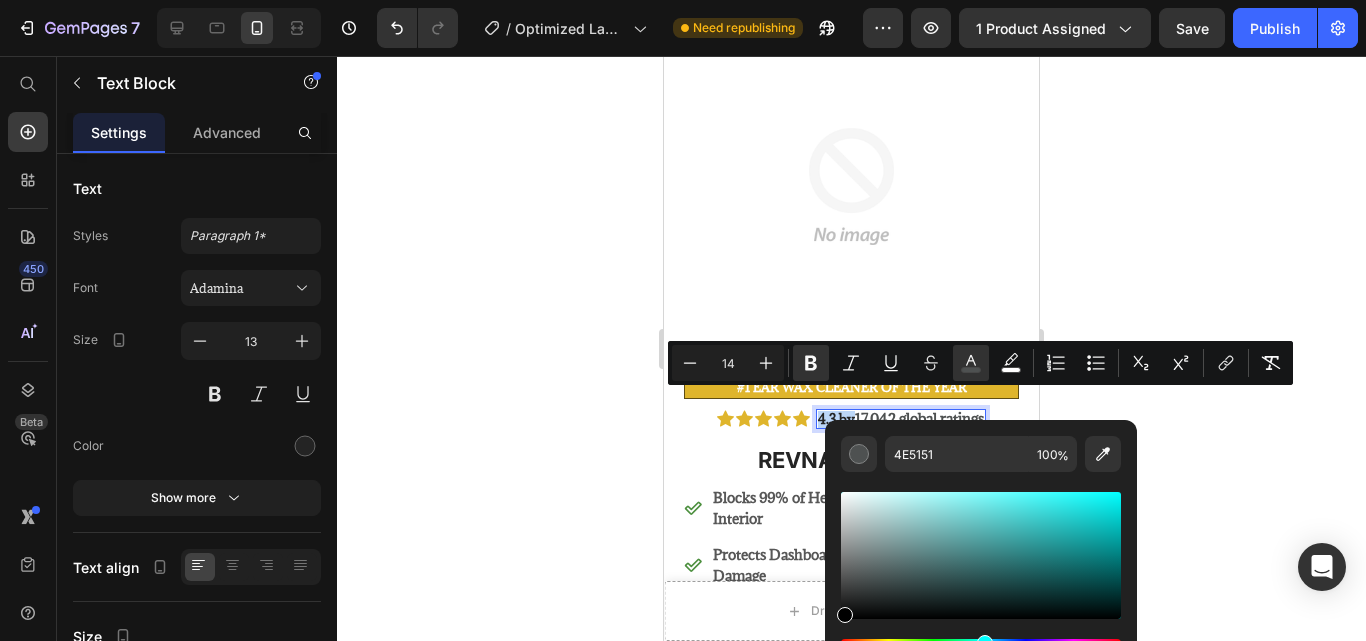 drag, startPoint x: 852, startPoint y: 578, endPoint x: 834, endPoint y: 622, distance: 47.539455 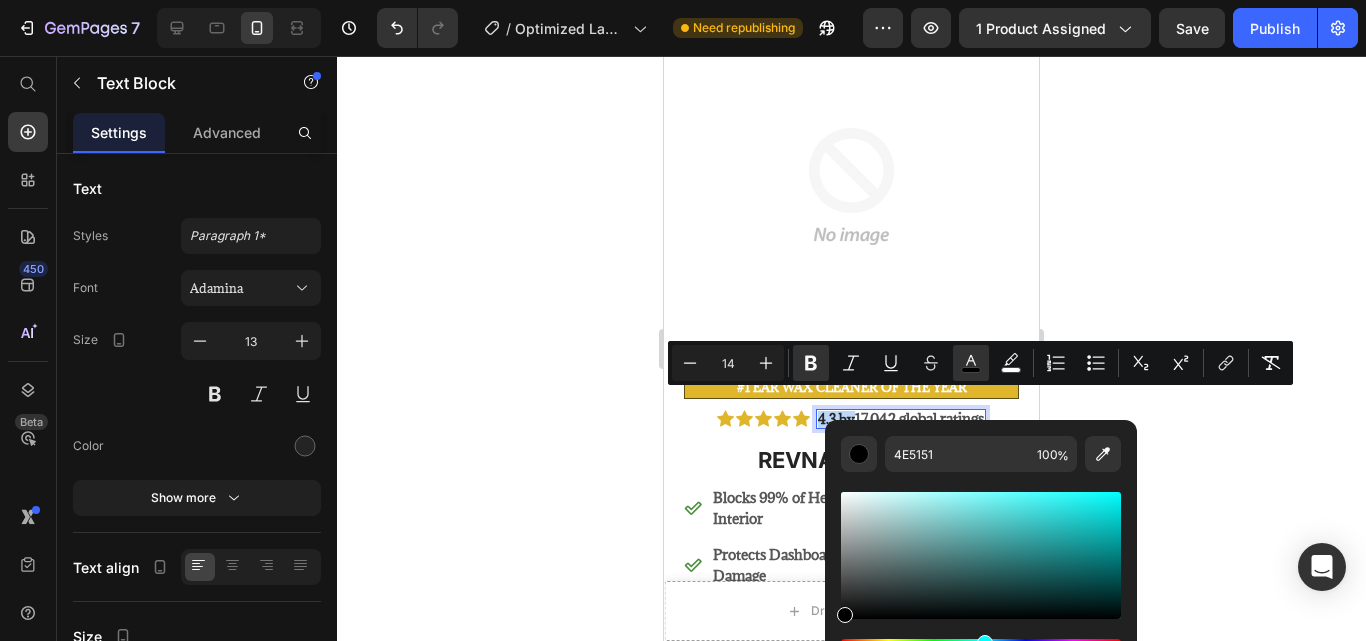 type on "000000" 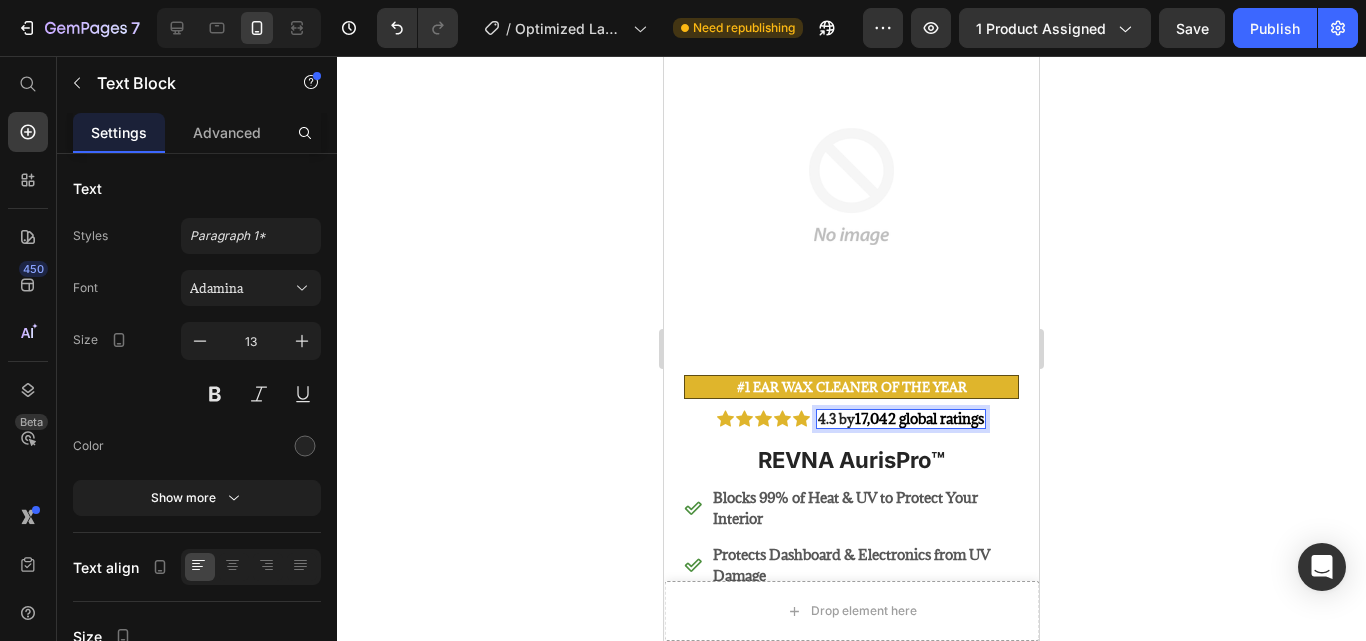click on "4.3 by" at bounding box center [836, 419] 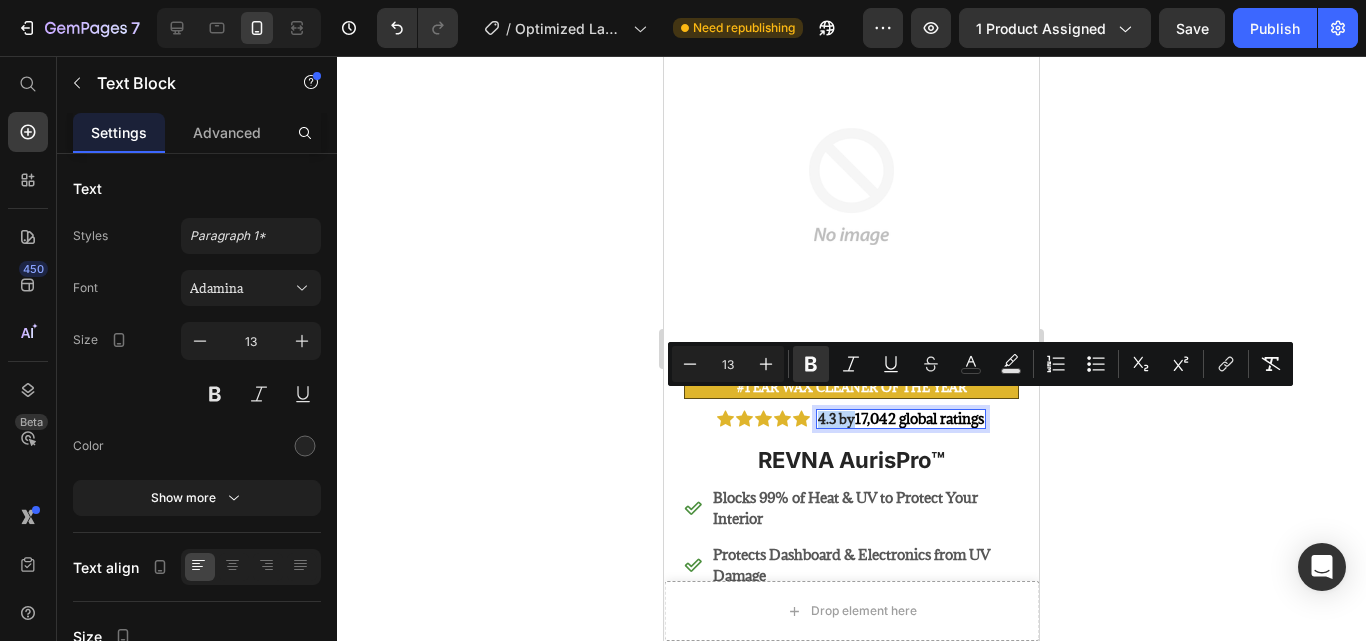 drag, startPoint x: 807, startPoint y: 403, endPoint x: 833, endPoint y: 404, distance: 26.019224 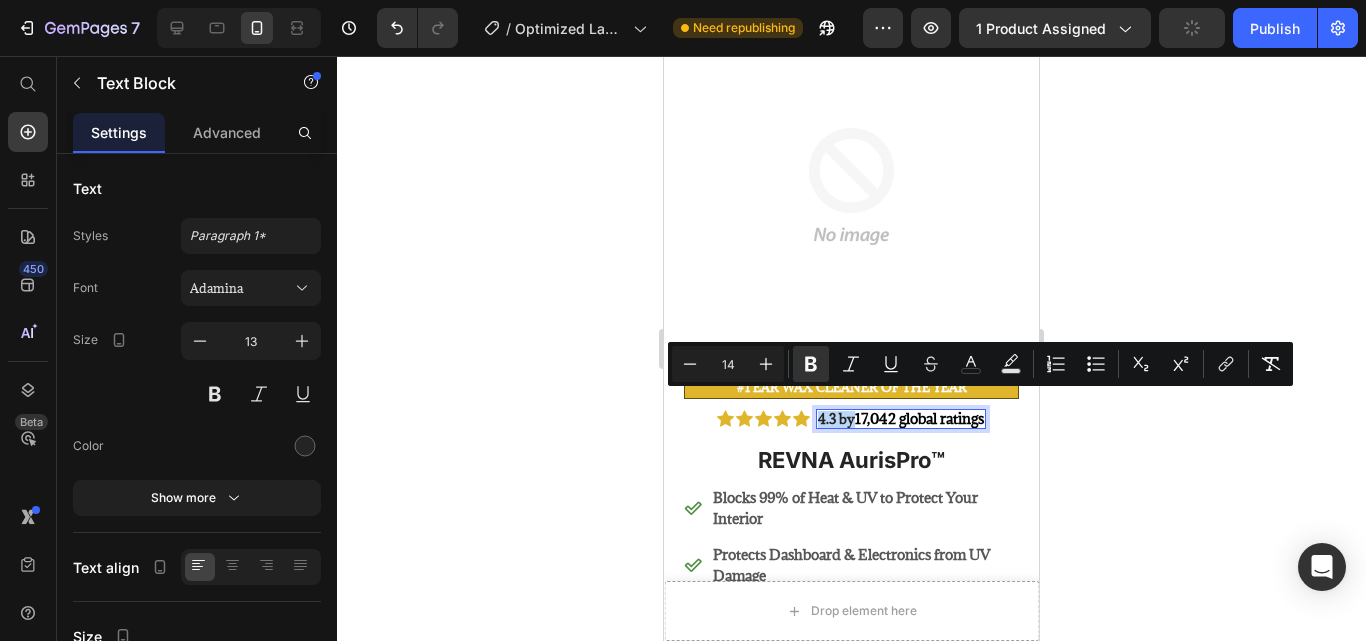 click on "17,042 global ratings" at bounding box center (919, 418) 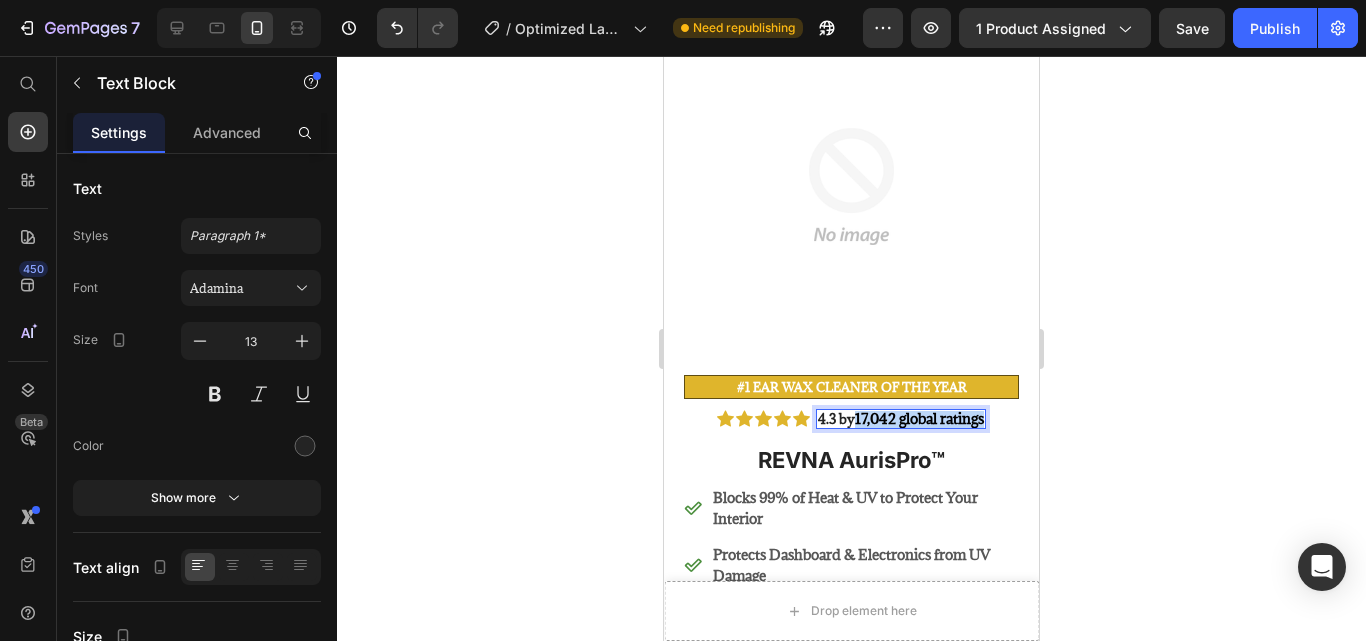 drag, startPoint x: 846, startPoint y: 403, endPoint x: 979, endPoint y: 412, distance: 133.30417 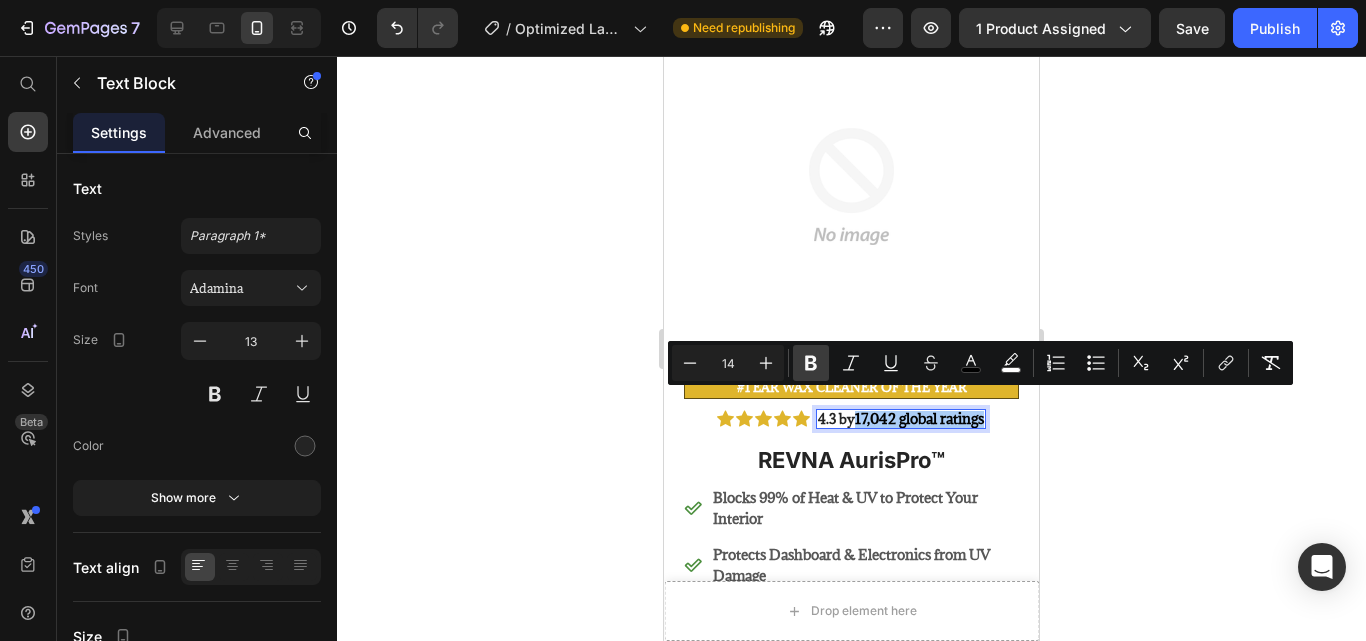 click 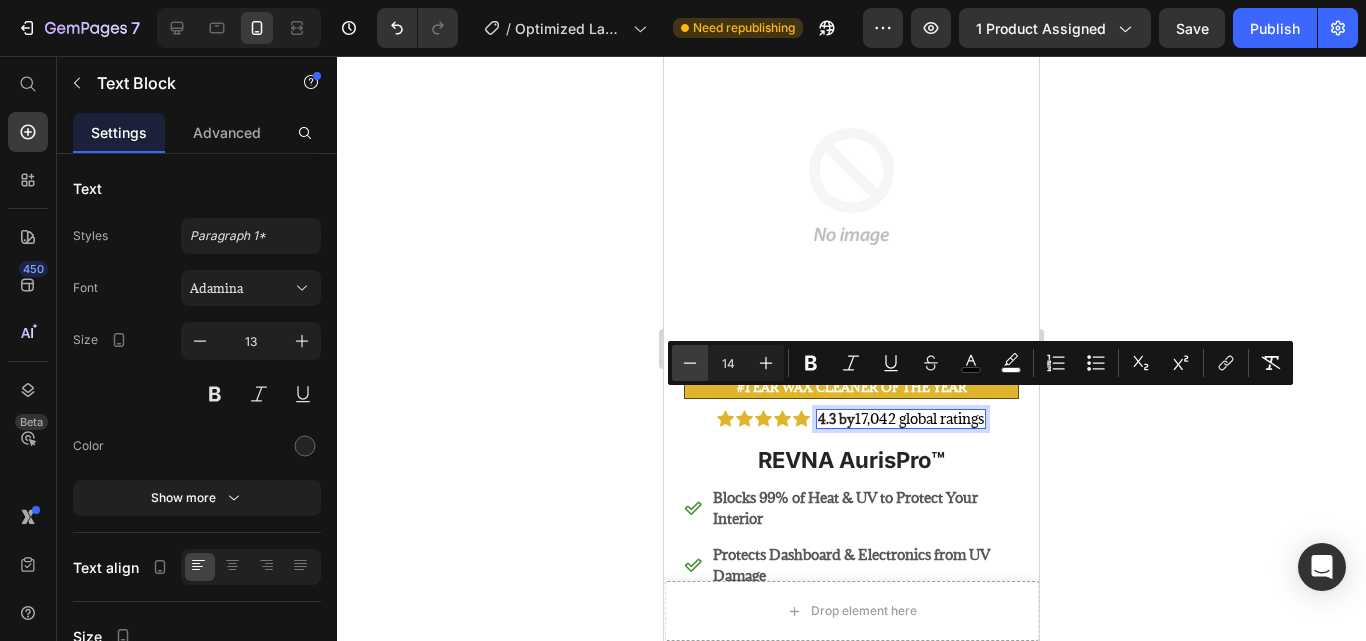 click 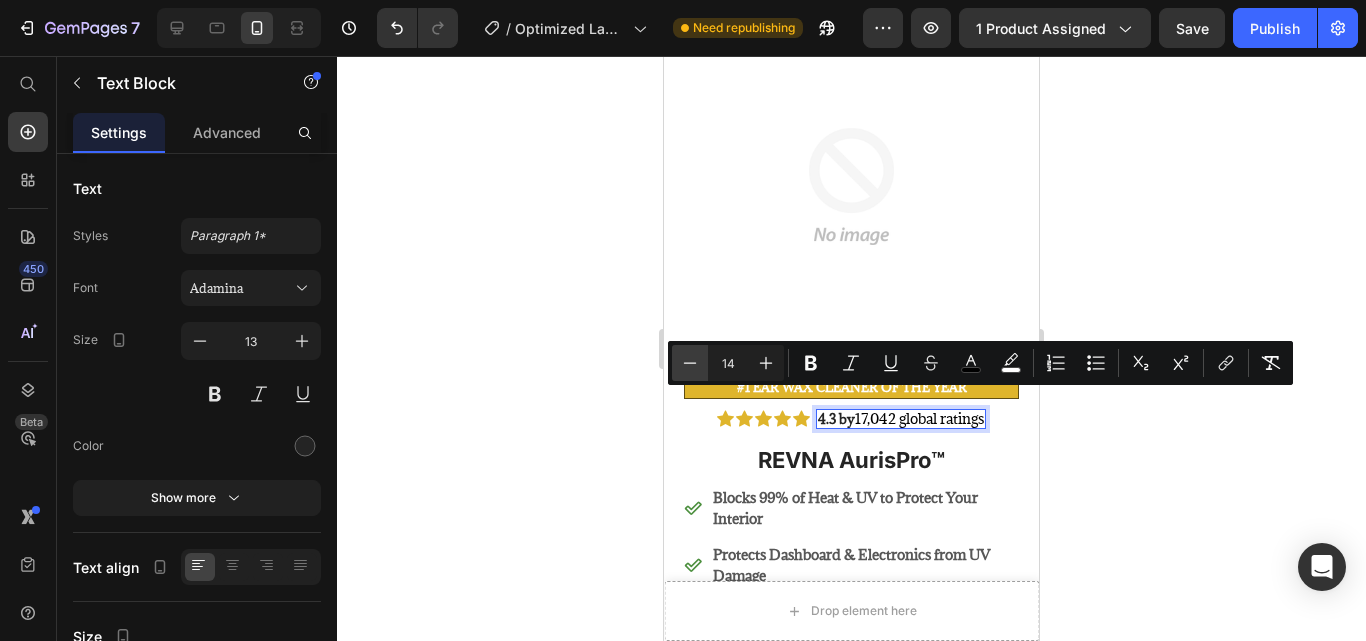 type on "13" 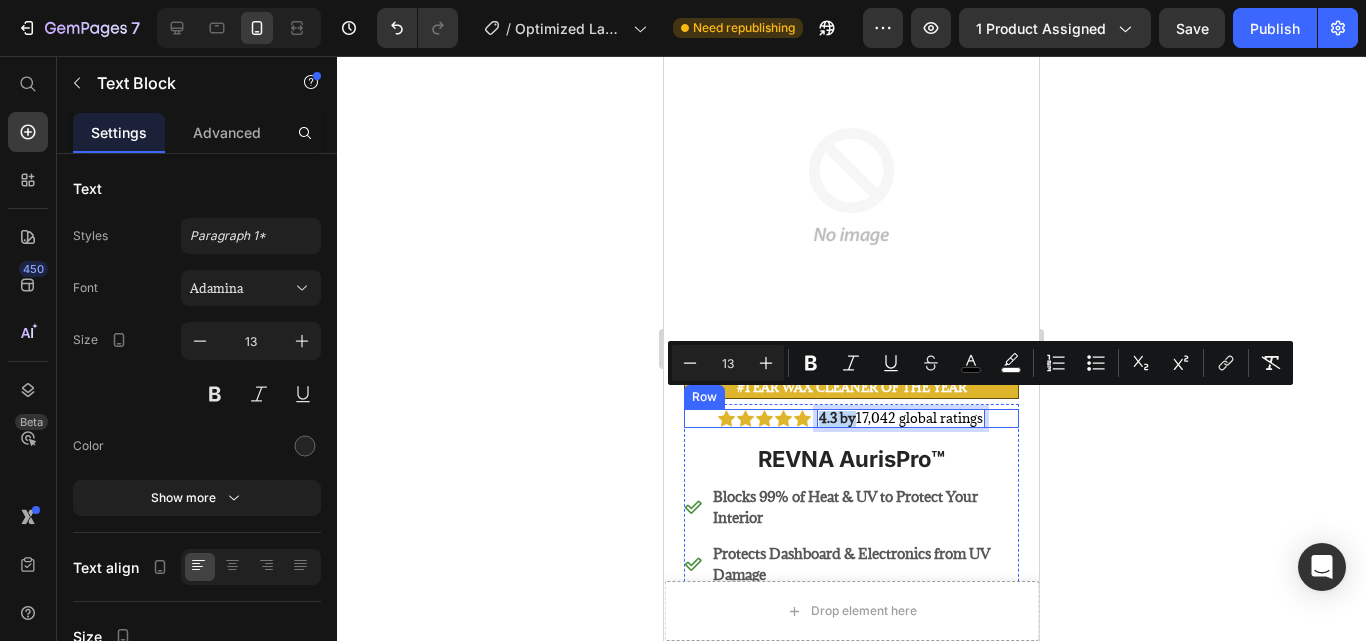 click on "Icon Icon Icon Icon Icon Icon List 4.3 by  17,042 global ratings Text Block   0 Row" at bounding box center (851, 419) 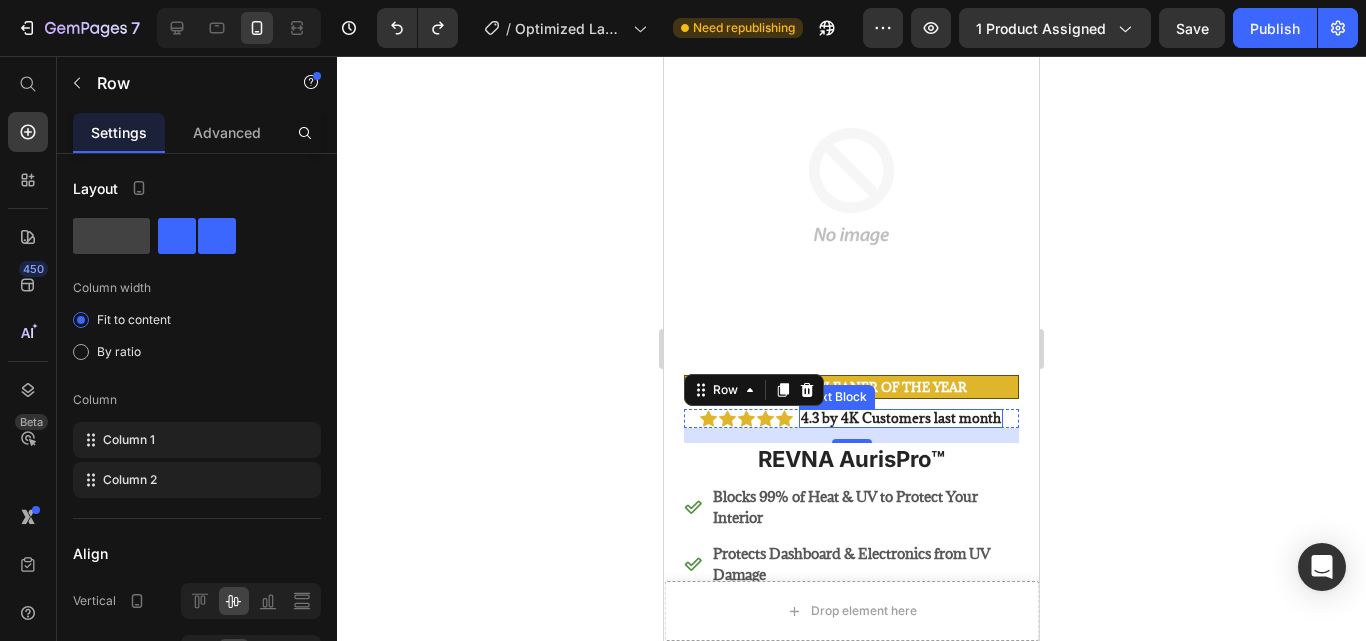click on "4.3 by 4K Customers last month" at bounding box center (901, 418) 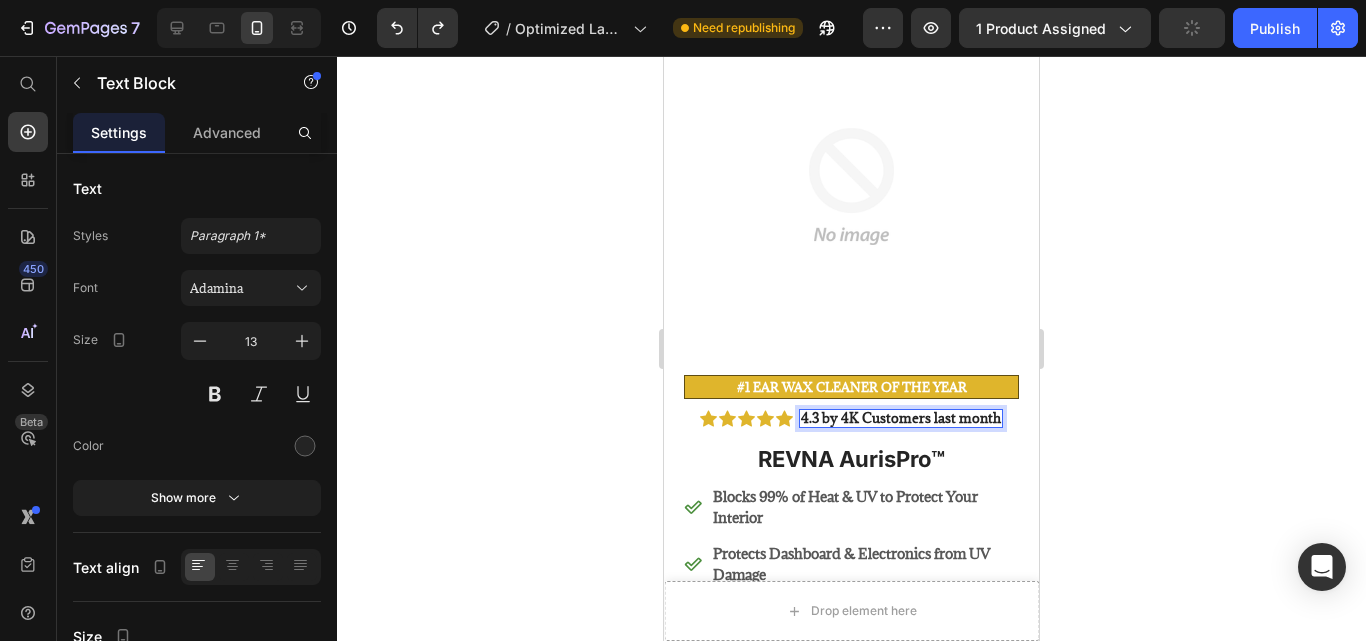 click on "4.3 by 4K Customers last month" at bounding box center [901, 418] 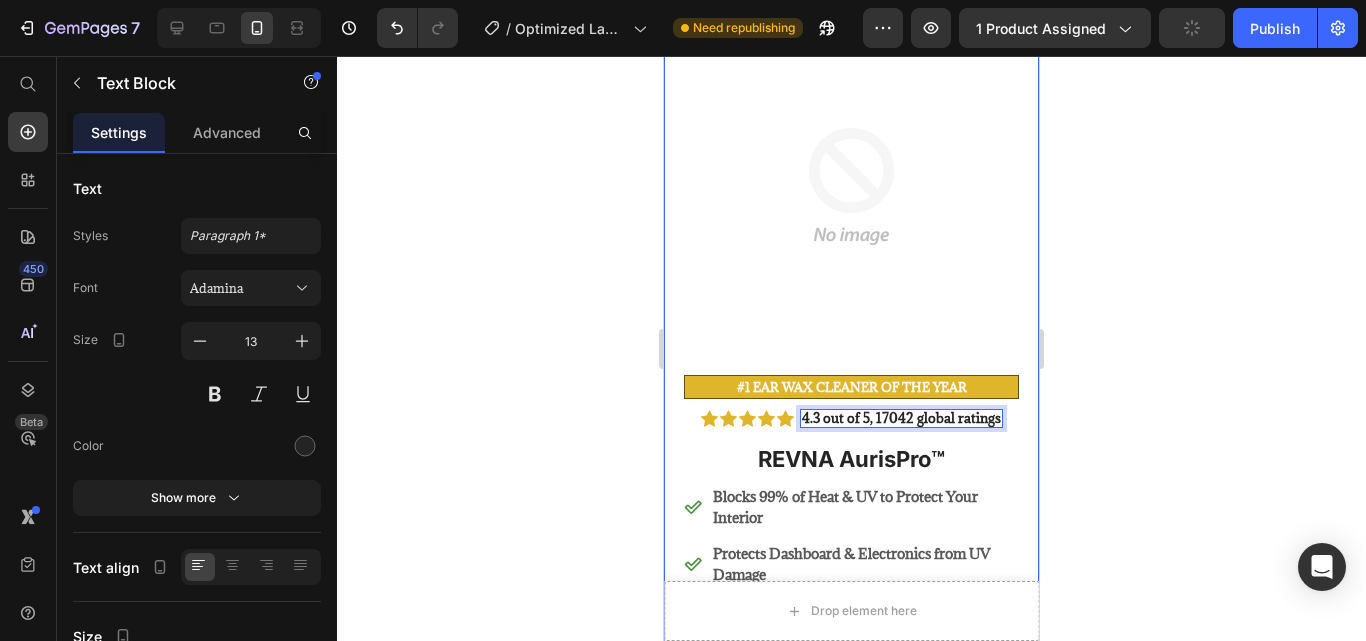 click on "Product Images #1 ear wax cleaner of the year Text Block Image Icon Icon Icon Icon Icon Icon List Total windshield coverage extremely easy to put up   I drive a Honda Element. This is the first windshield sun blocker that is easy to put up and take down. Easily and neatly stows away in my side door pocket. The quality of design and materials, enables me to completely cover the front window. I really appreciate the cutout for the rear view mirror with the Velcro strap. Text Block
Icon L. [PERSON_NAME] ([GEOGRAPHIC_DATA]) Text Block Row Row Row Icon Icon Icon Icon Icon Icon List 4.3 out of 5, 17042 global ratings Text Block   0 Row REVNA AurisPro™ Product Title
Blocks 99% of Heat & UV to Protect Your Interior
Protects Dashboard & Electronics from UV Damage
Compact Umbrella Design — Folds in Seconds
Works with Most Cars, SUVs & Trucks Item List $49.99 Product Price $99.98 Product Price 50% OFF Discount Tag Row 1 Product Quantity
Icon" at bounding box center (851, 884) 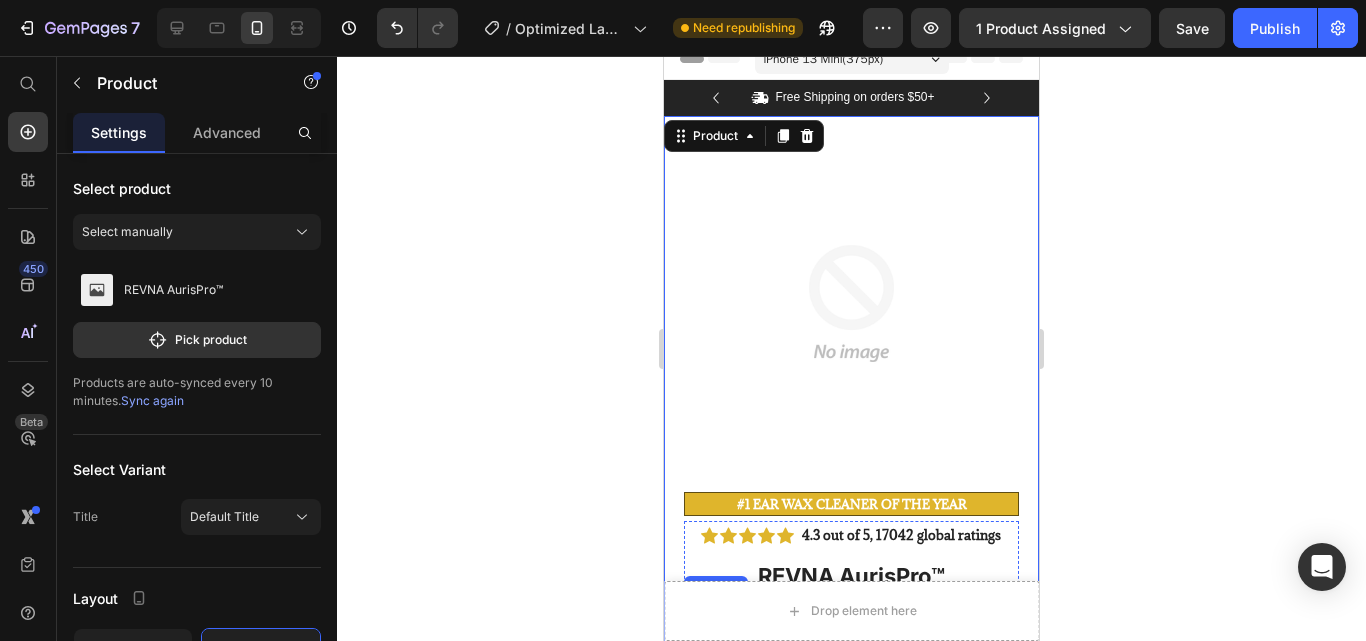 scroll, scrollTop: 0, scrollLeft: 0, axis: both 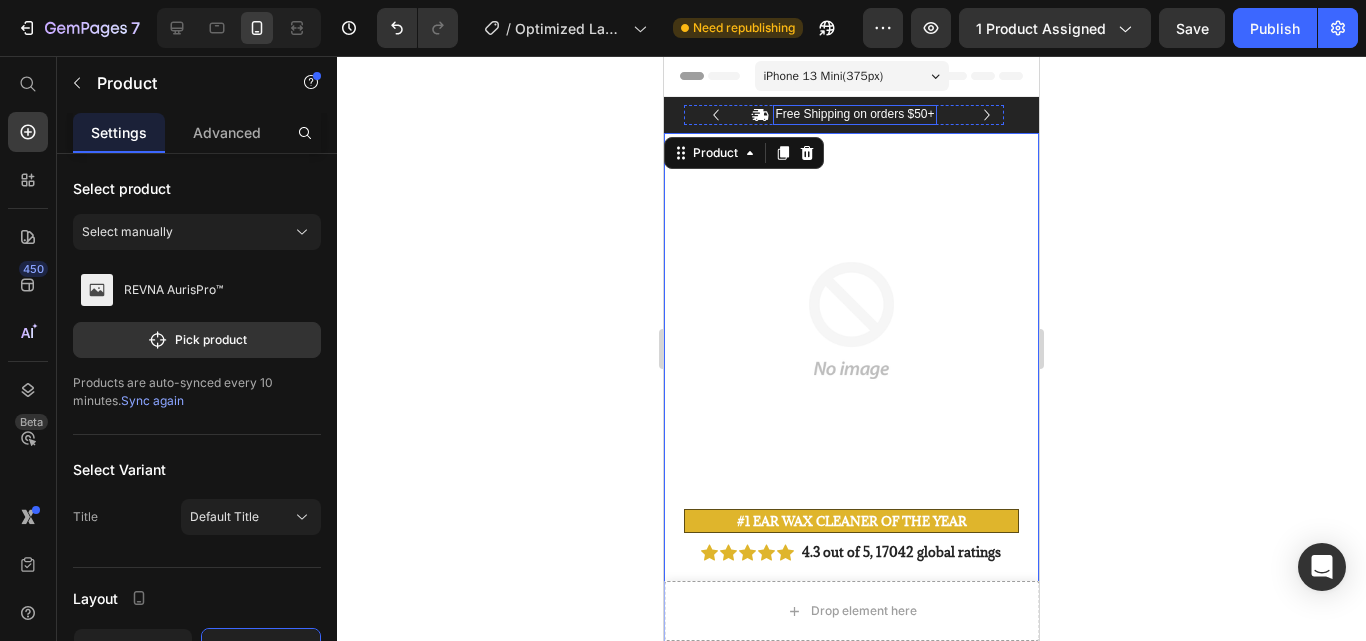 click on "Free Shipping on orders $50+" at bounding box center [854, 115] 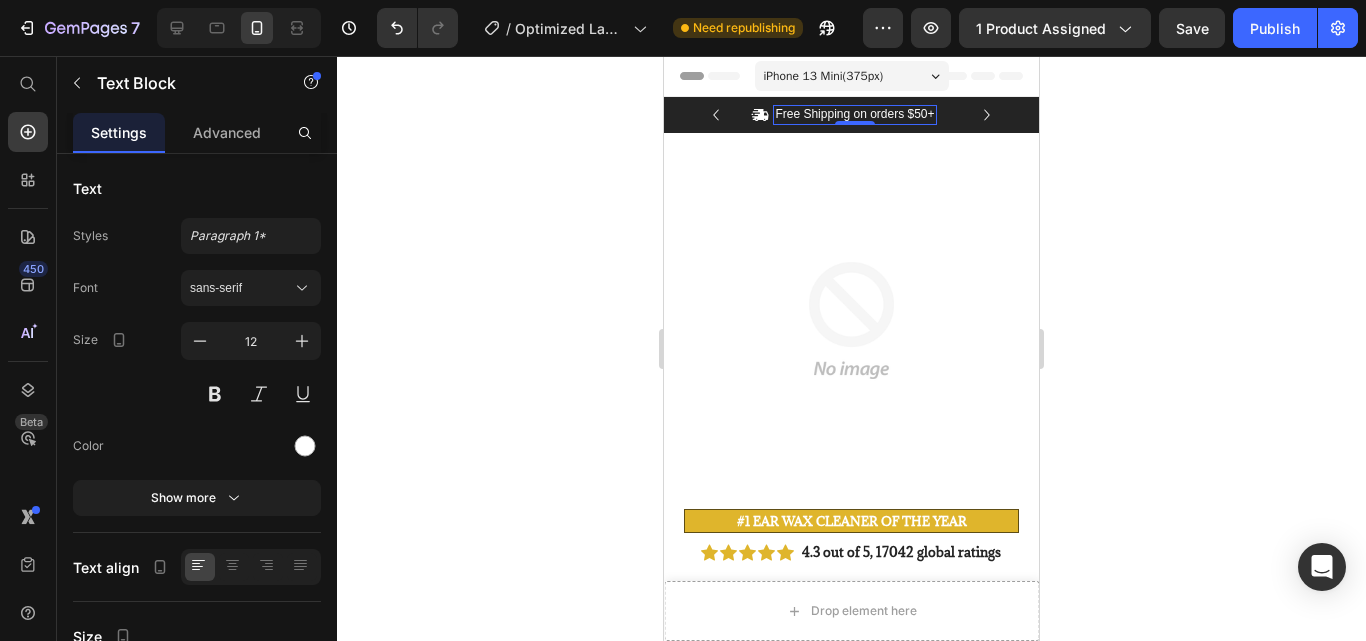 click on "Free Shipping on orders $50+" at bounding box center (854, 115) 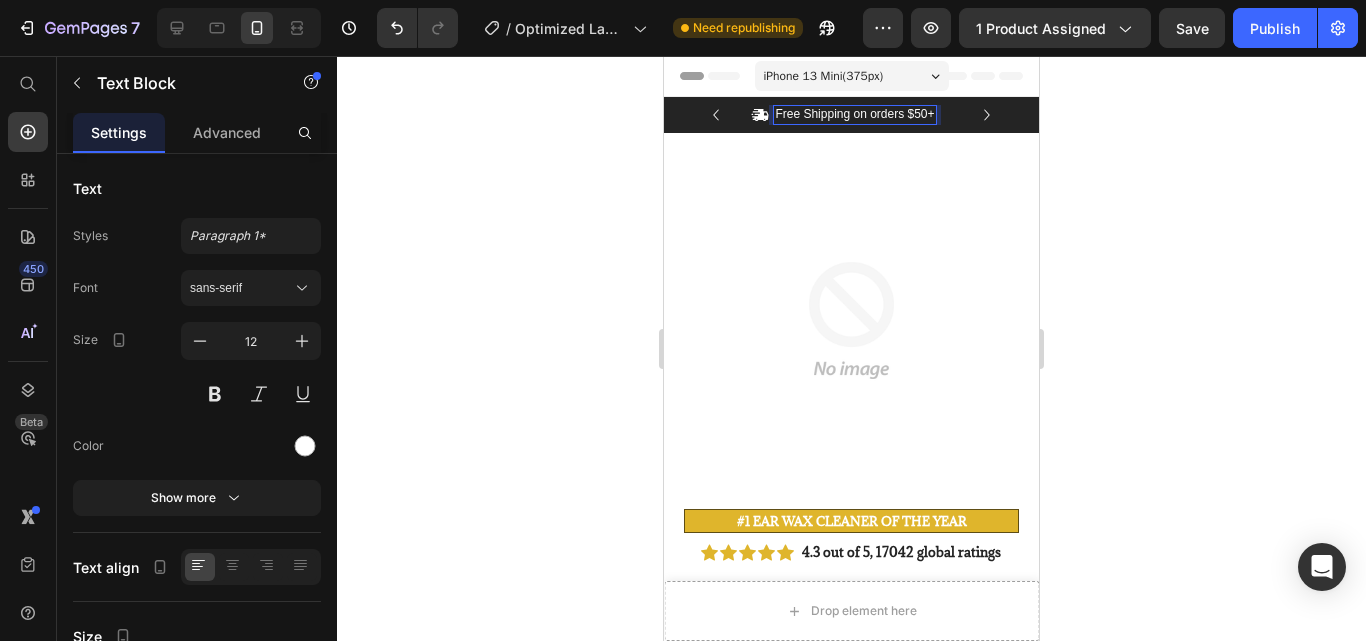 click on "Free Shipping on orders $50+" at bounding box center (854, 115) 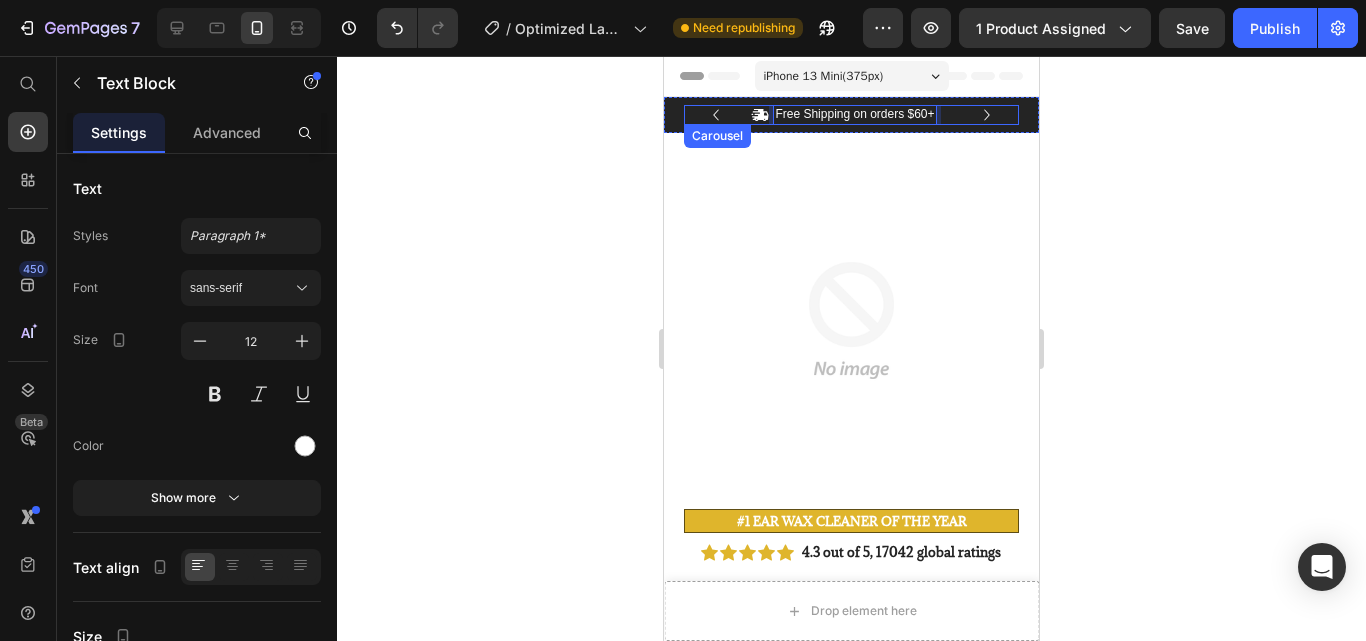 click 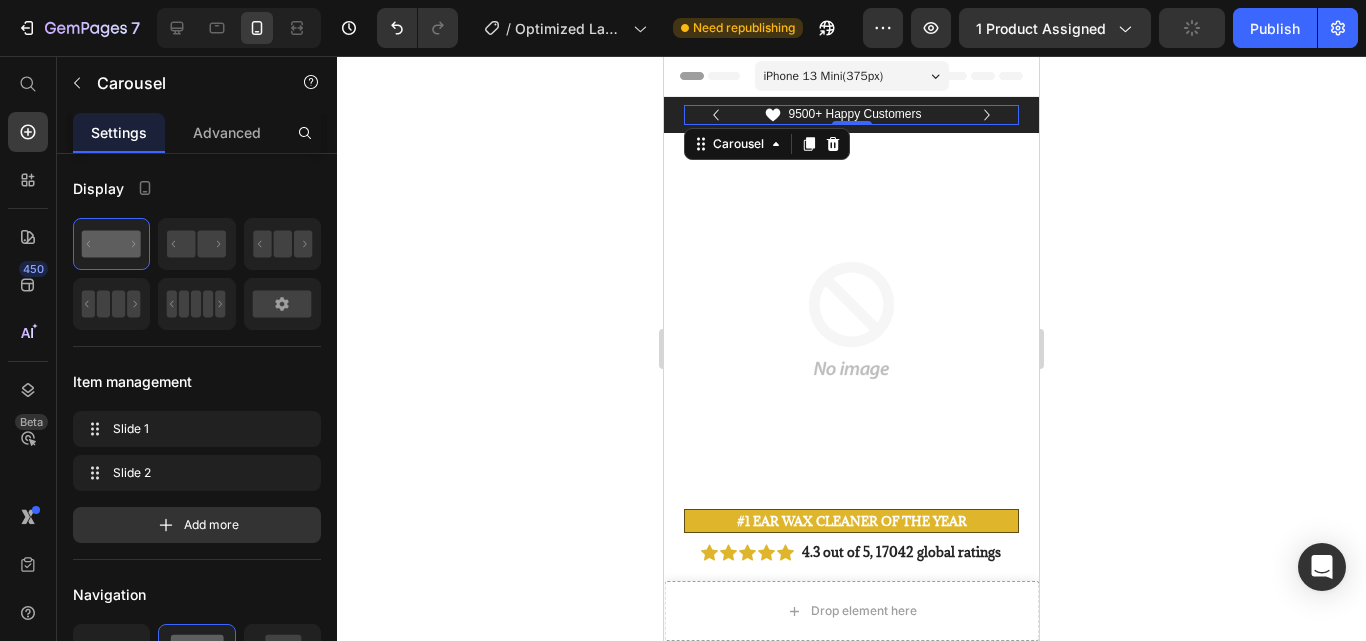click on "9500+ Happy Customers" at bounding box center (854, 115) 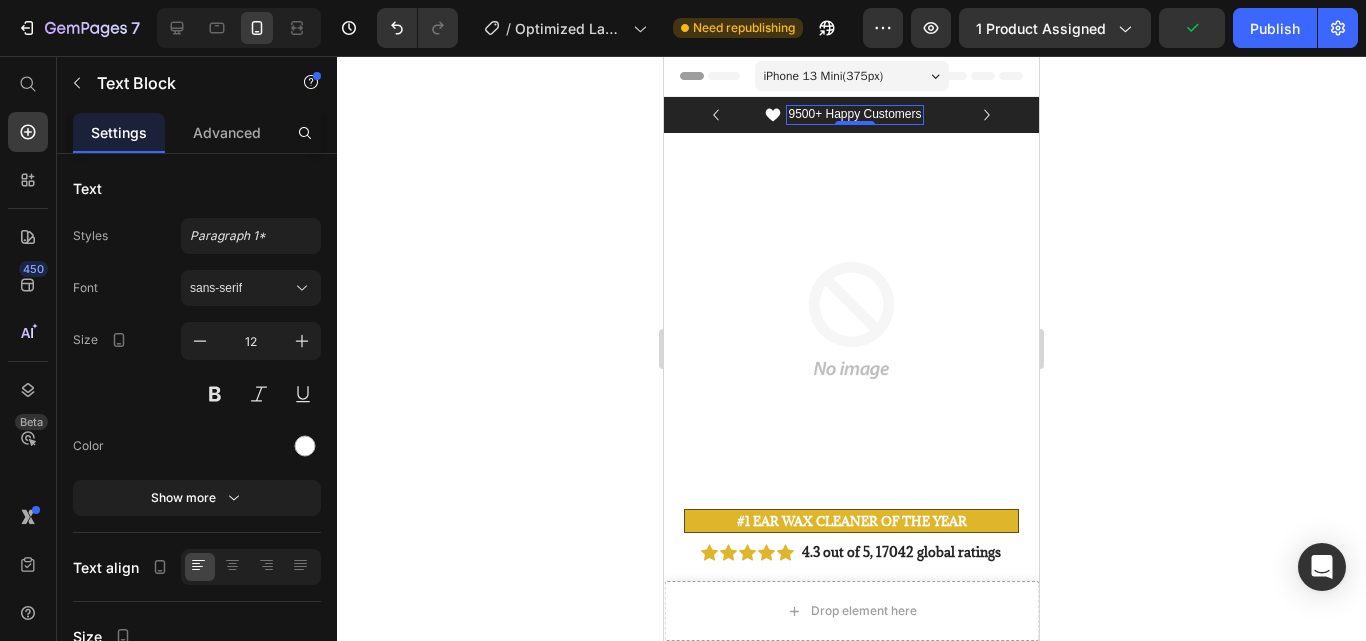 click on "9500+ Happy Customers" at bounding box center (854, 115) 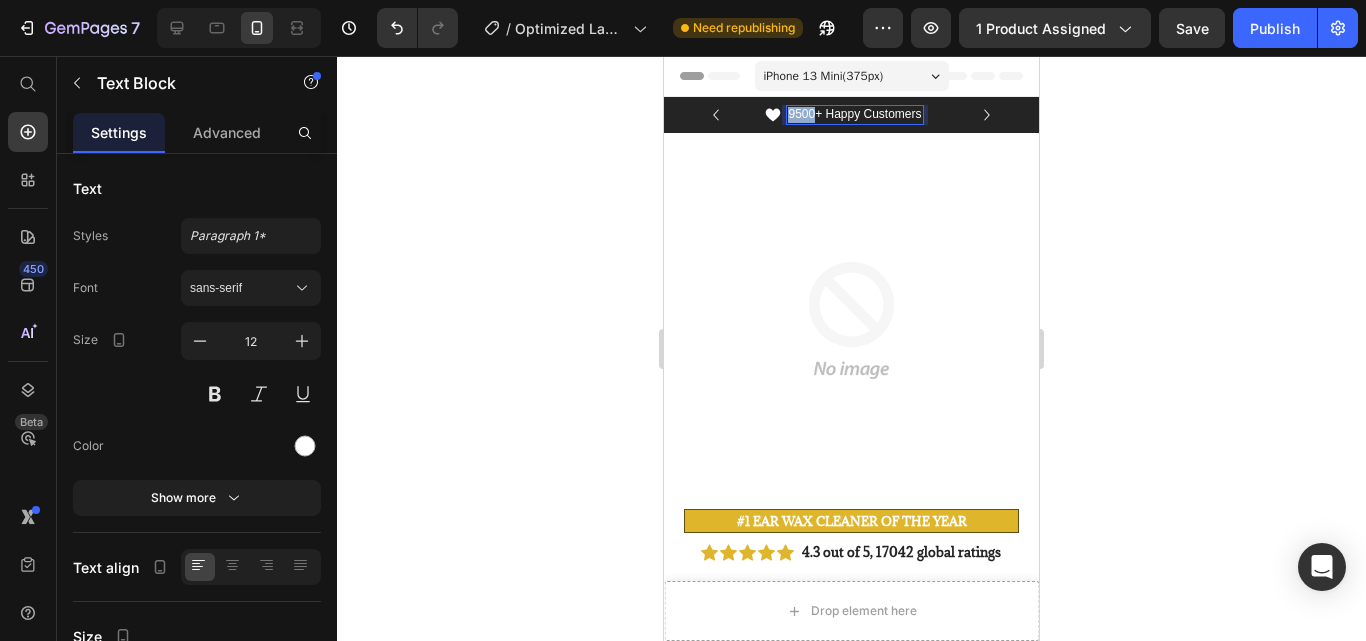 drag, startPoint x: 816, startPoint y: 113, endPoint x: 788, endPoint y: 113, distance: 28 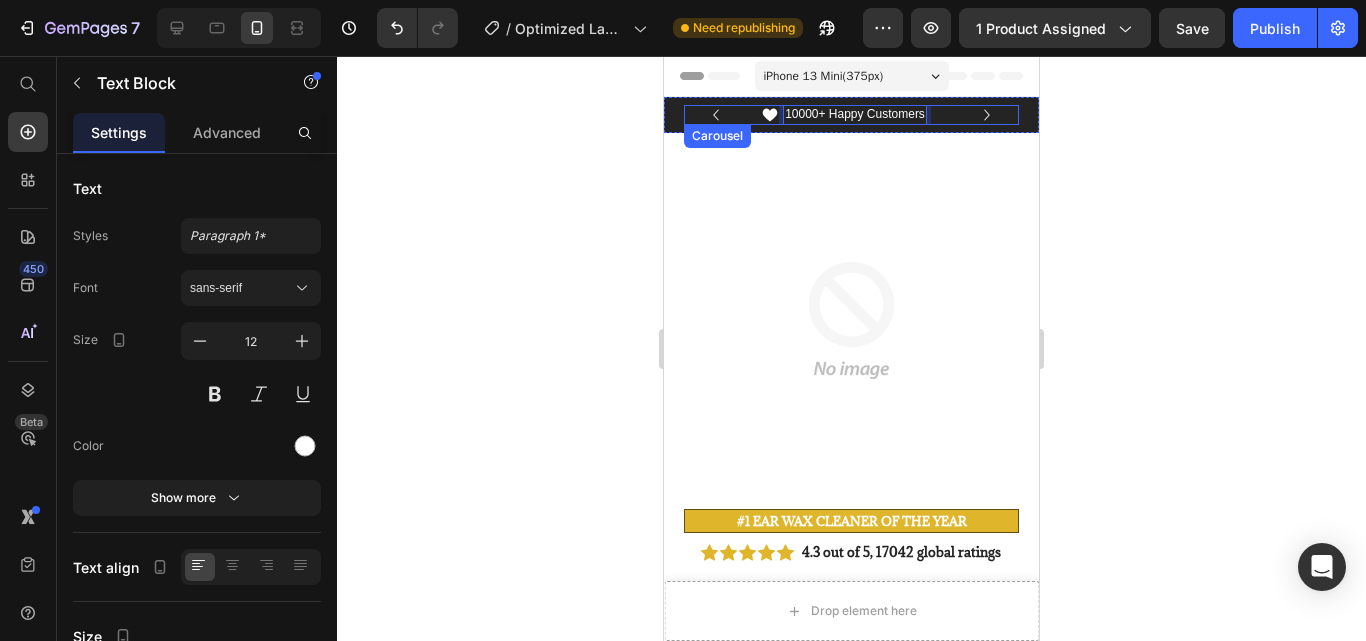 click 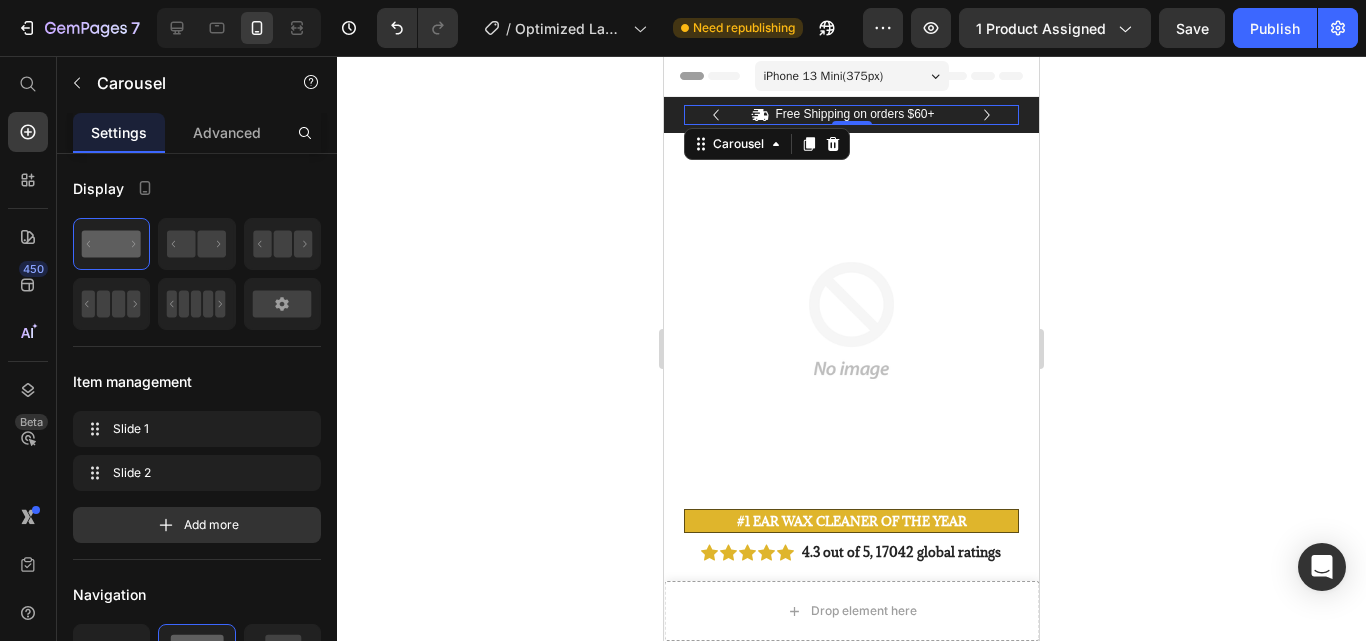 click 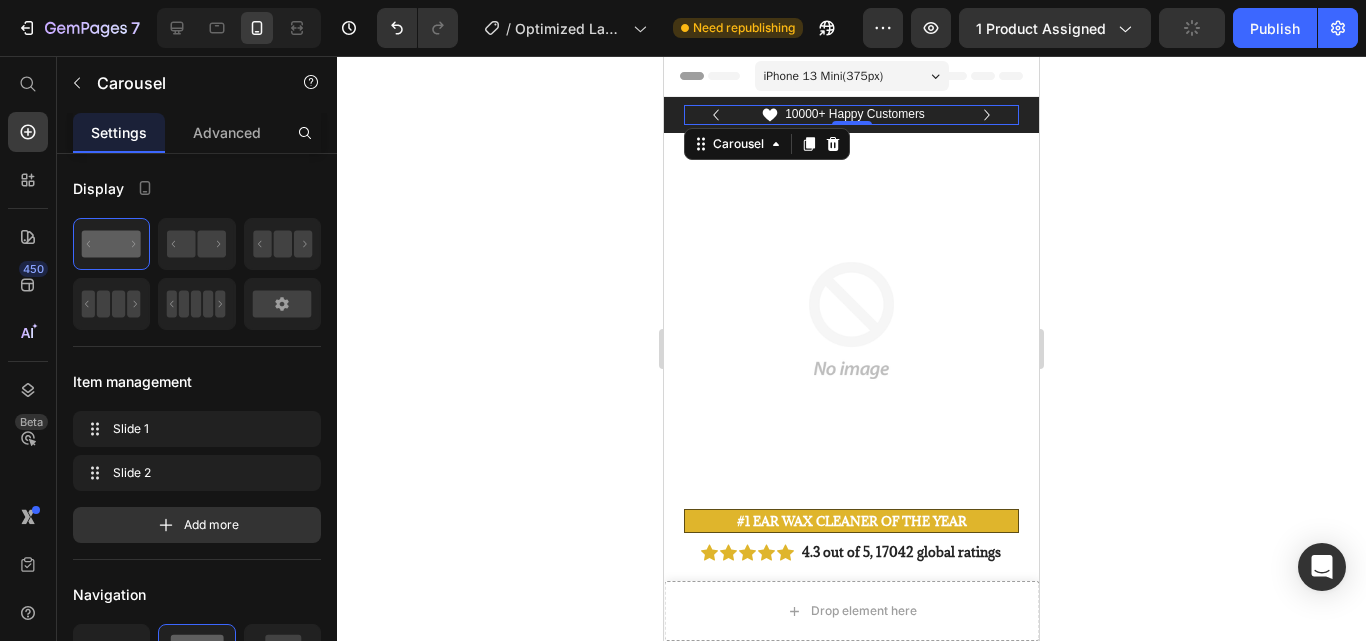click 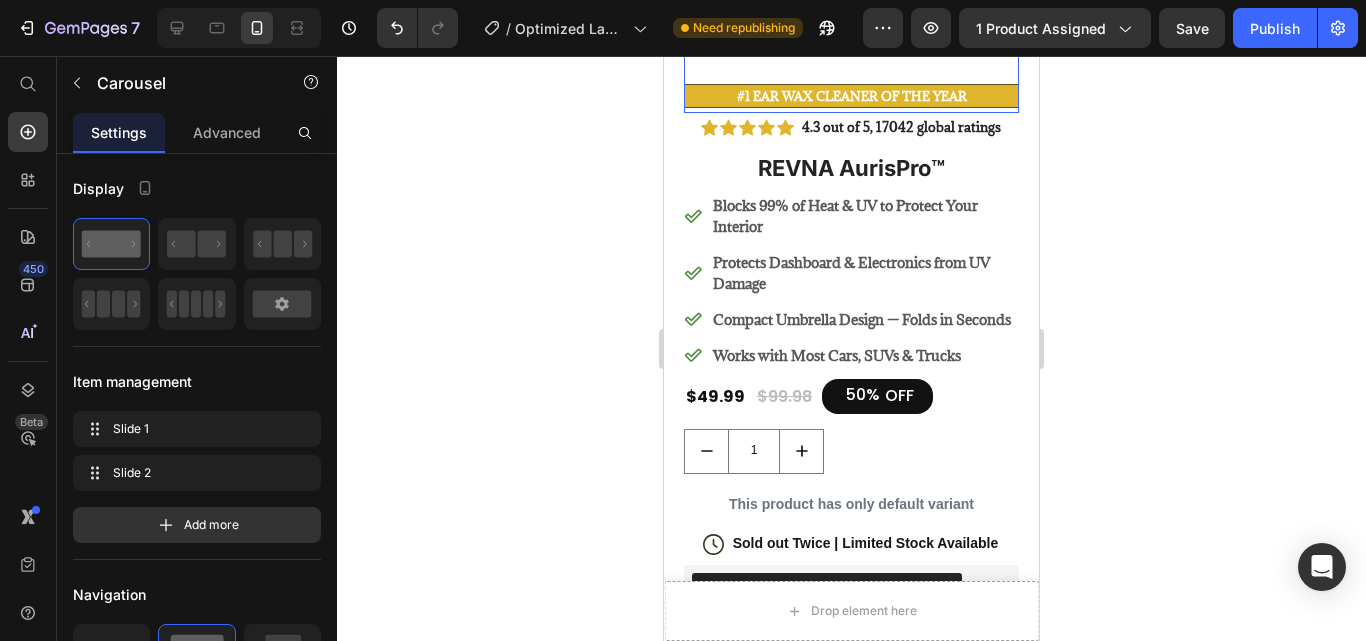 scroll, scrollTop: 359, scrollLeft: 0, axis: vertical 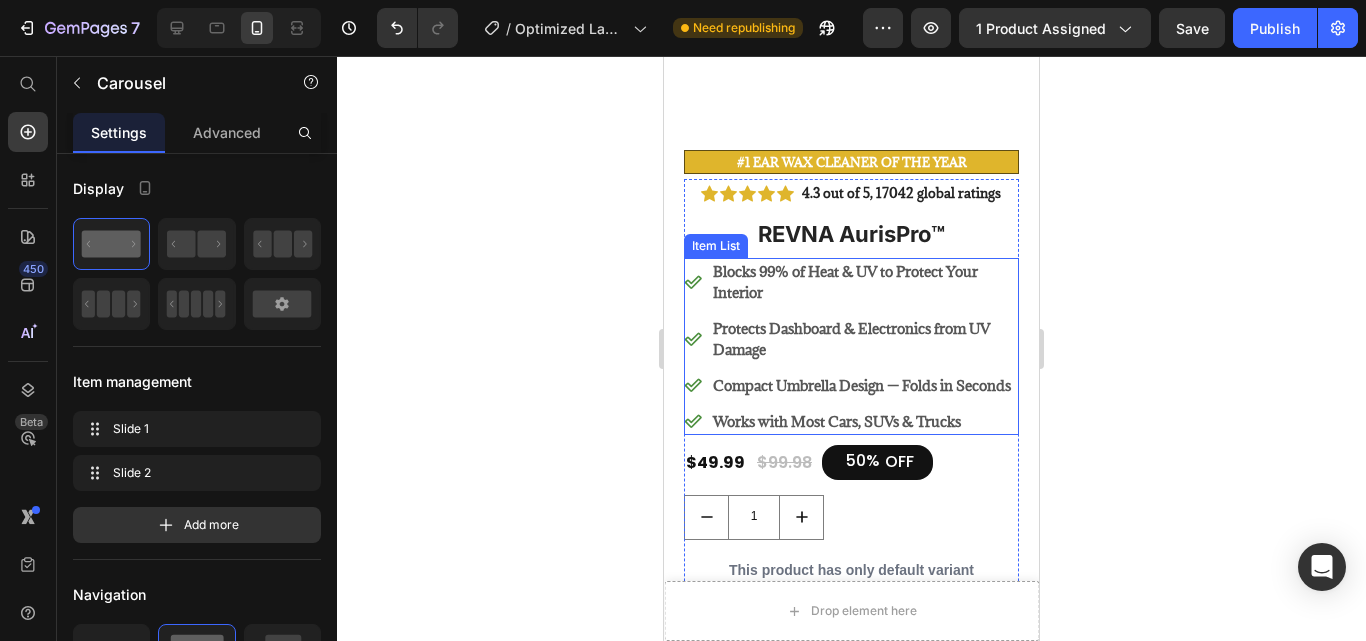 click on "Blocks 99% of Heat & UV to Protect Your Interior" at bounding box center [864, 282] 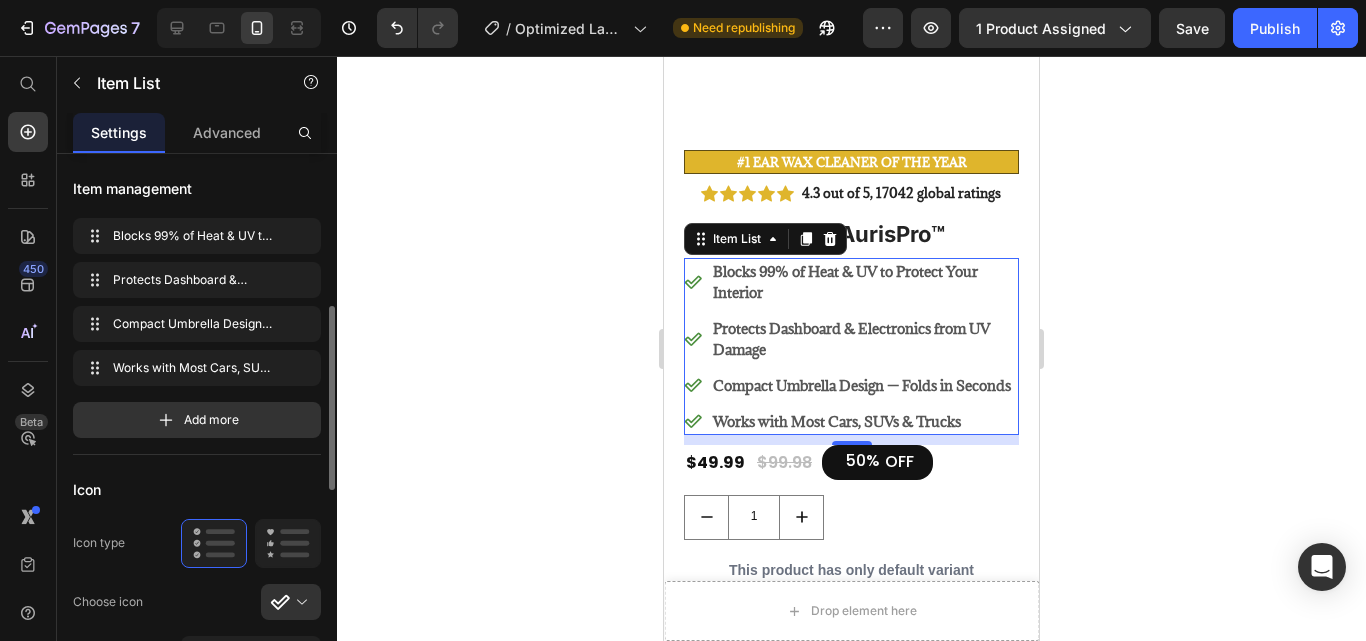 scroll, scrollTop: 114, scrollLeft: 0, axis: vertical 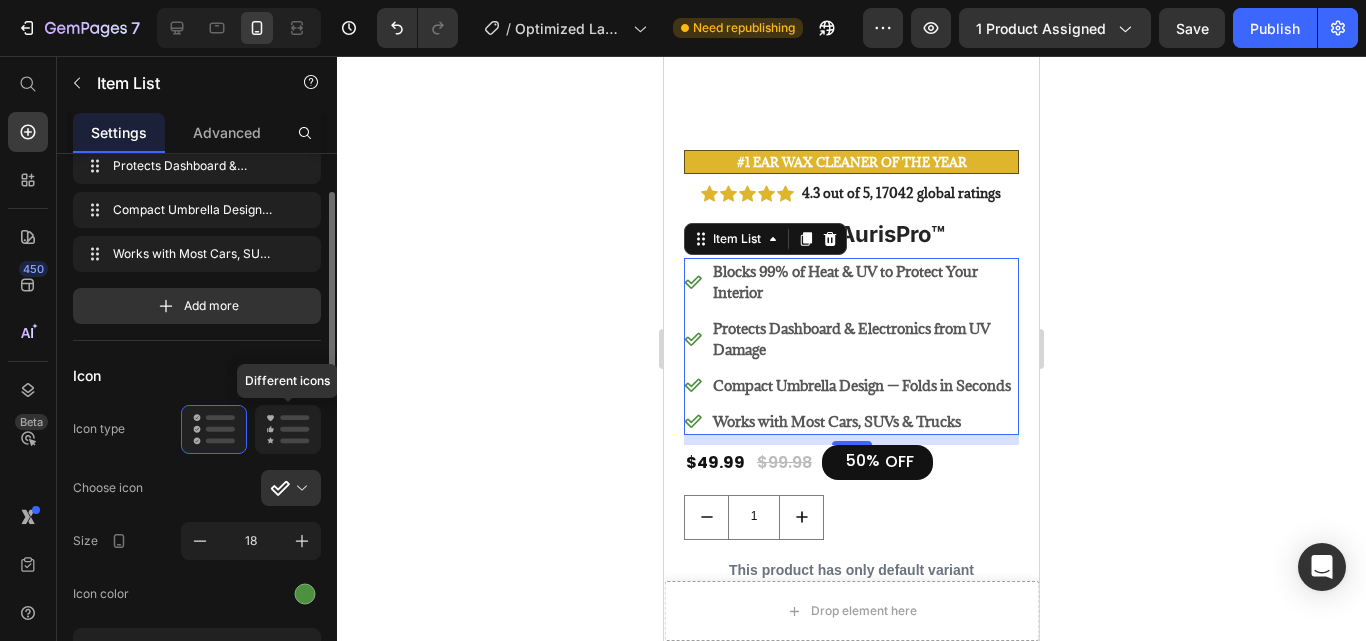 click 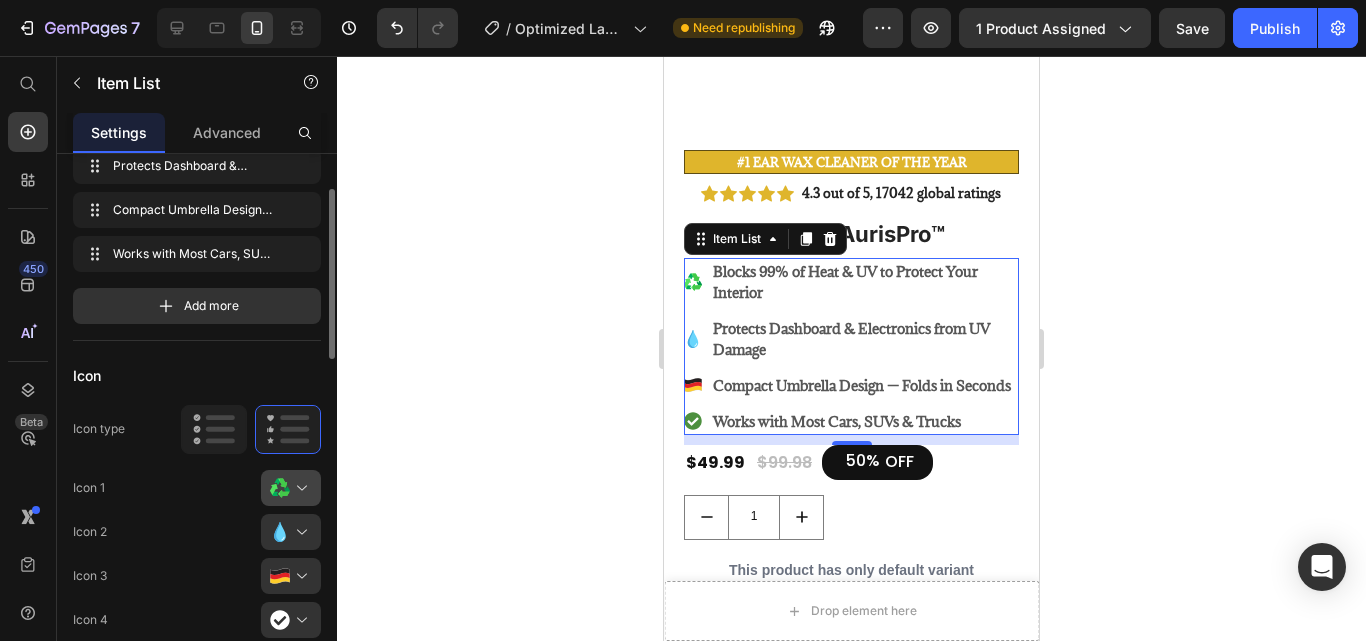 click at bounding box center [299, 488] 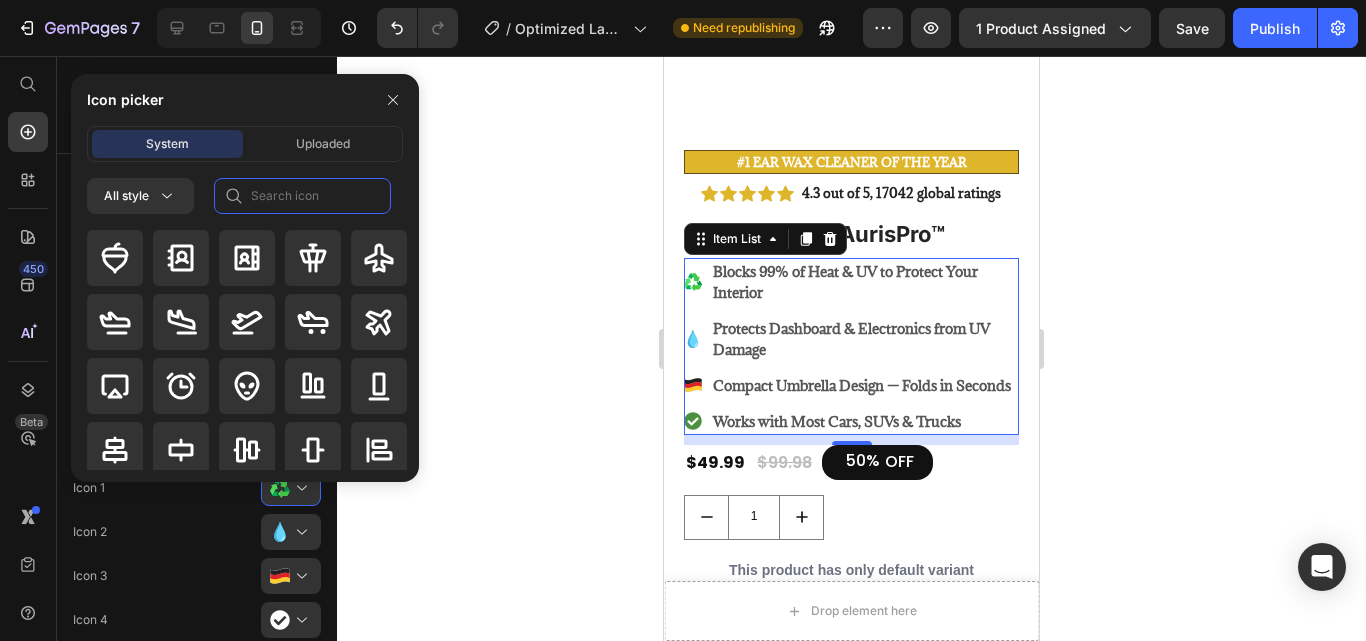 click 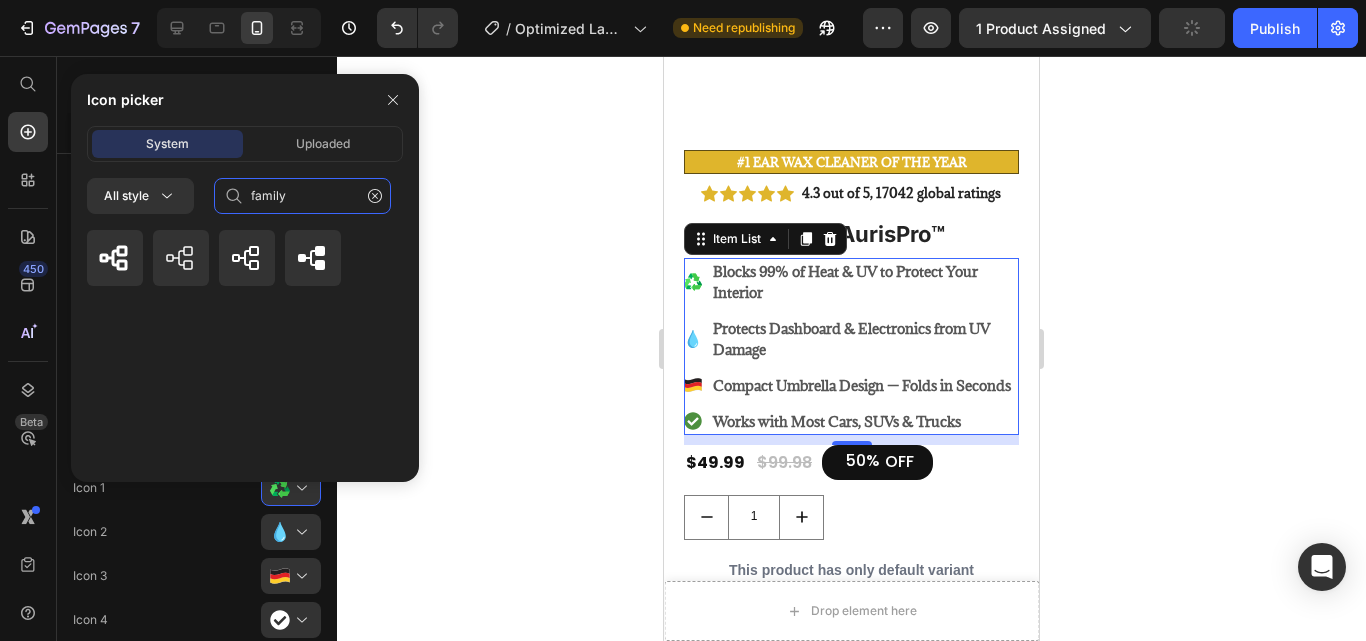 type on "family" 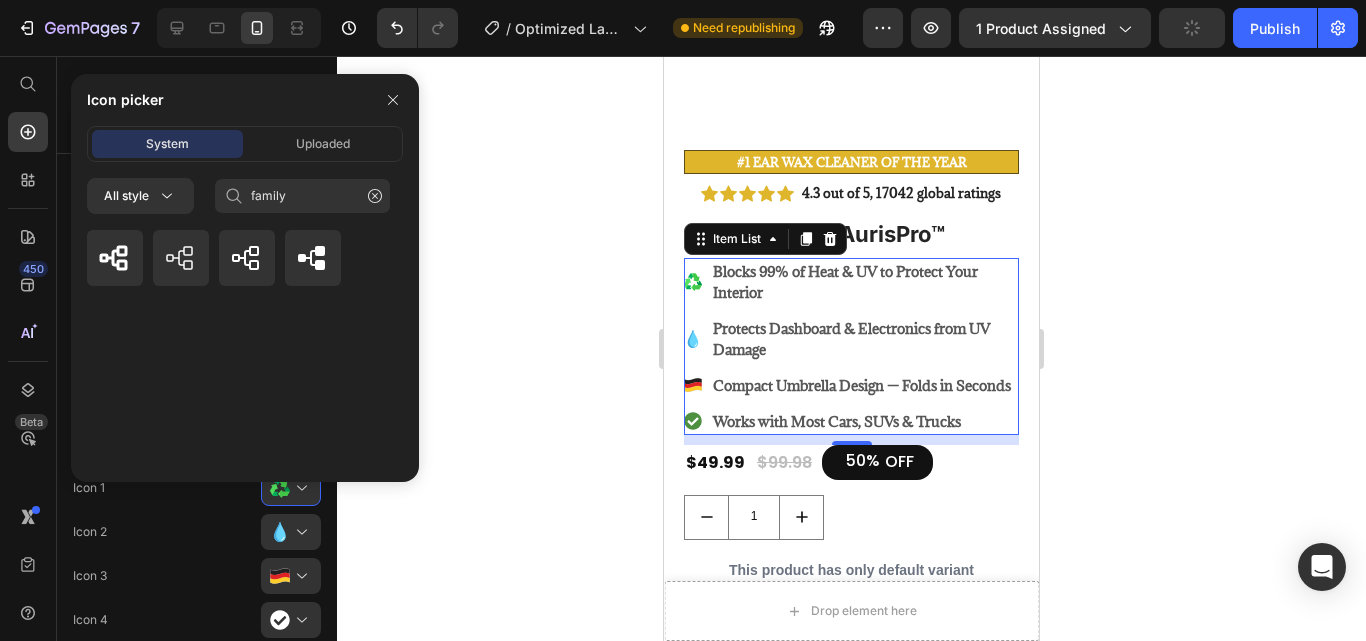 click on "Icon 2" 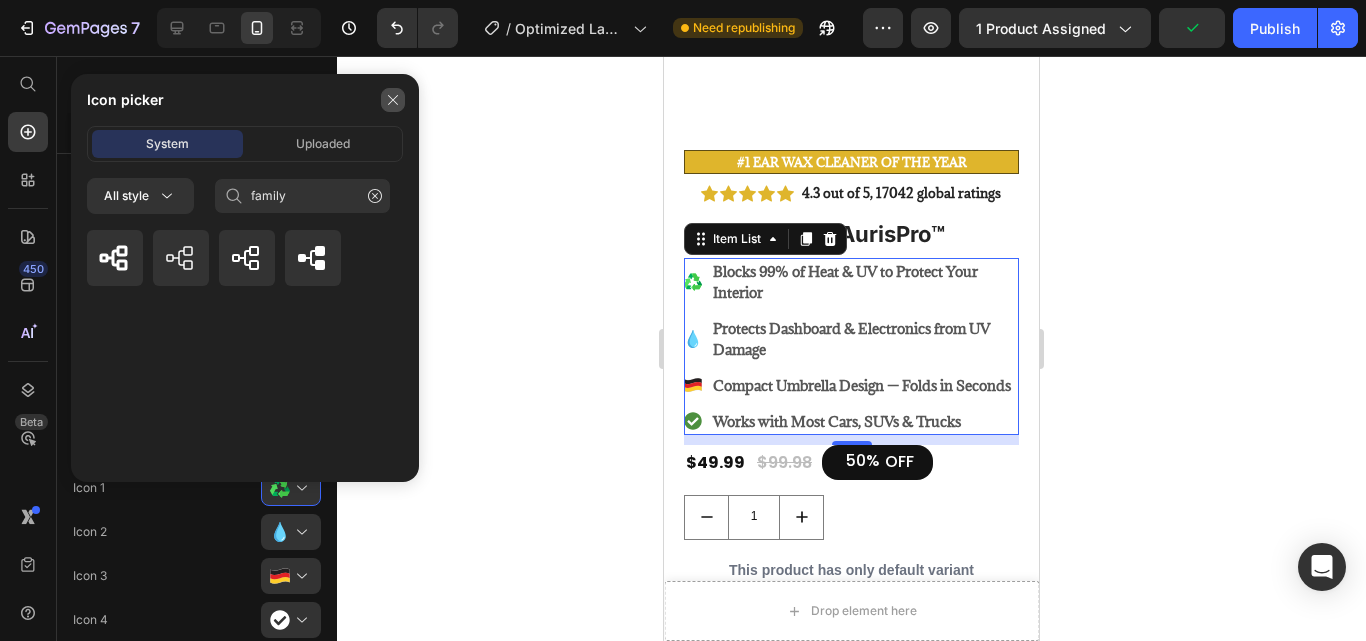 click at bounding box center (393, 100) 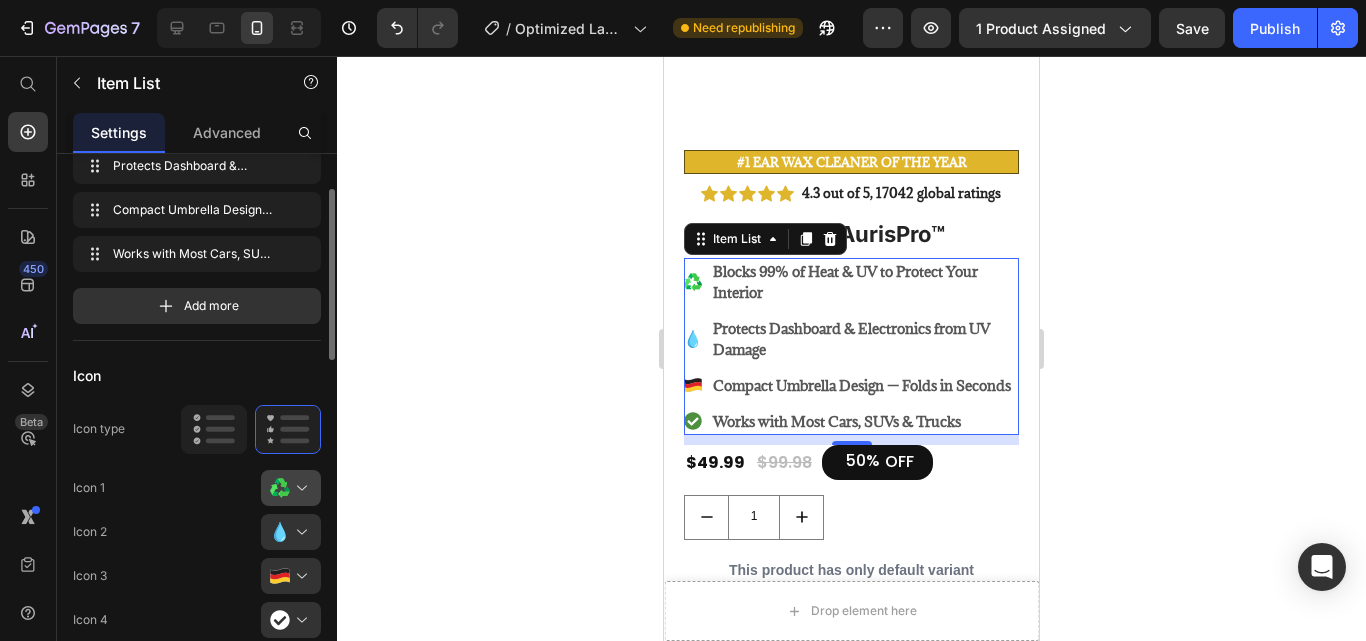 click at bounding box center [299, 488] 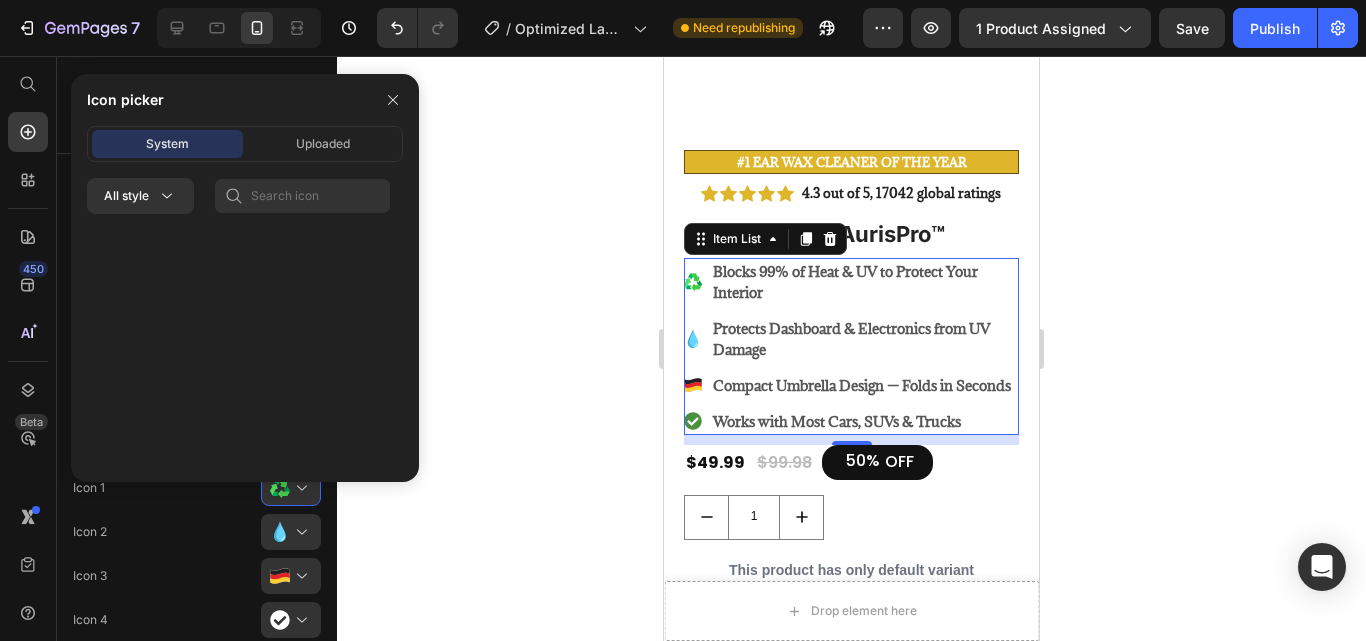 scroll, scrollTop: 11680, scrollLeft: 0, axis: vertical 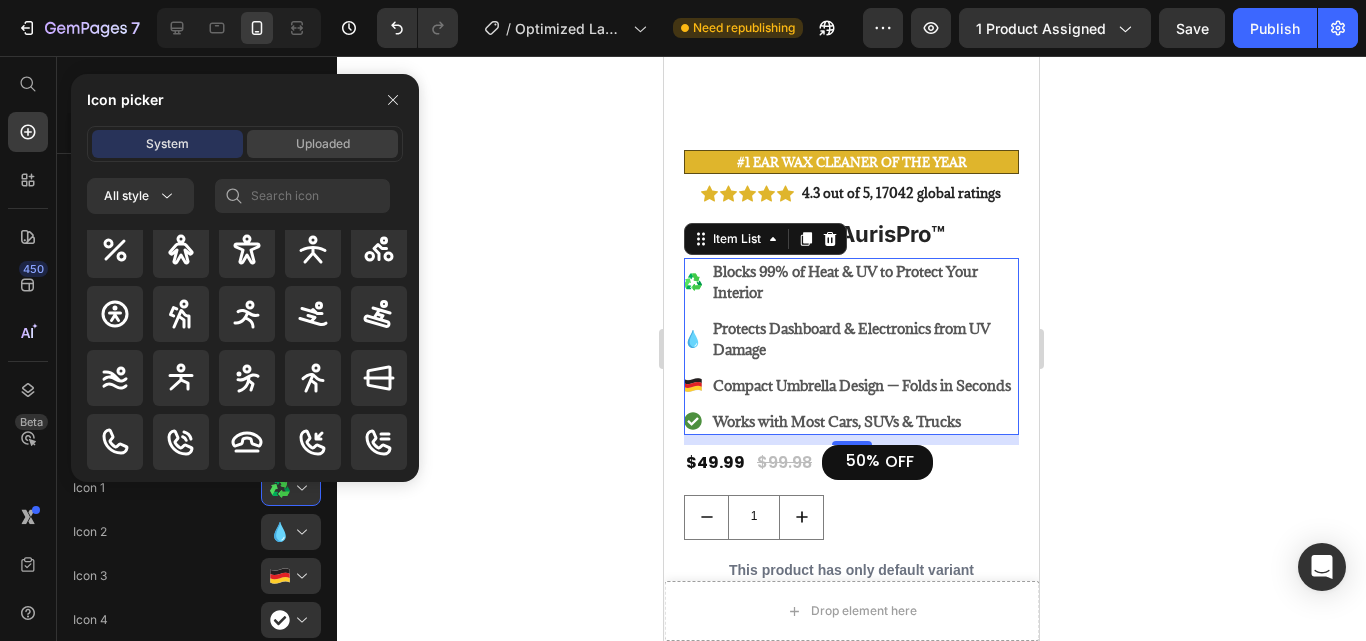 click on "Uploaded" at bounding box center [323, 144] 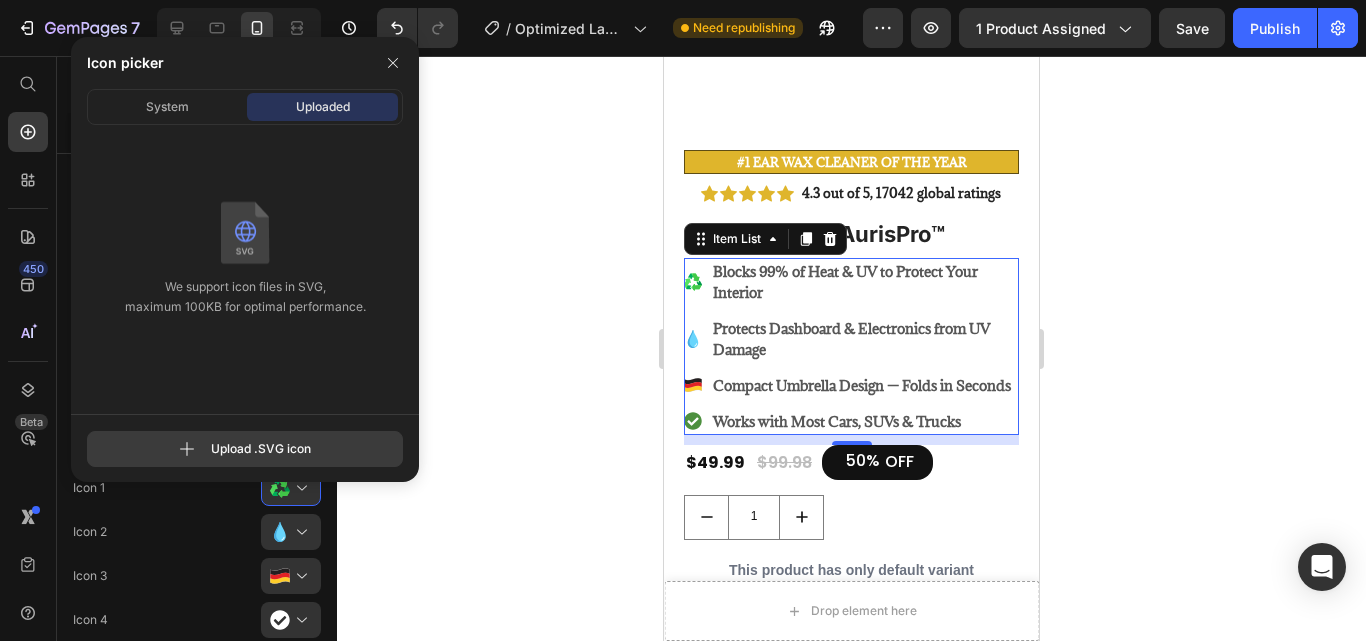 click 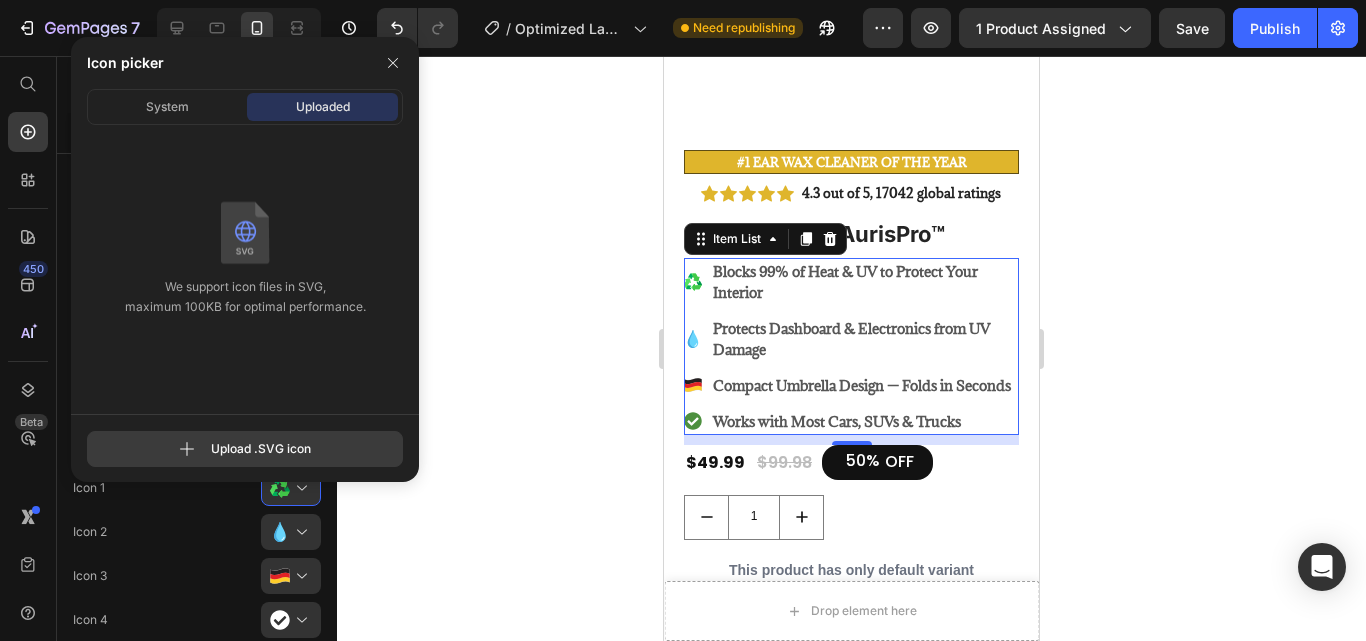 type on "C:\fakepath\revna_icon_family.svg" 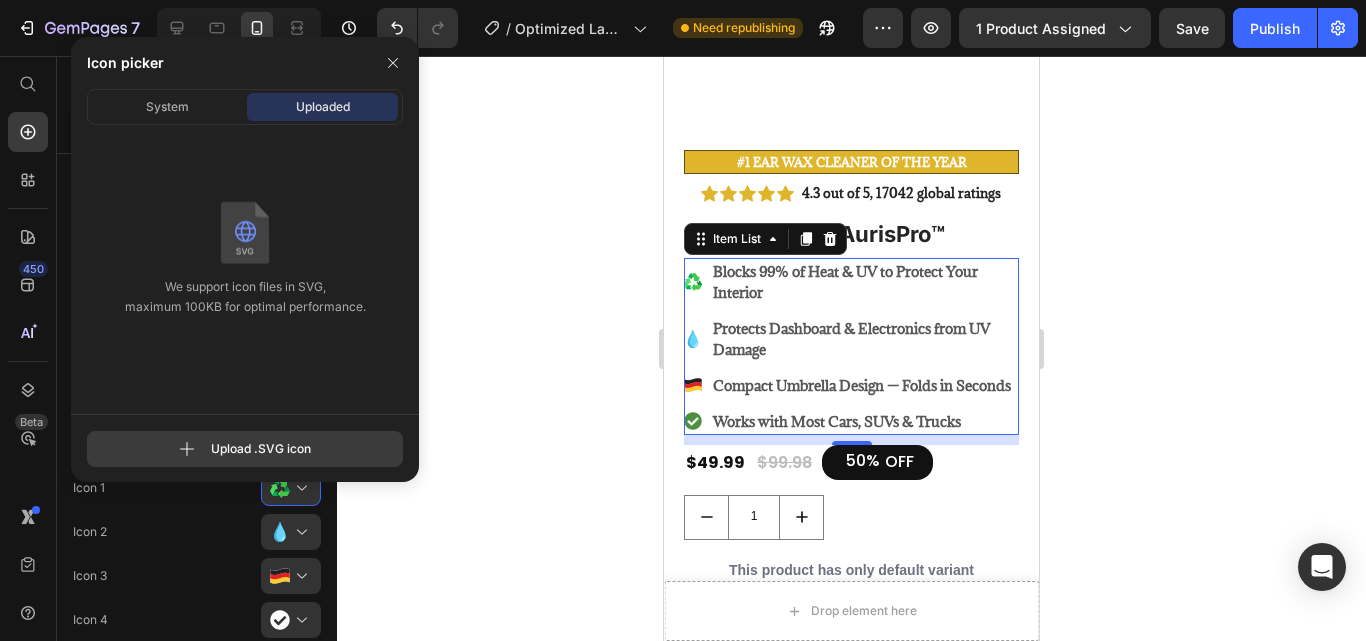 click 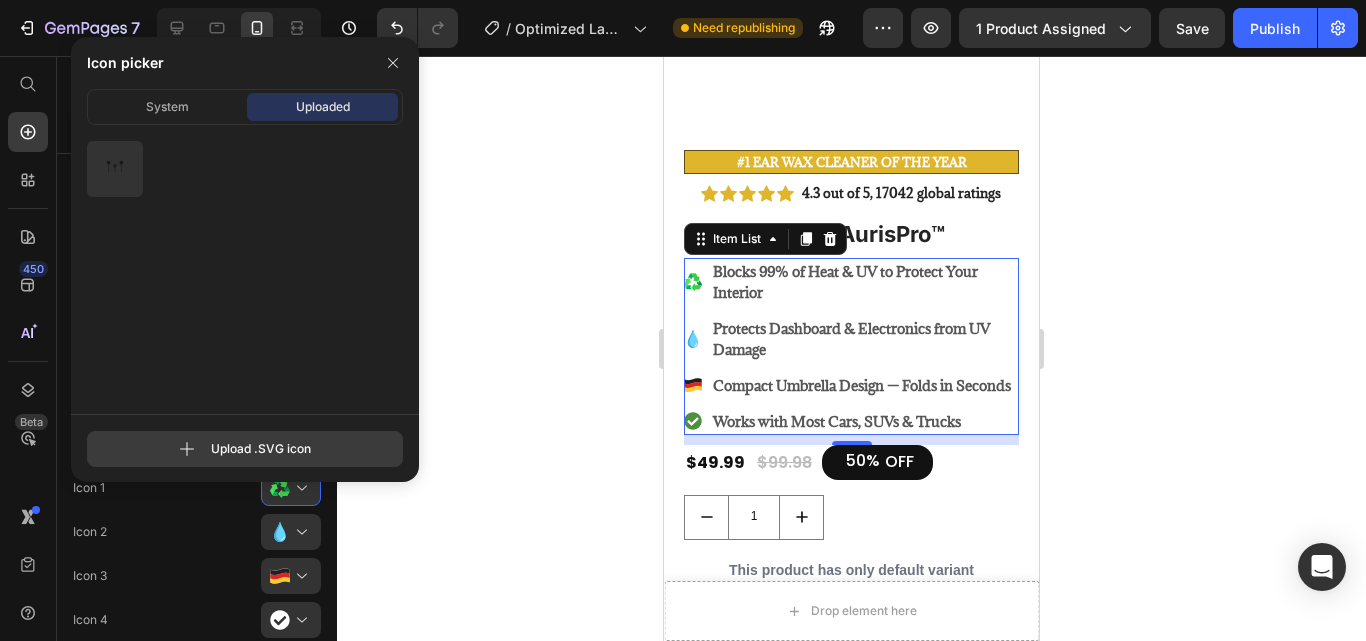 click 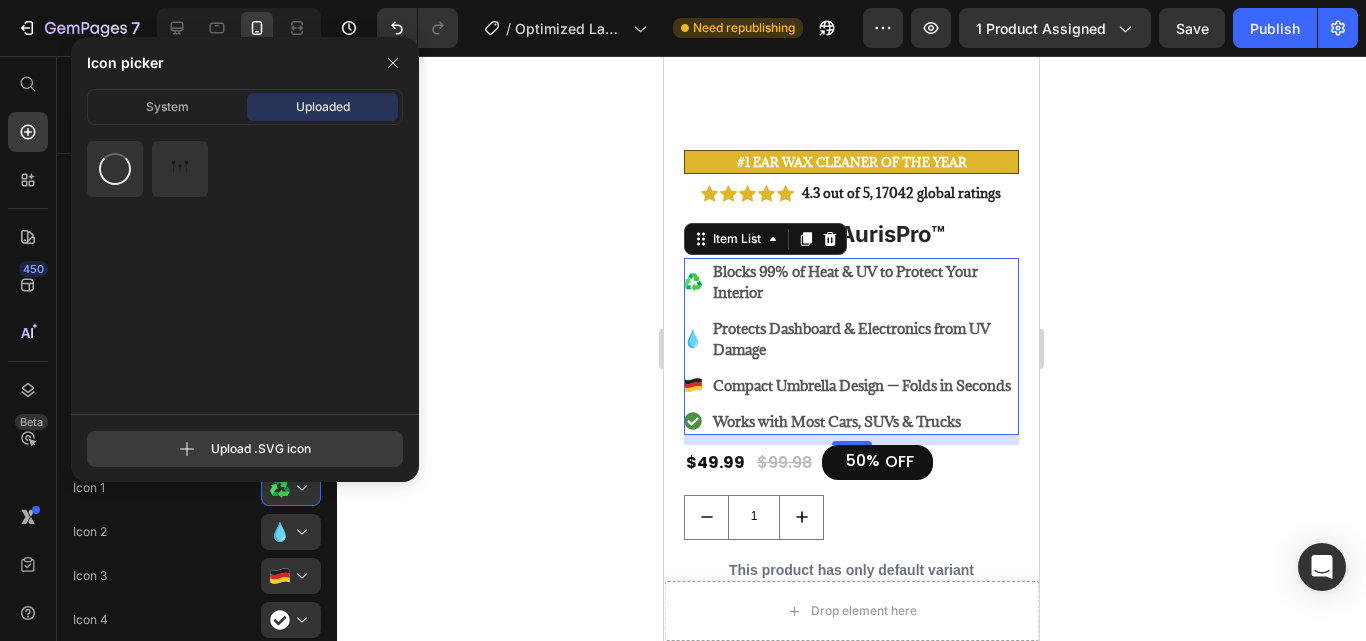 click 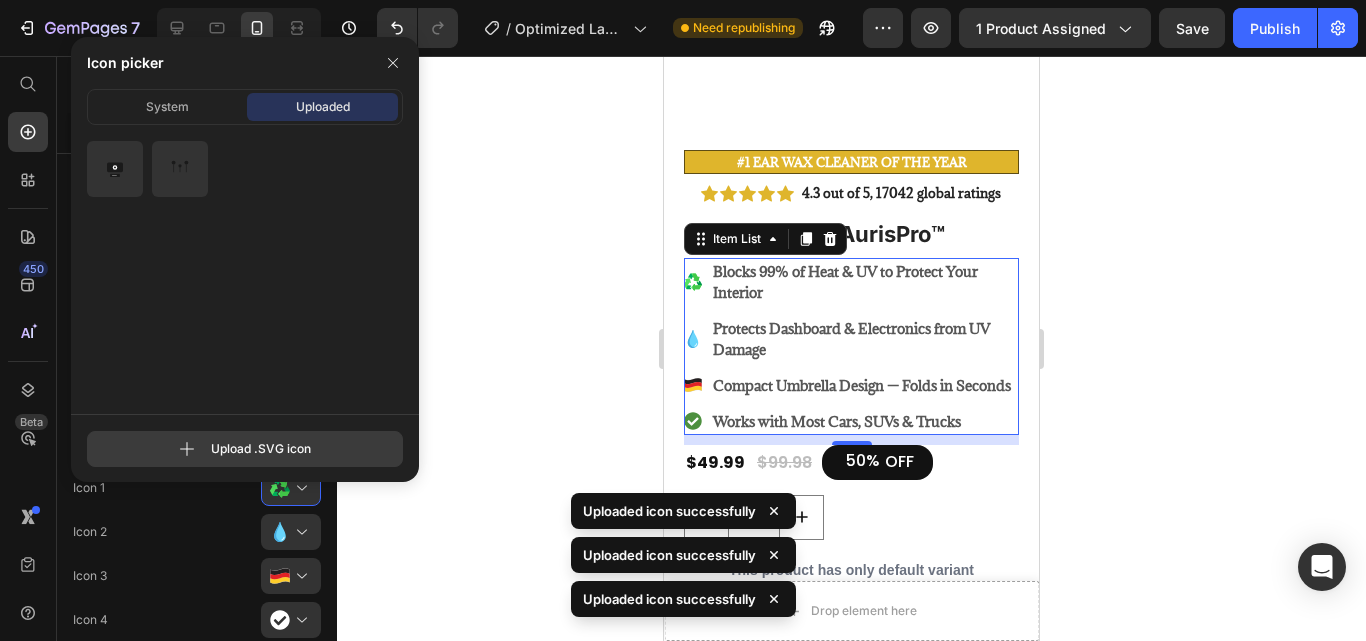 type on "C:\fakepath\revna_icon_360_cleaning.svg" 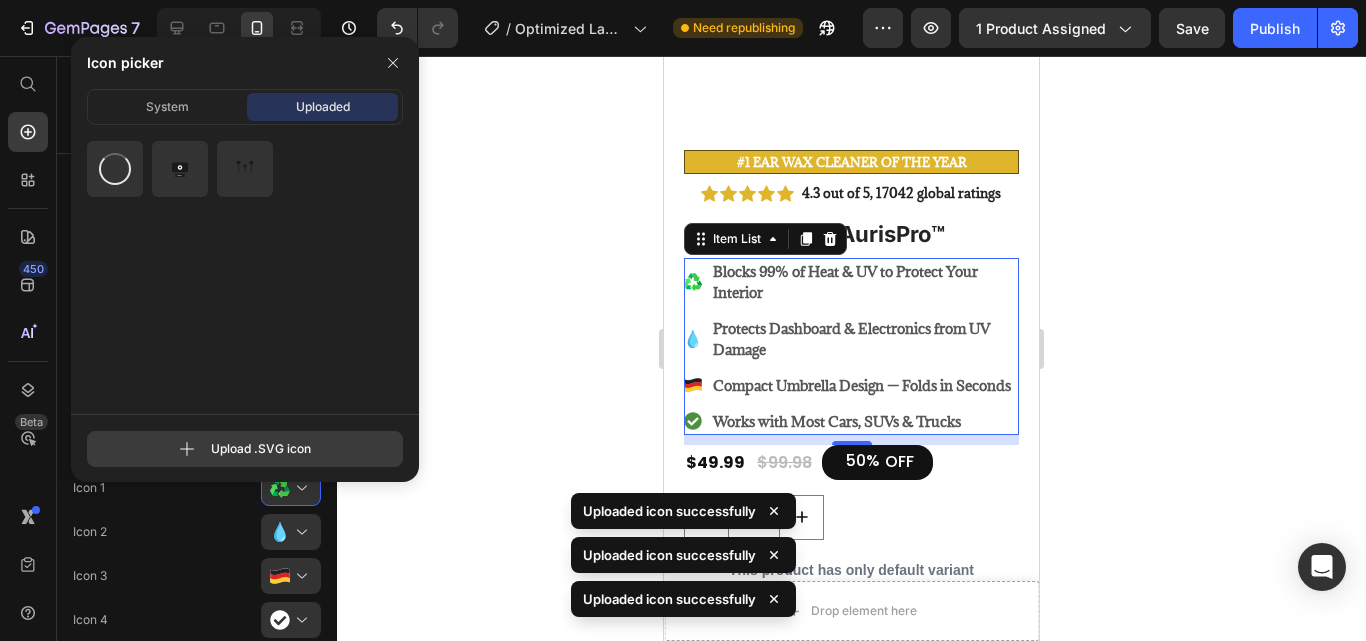 click 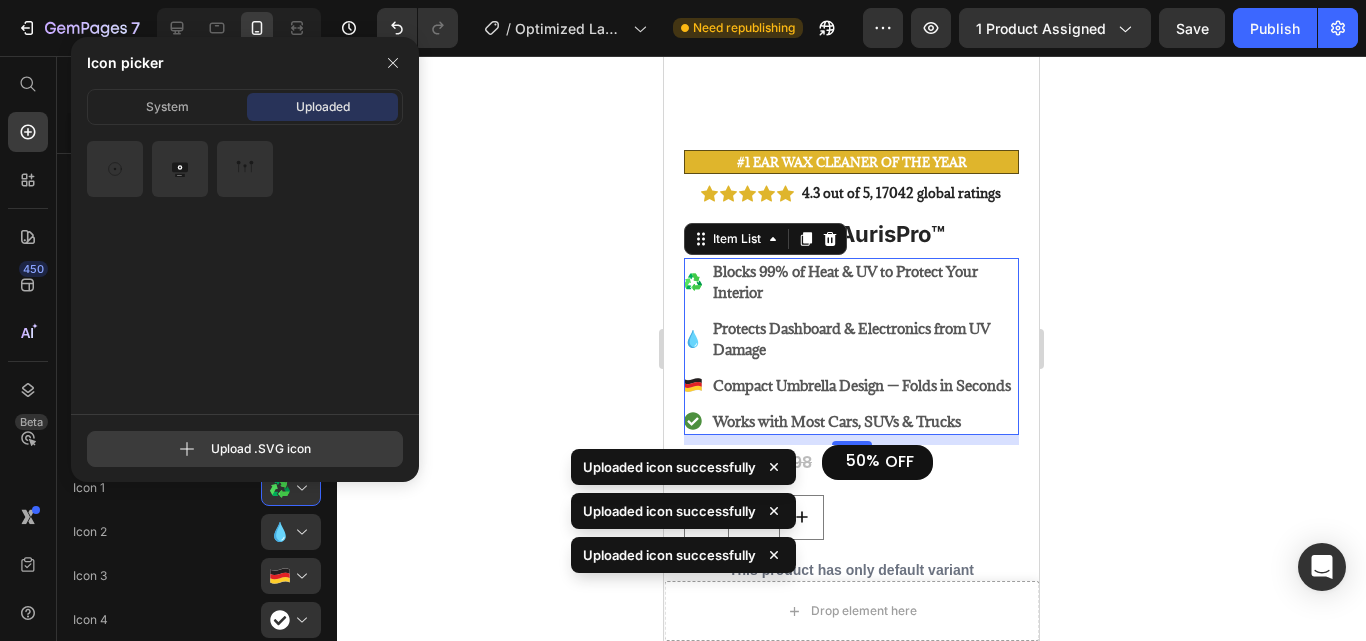 type on "C:\fakepath\revna_icon_battery.svg" 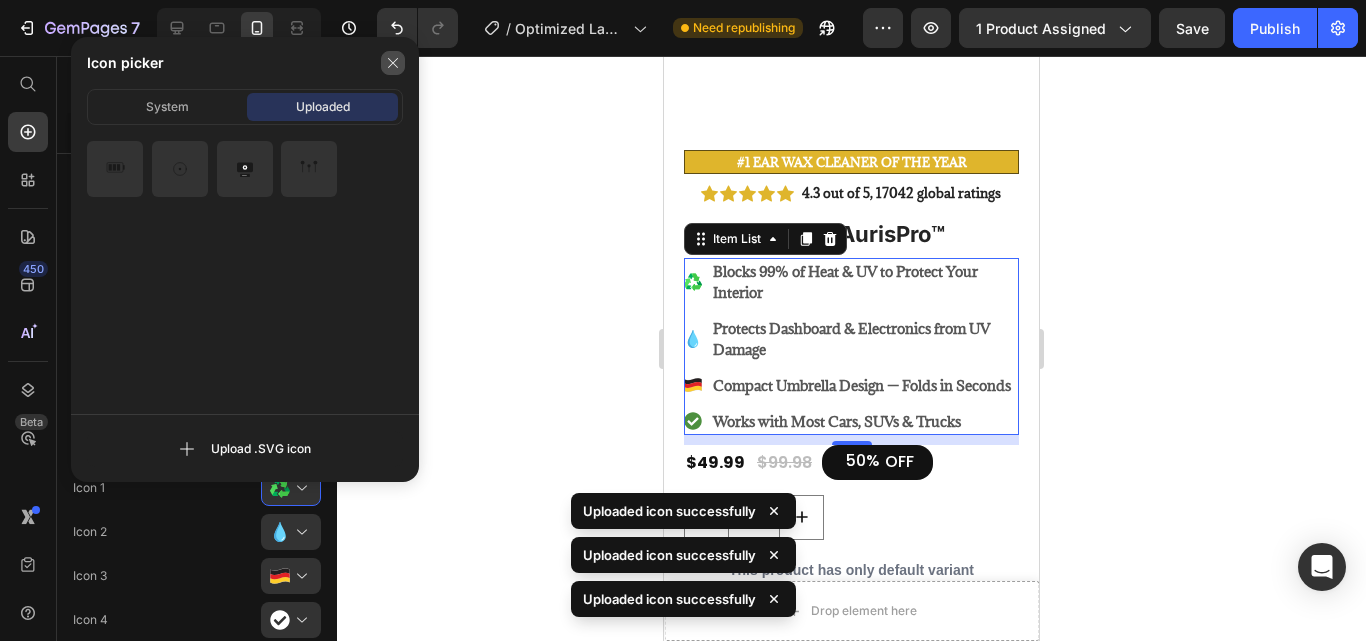 click 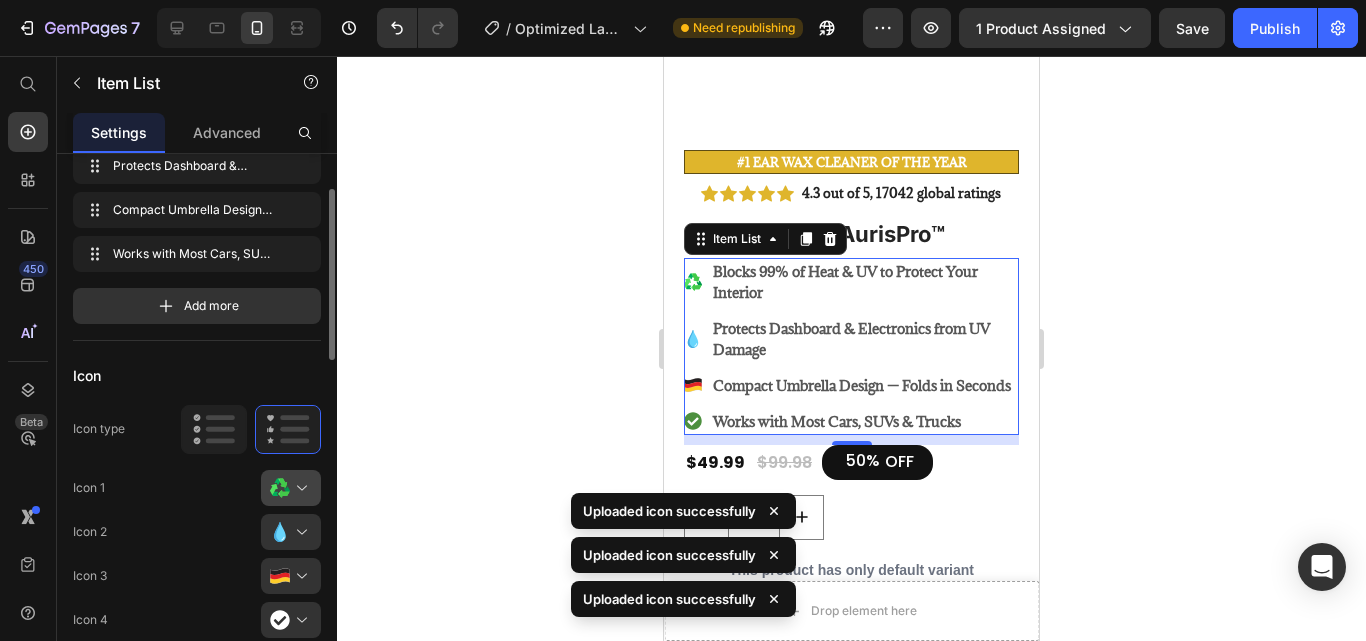 click at bounding box center [299, 488] 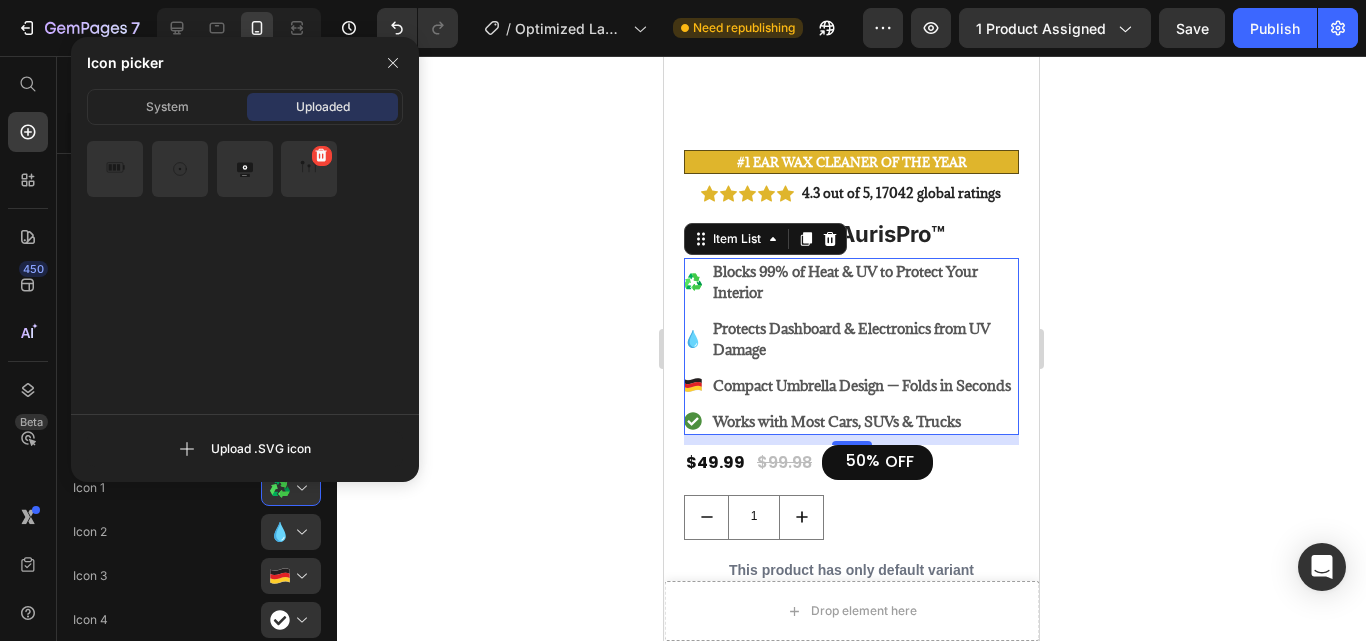 click at bounding box center (309, 169) 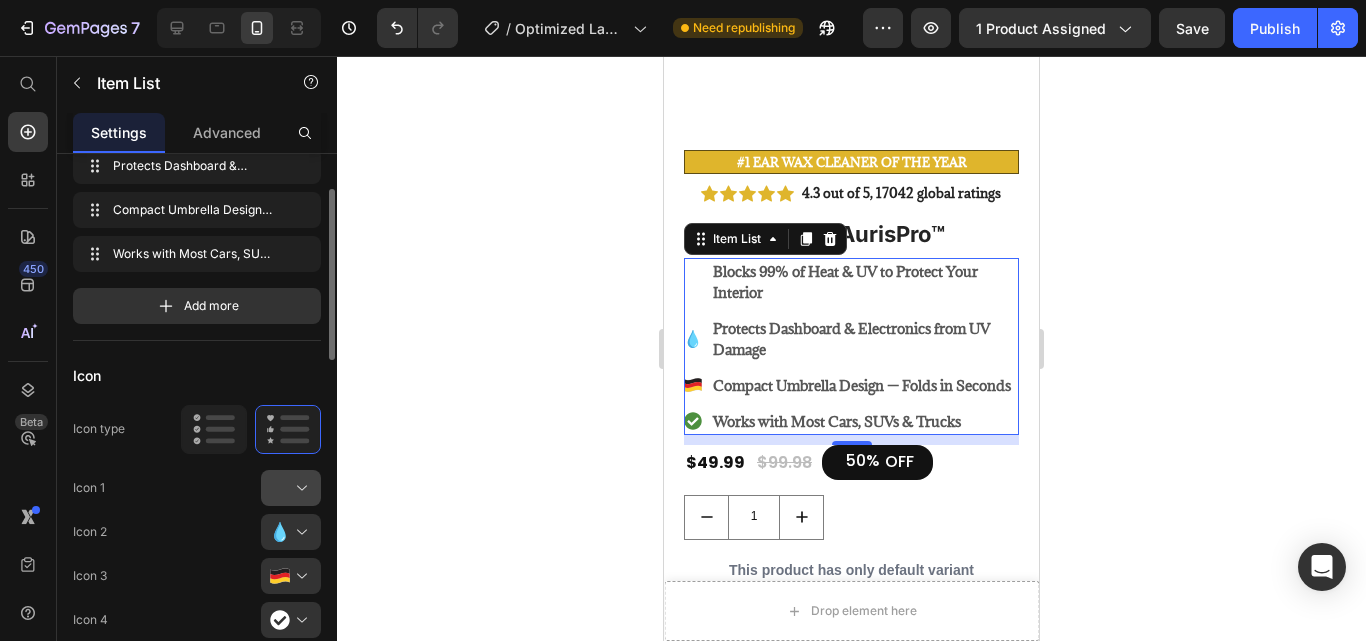 click at bounding box center [299, 488] 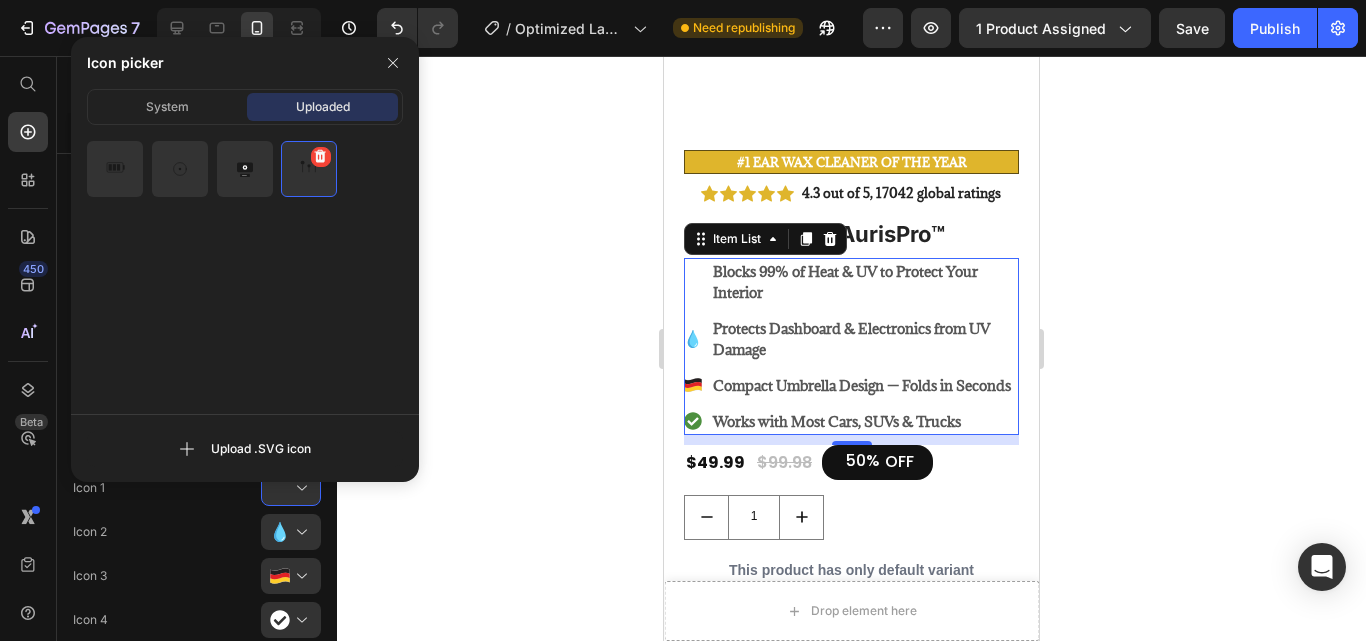 click at bounding box center (309, 169) 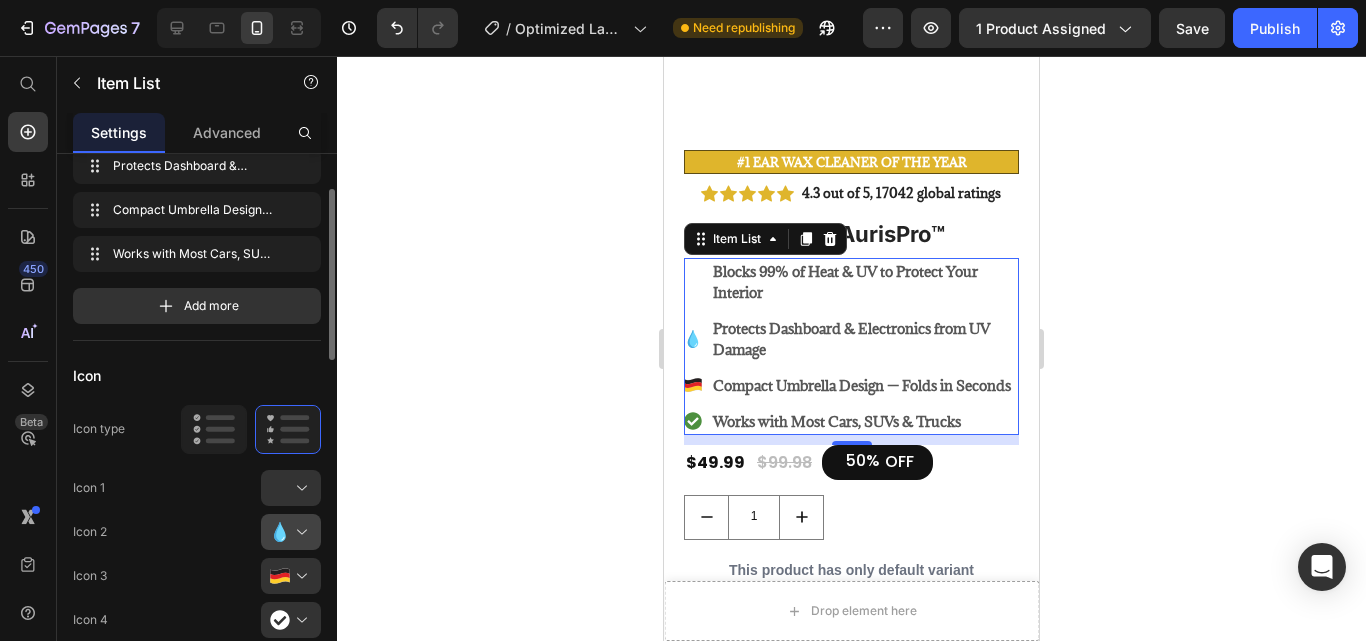 click at bounding box center [299, 532] 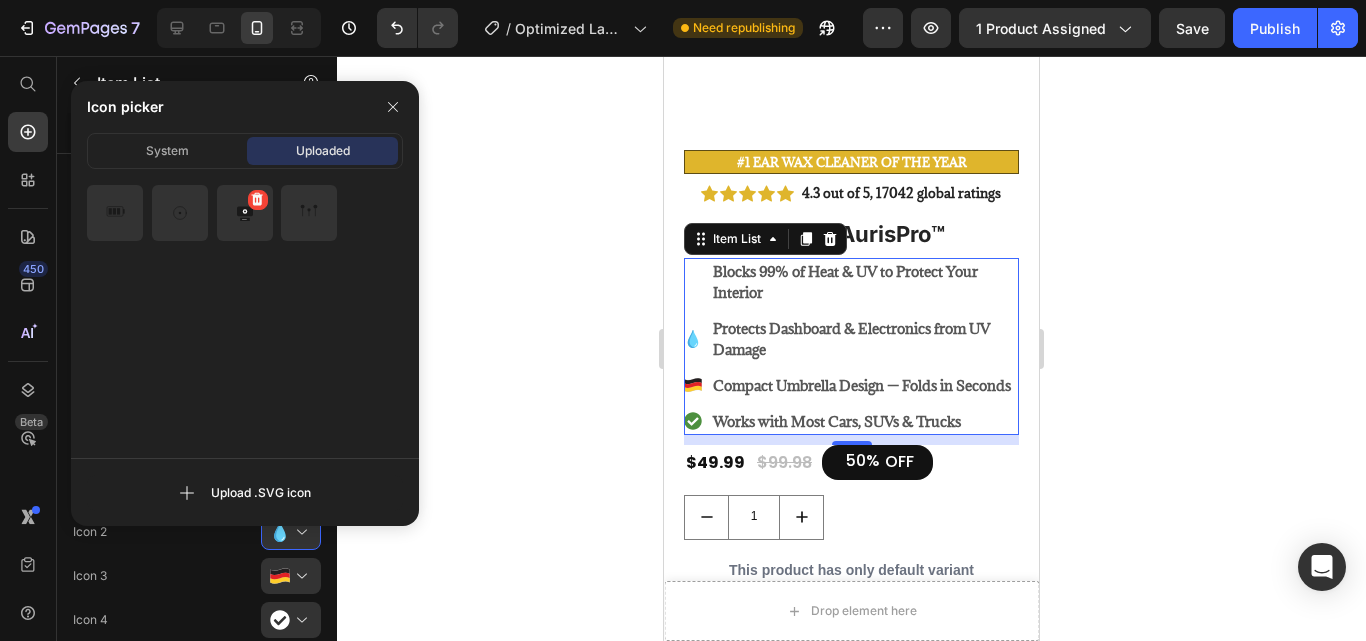click at bounding box center [245, 213] 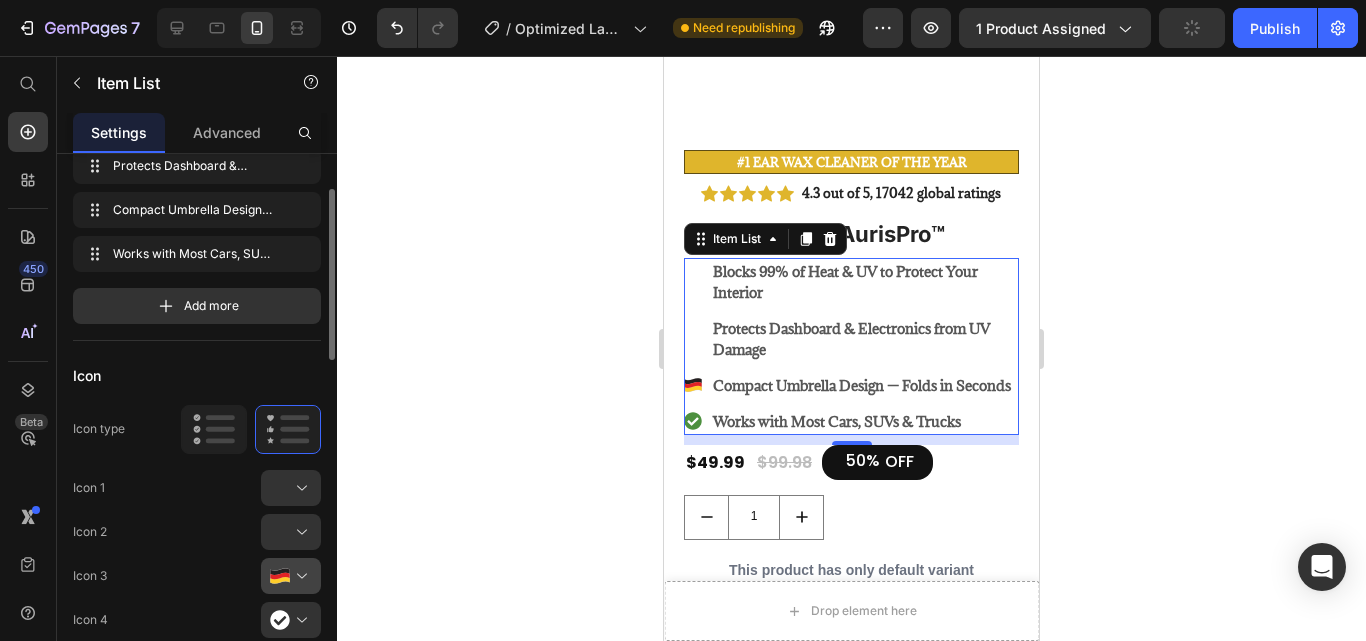 click at bounding box center (299, 576) 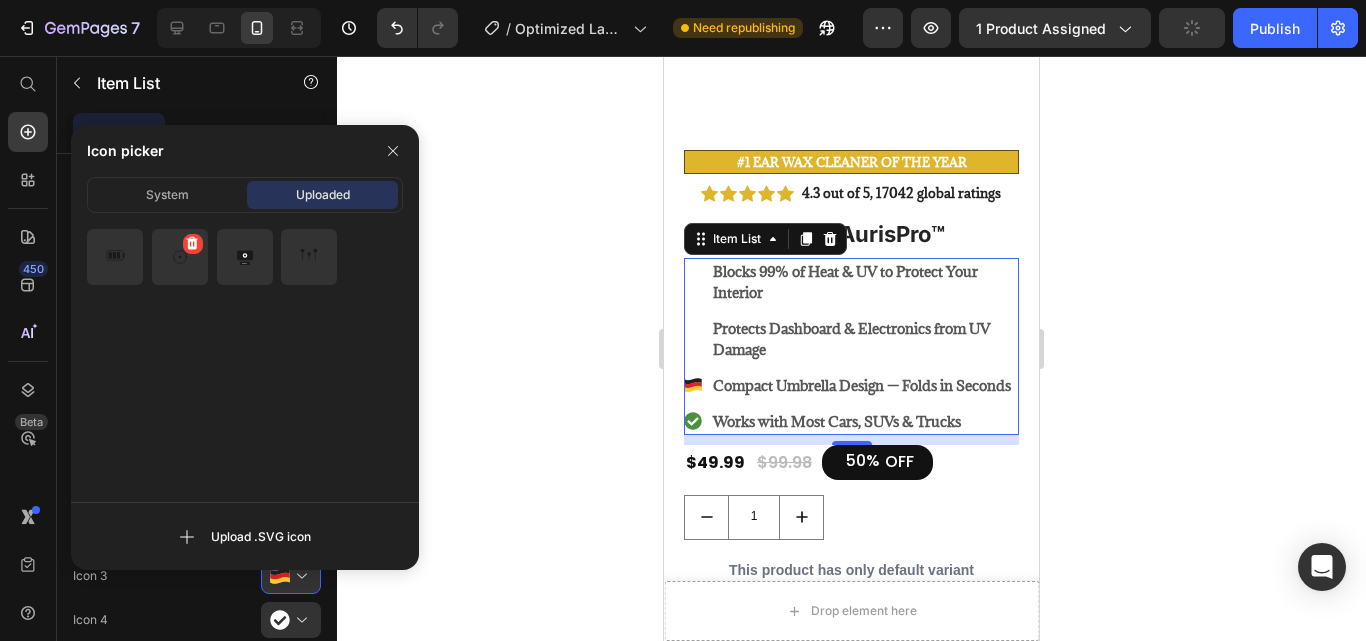 click 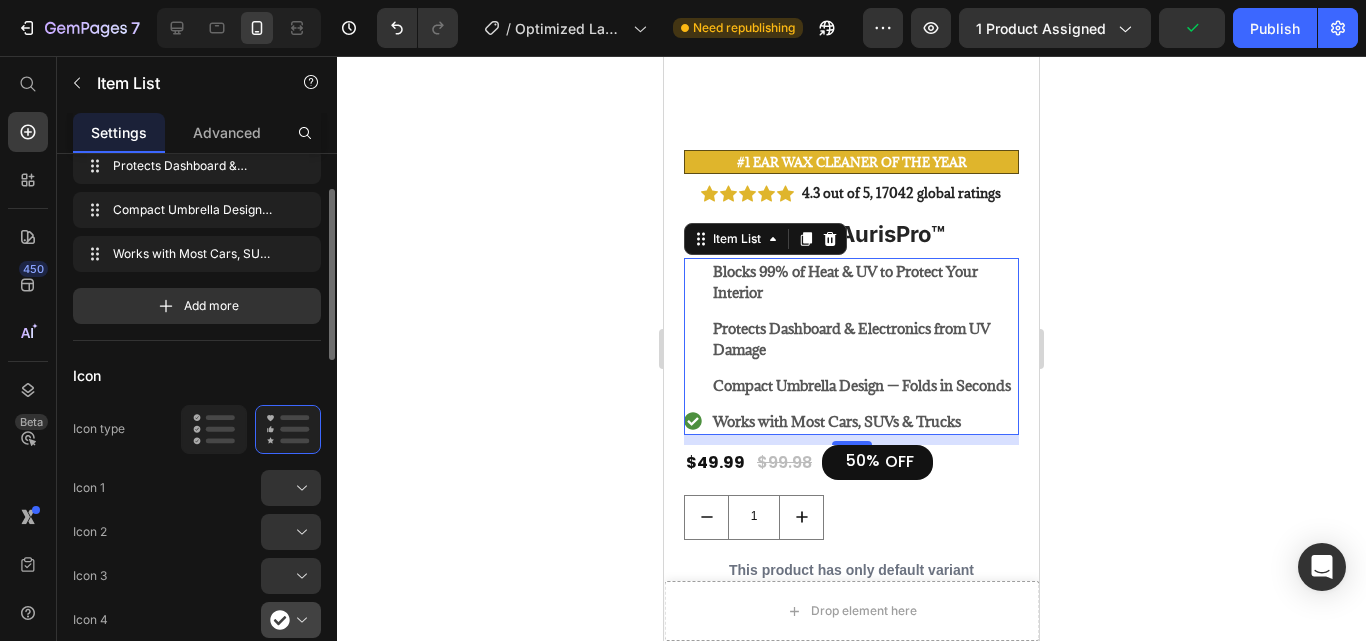 click at bounding box center (299, 620) 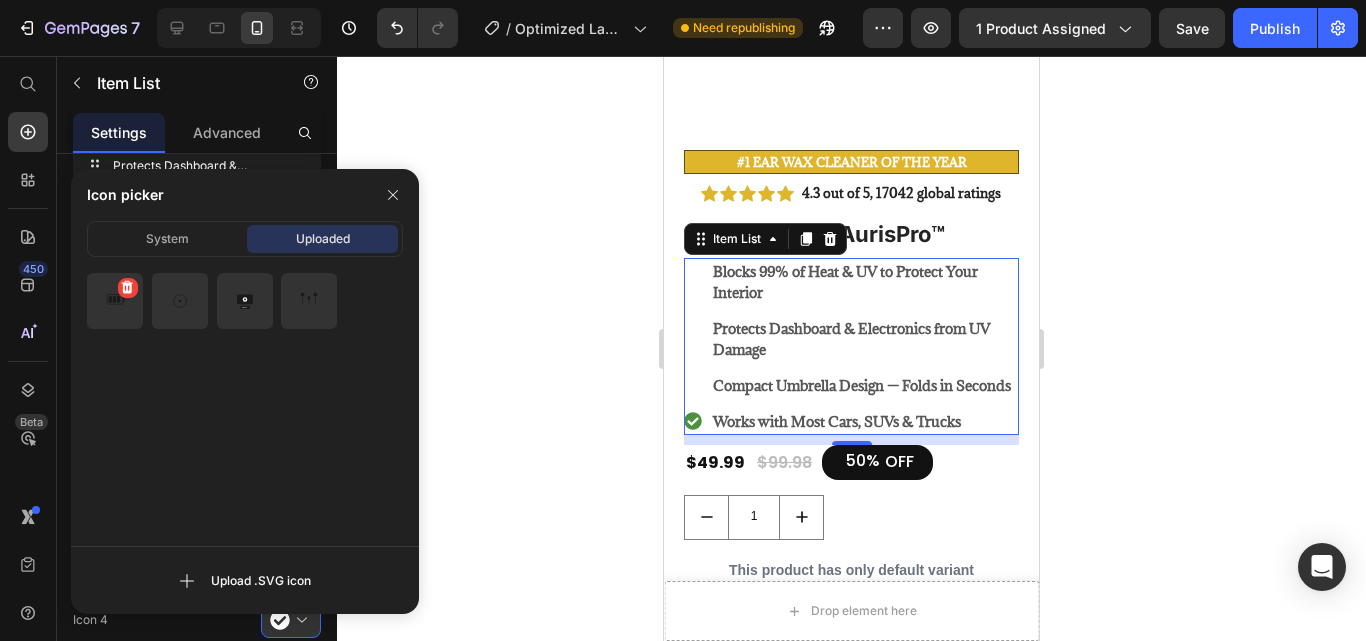 click at bounding box center [115, 301] 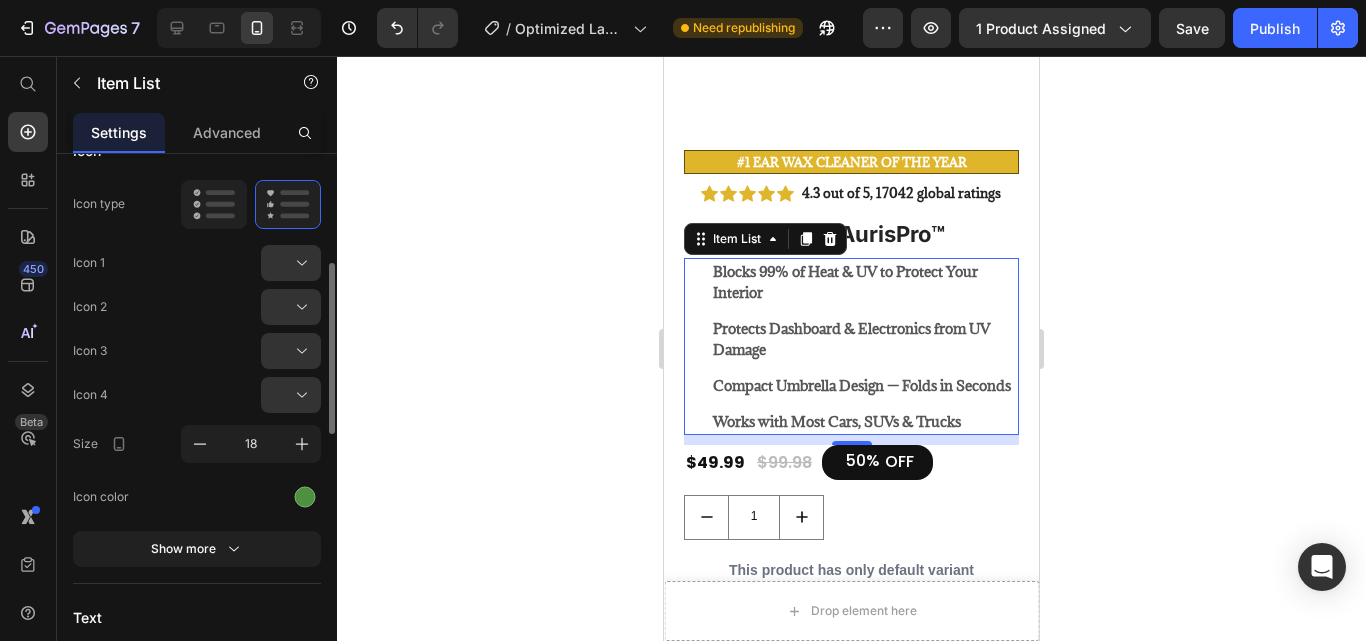 scroll, scrollTop: 342, scrollLeft: 0, axis: vertical 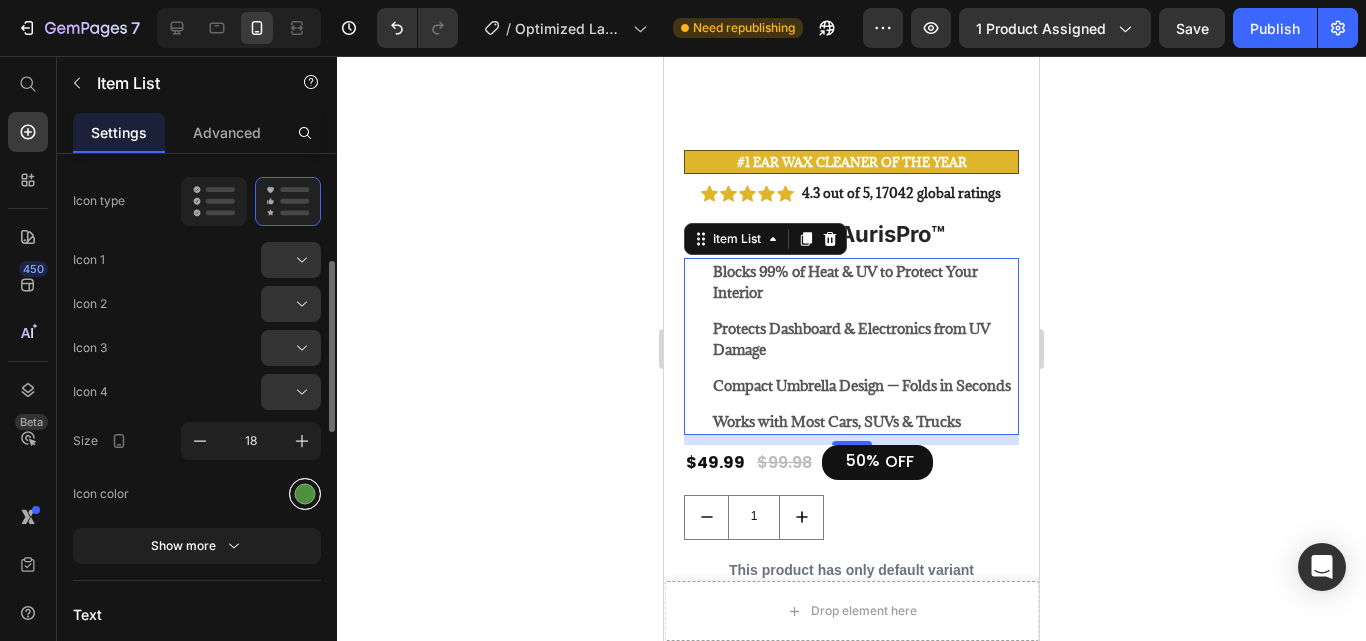 click at bounding box center (305, 494) 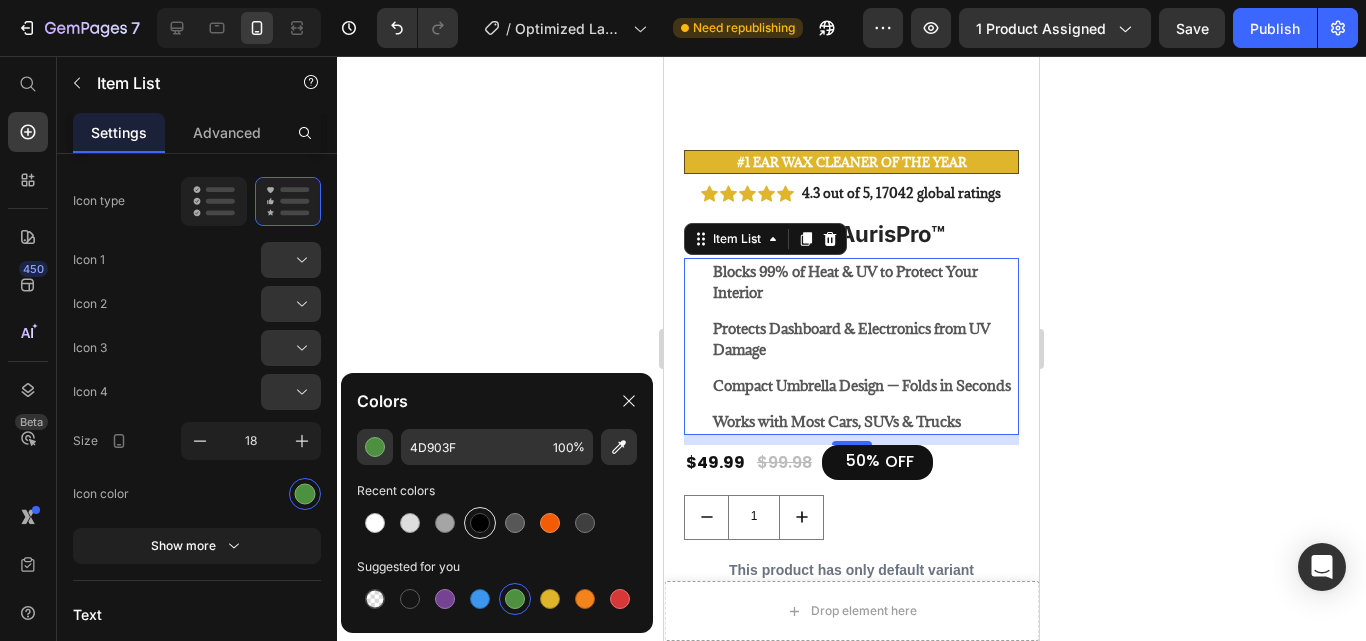 click at bounding box center [480, 523] 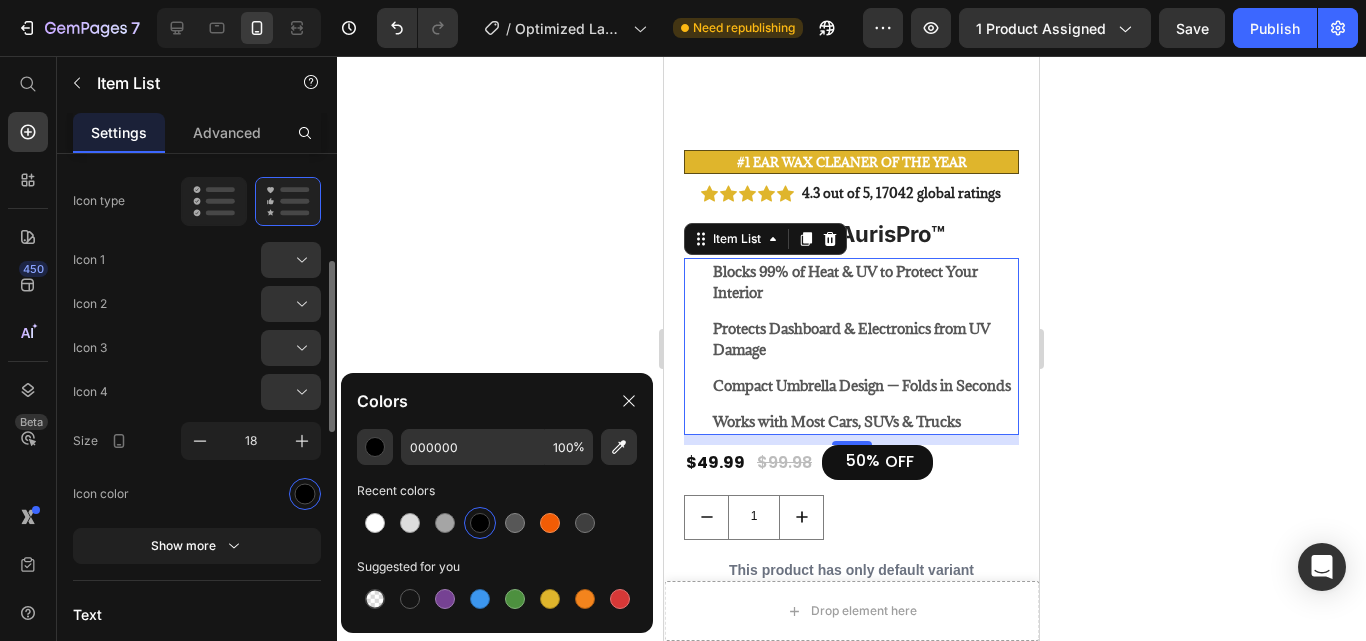 click on "Icon color" 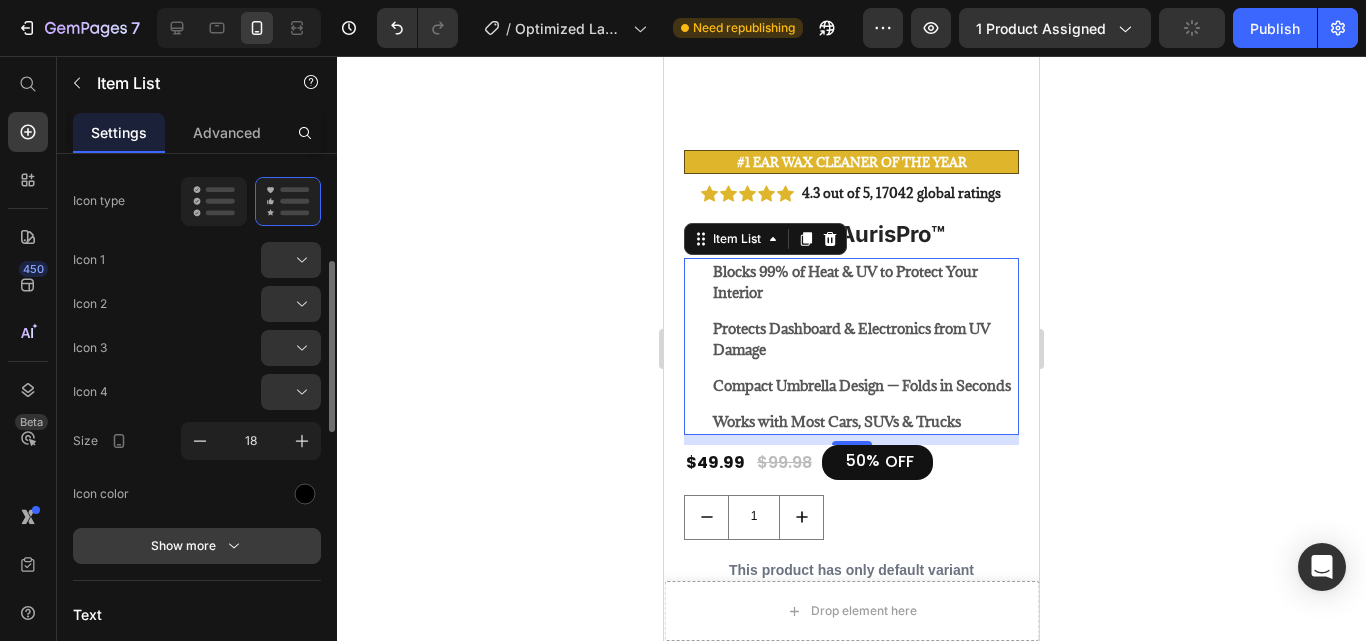 click on "Show more" at bounding box center (197, 546) 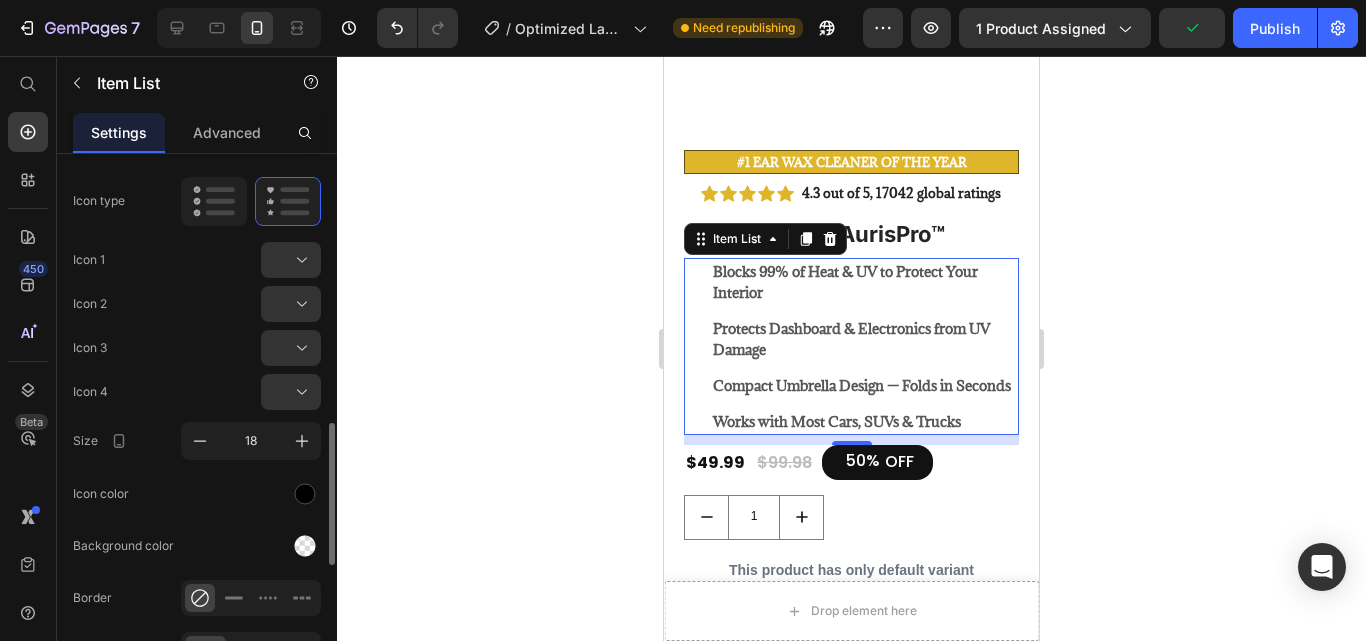 scroll, scrollTop: 485, scrollLeft: 0, axis: vertical 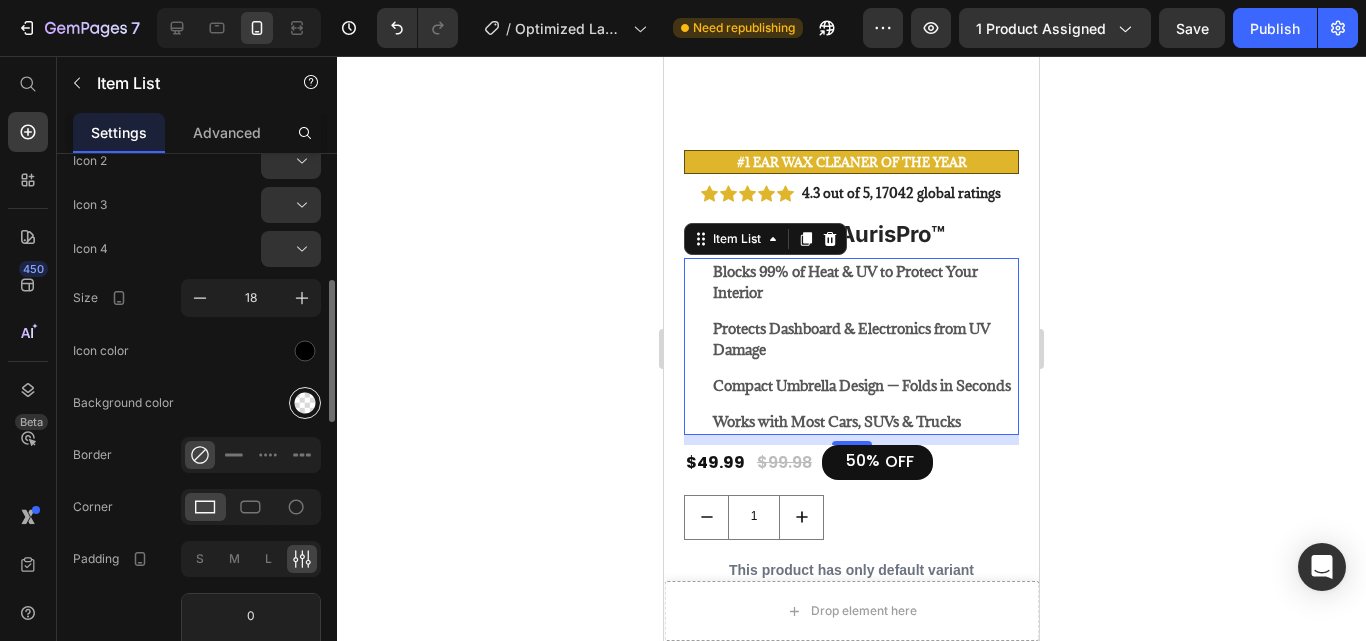 click at bounding box center (305, 403) 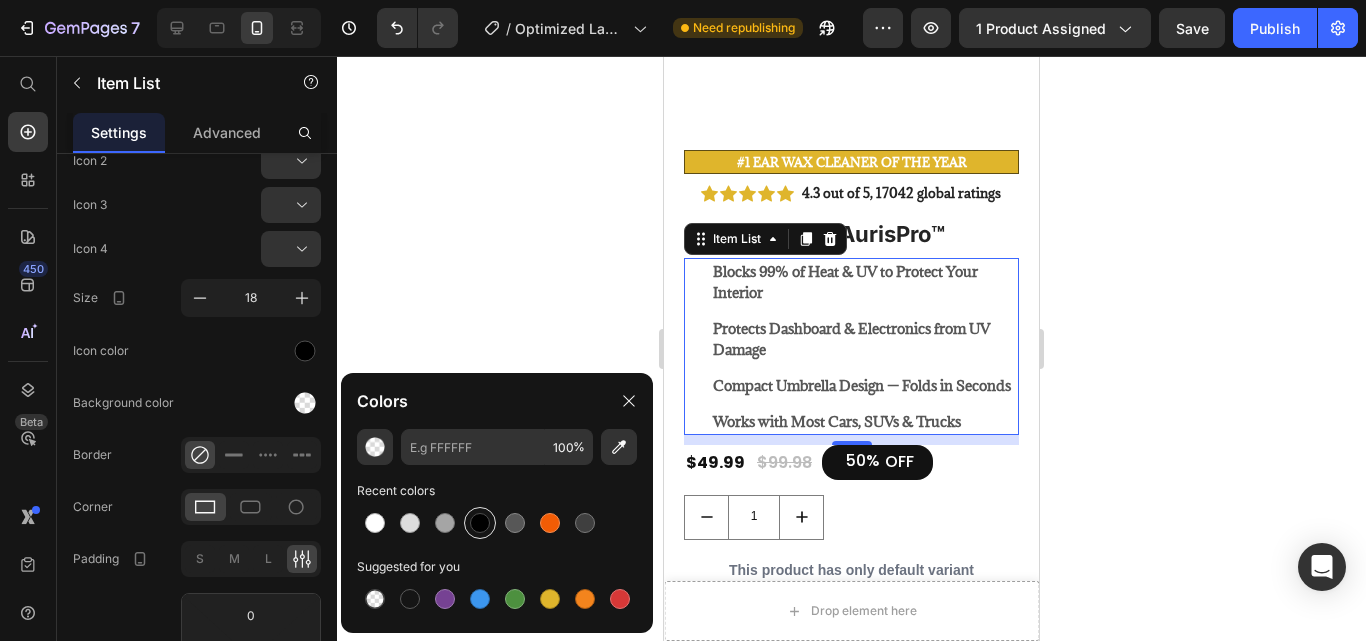 click at bounding box center (480, 523) 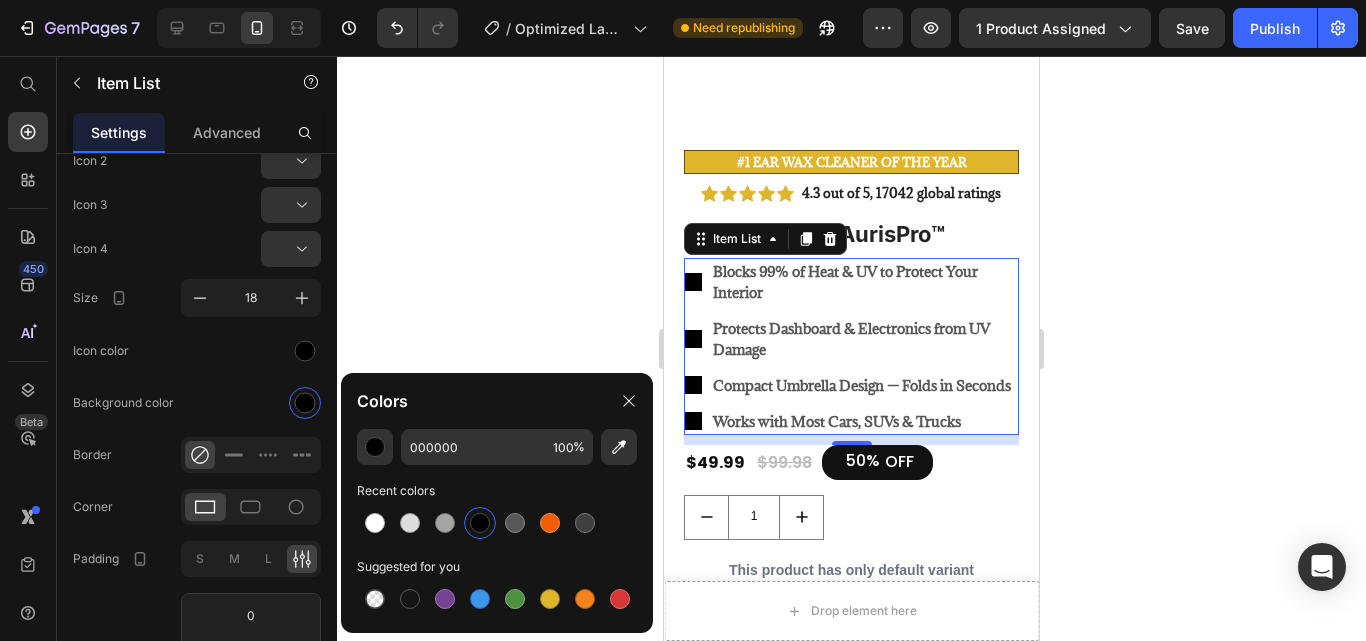 click at bounding box center [480, 523] 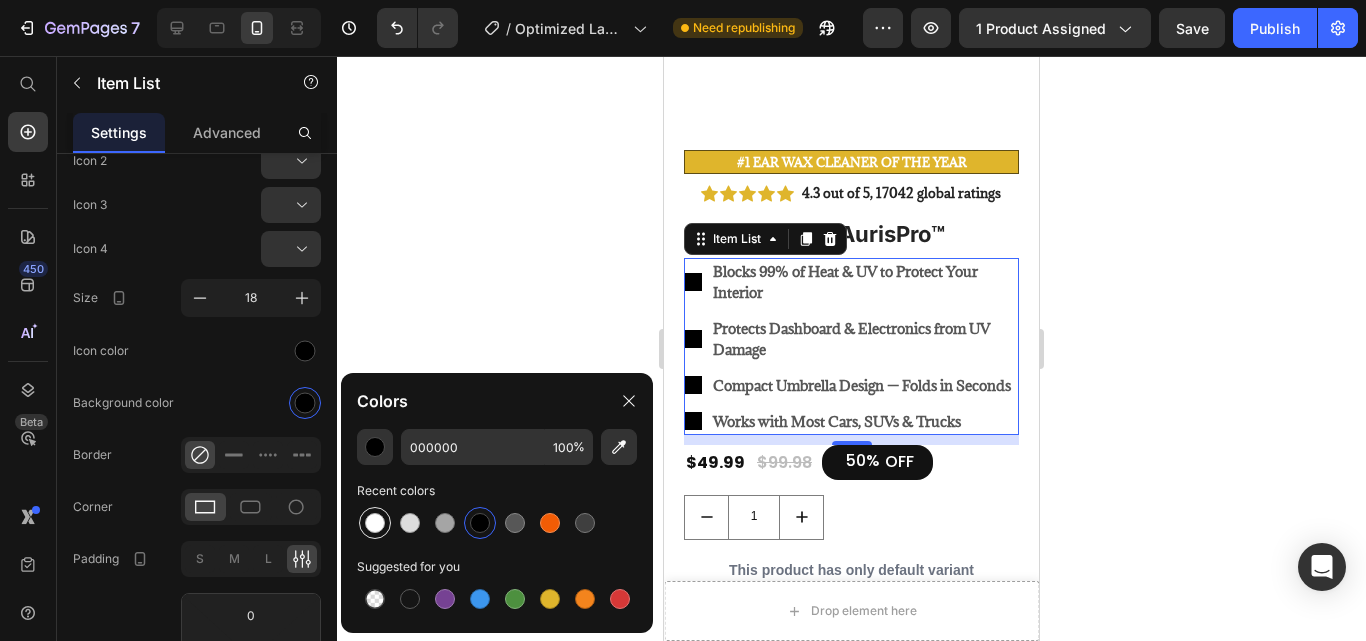 click at bounding box center [375, 523] 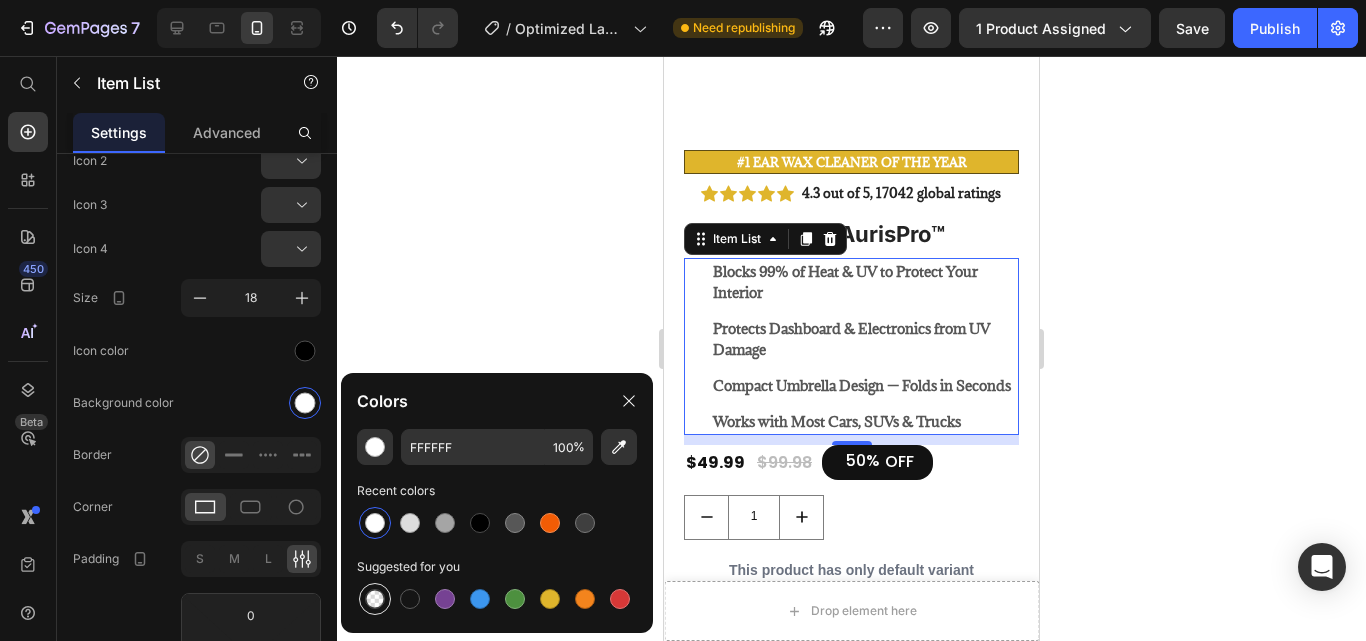 click at bounding box center (375, 599) 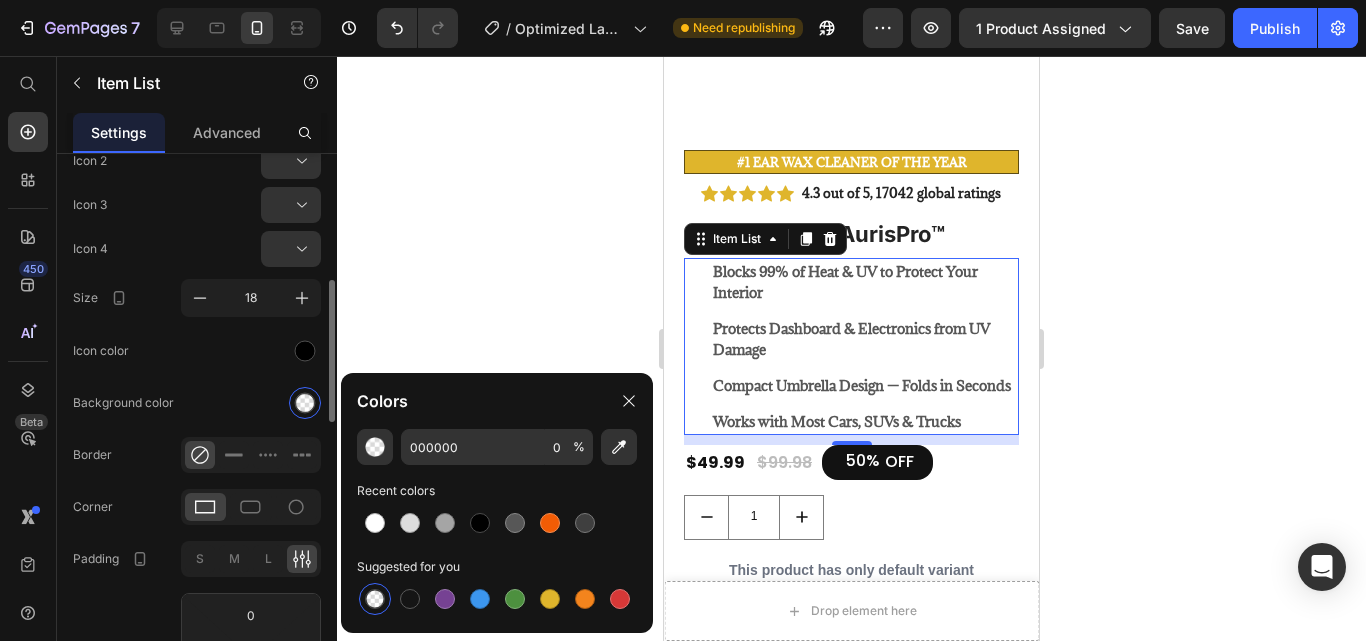 click on "Icon color" 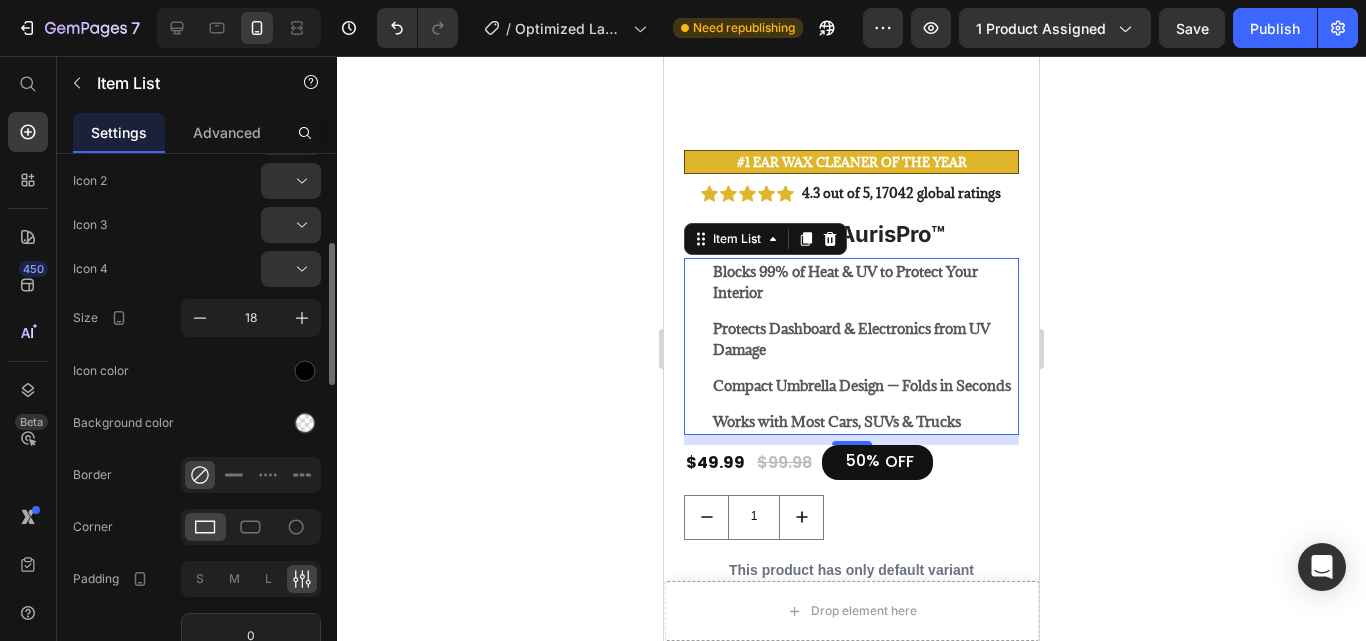 scroll, scrollTop: 433, scrollLeft: 0, axis: vertical 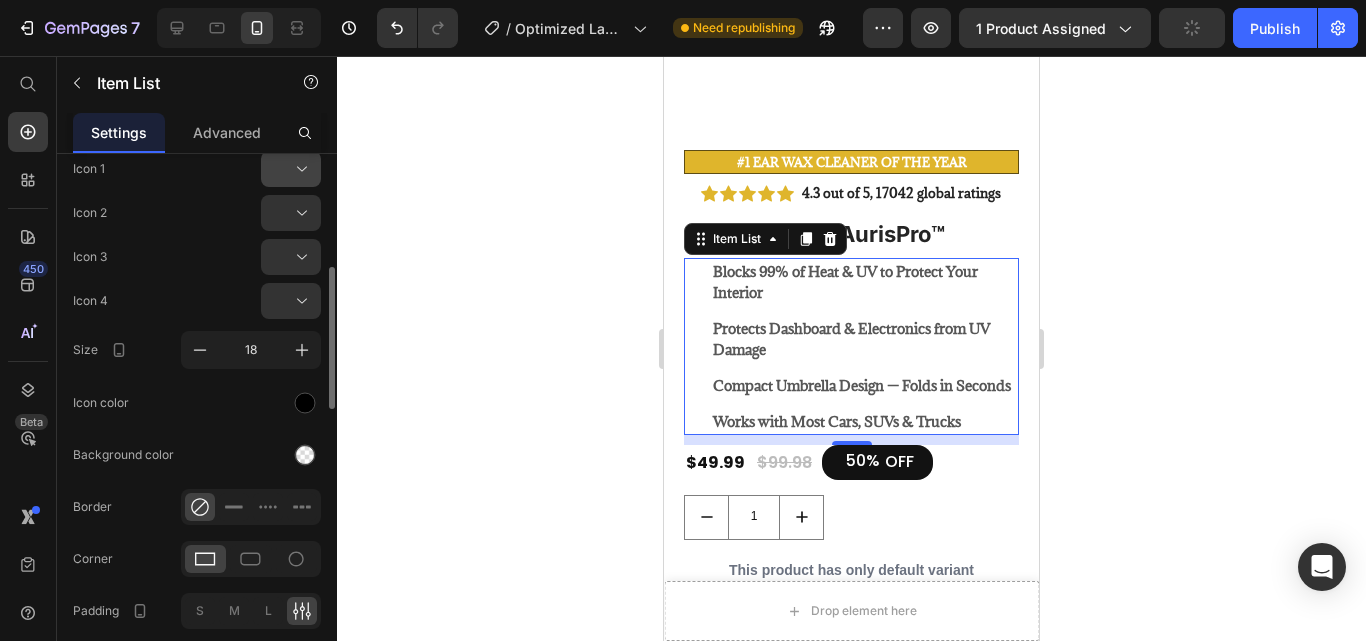 click at bounding box center (299, 169) 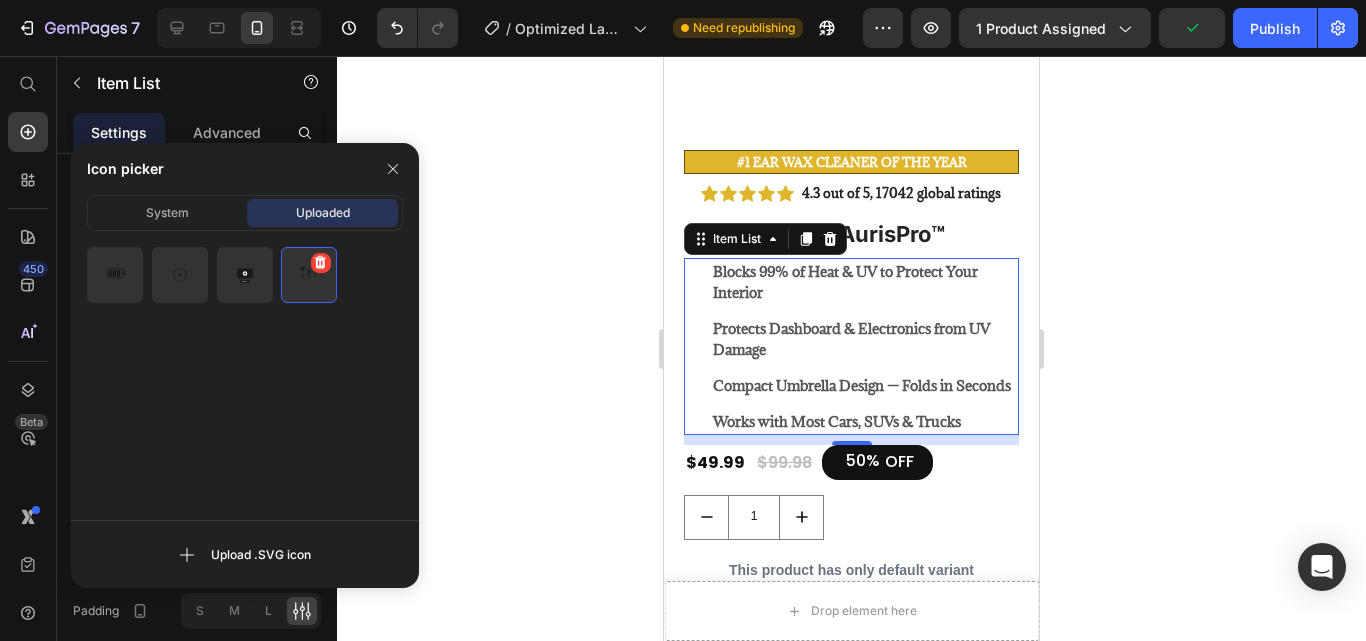 click at bounding box center (309, 275) 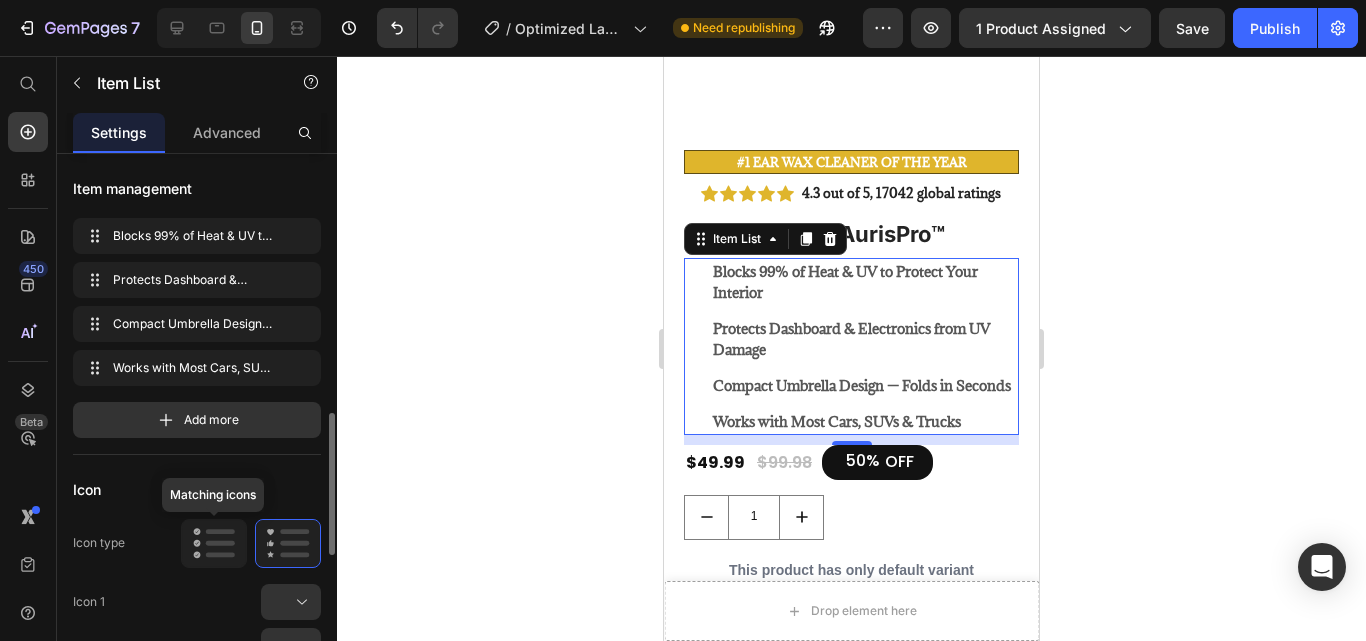 scroll, scrollTop: 206, scrollLeft: 0, axis: vertical 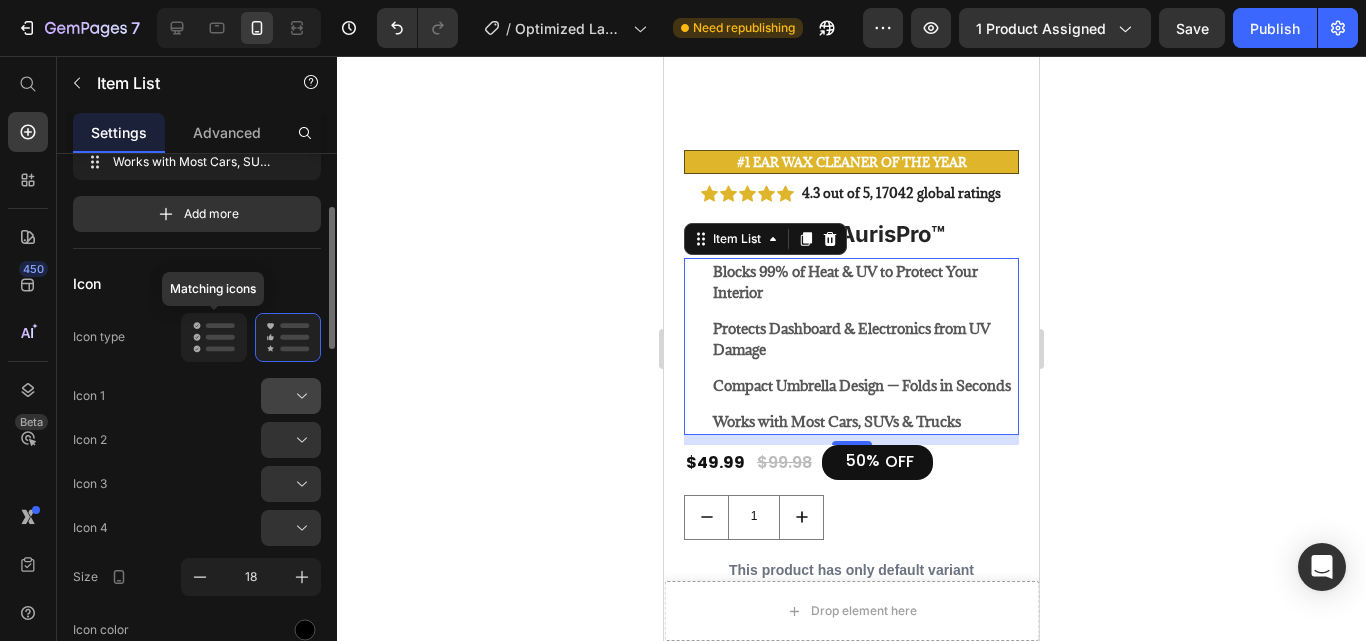 click at bounding box center [299, 396] 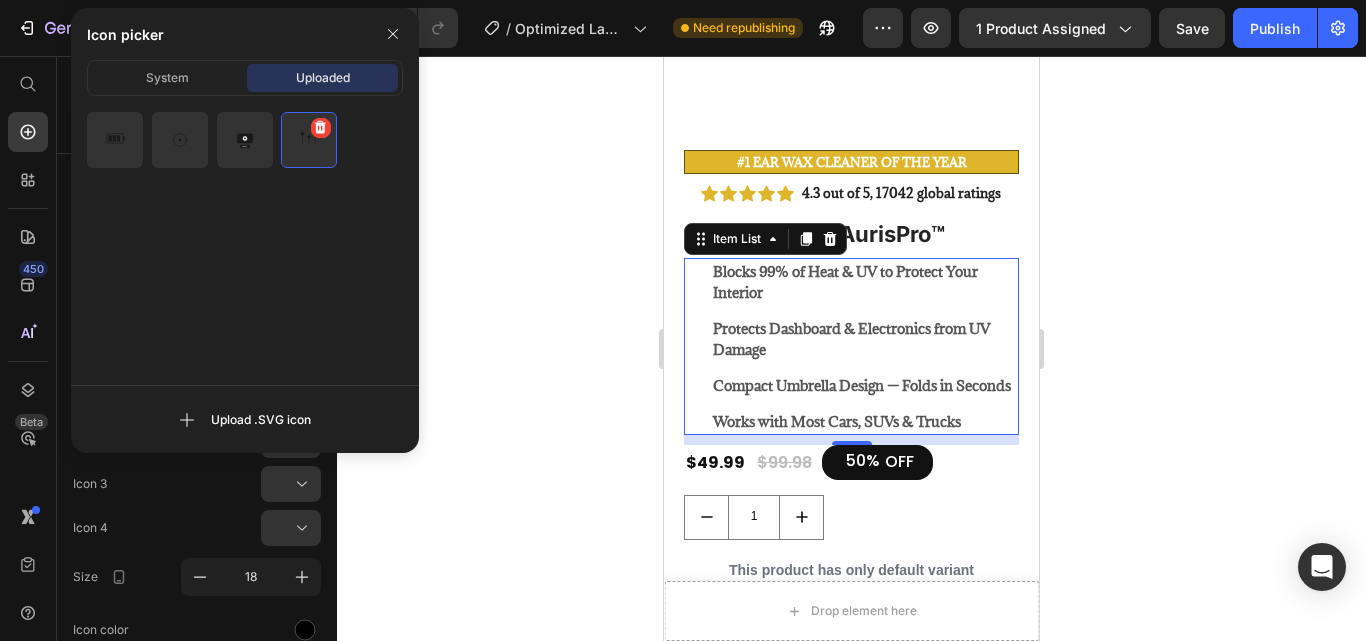 click at bounding box center [309, 140] 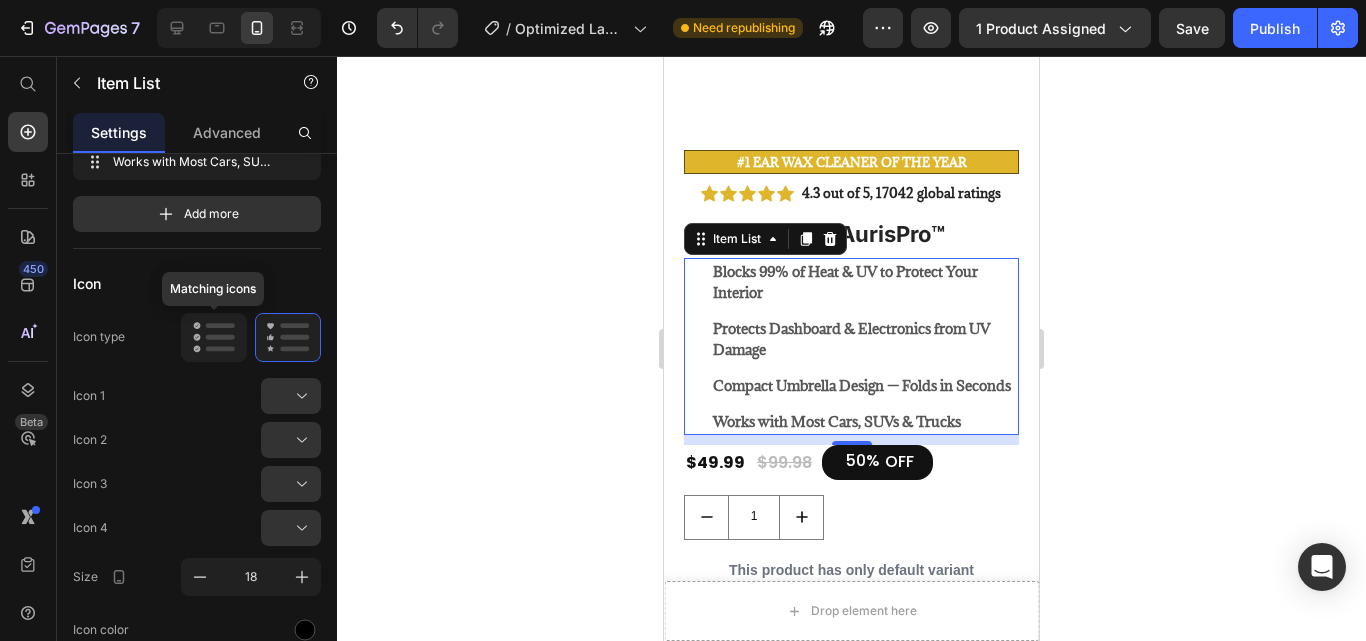 click 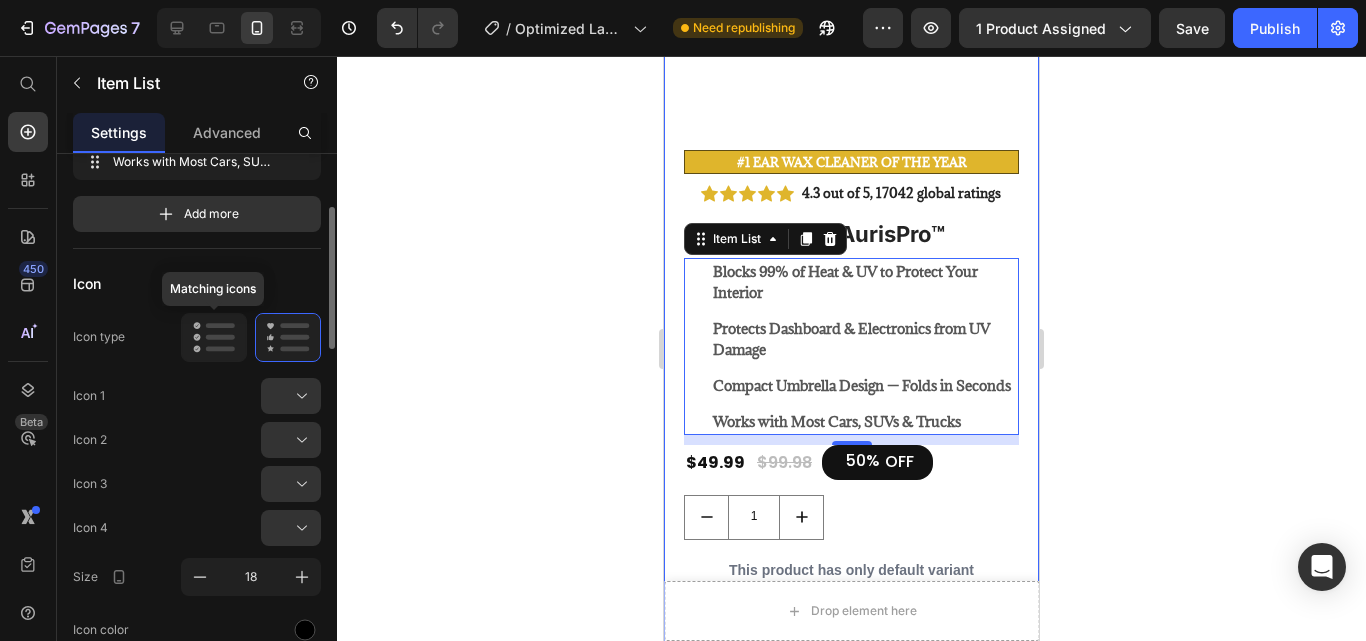 click 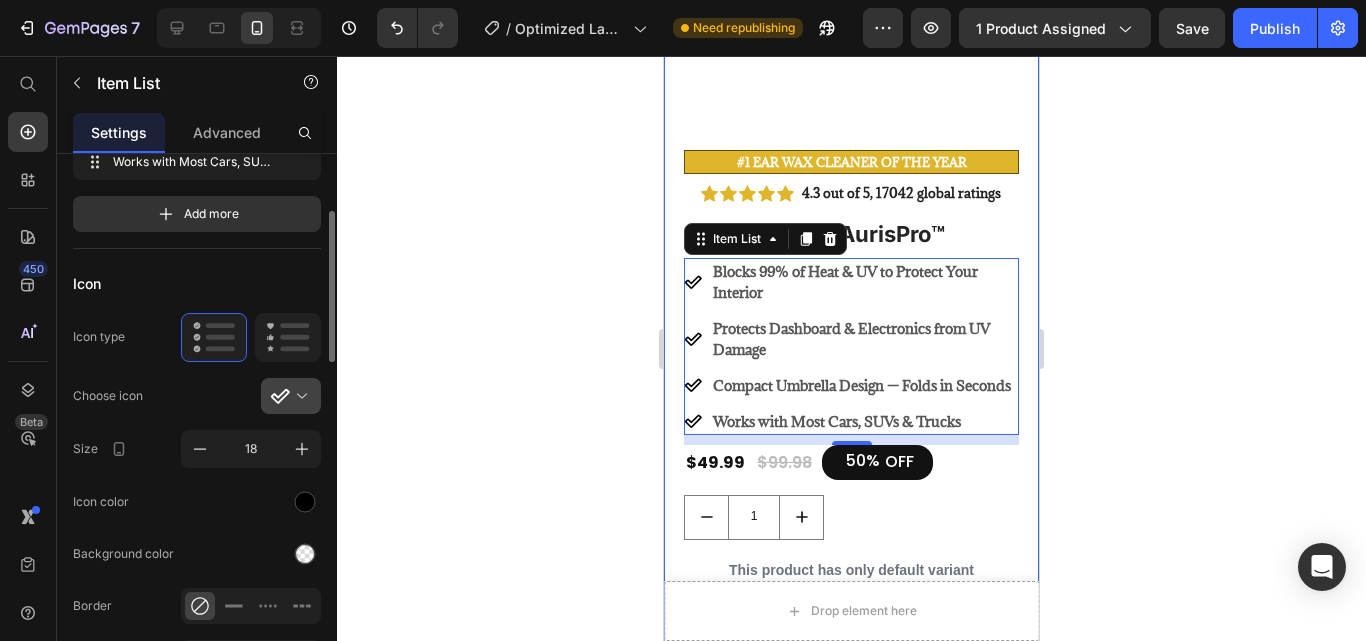 click at bounding box center [299, 396] 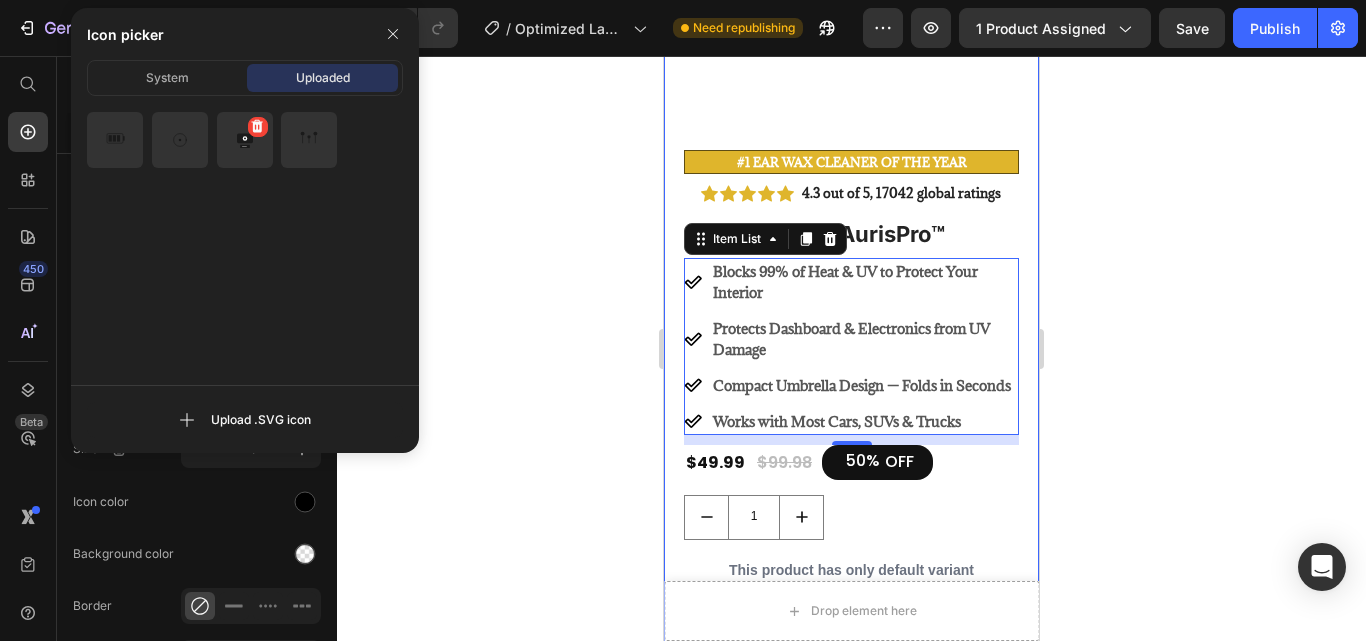 click at bounding box center (245, 140) 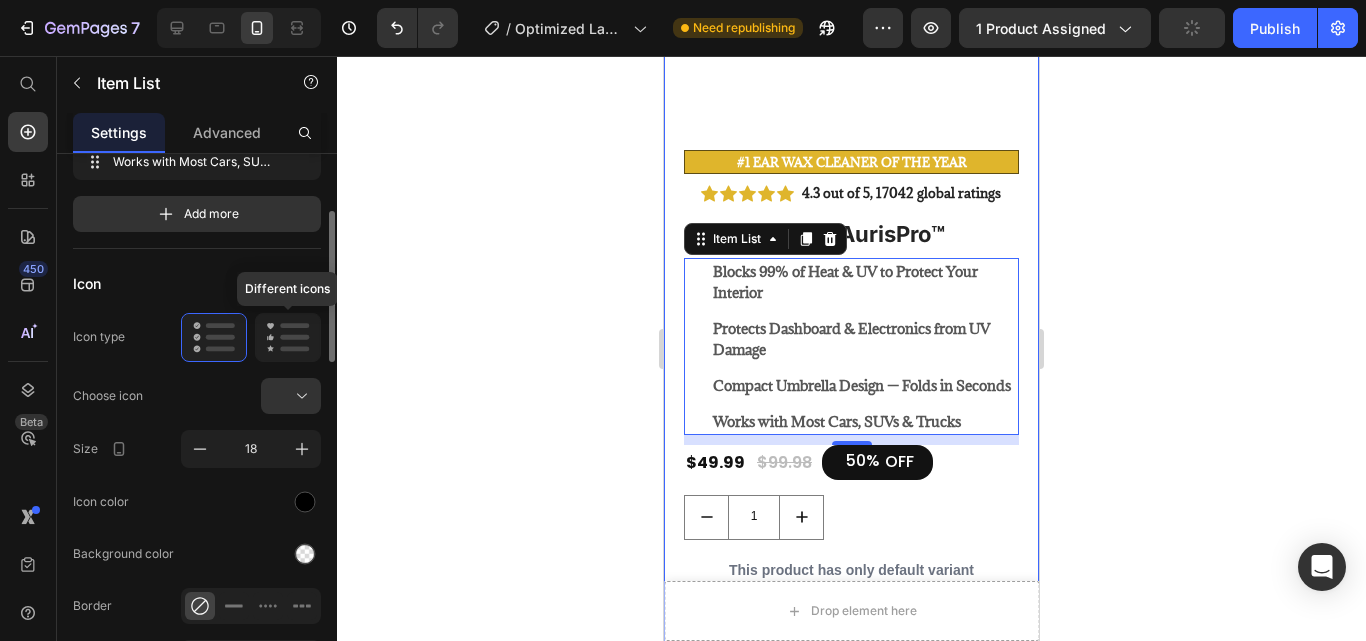 click 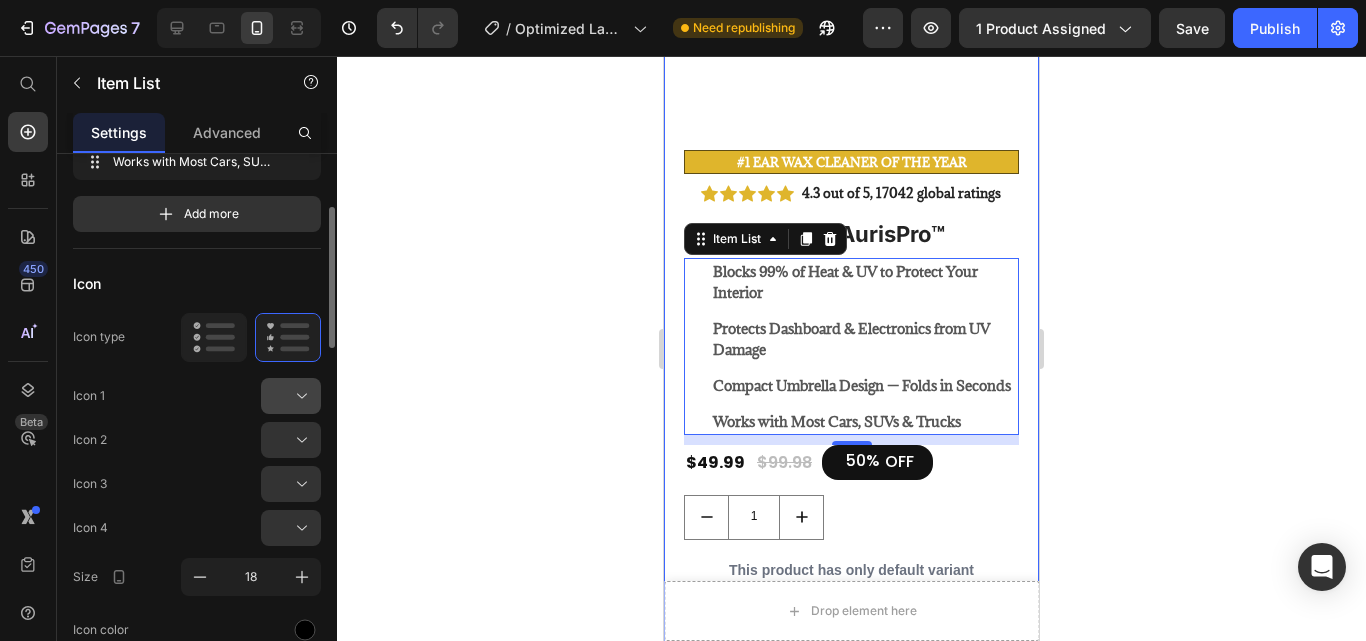 click at bounding box center [299, 396] 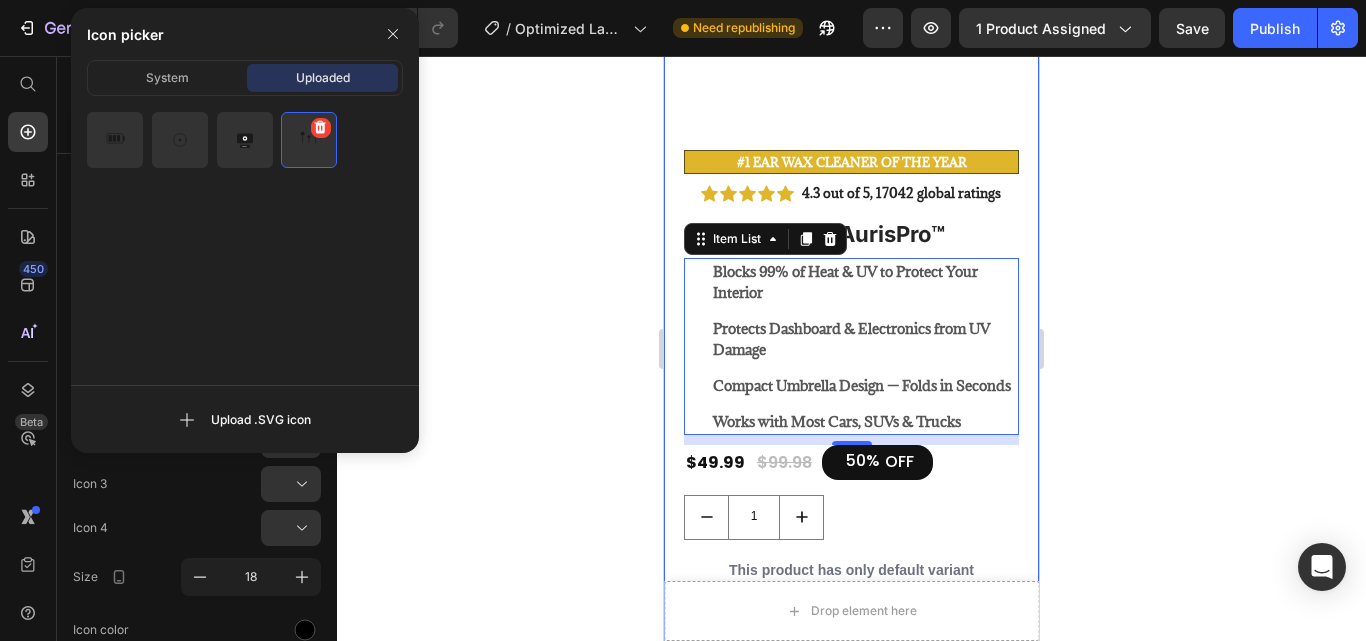 click at bounding box center [309, 140] 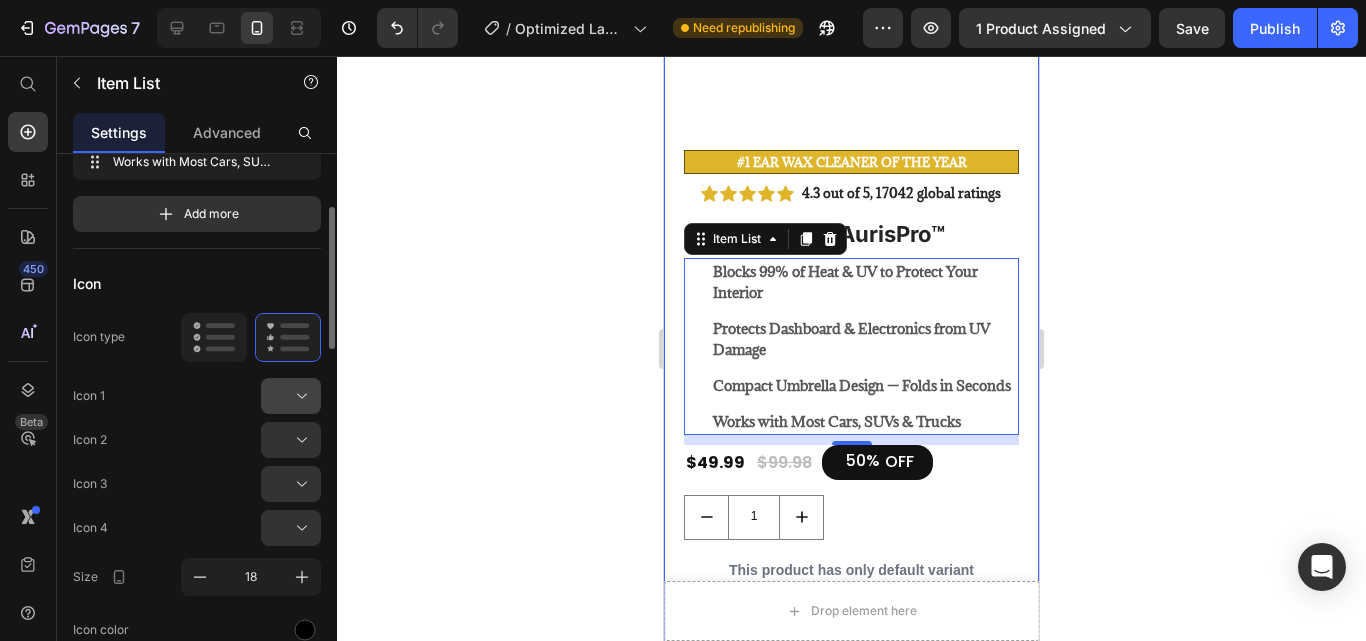 click at bounding box center [299, 396] 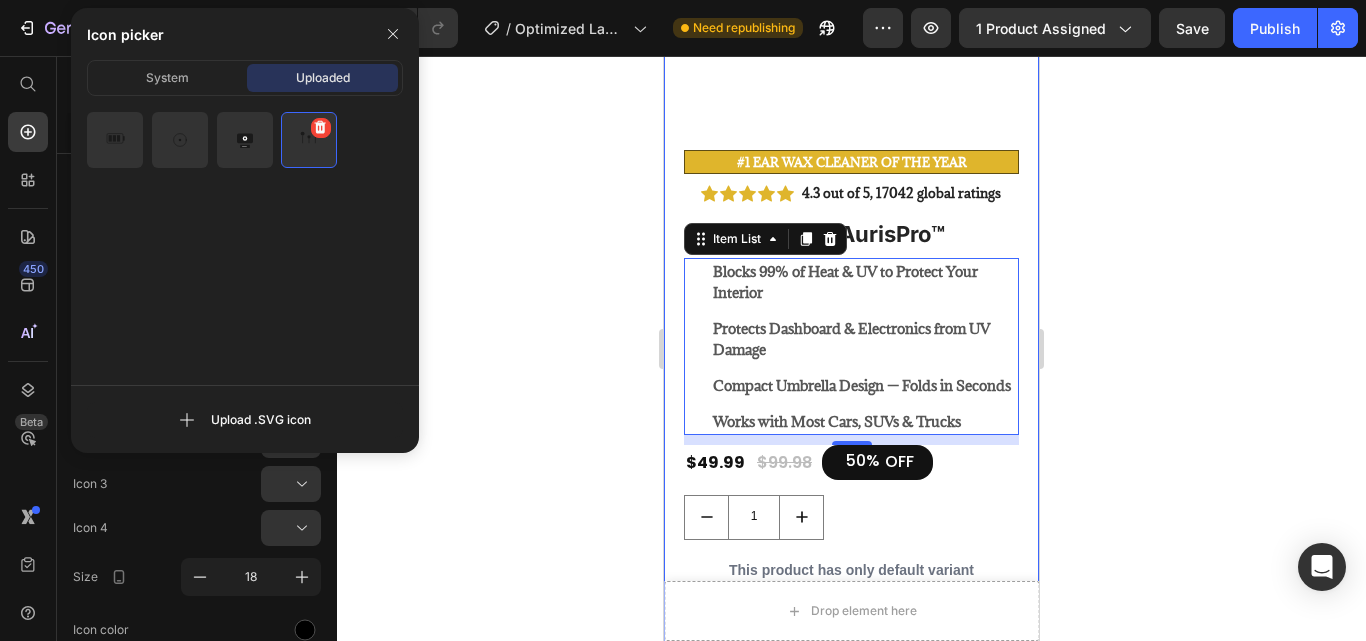 click at bounding box center (309, 140) 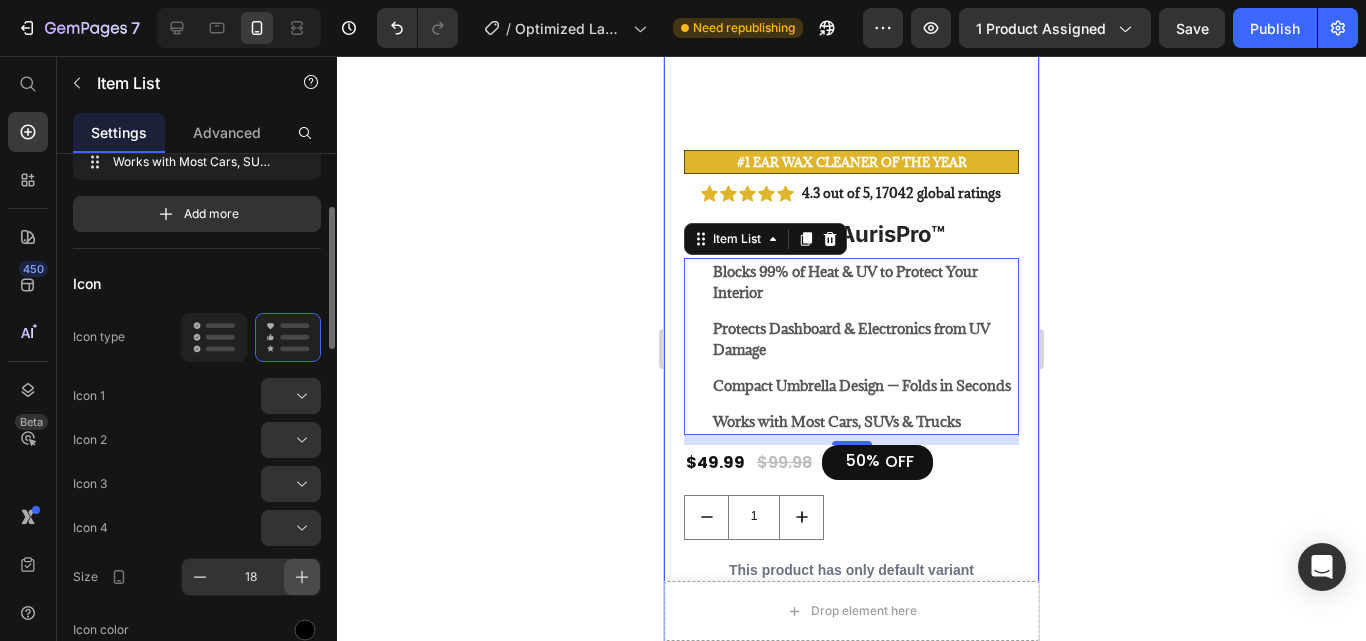 click at bounding box center [302, 577] 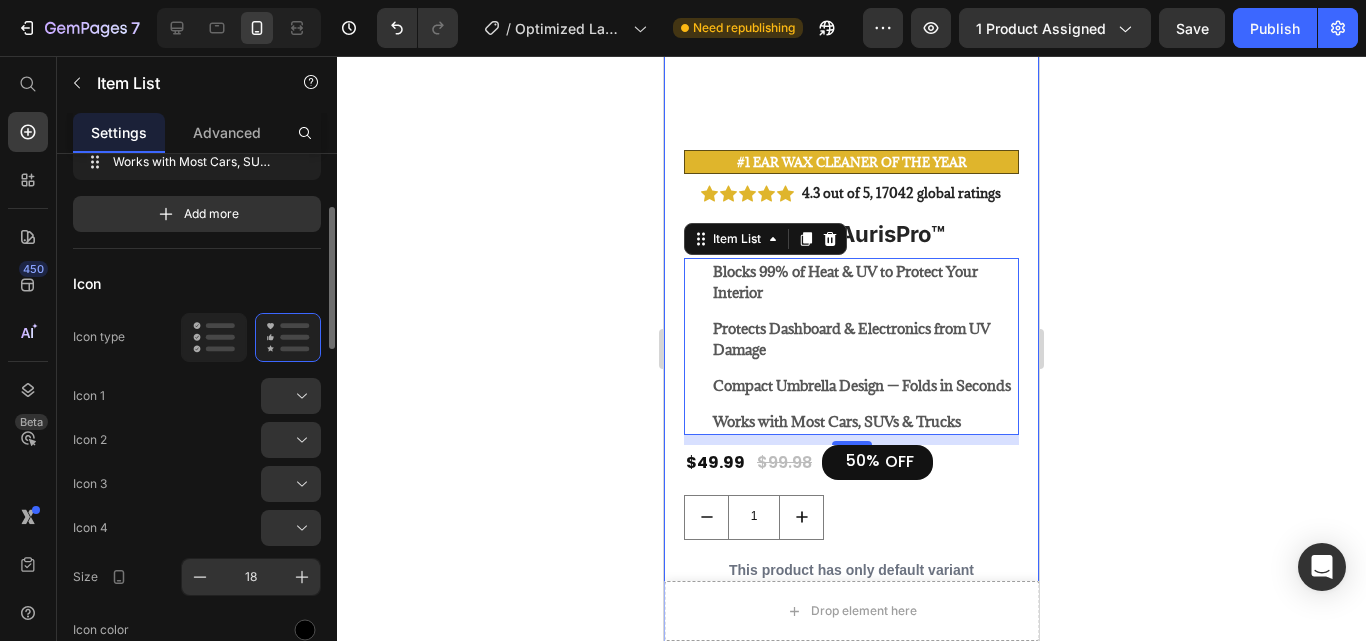 drag, startPoint x: 316, startPoint y: 585, endPoint x: 263, endPoint y: 579, distance: 53.338543 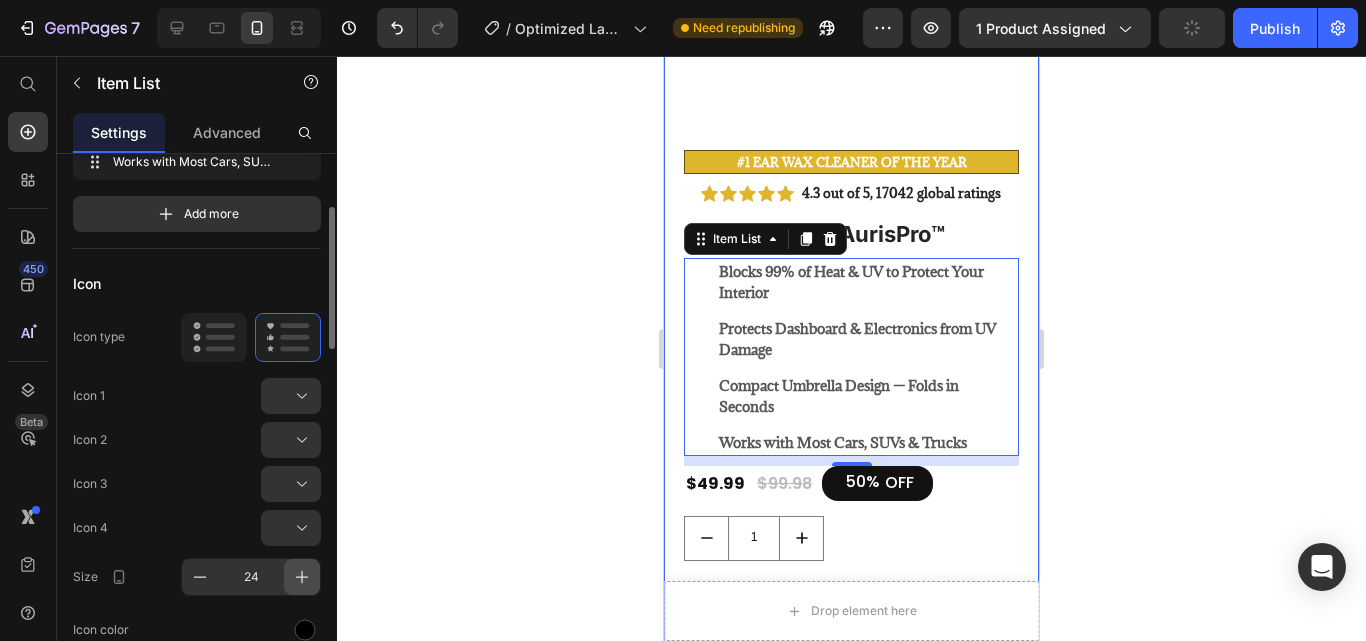 click 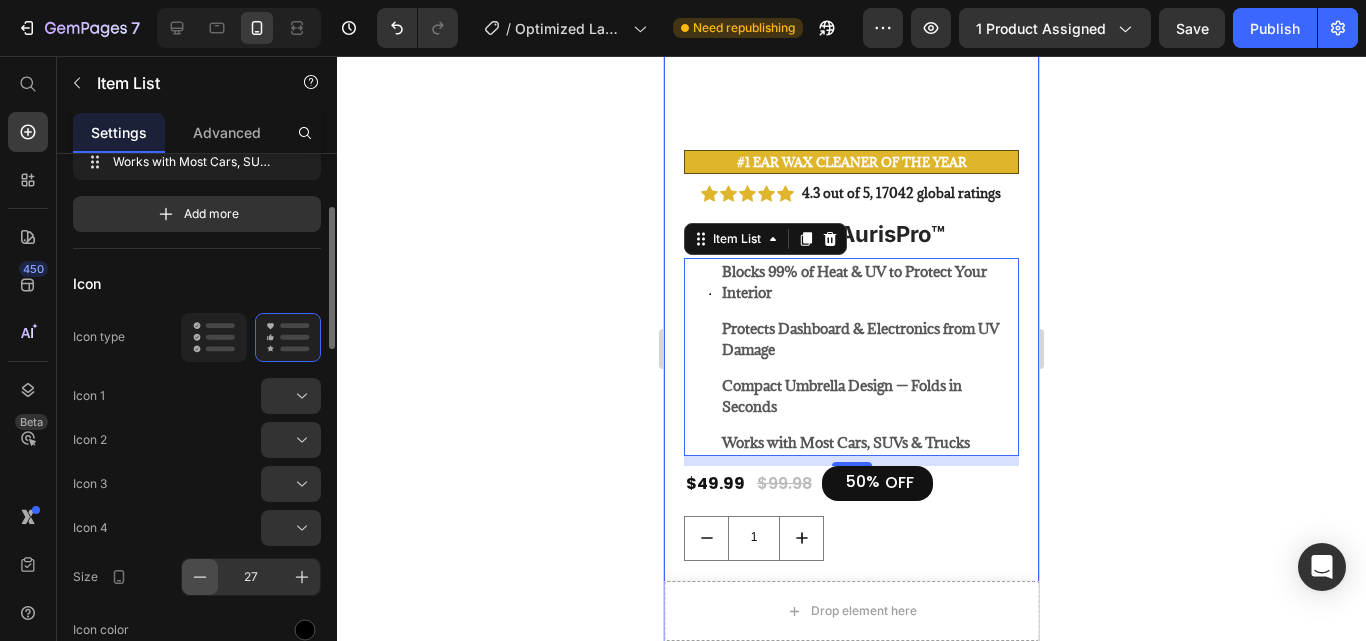 click 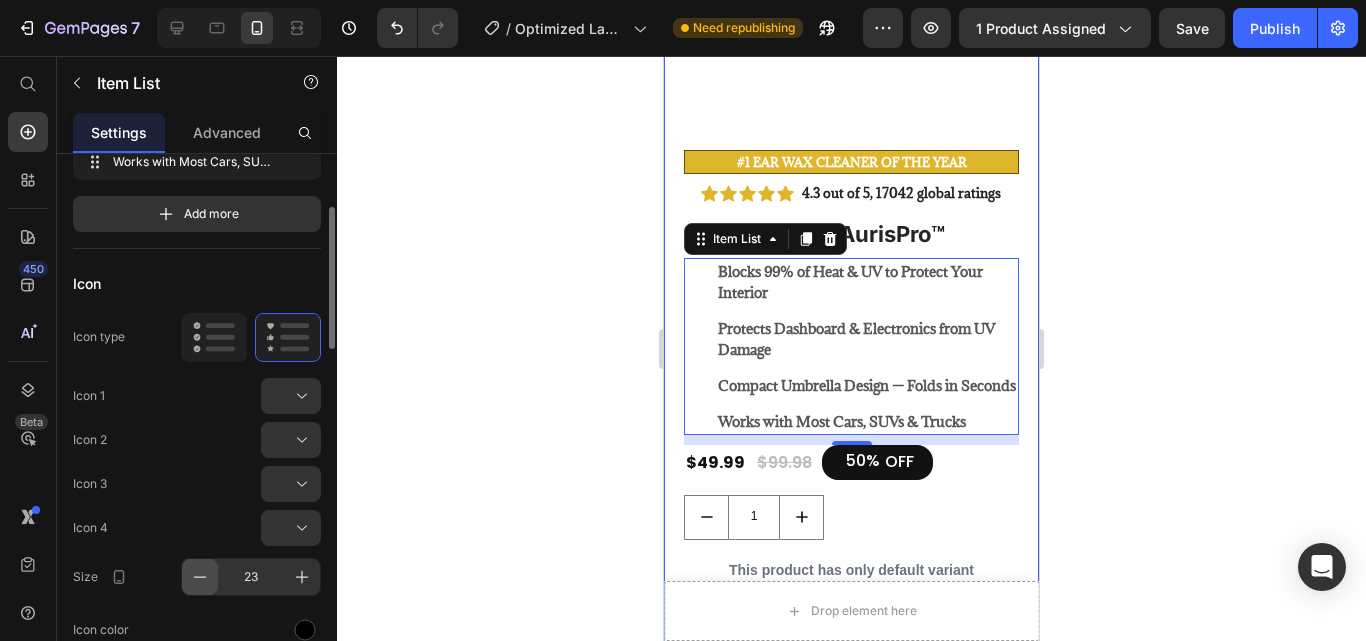 click 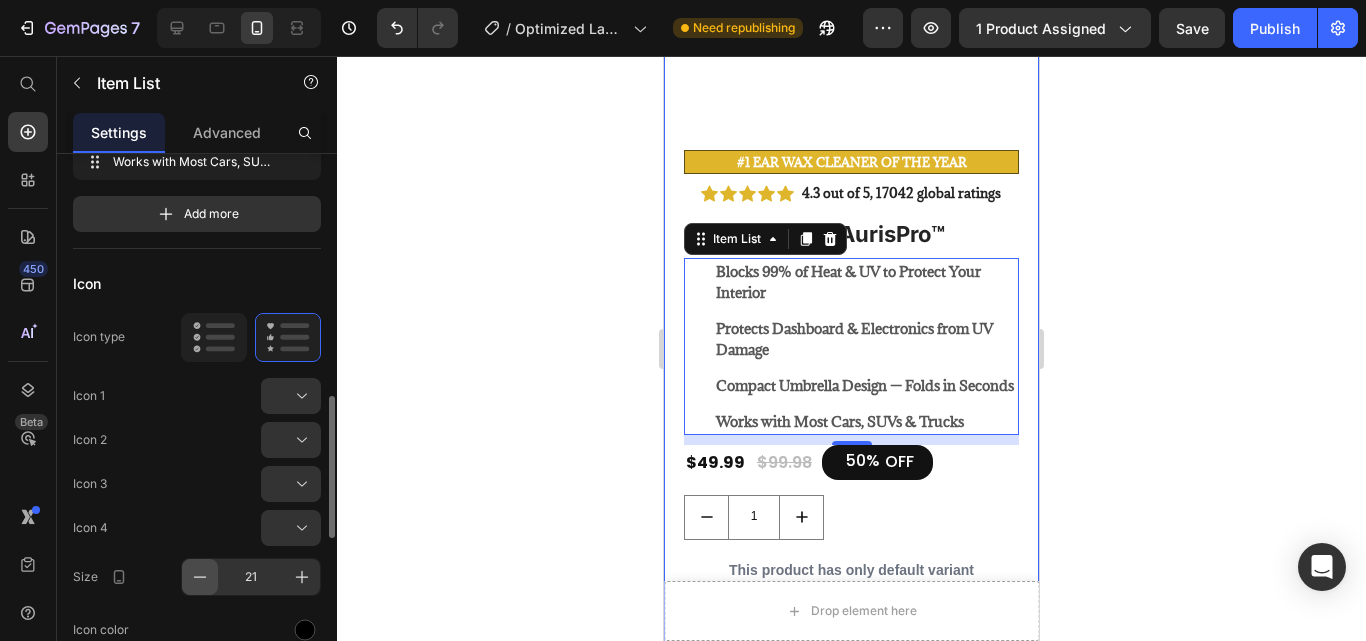 scroll, scrollTop: 357, scrollLeft: 0, axis: vertical 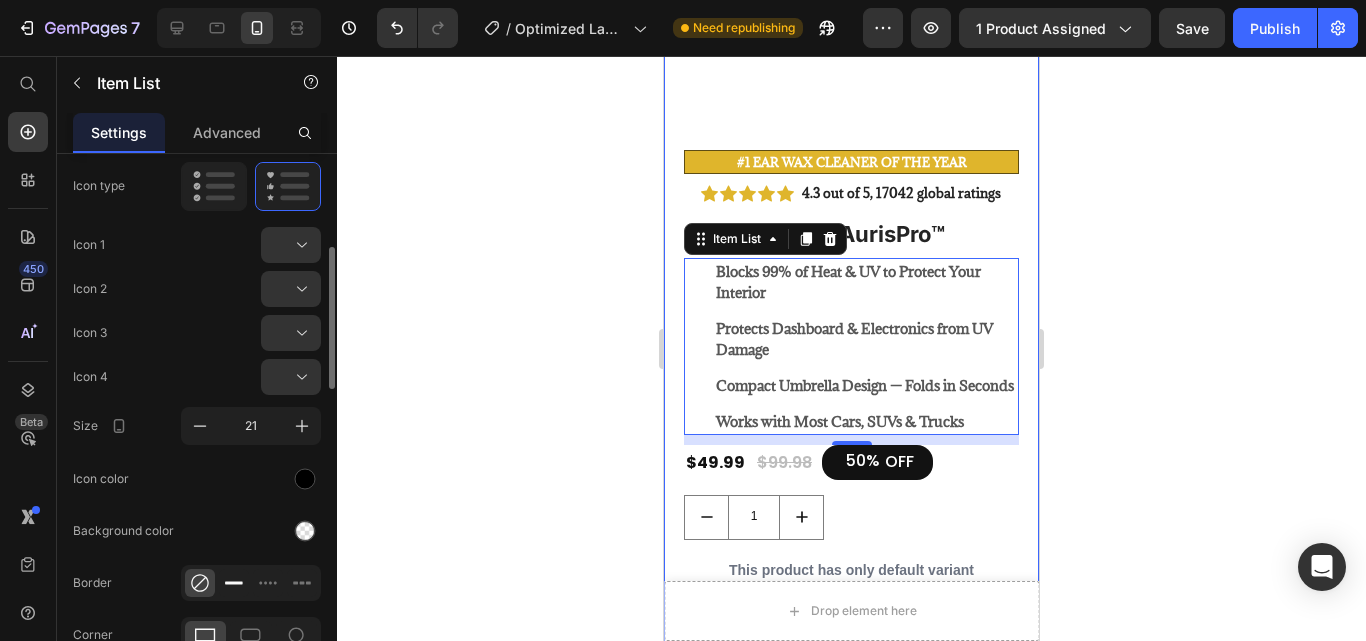click 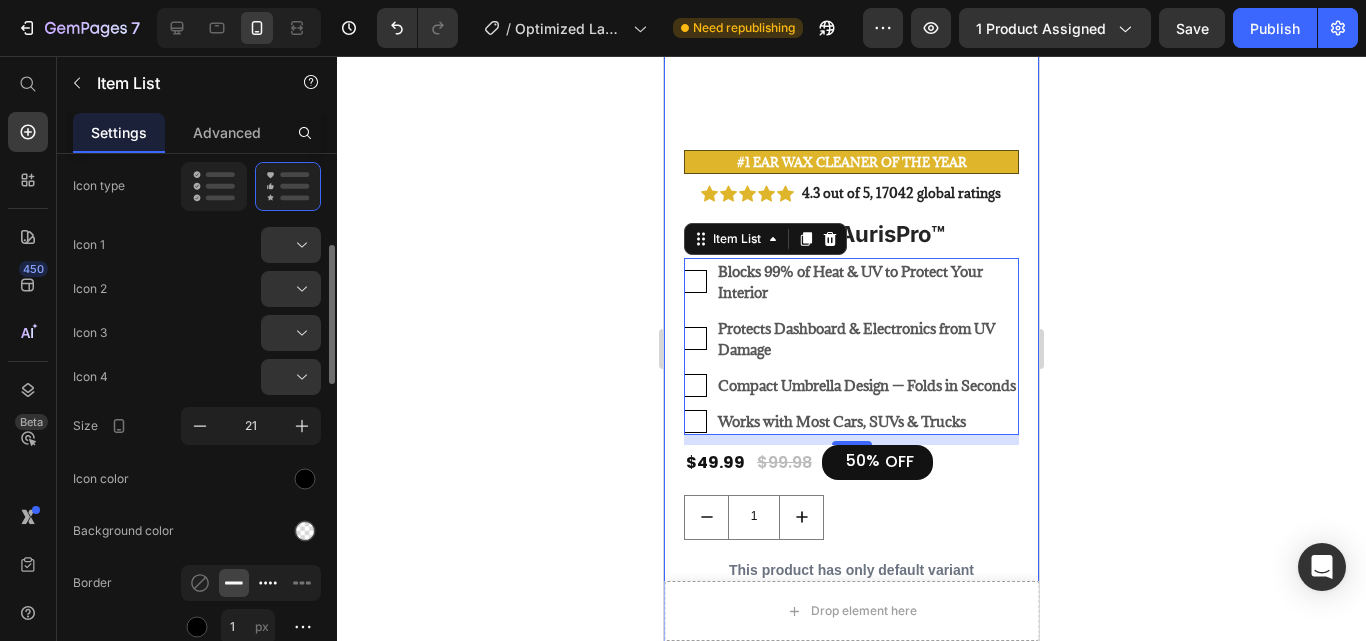 click 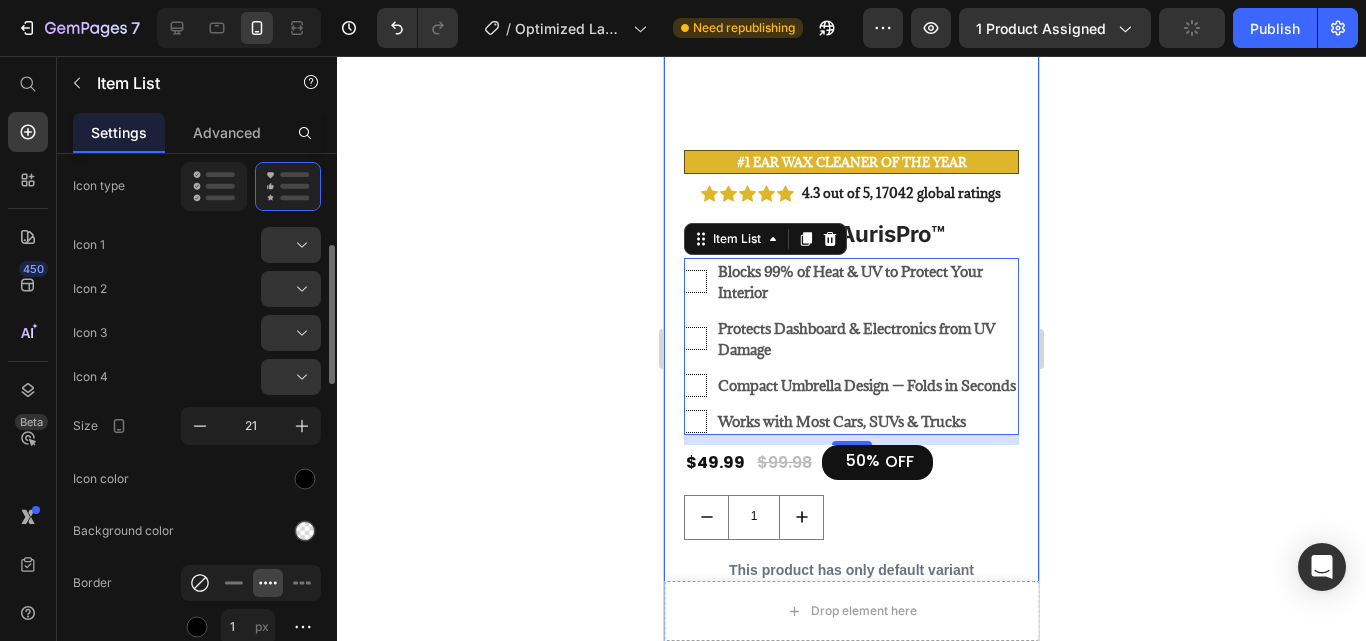 click 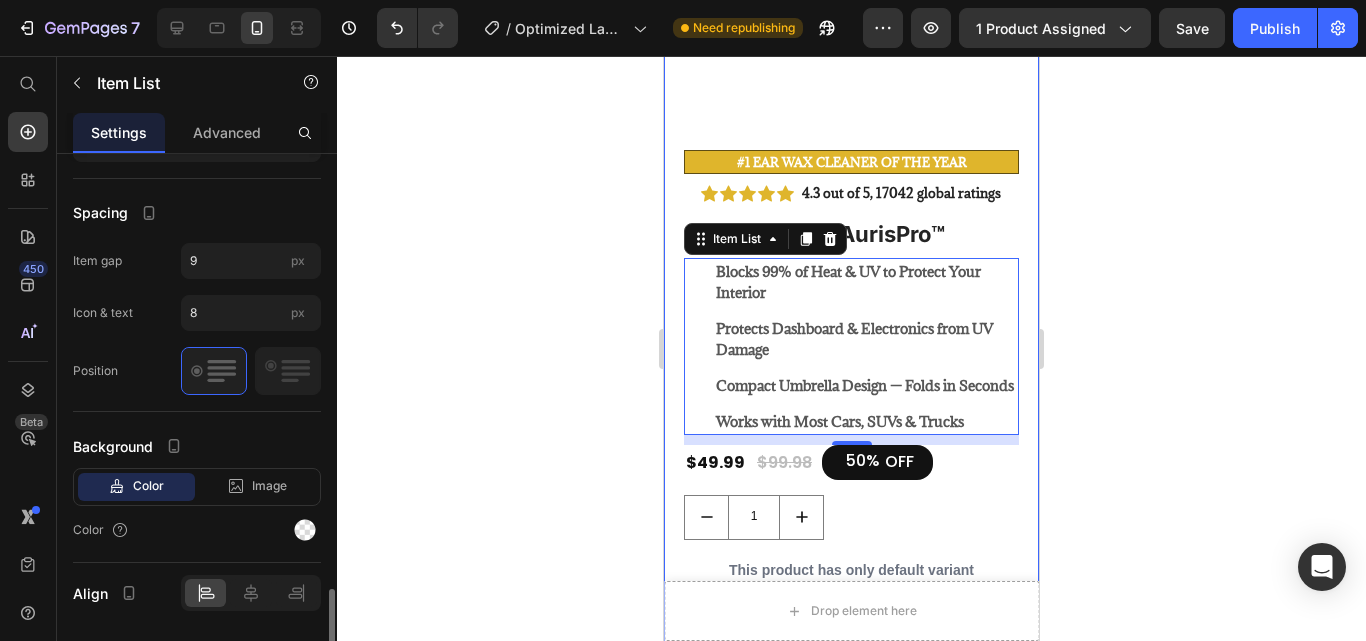 scroll, scrollTop: 1540, scrollLeft: 0, axis: vertical 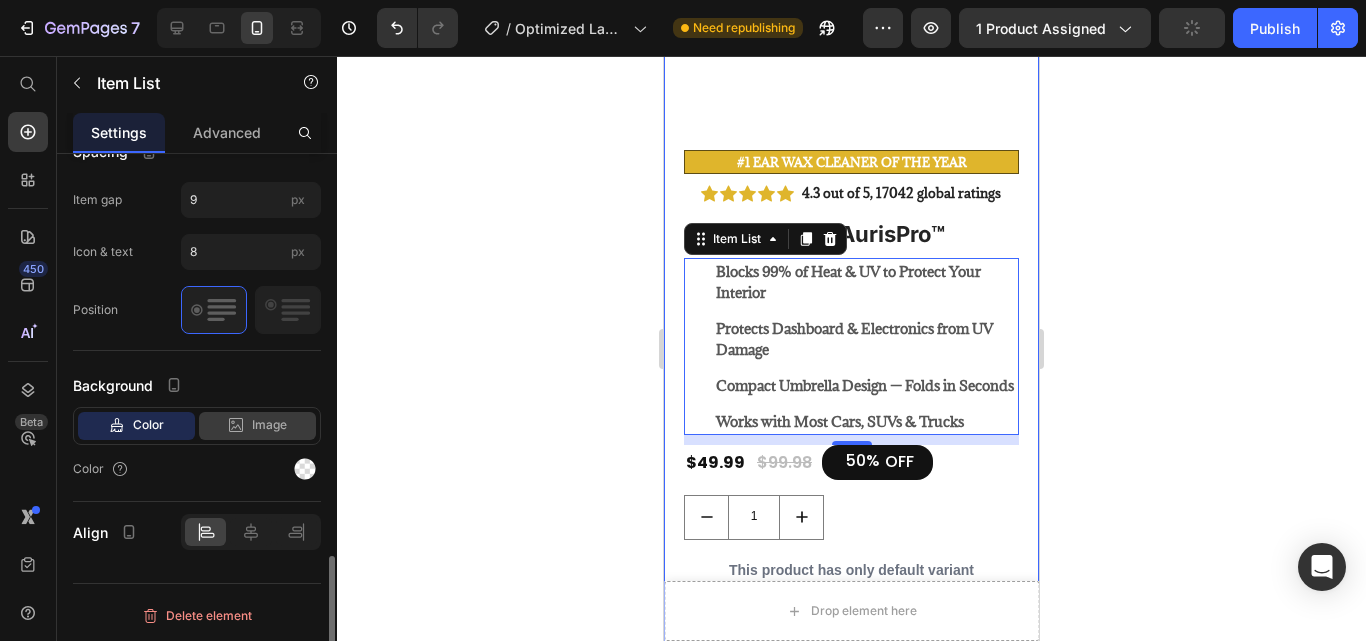 click on "Image" 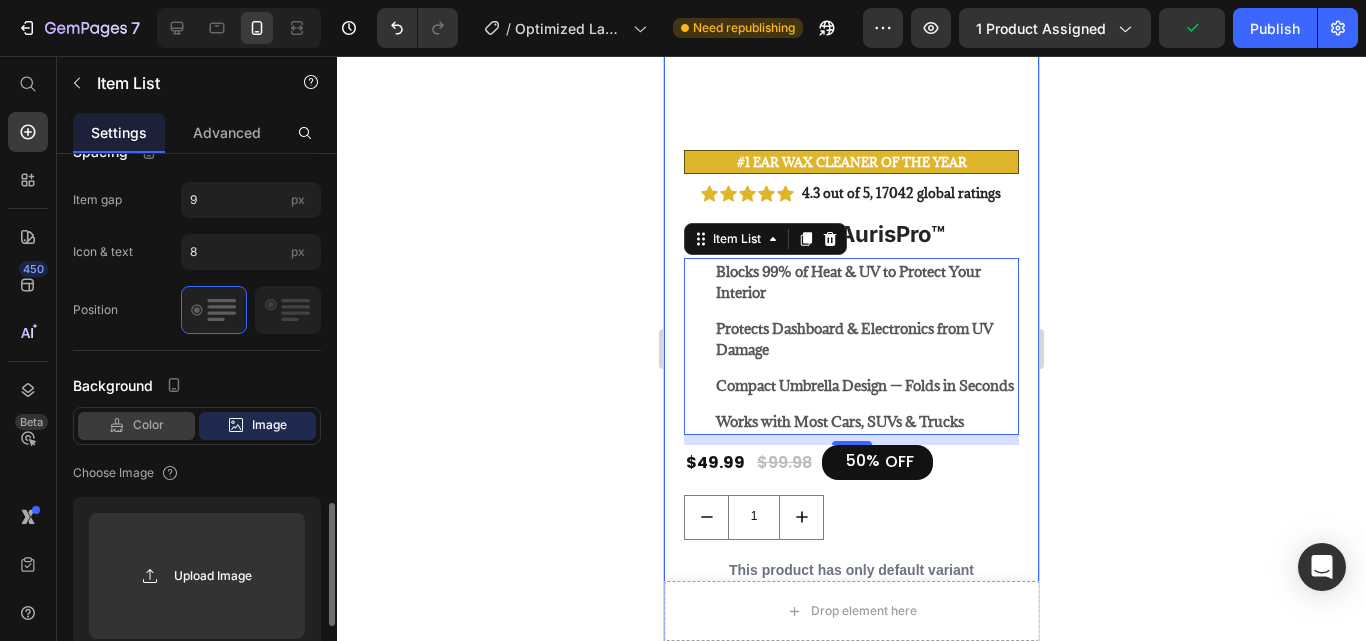 click on "Color" at bounding box center (148, 425) 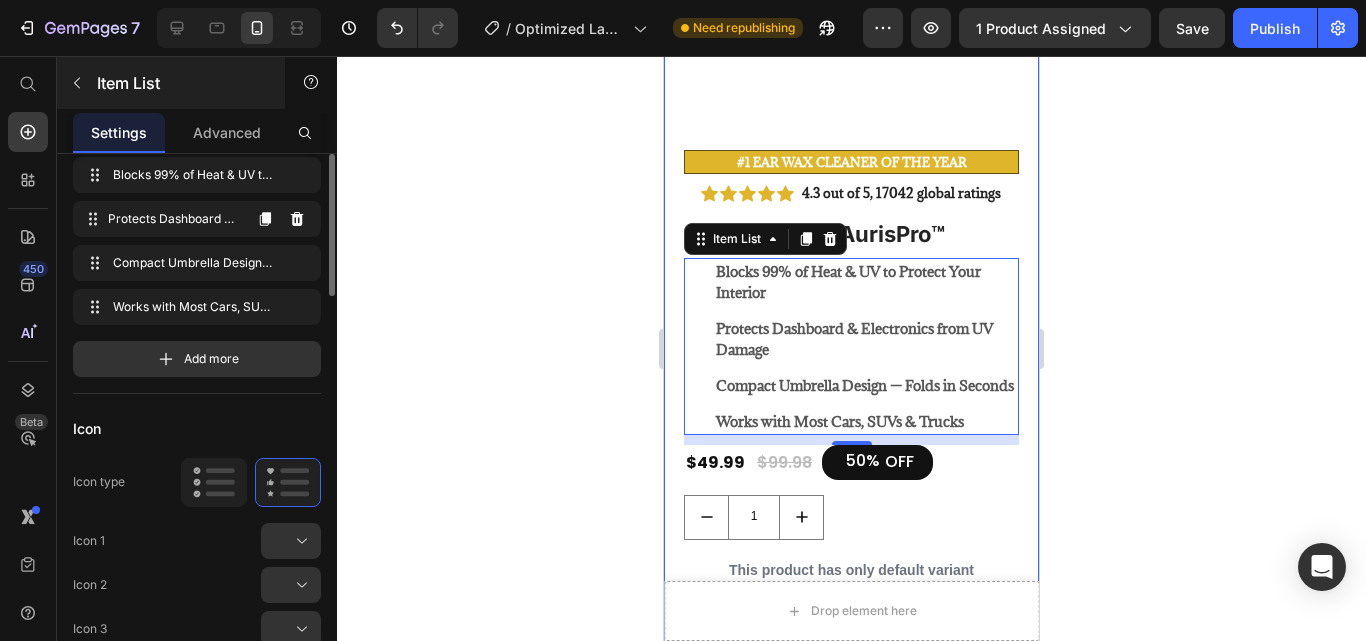 scroll, scrollTop: 36, scrollLeft: 0, axis: vertical 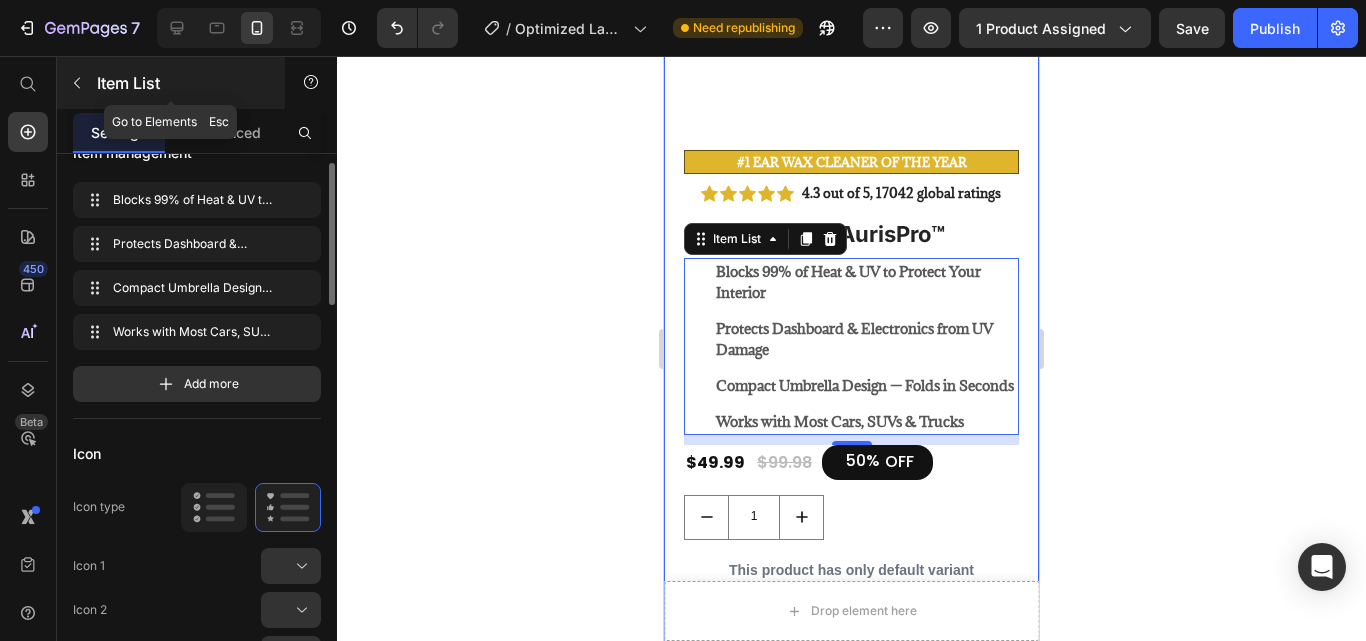 click at bounding box center (77, 83) 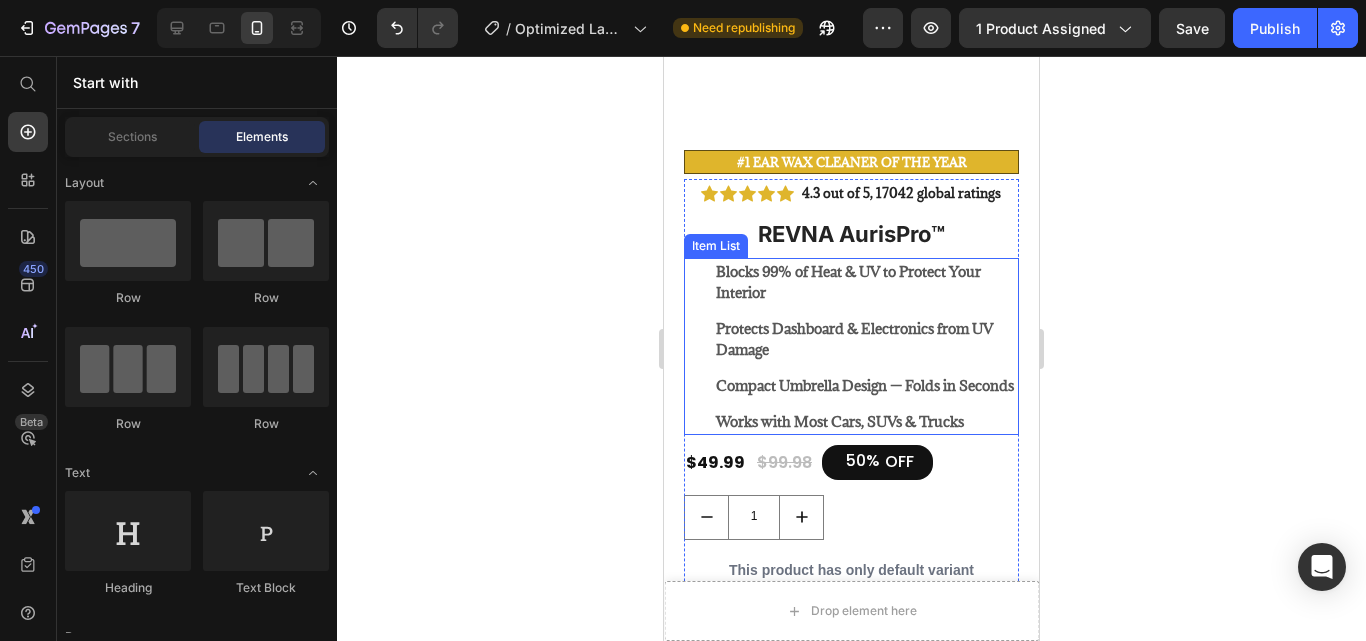 click on "Blocks 99% of Heat & UV to Protect Your Interior" at bounding box center (866, 282) 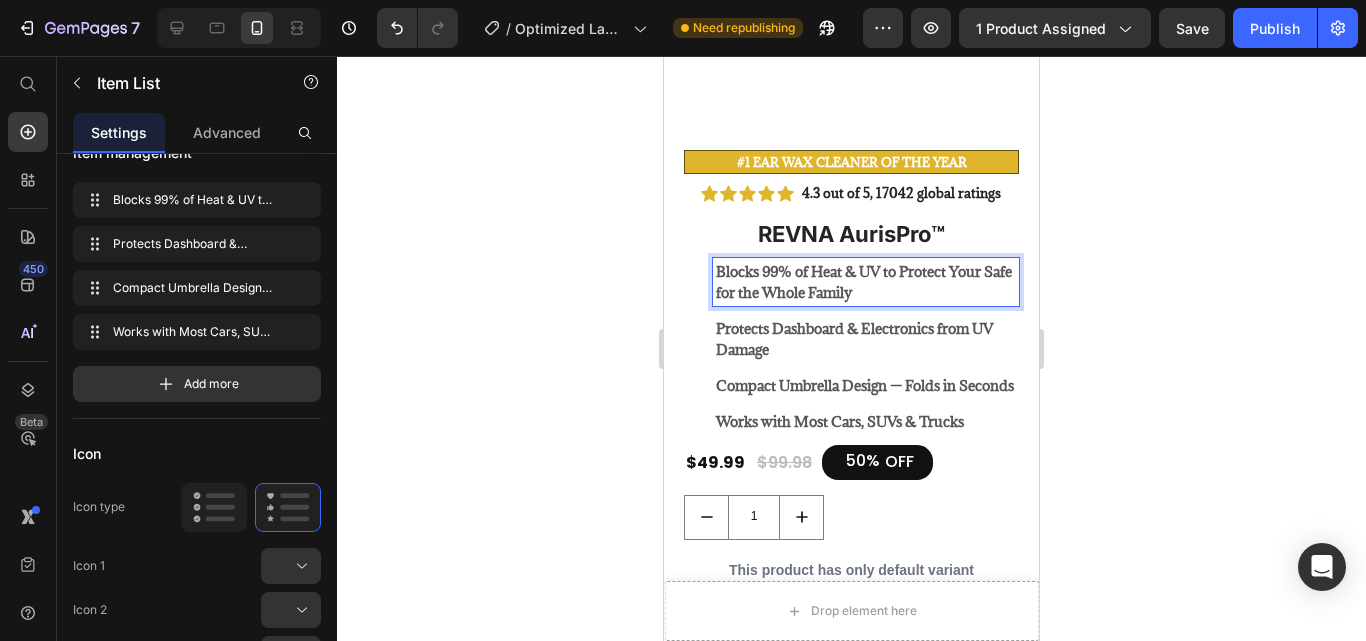 click on "Blocks 99% of Heat & UV to Protect Your Safe for the Whole Family" at bounding box center (866, 282) 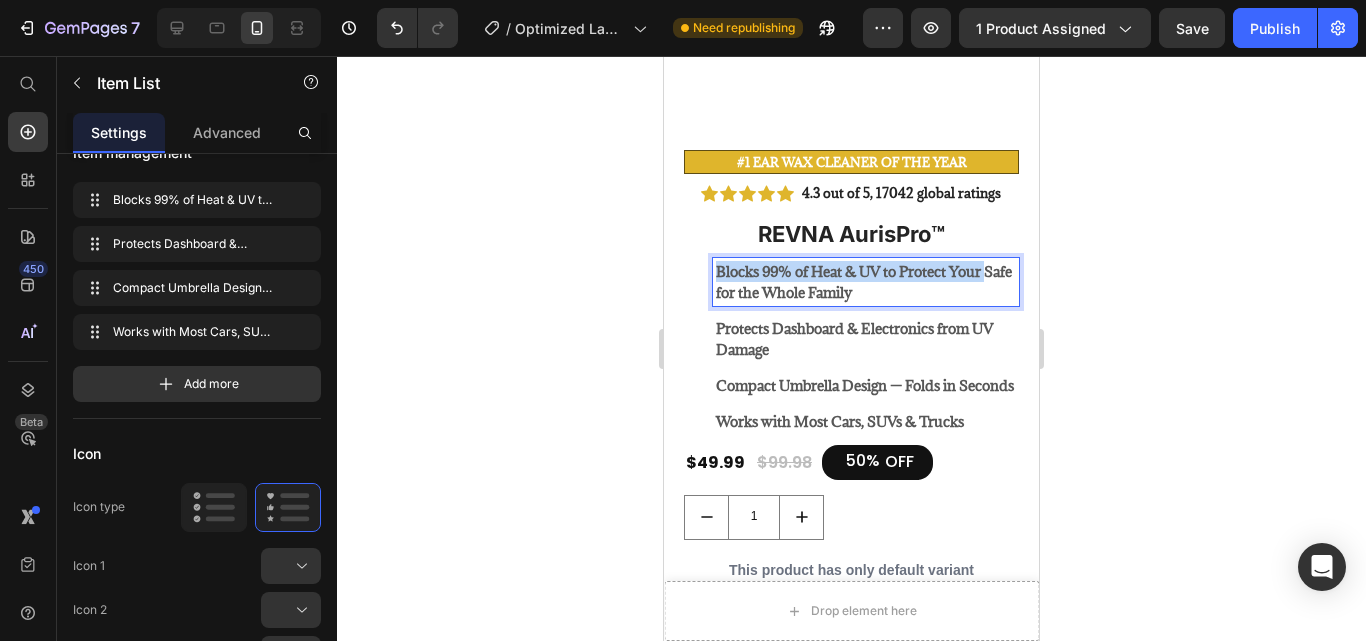 drag, startPoint x: 993, startPoint y: 257, endPoint x: 721, endPoint y: 250, distance: 272.09006 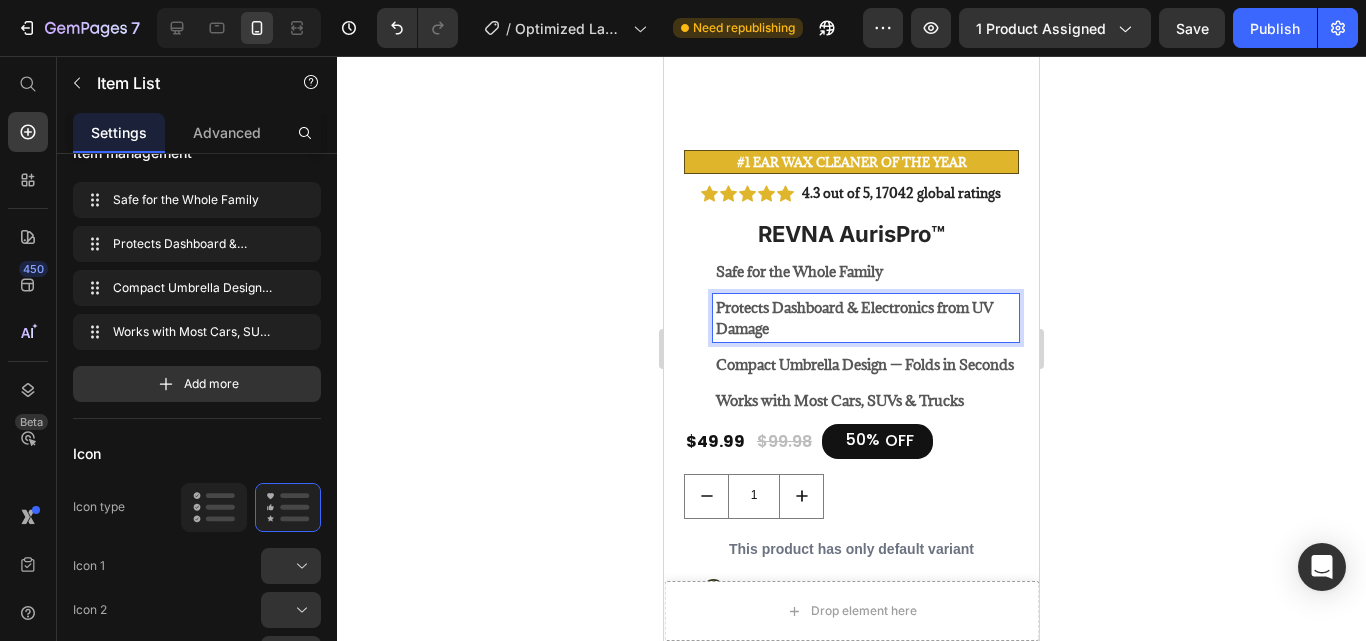 click on "Protects Dashboard & Electronics from UV Damage" at bounding box center (854, 318) 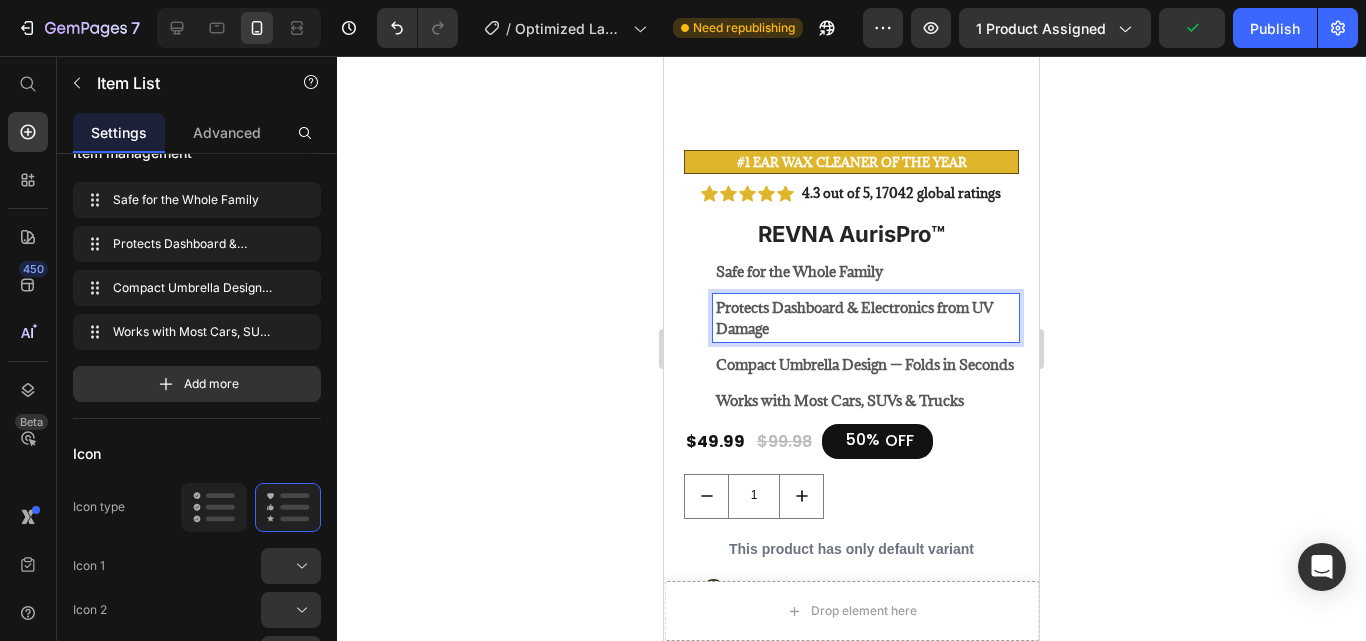 click on "Protects Dashboard & Electronics from UV Damage" at bounding box center [866, 318] 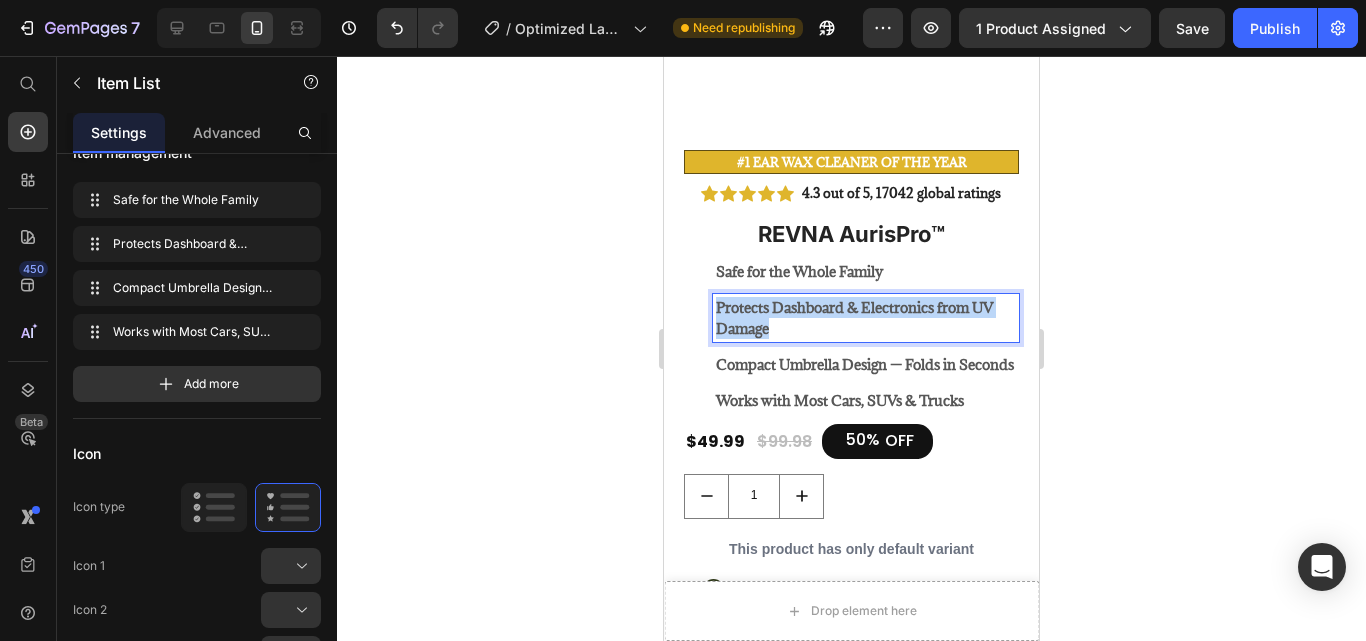 drag, startPoint x: 804, startPoint y: 313, endPoint x: 707, endPoint y: 280, distance: 102.45975 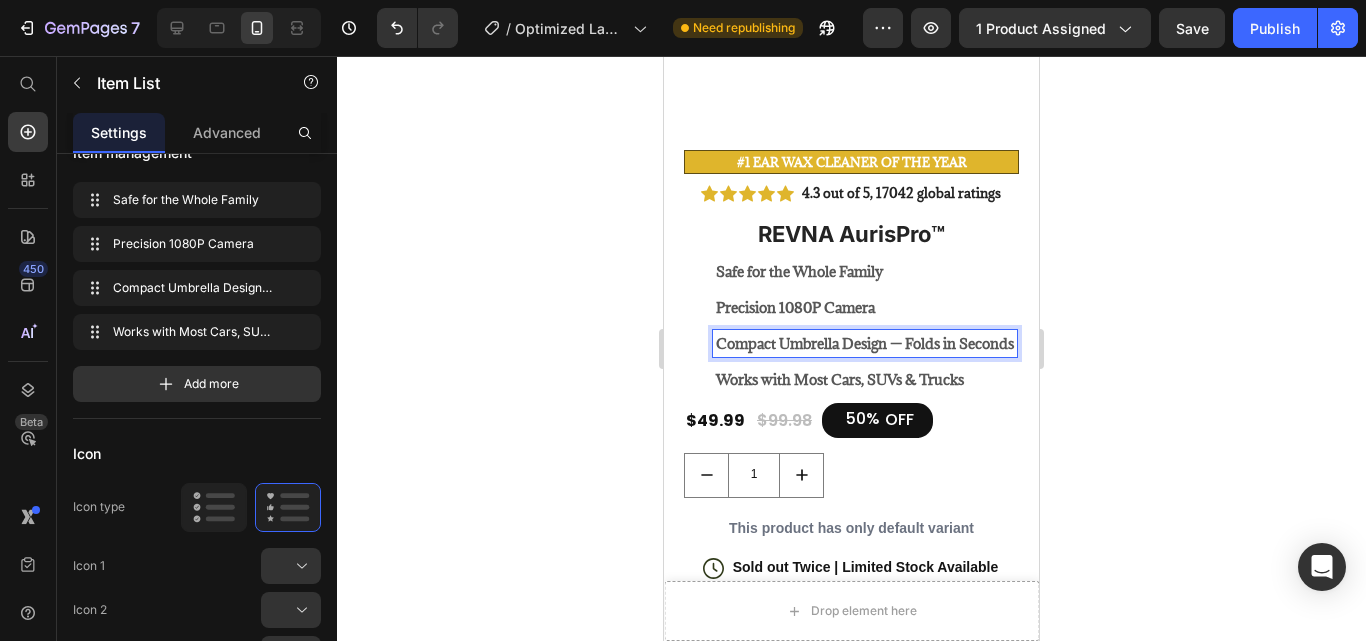 click on "Compact Umbrella Design — Folds in Seconds" at bounding box center [865, 343] 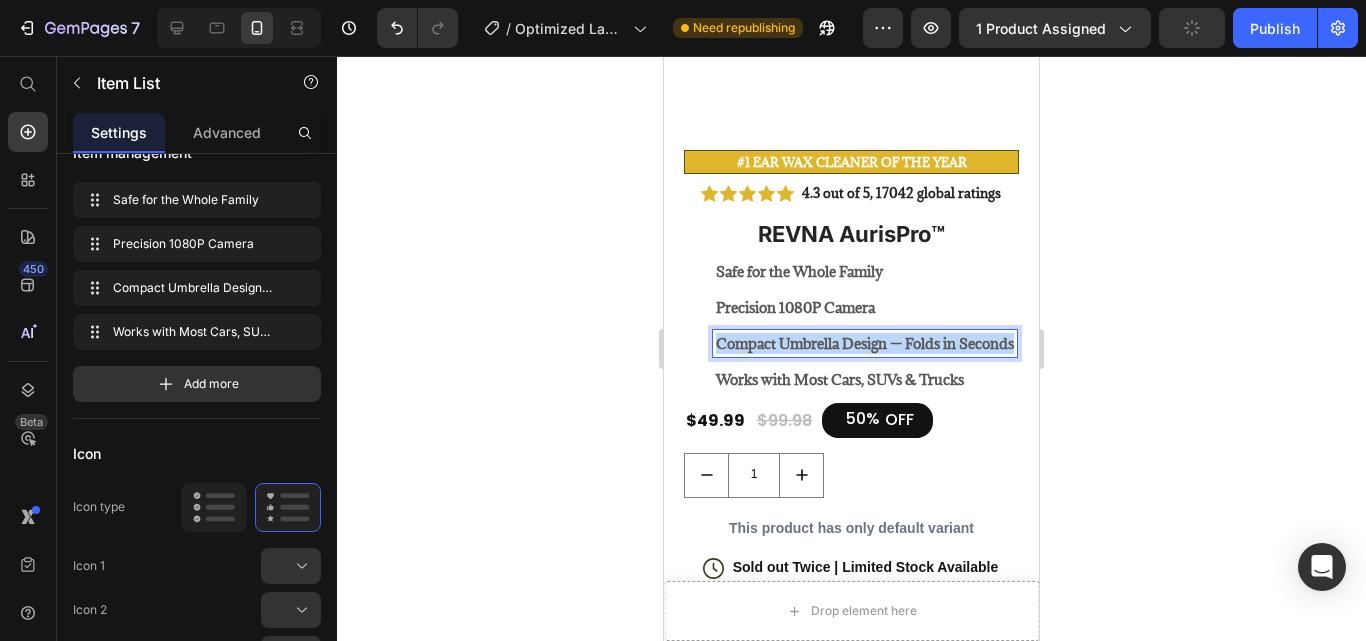 drag, startPoint x: 781, startPoint y: 349, endPoint x: 705, endPoint y: 326, distance: 79.40403 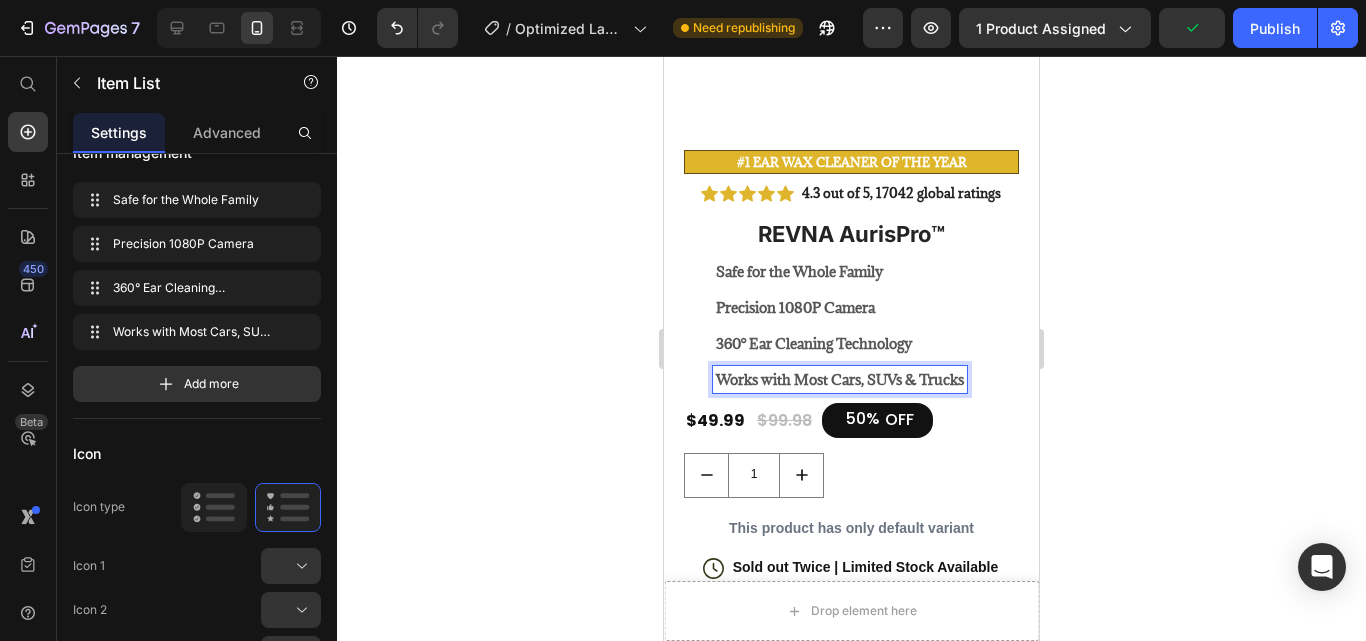 click on "Works with Most Cars, SUVs & Trucks" at bounding box center (840, 379) 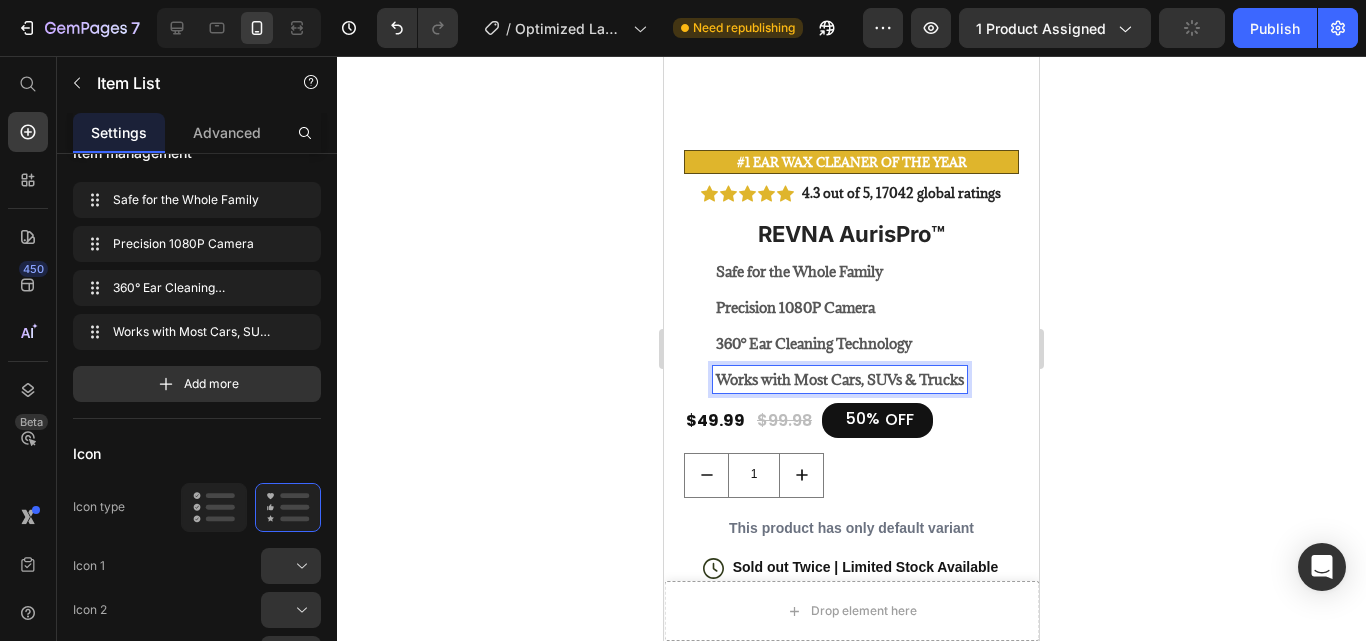 click on "Works with Most Cars, SUVs & Trucks" at bounding box center [840, 379] 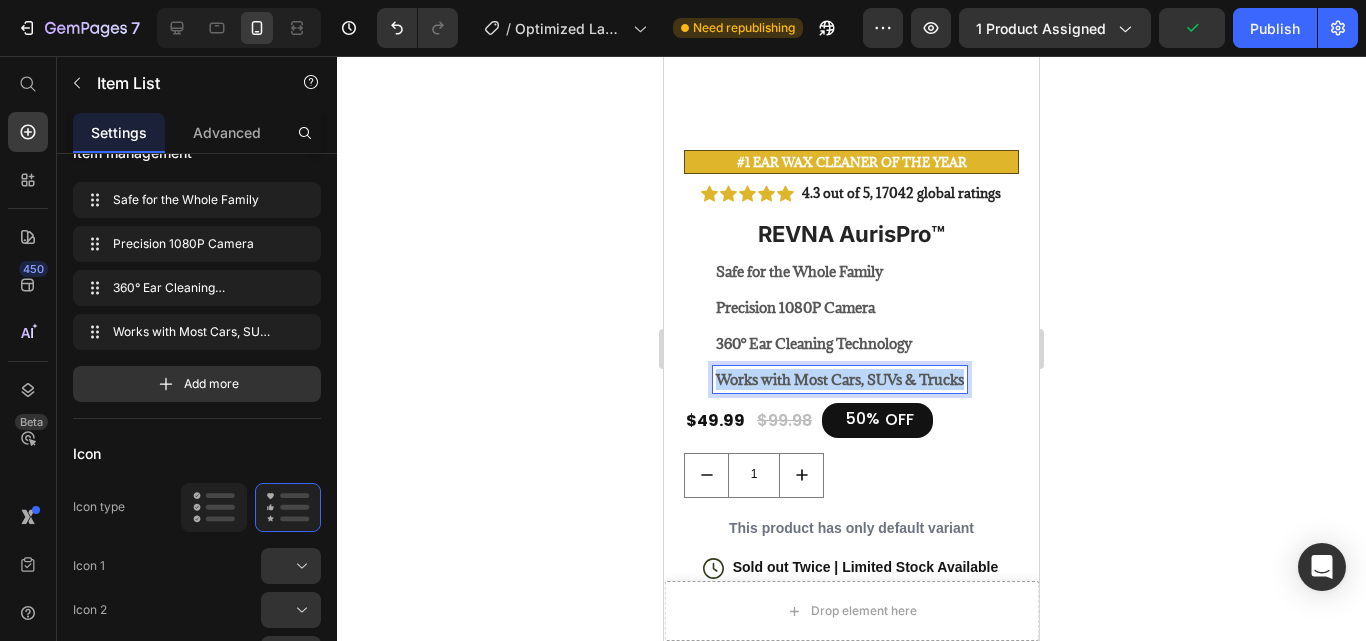 drag, startPoint x: 971, startPoint y: 366, endPoint x: 716, endPoint y: 364, distance: 255.00784 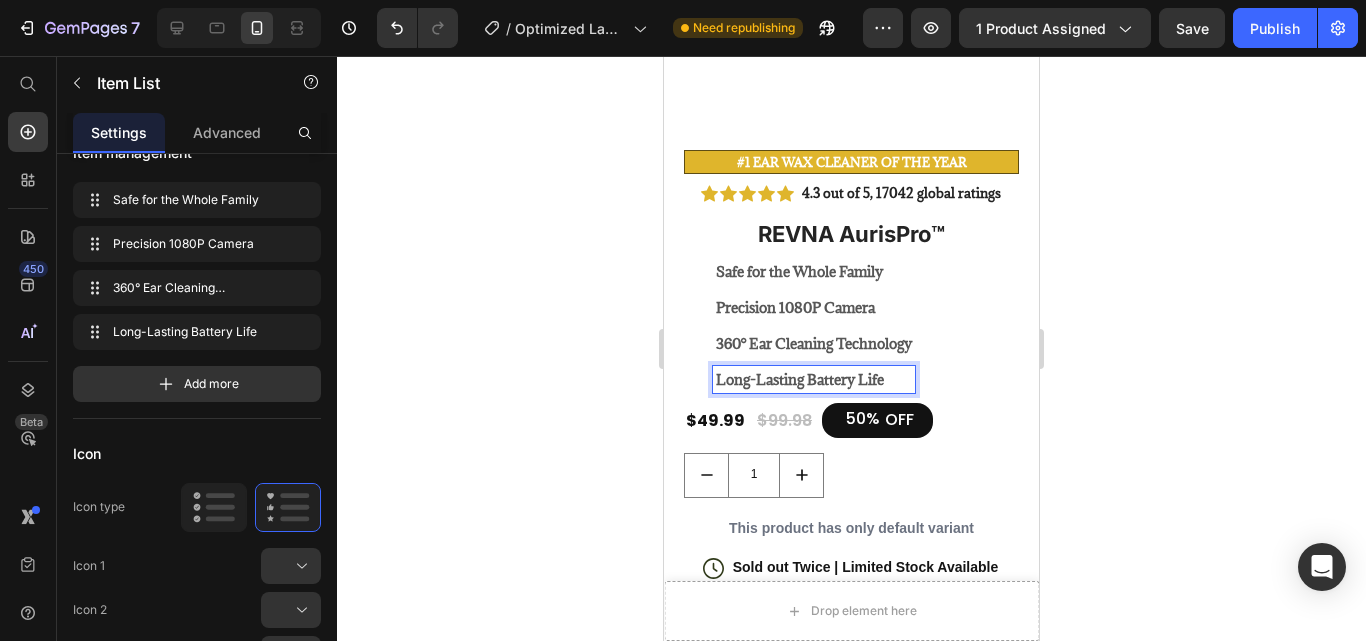 click on "Safe for the Whole Family" at bounding box center (814, 271) 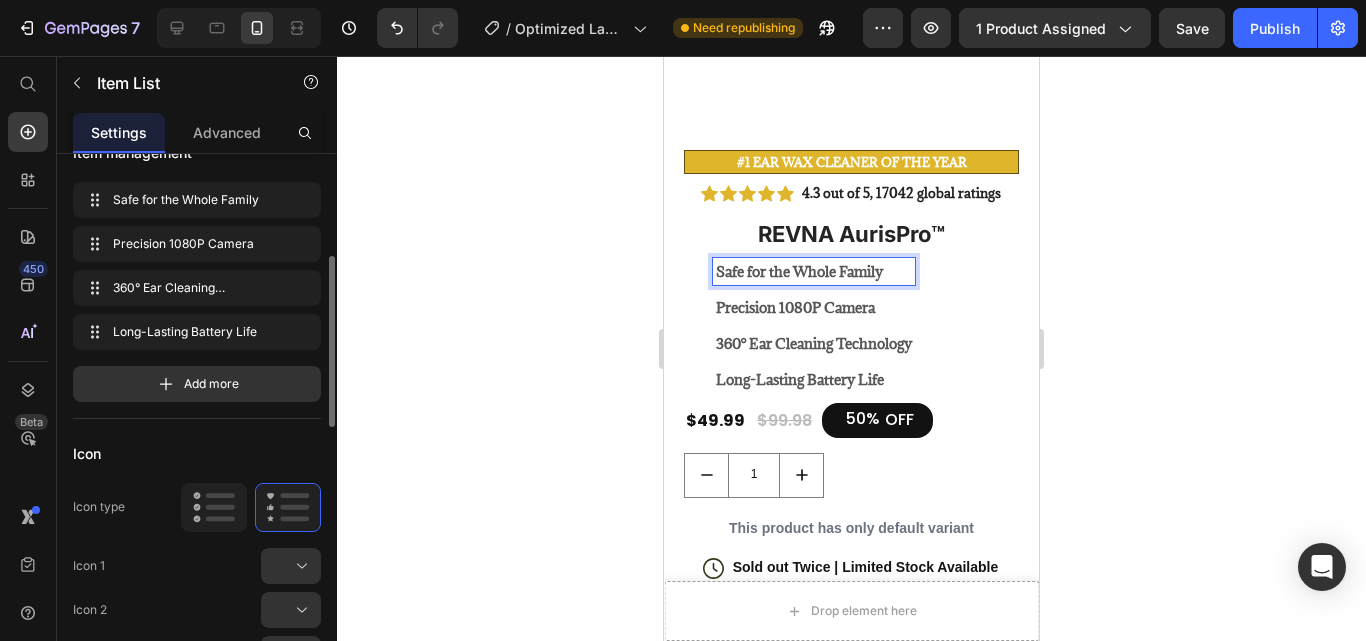 scroll, scrollTop: 105, scrollLeft: 0, axis: vertical 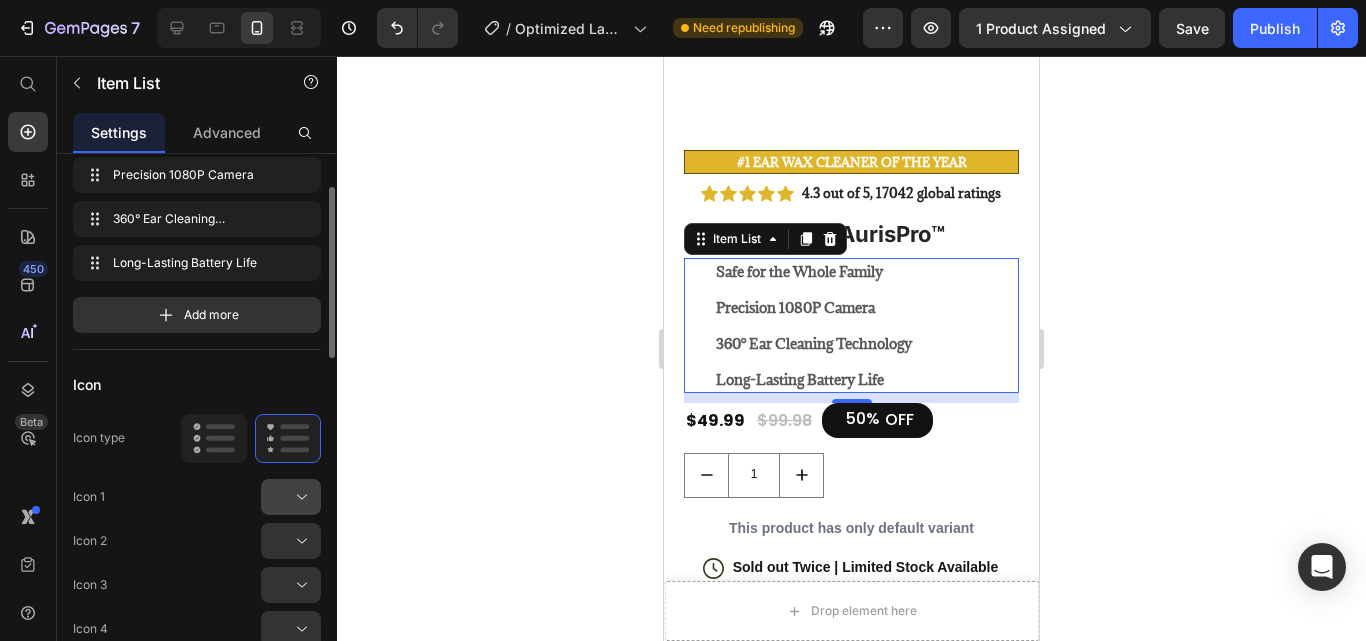 click at bounding box center [299, 497] 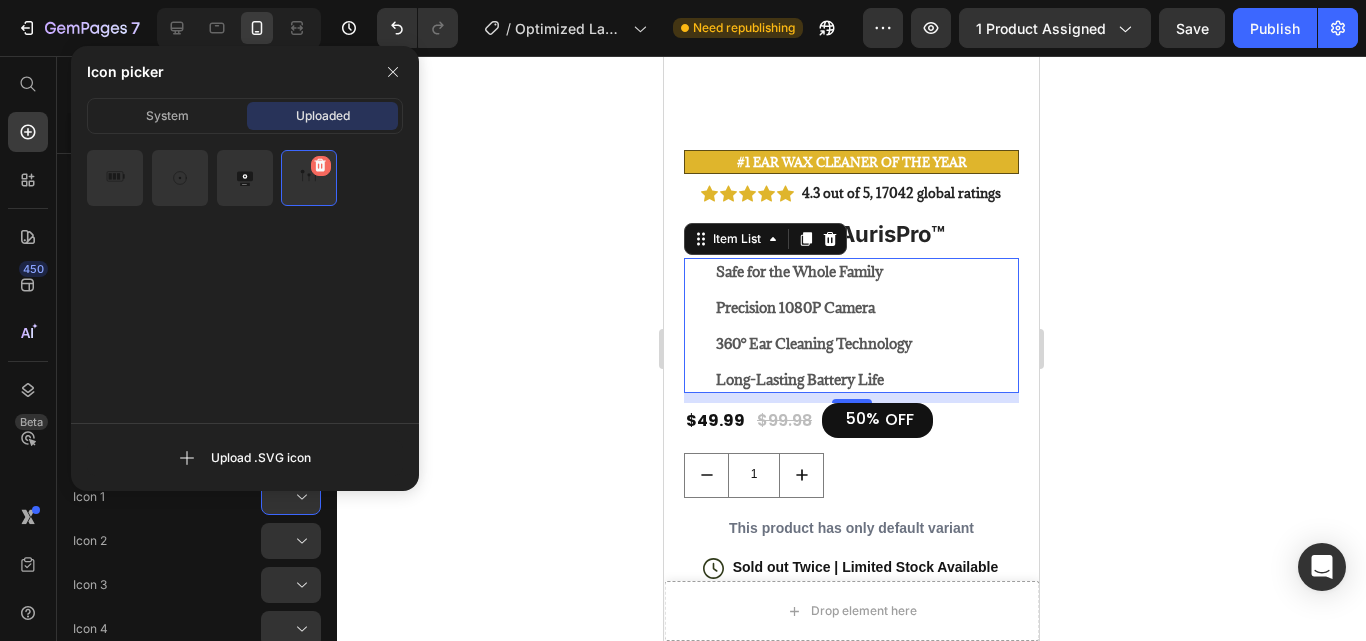 click 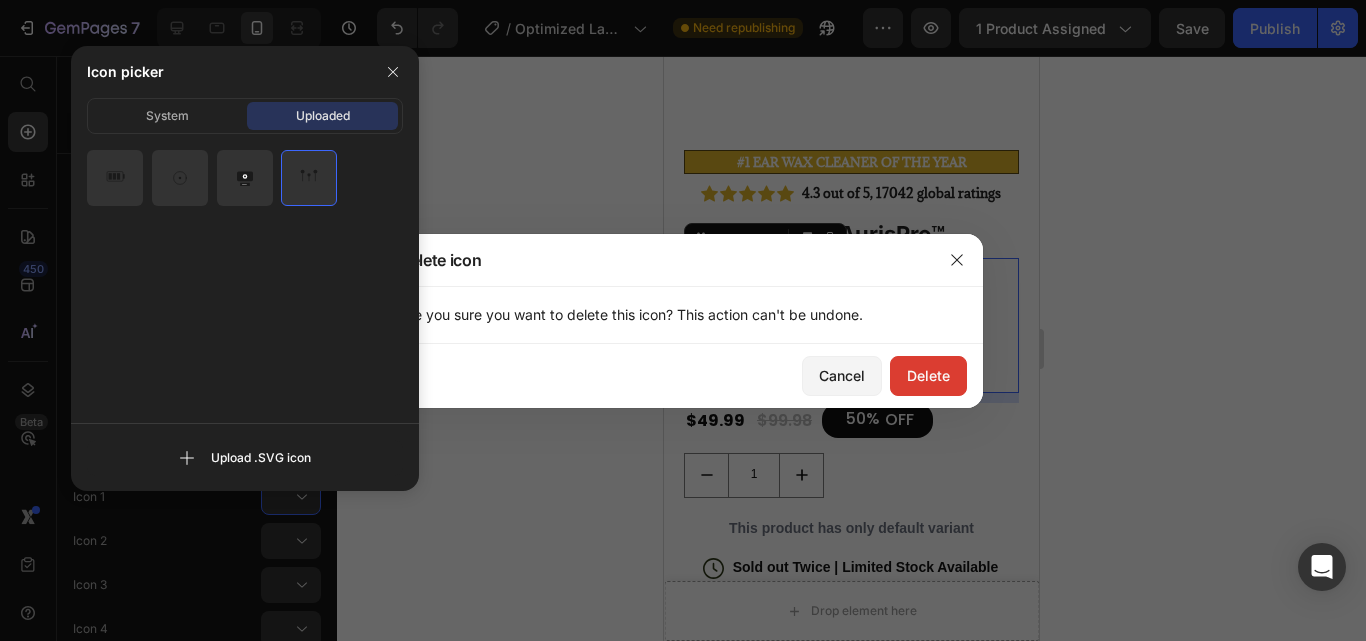 click on "Delete" at bounding box center (928, 375) 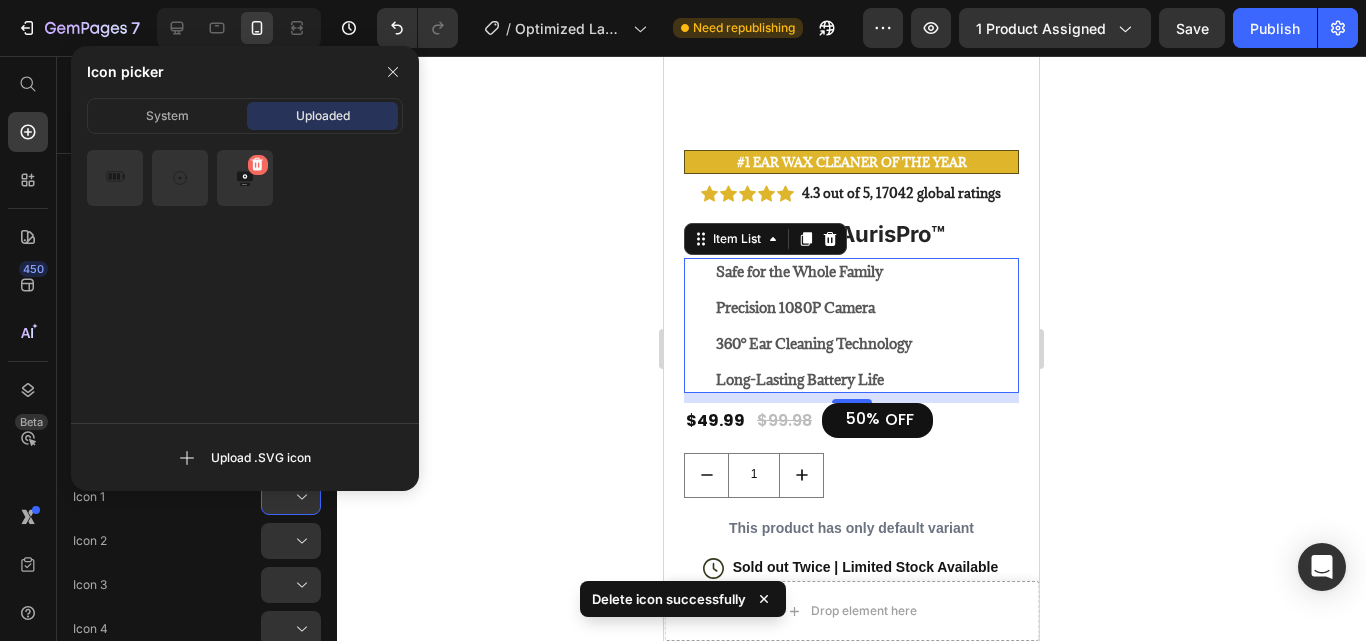 click 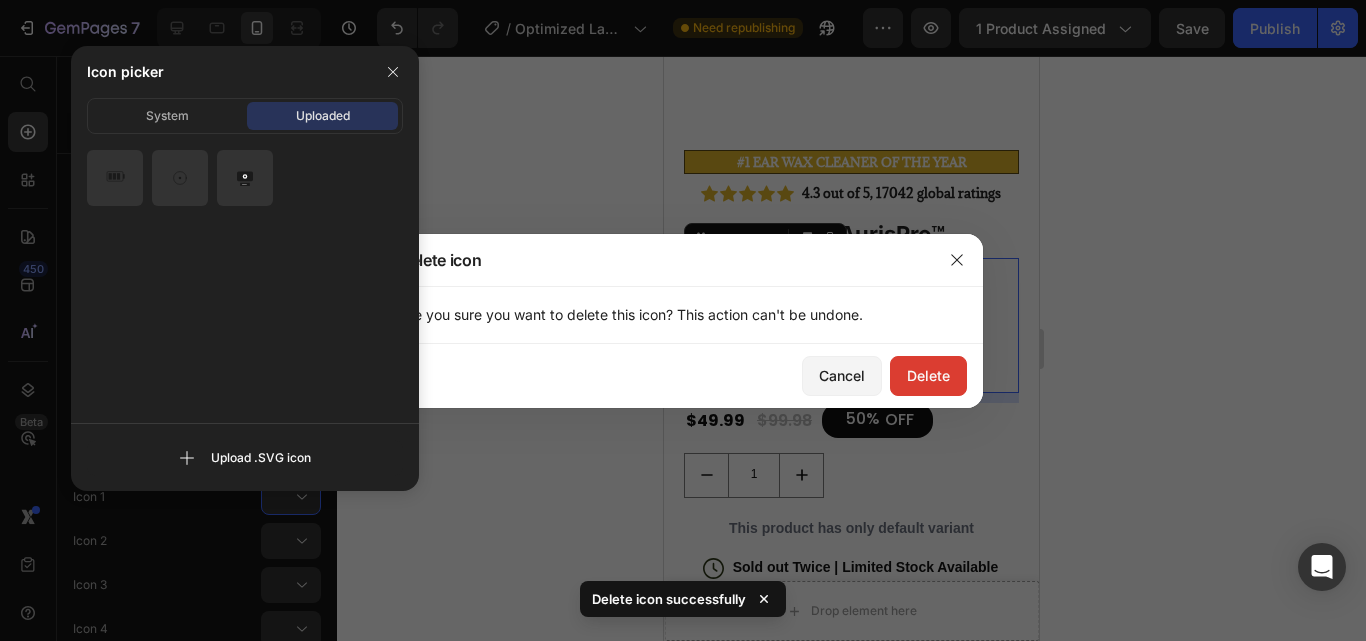 click on "Delete" at bounding box center [928, 375] 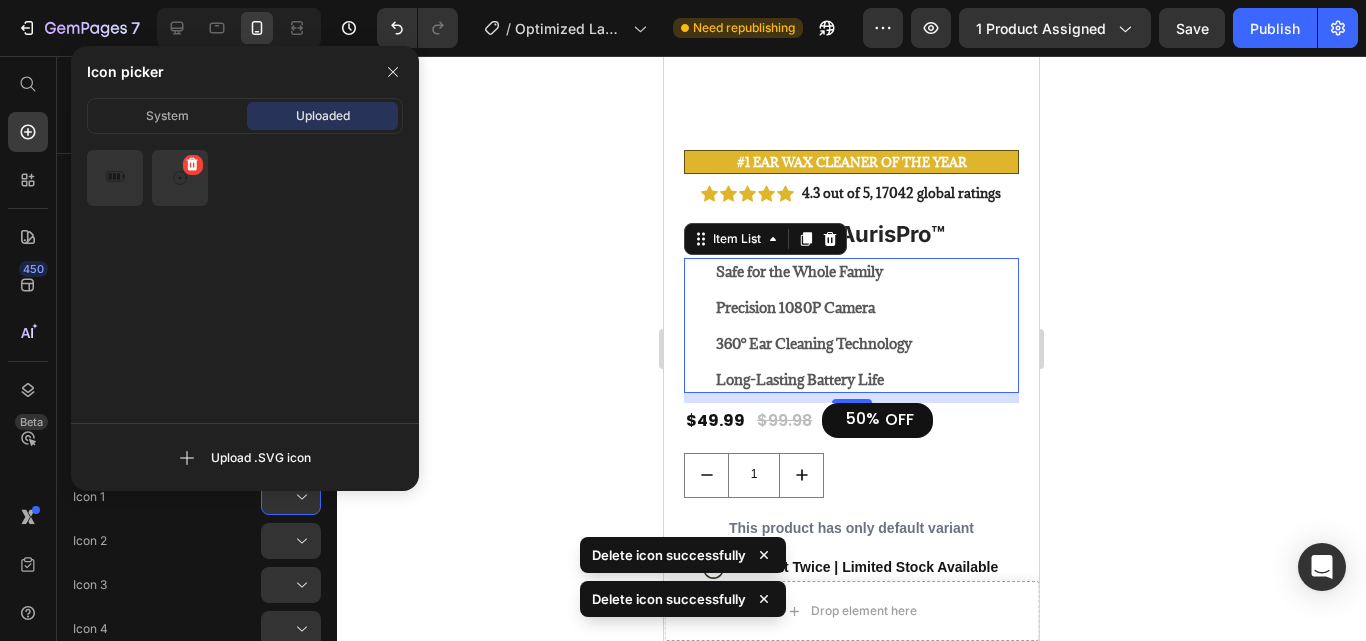 click at bounding box center (180, 178) 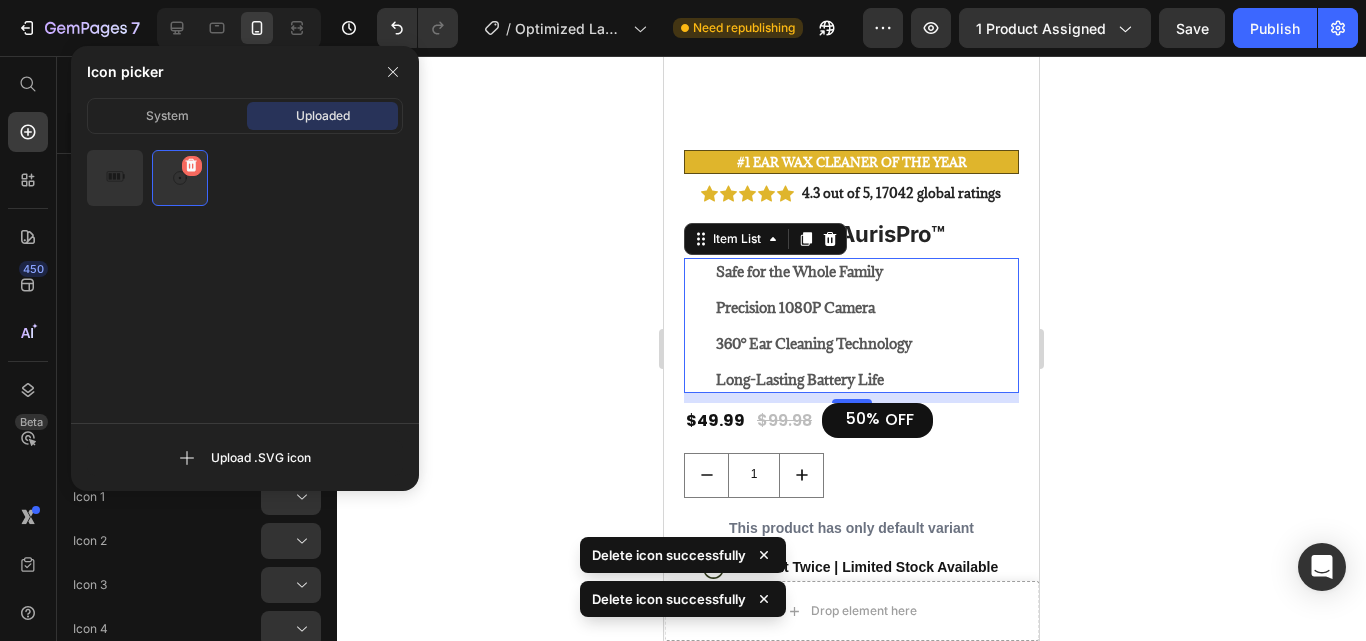 click on "7   /  Optimized Landing Page Template Need republishing Preview 1 product assigned  Save   Publish  450 Beta Start with Sections Elements Hero Section Product Detail Brands Trusted Badges Guarantee Product Breakdown How to use Testimonials Compare Bundle FAQs Social Proof Brand Story Product List Collection Blog List Contact Sticky Add to Cart Custom Footer Browse Library 450 Layout
Row
Row
Row
Row Text
Heading
Text Block Button
Button
Button
Sticky Back to top Media
Image Image" at bounding box center (683, 0) 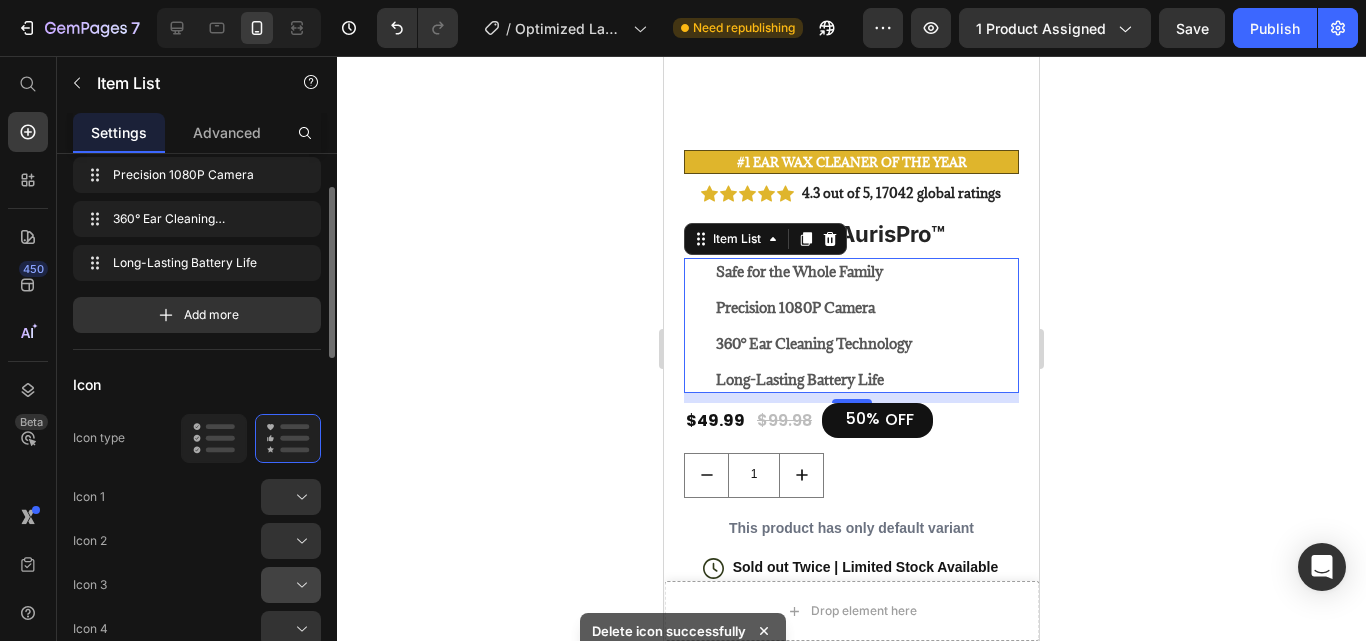 drag, startPoint x: 288, startPoint y: 563, endPoint x: 285, endPoint y: 578, distance: 15.297058 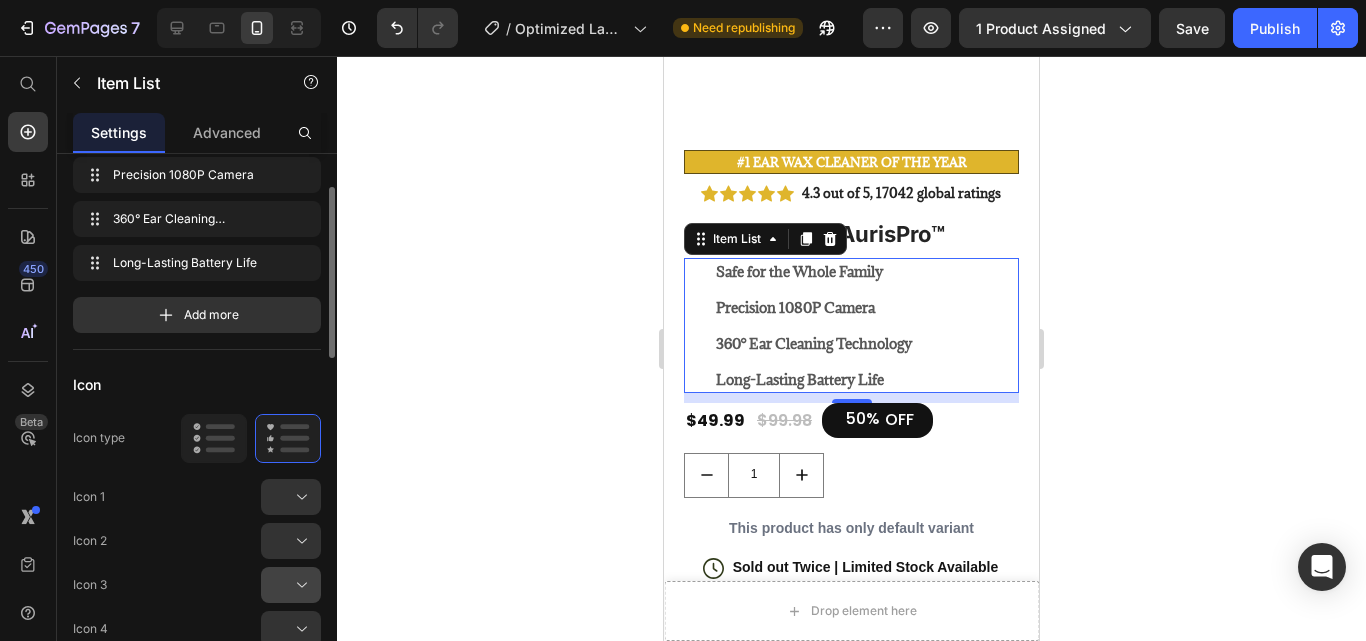 click at bounding box center (299, 585) 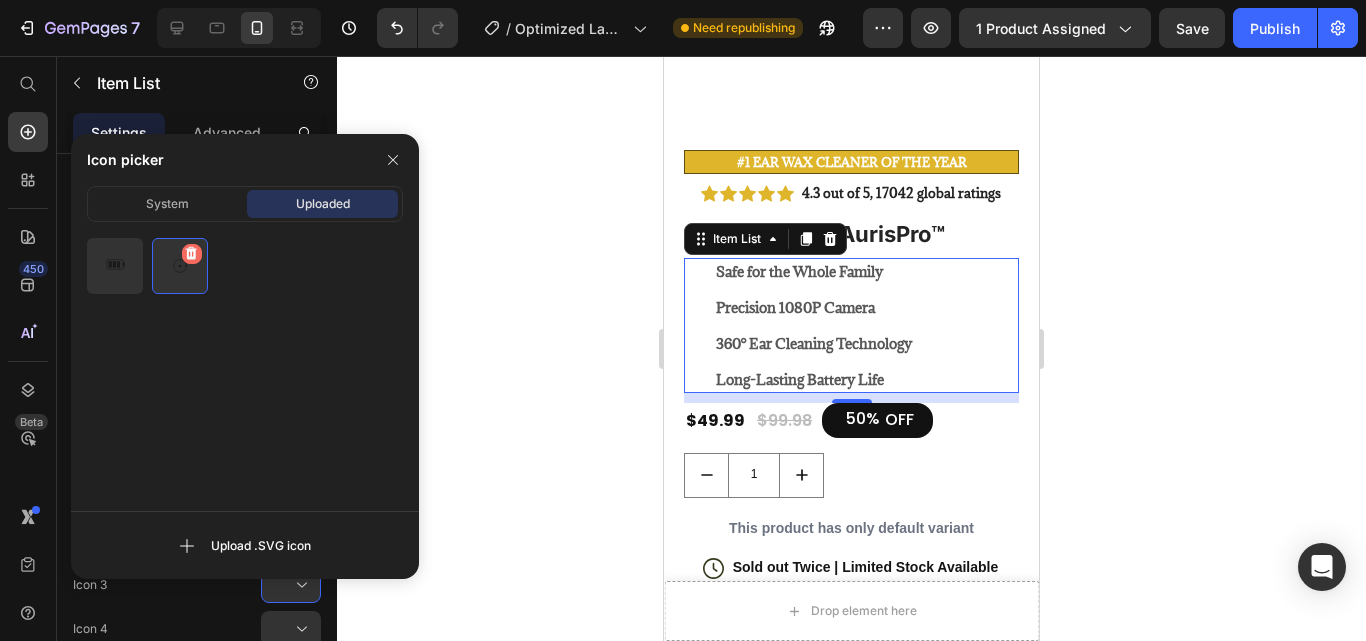 click 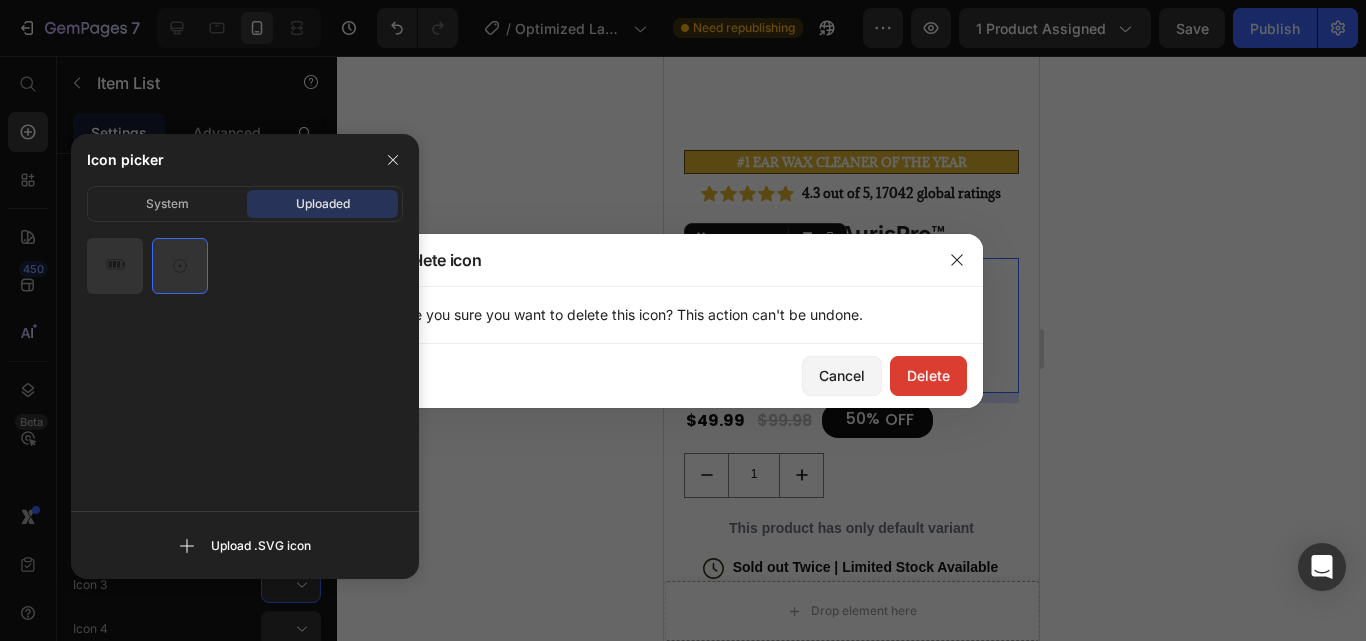 click on "Delete" at bounding box center (928, 375) 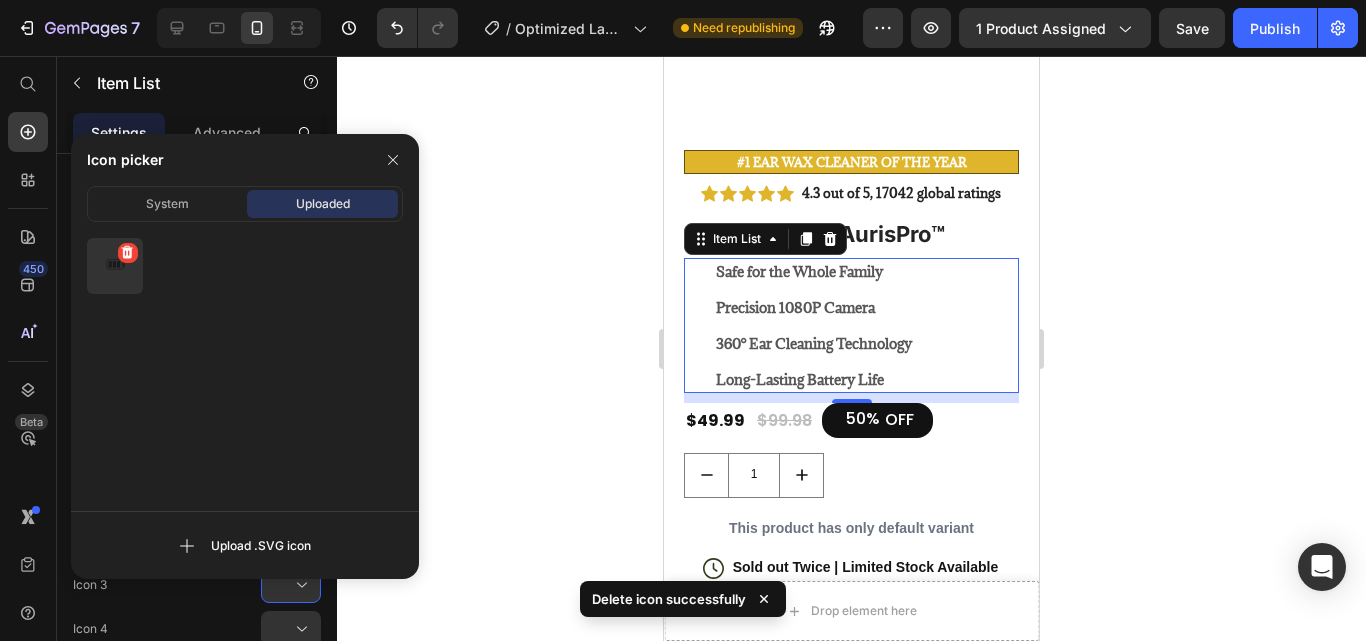 click 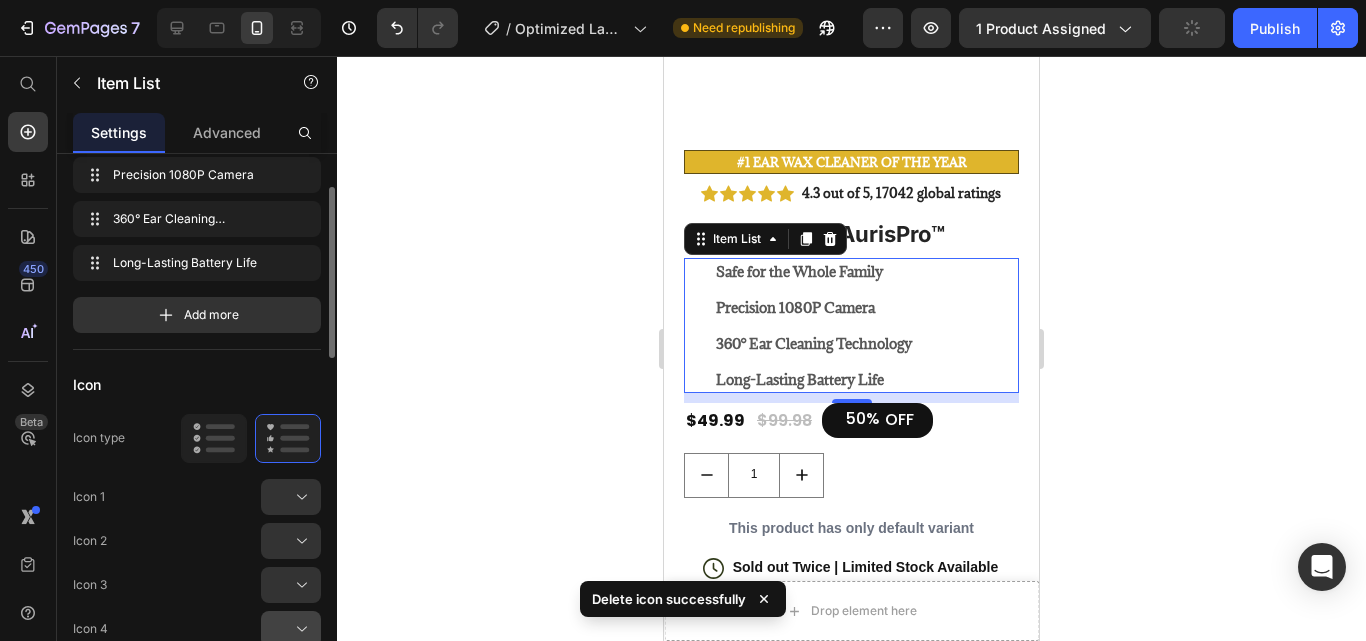 click at bounding box center [299, 629] 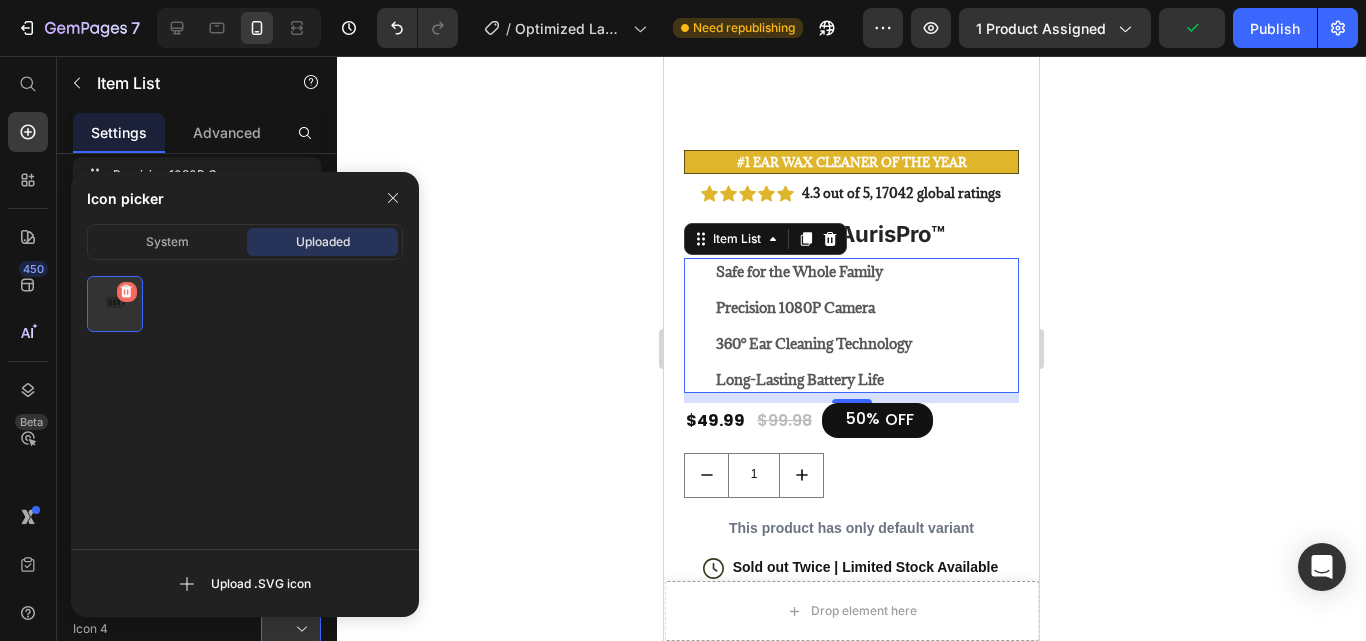 click 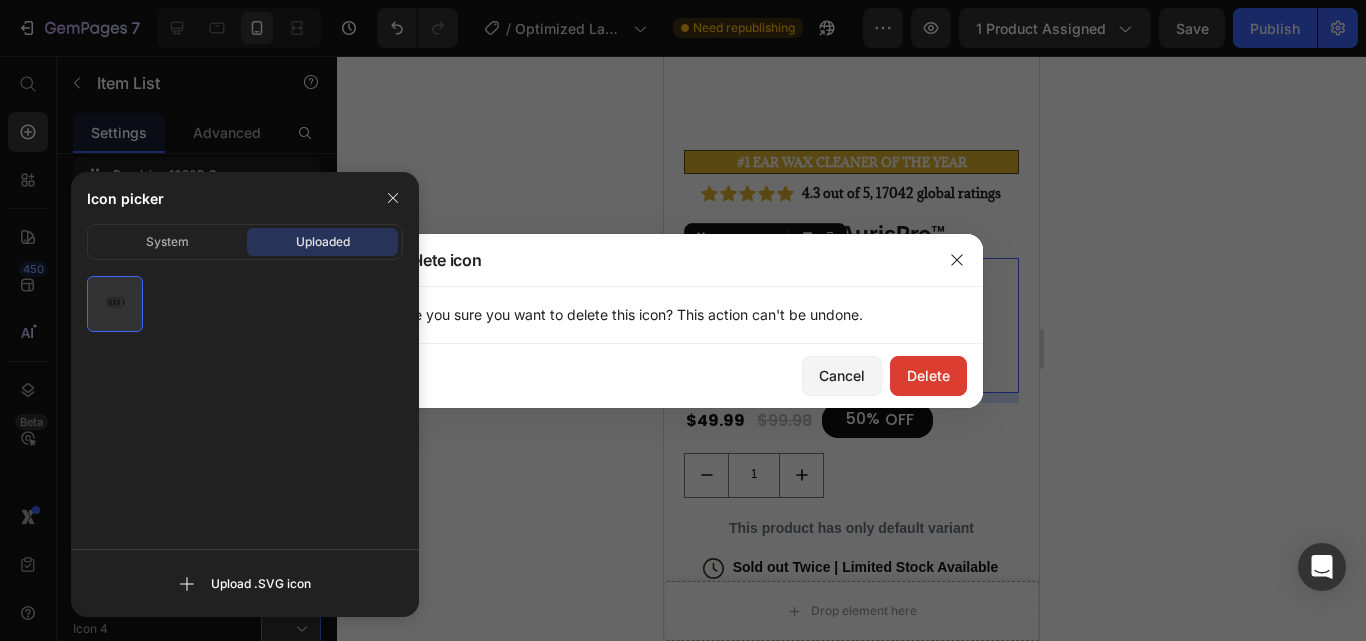 click on "Delete" at bounding box center [928, 375] 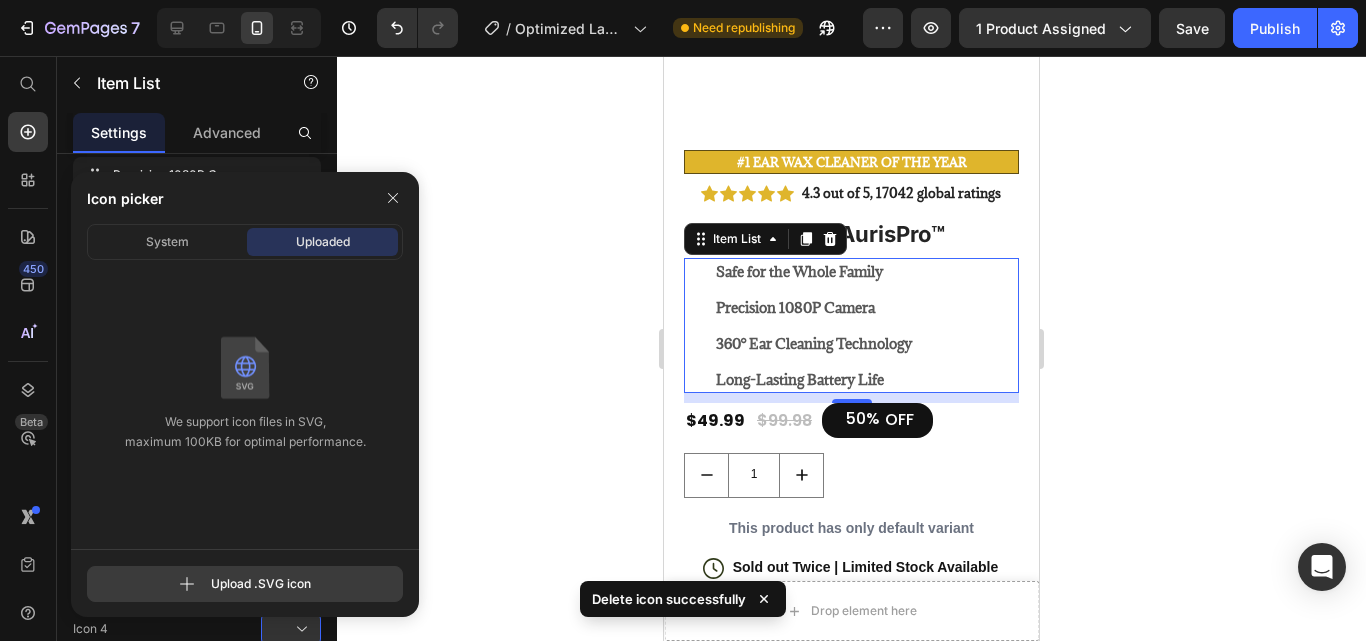 click 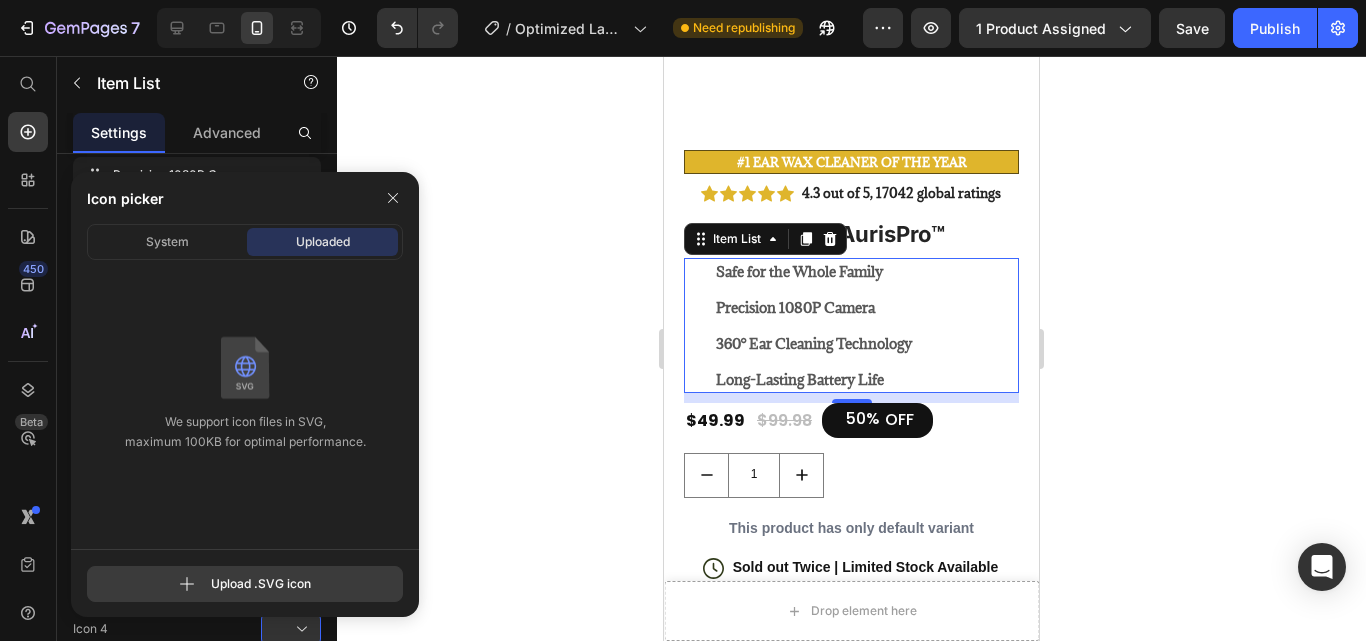 click 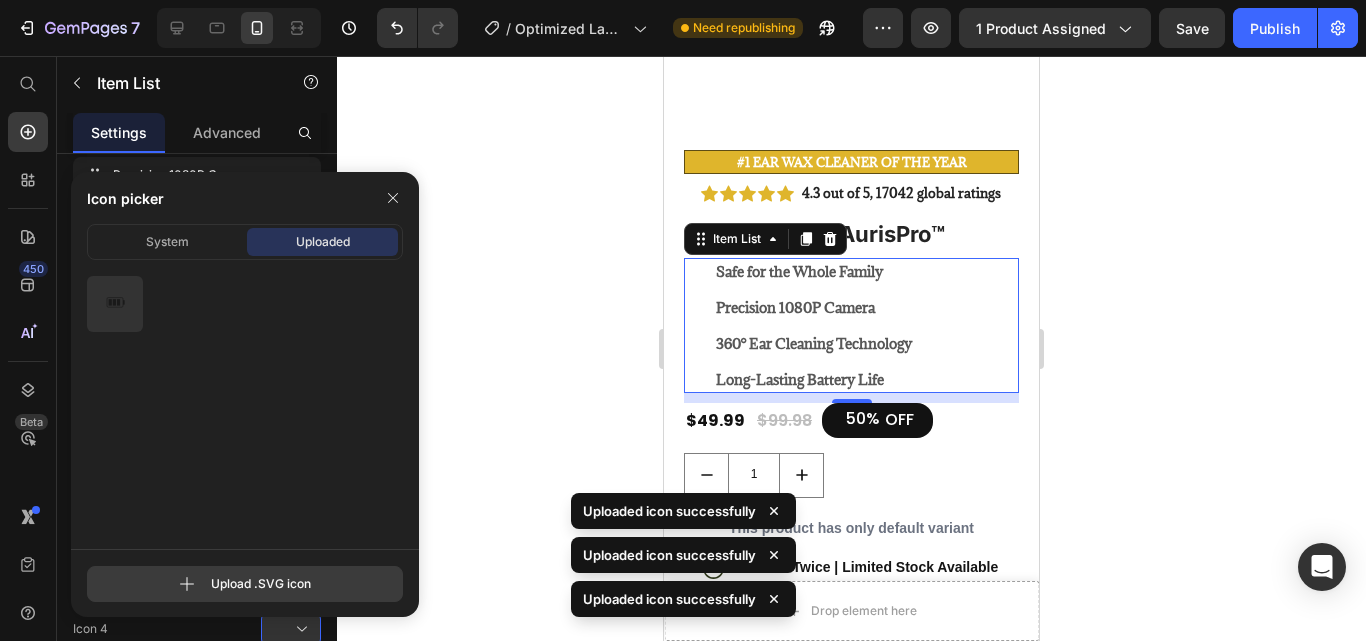 click 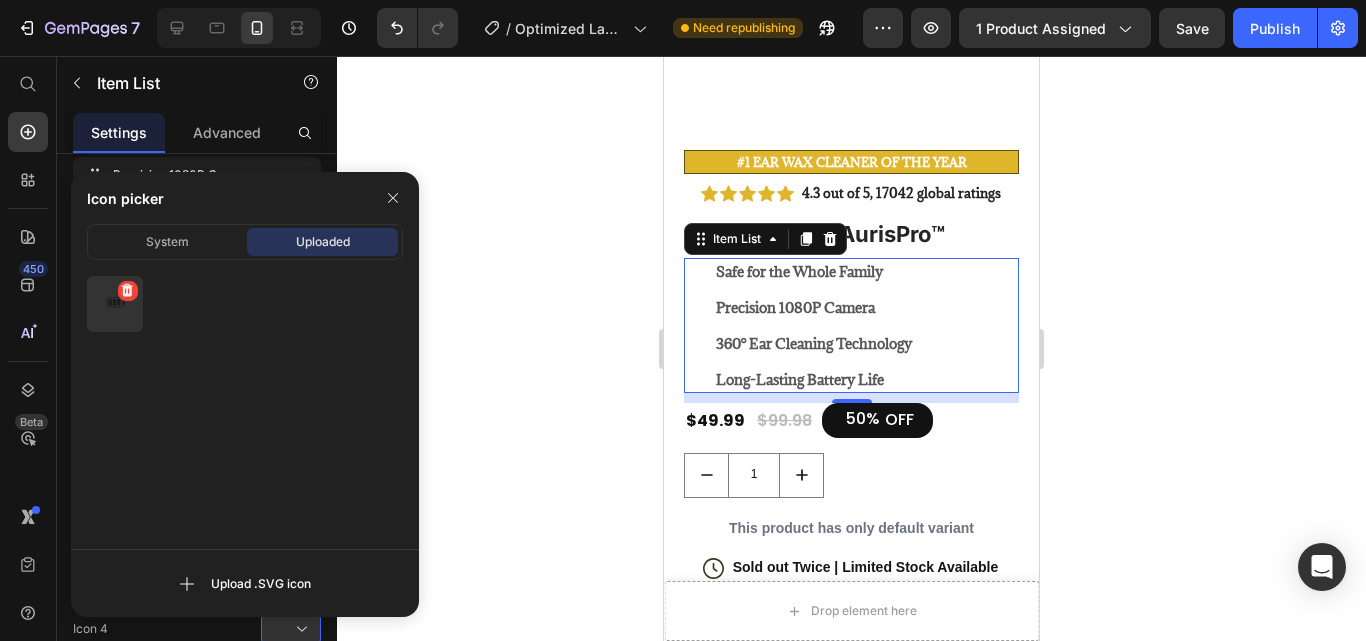 click at bounding box center (115, 304) 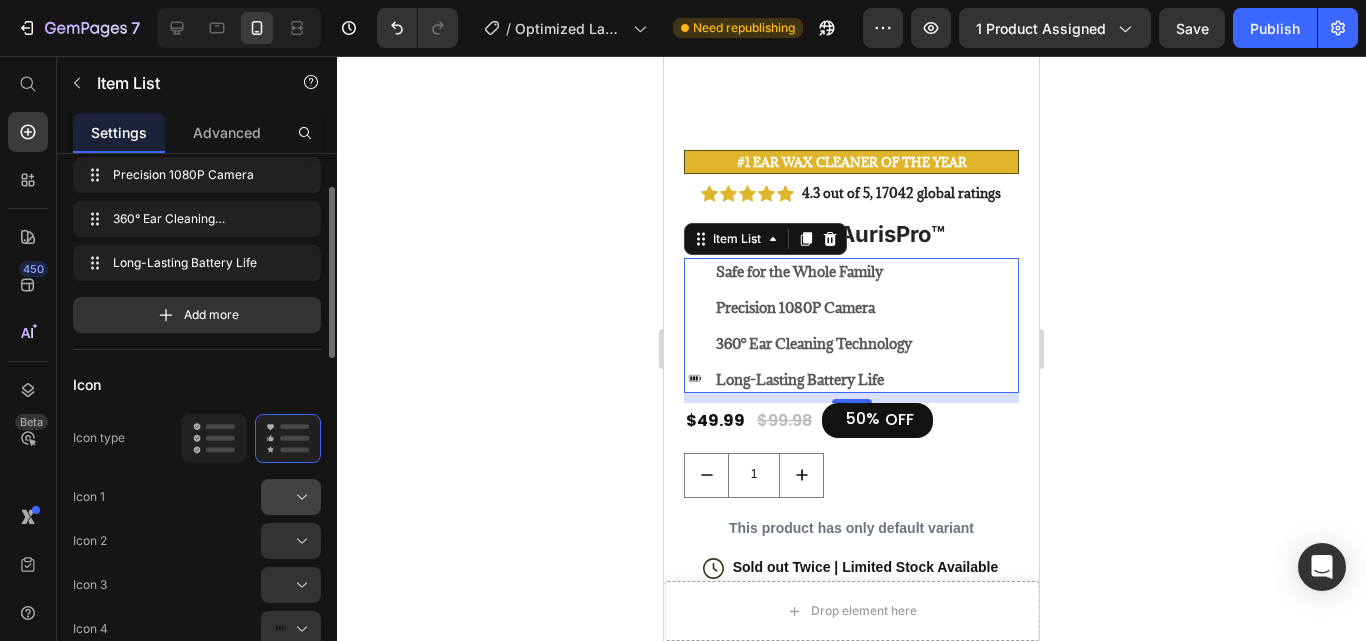 click at bounding box center [299, 497] 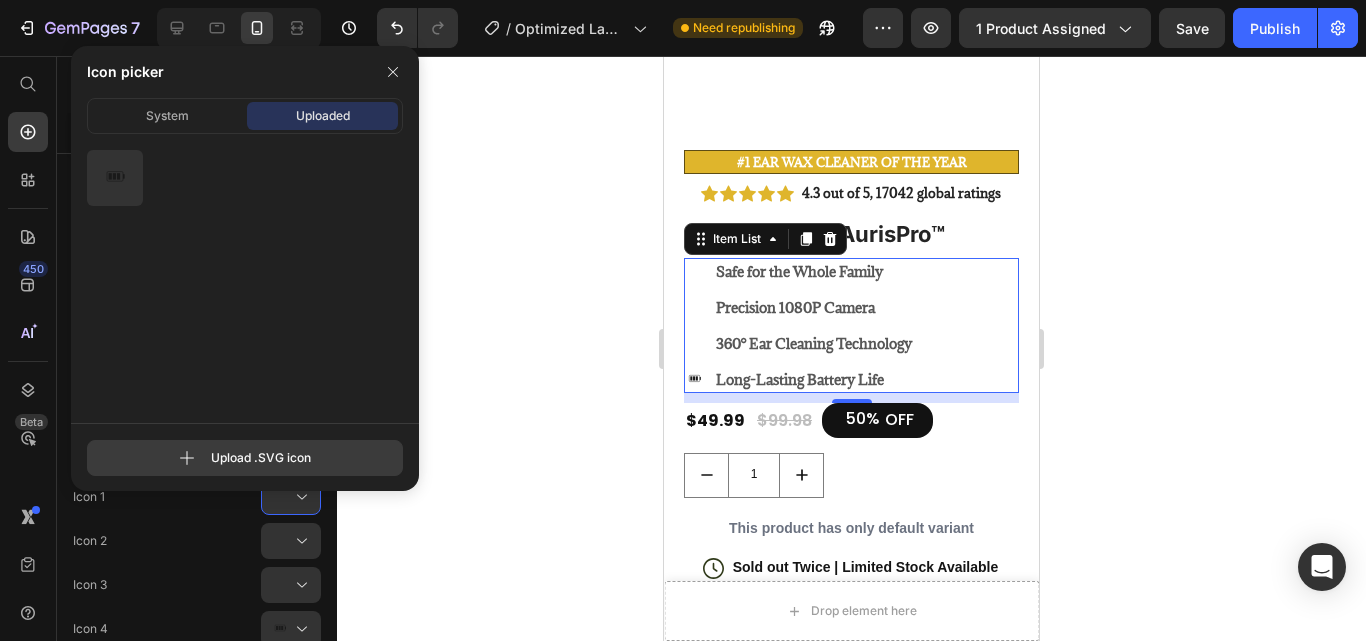 click 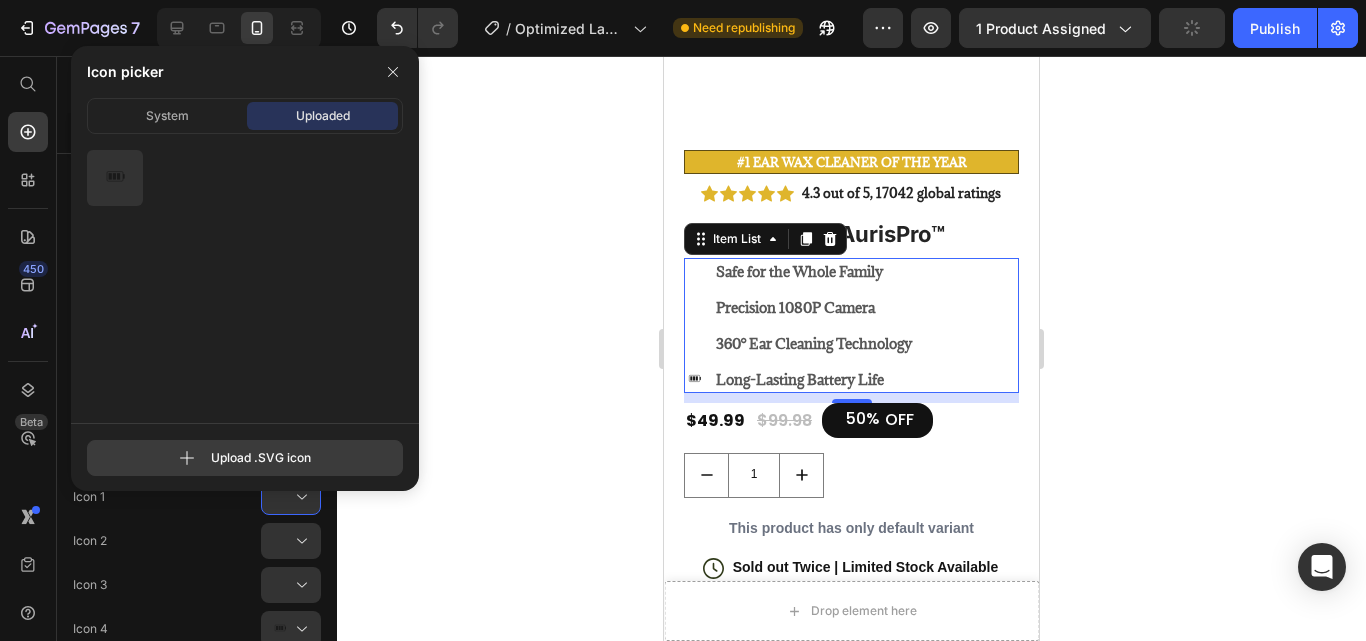 type on "C:\fakepath\compatible_revna_icon_family.svg" 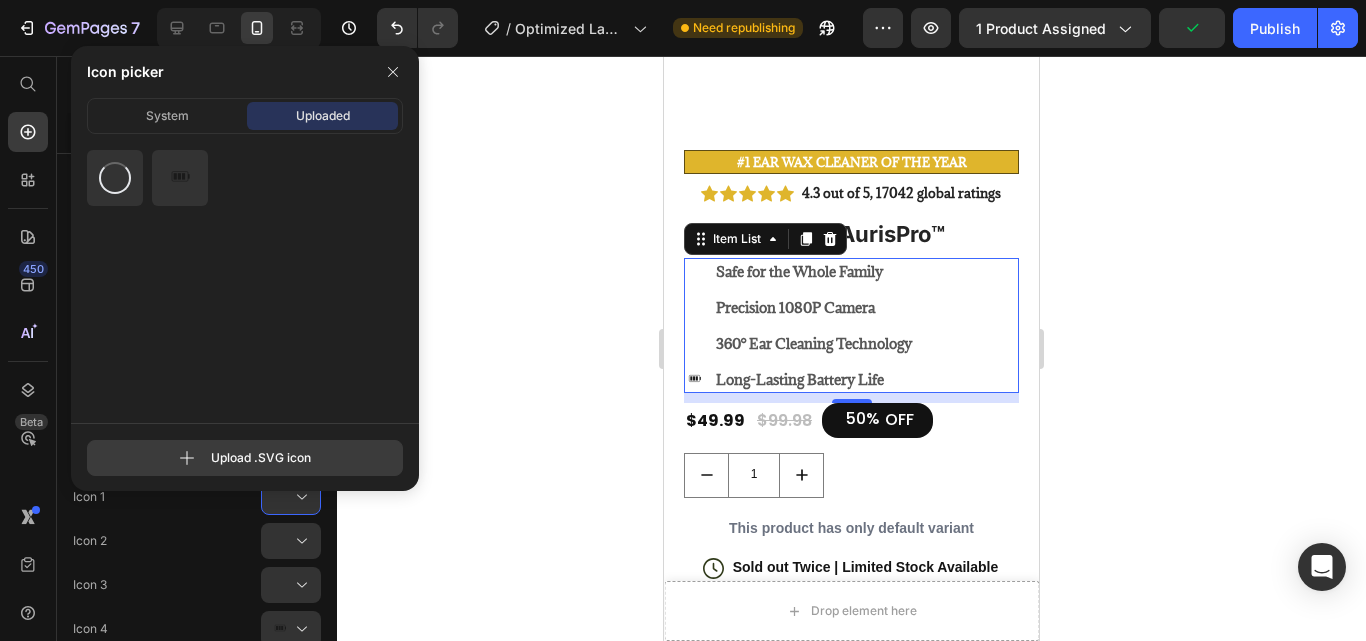 click 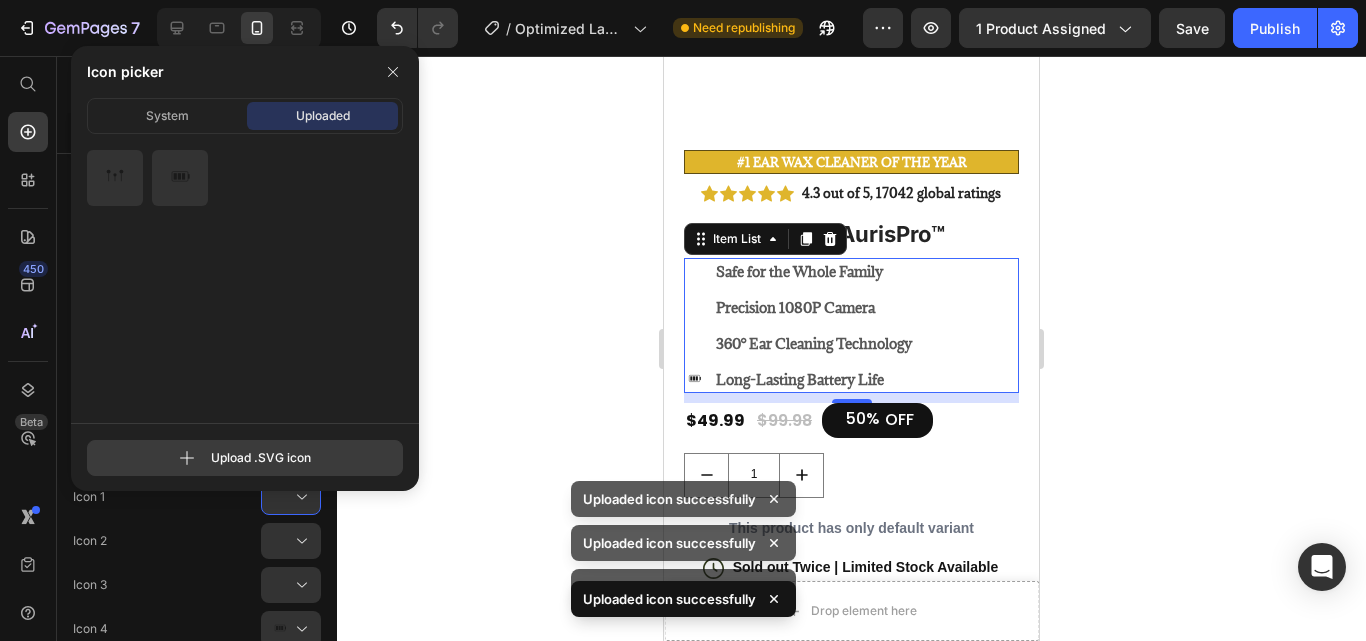 type on "C:\fakepath\compatible_revna_icon_1080p_camera.svg" 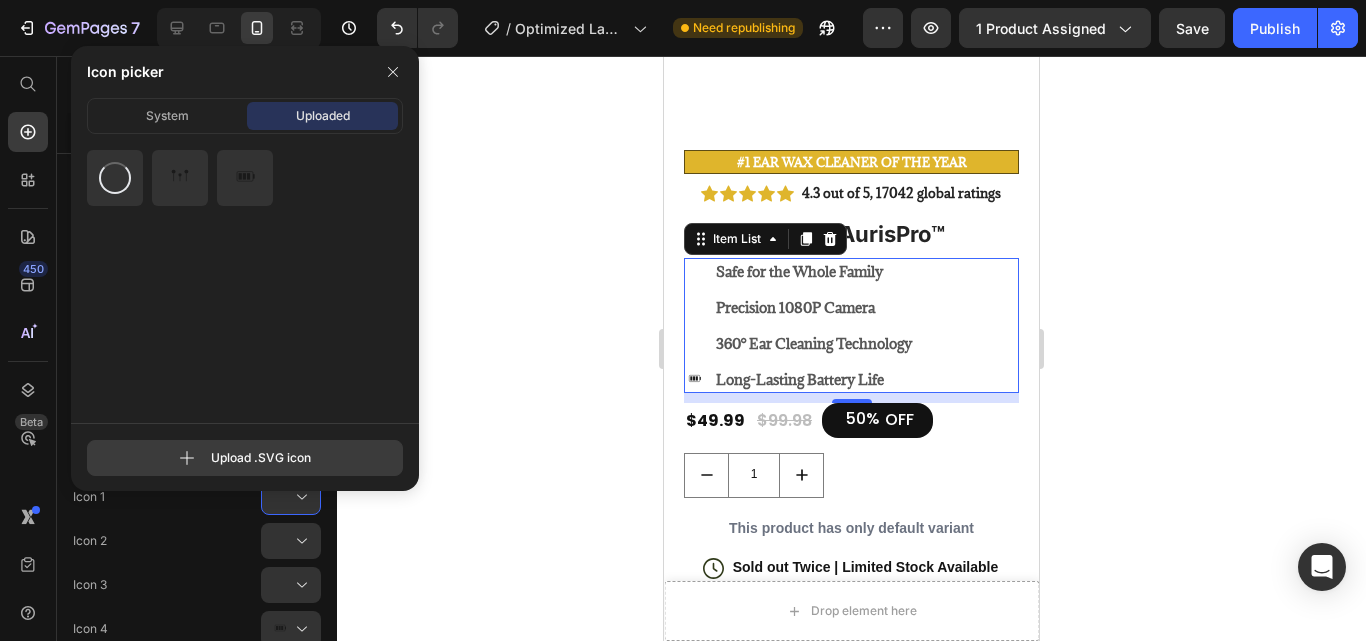 click 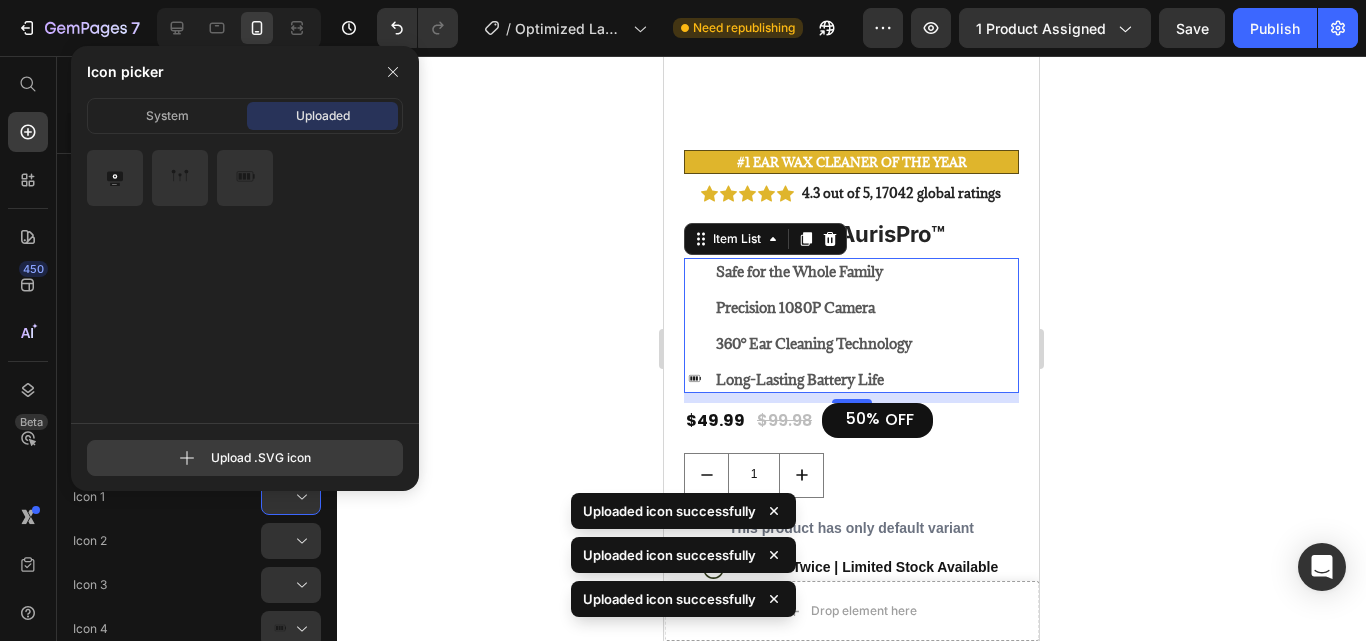 type on "C:\fakepath\compatible_revna_icon_360_cleaning.svg" 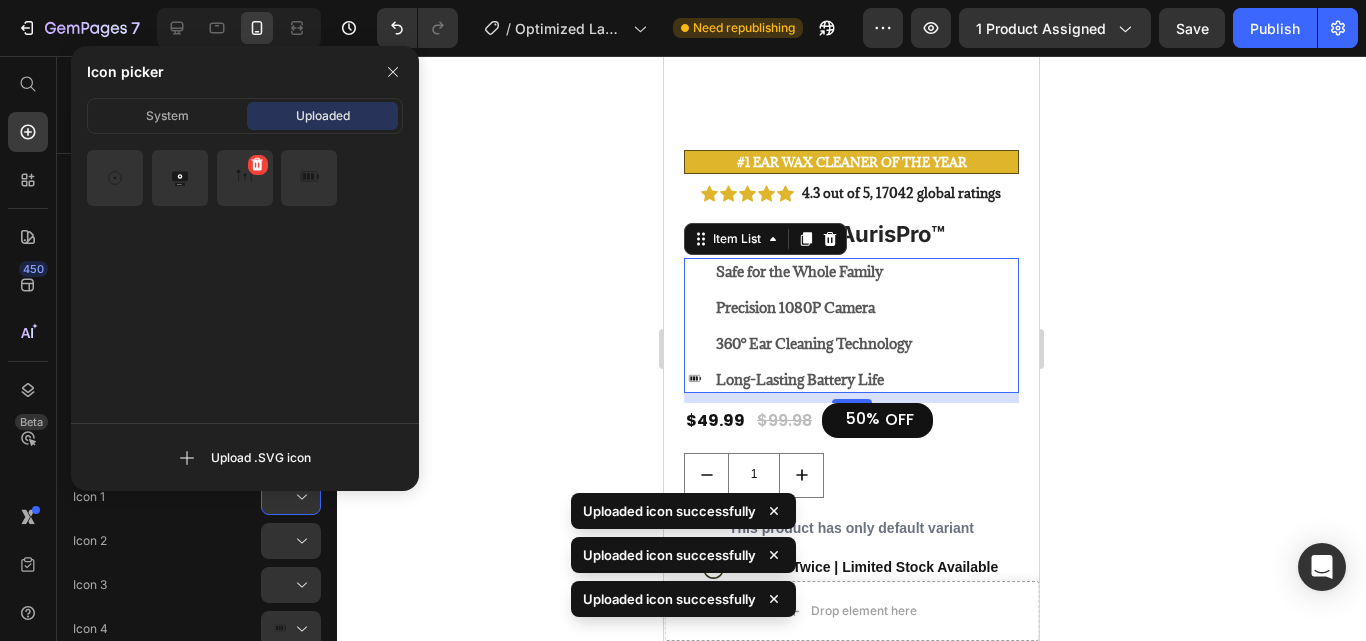 click at bounding box center [245, 178] 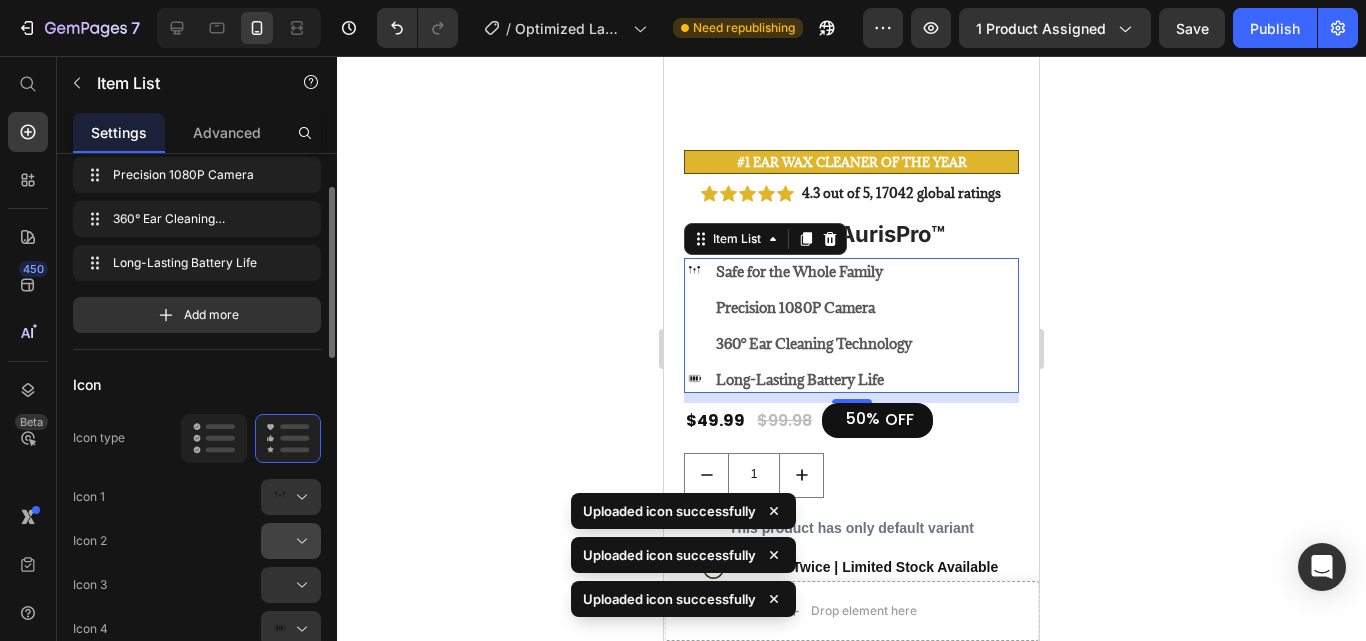 click at bounding box center [299, 541] 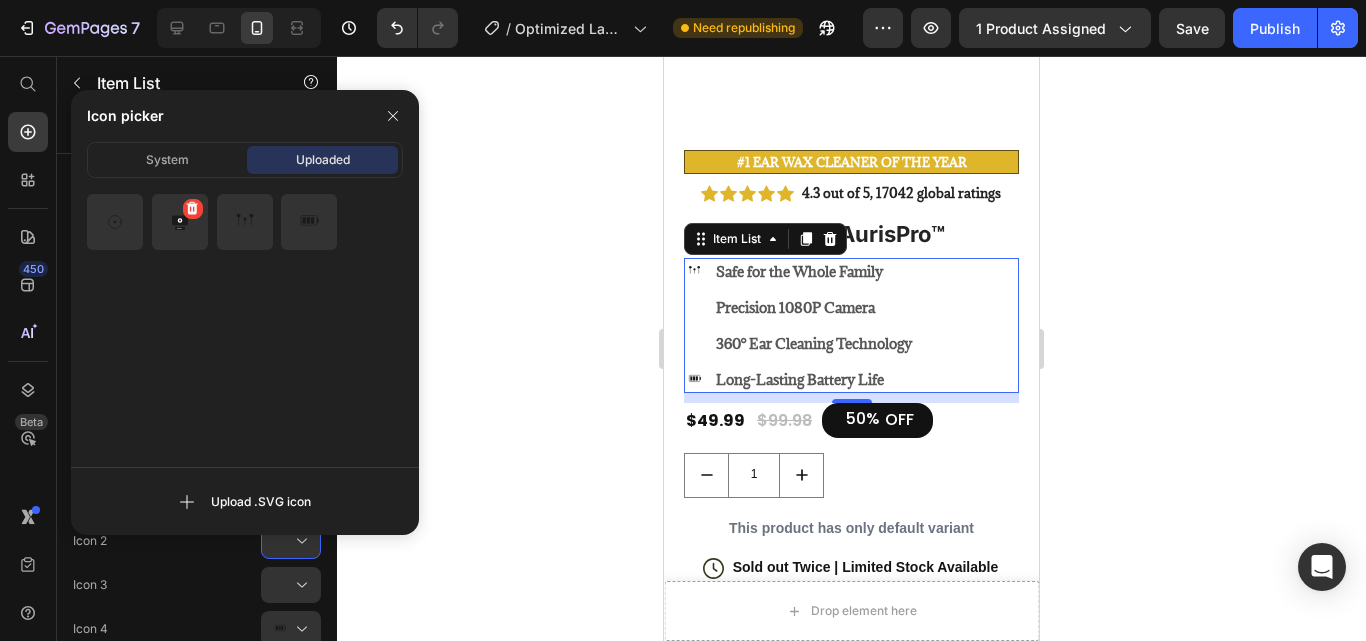 click at bounding box center [180, 222] 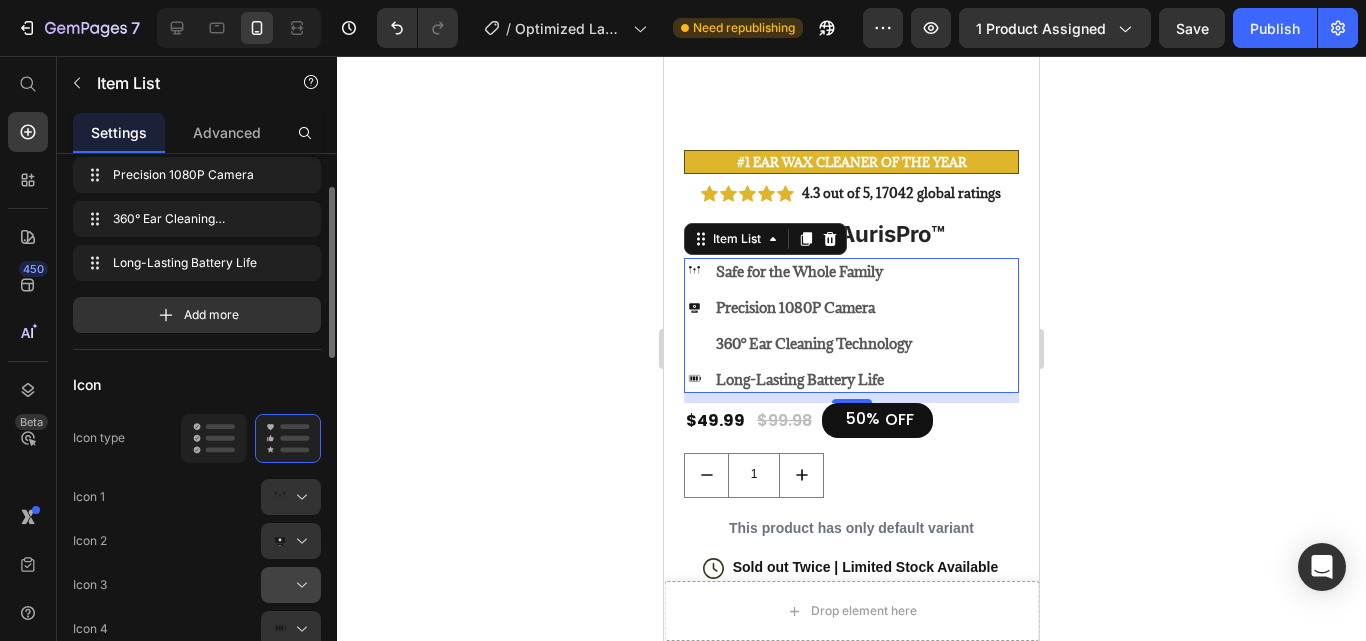 click at bounding box center (299, 585) 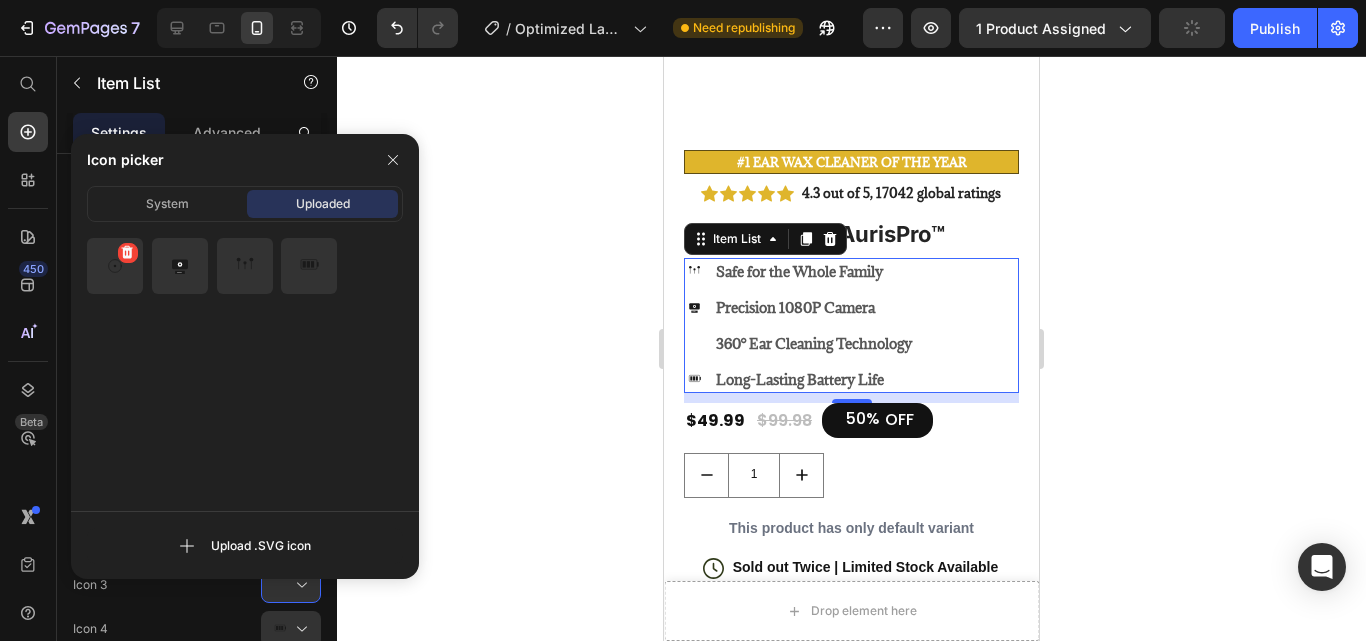 click at bounding box center [115, 266] 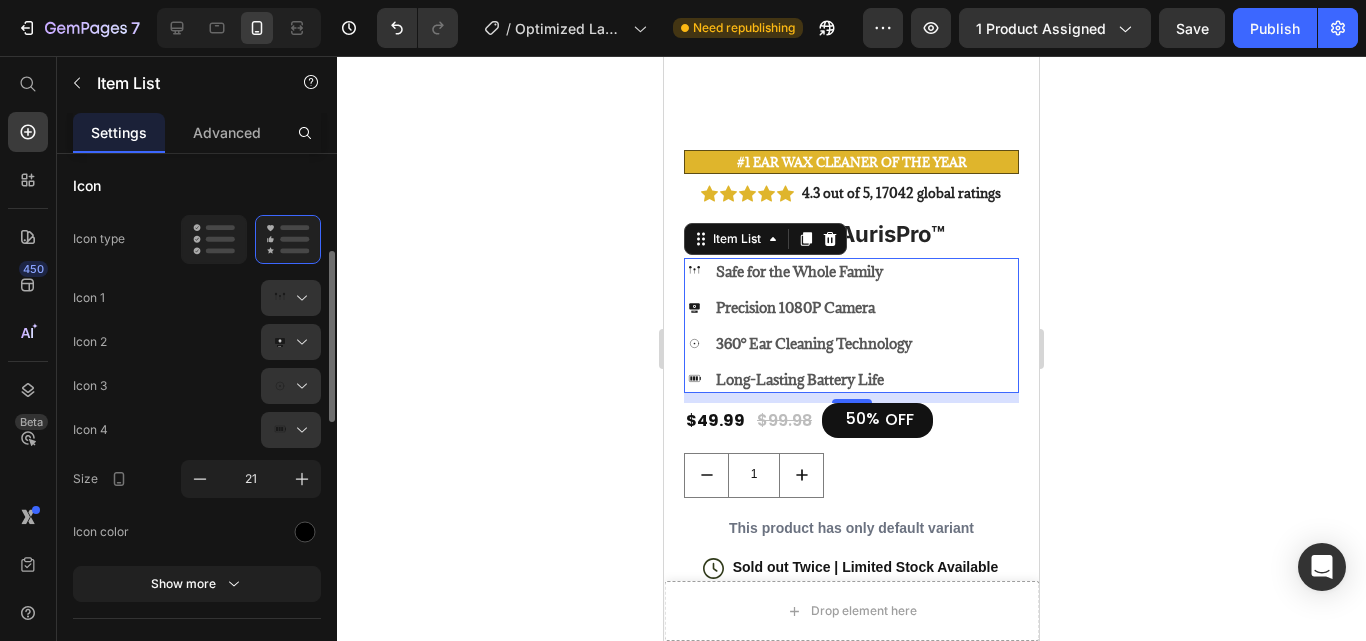 scroll, scrollTop: 305, scrollLeft: 0, axis: vertical 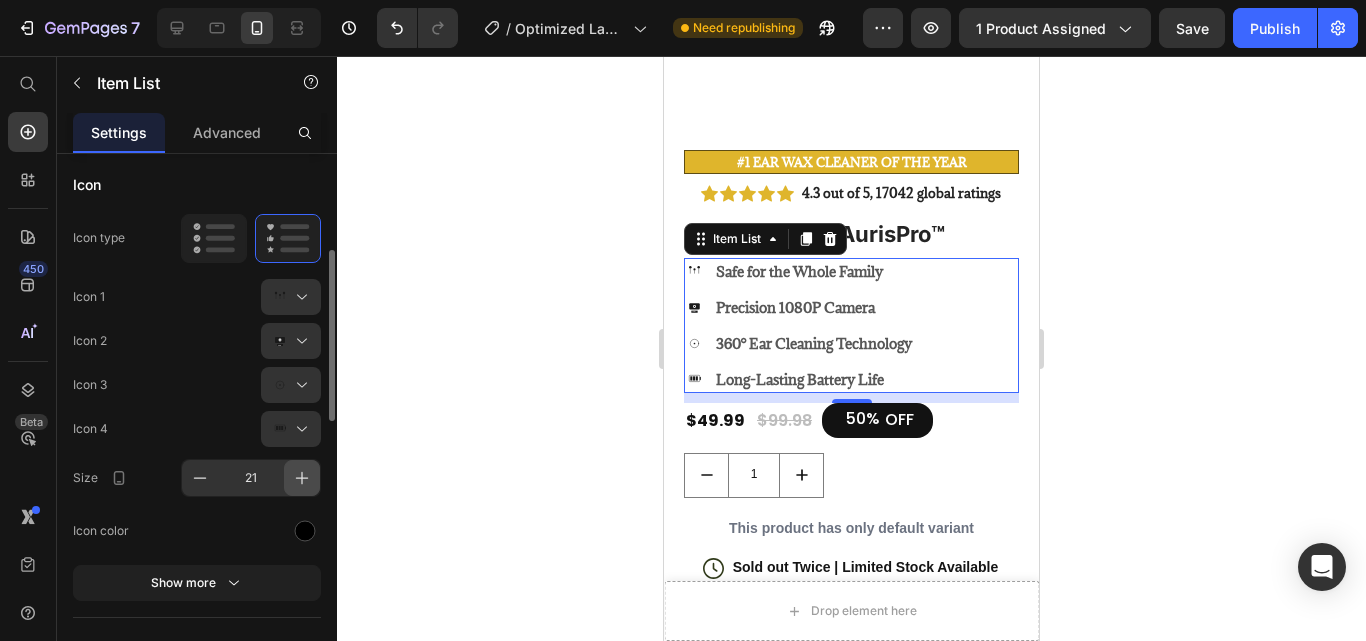 click 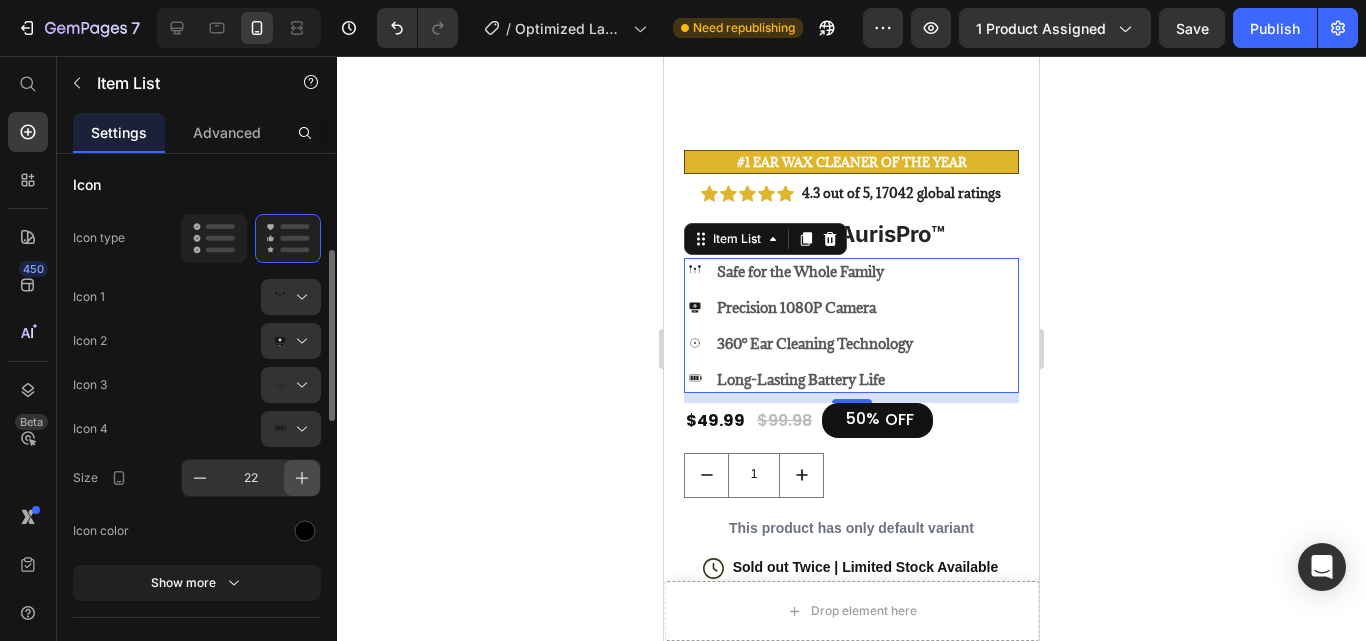 click 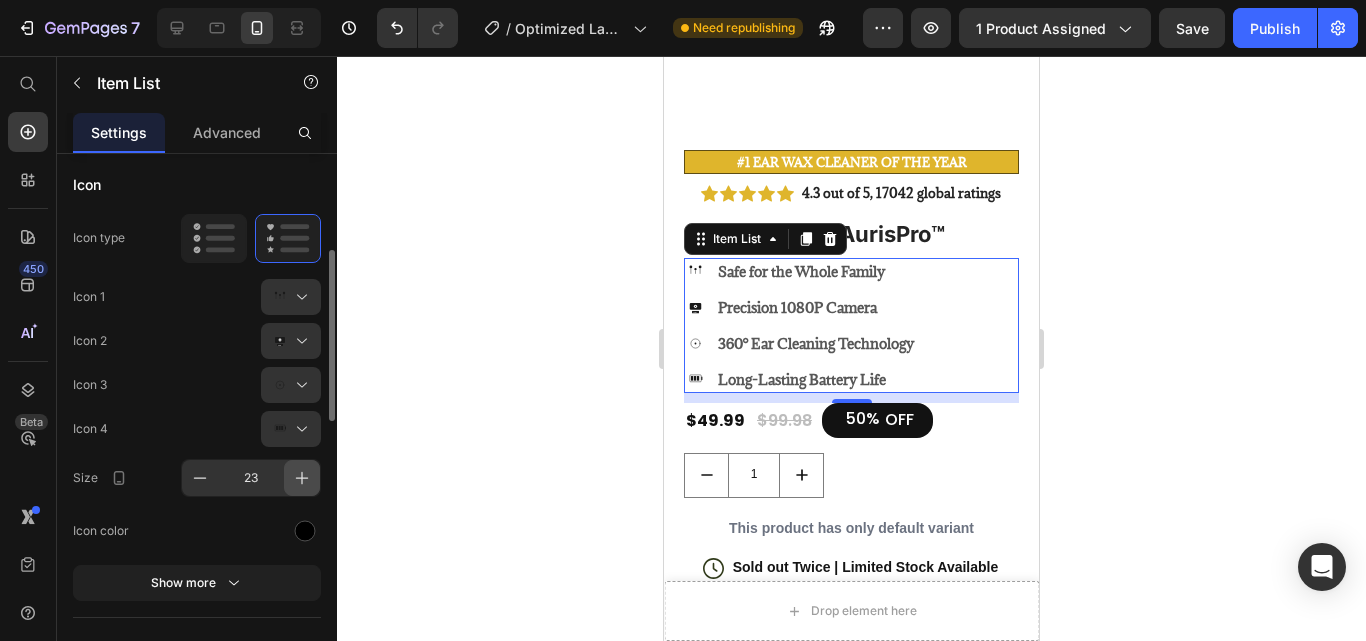 click 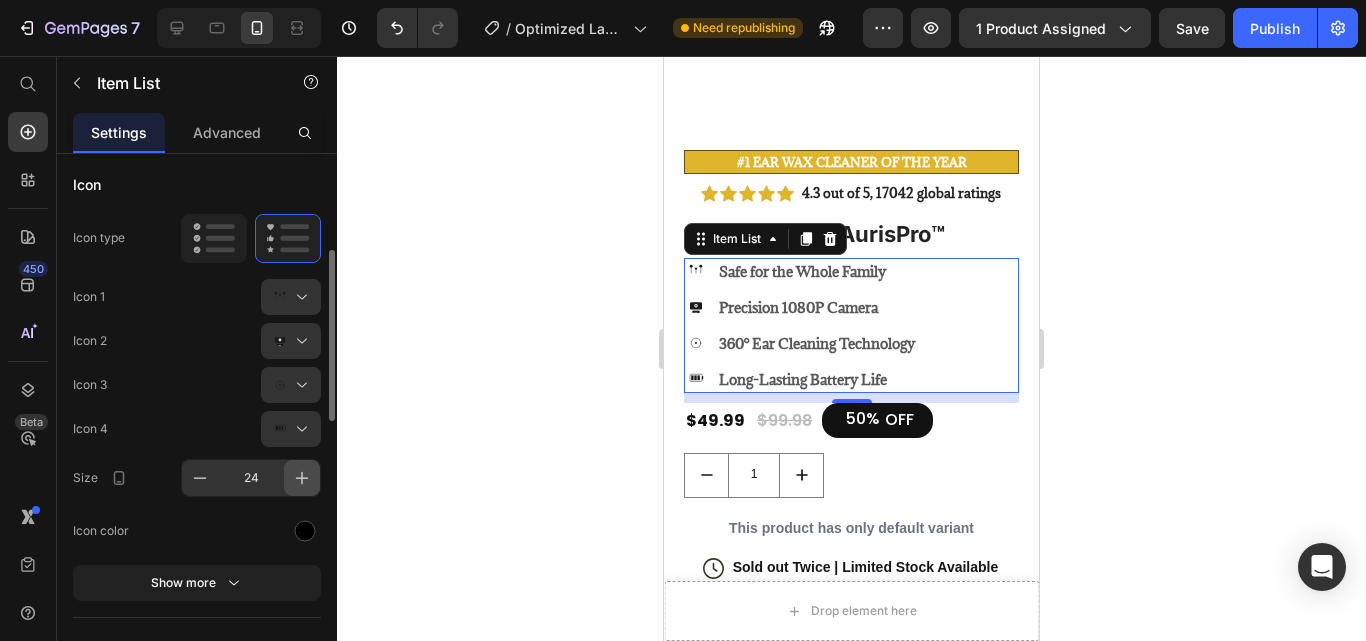 click 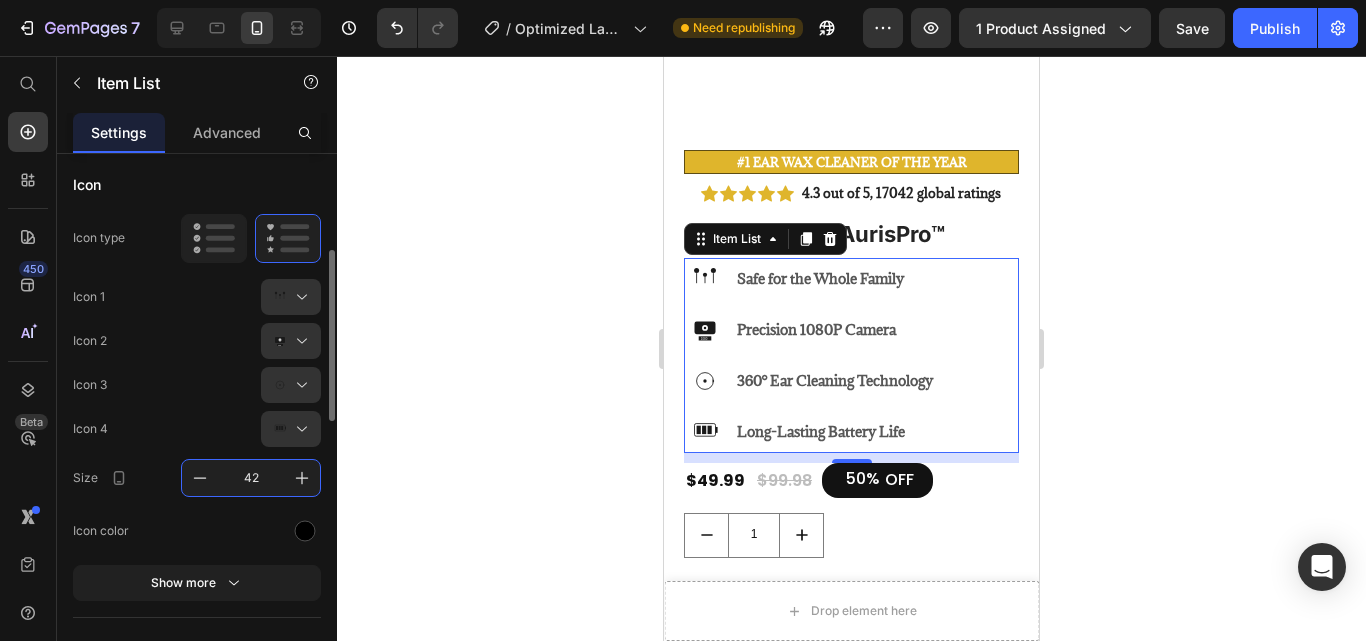 type on "42" 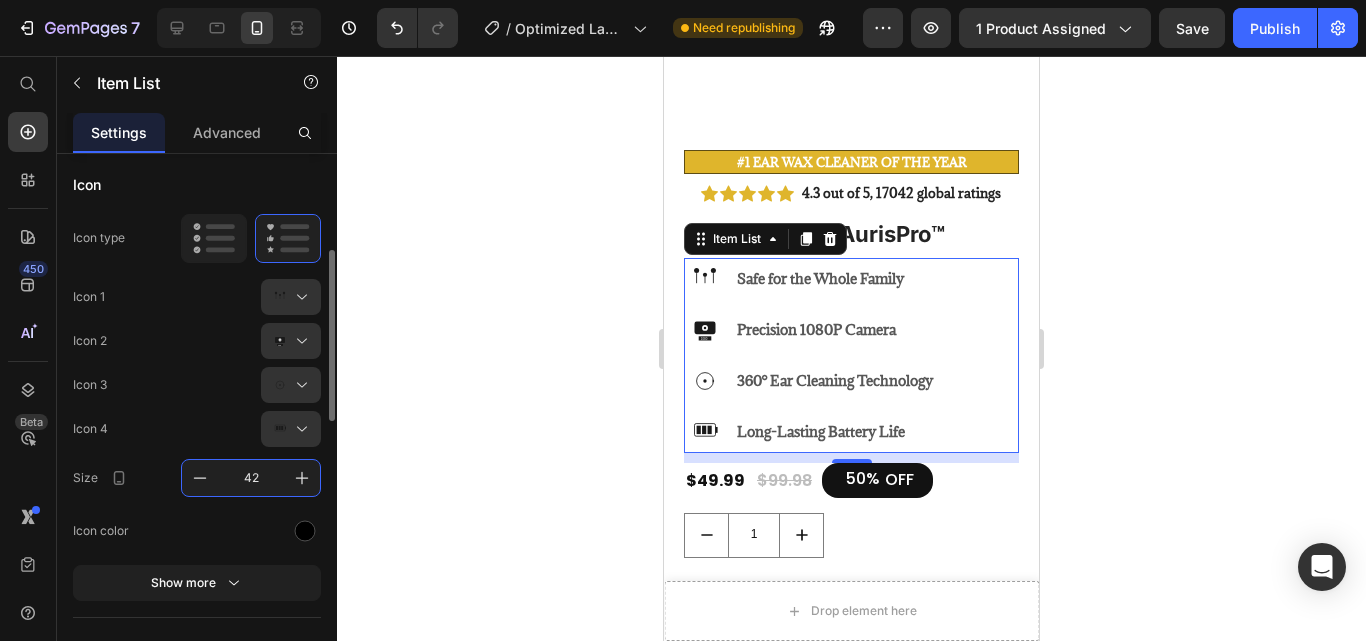 click on "Icon color" 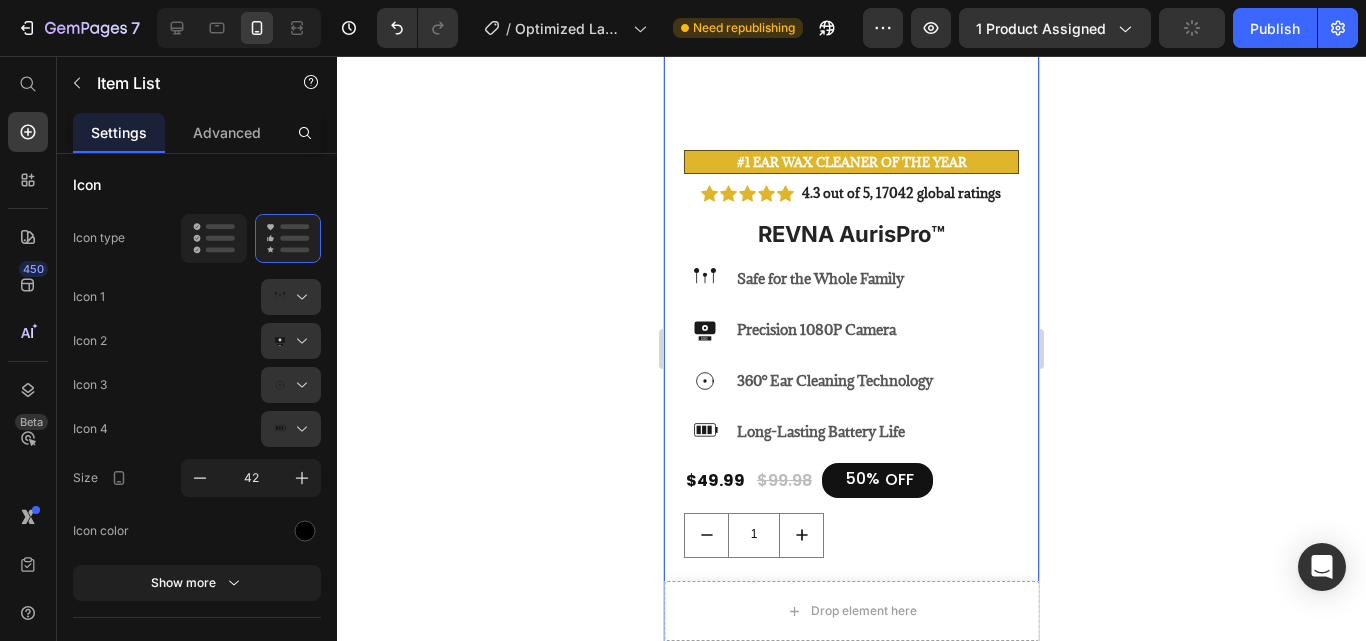click on "Product Images #1 ear wax cleaner of the year Text Block Image Icon Icon Icon Icon Icon Icon List Total windshield coverage extremely easy to put up   I drive a Honda Element. This is the first windshield sun blocker that is easy to put up and take down. Easily and neatly stows away in my side door pocket. The quality of design and materials, enables me to completely cover the front window. I really appreciate the cutout for the rear view mirror with the Velcro strap. Text Block
Icon L. [PERSON_NAME] ([GEOGRAPHIC_DATA]) Text Block Row Row Row Icon Icon Icon Icon Icon Icon List 4.3 out of 5, 17042 global ratings Text Block Row REVNA AurisPro™ Product Title Safe for the Whole Family 1080 Precision 1080P Camera 360° Ear Cleaning Technology Long-Lasting Battery Life Item List   10 $49.99 Product Price $99.98 Product Price 50% OFF Discount Tag Row 1 Product Quantity This product has only default variant Product Variants & Swatches
Icon Sold out Twice | Limited Stock Available Text Block Row buy now!" at bounding box center (851, 668) 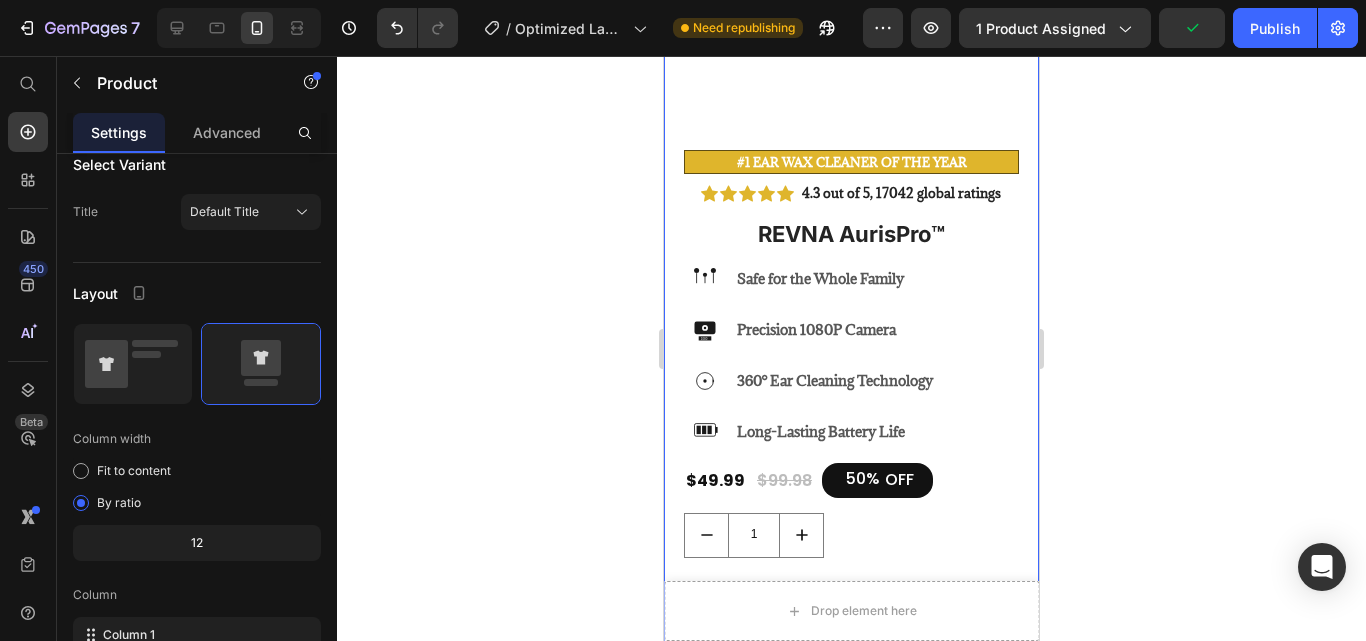 scroll, scrollTop: 0, scrollLeft: 0, axis: both 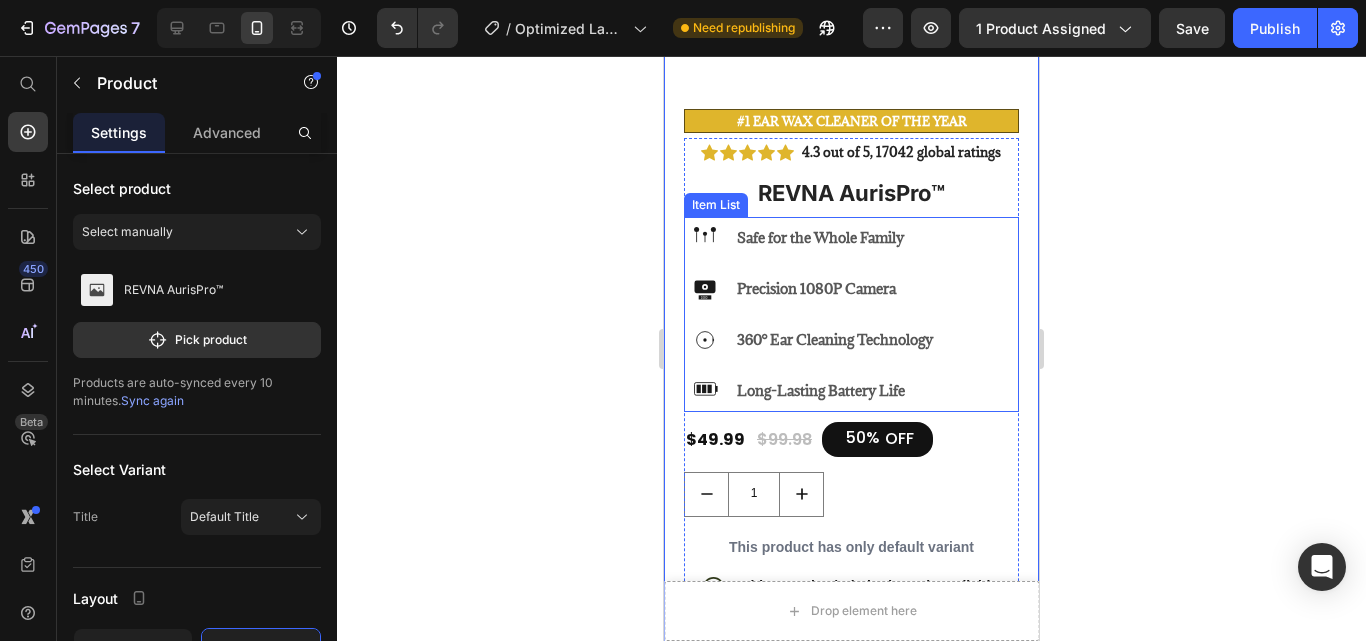 click 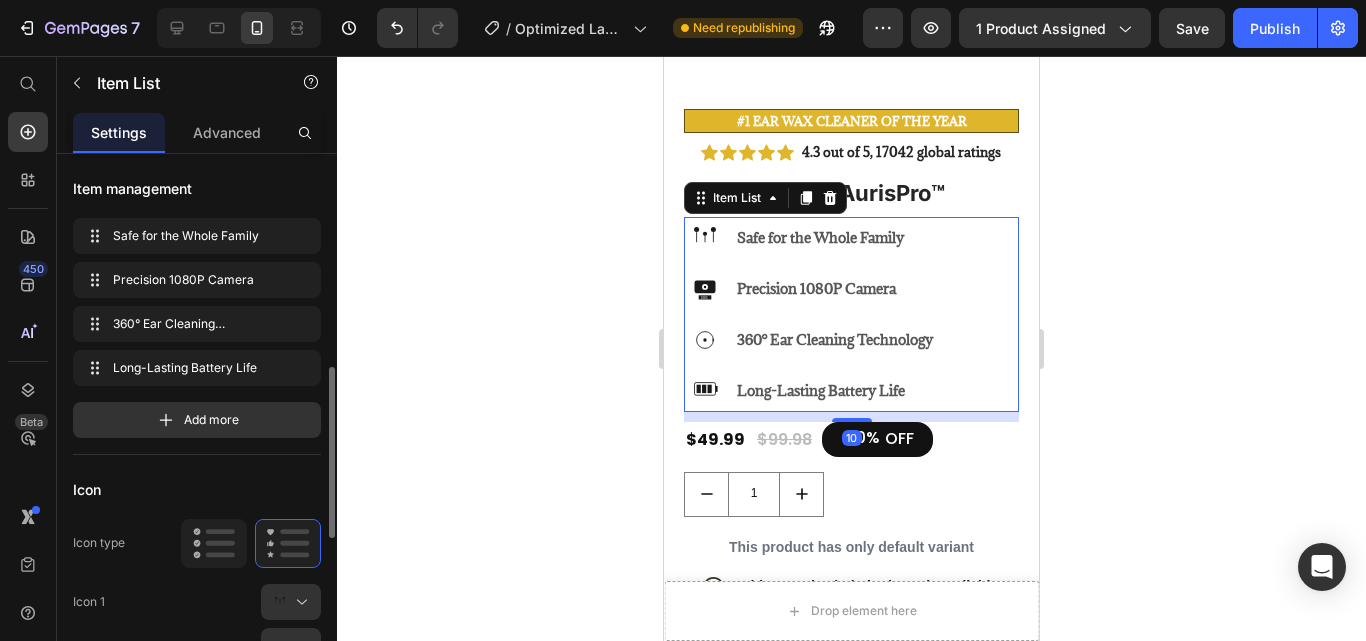 scroll, scrollTop: 165, scrollLeft: 0, axis: vertical 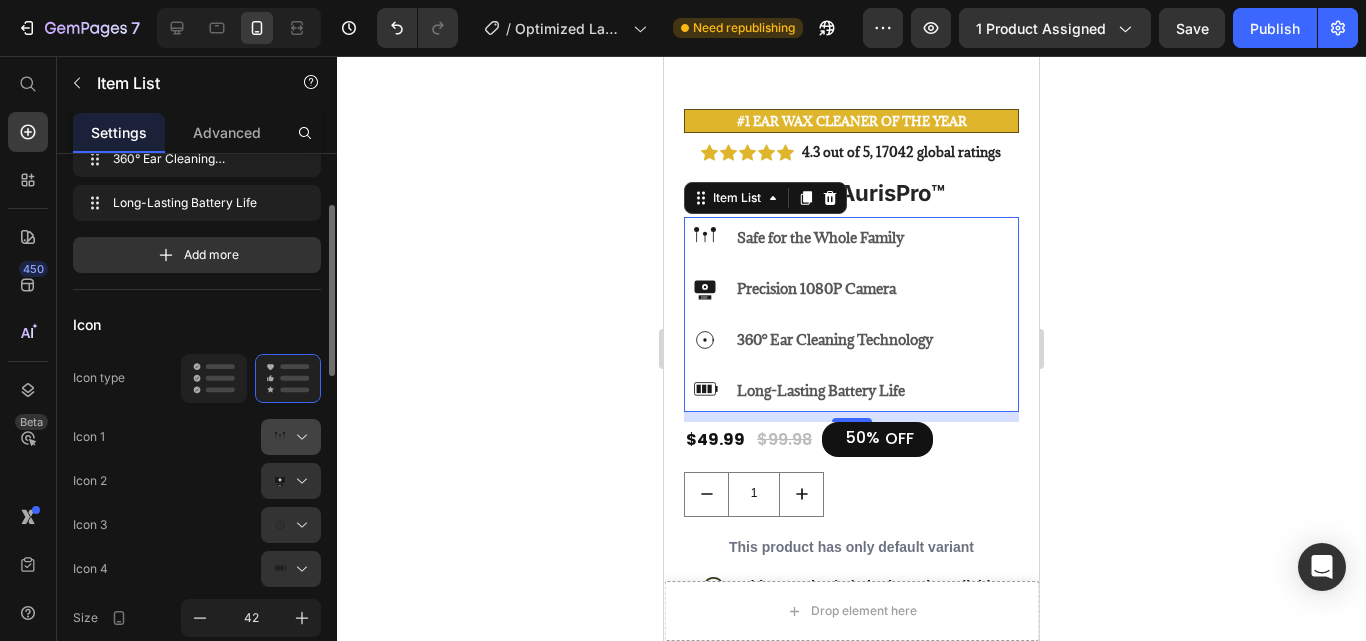 click at bounding box center (299, 437) 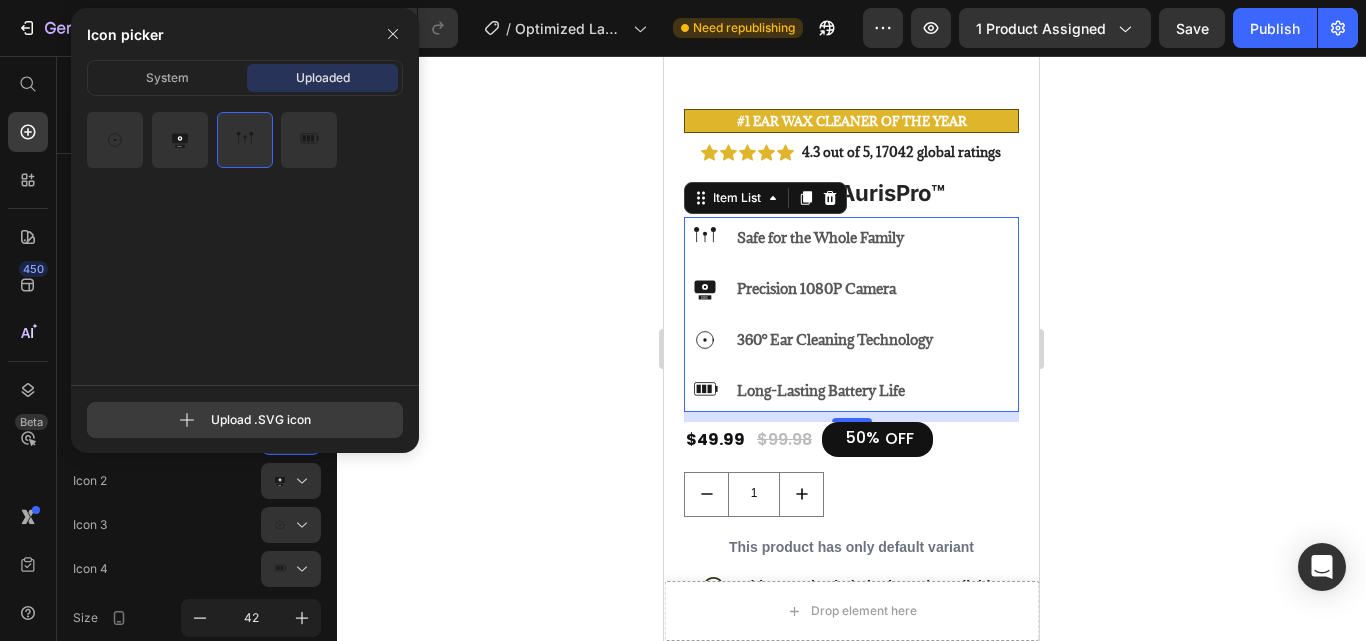 click 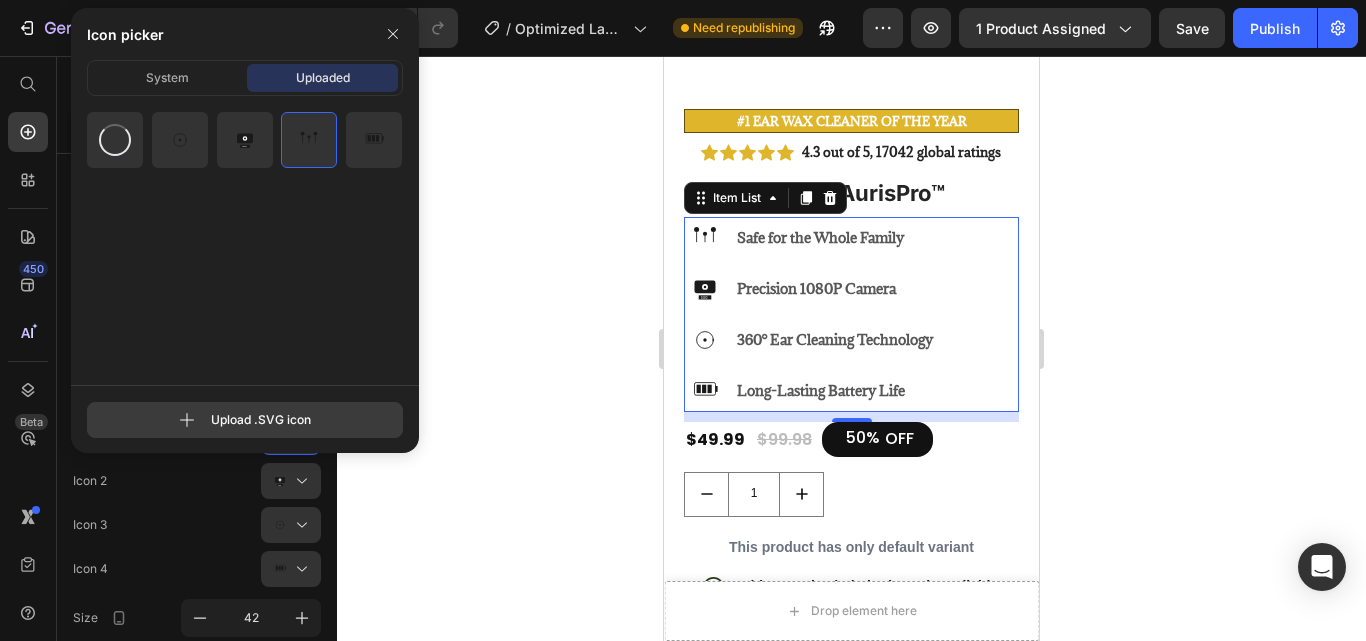 click 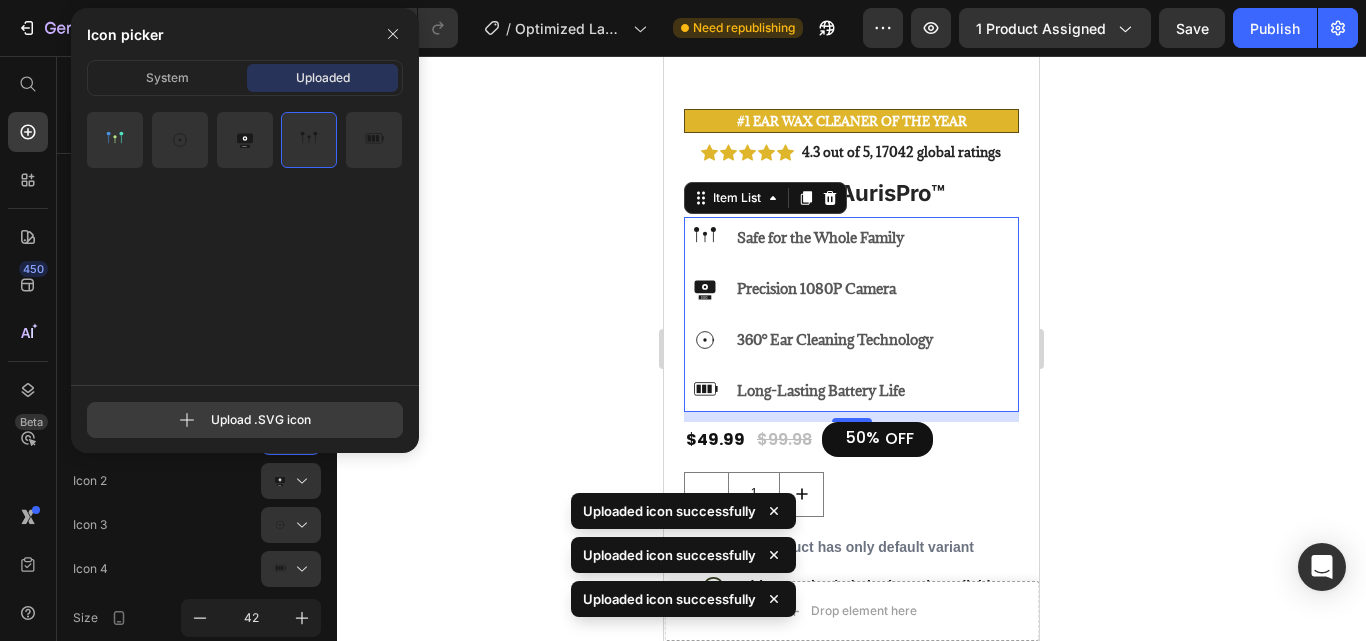 type on "C:\fakepath\colored_revna_icon_1080p_camera.svg" 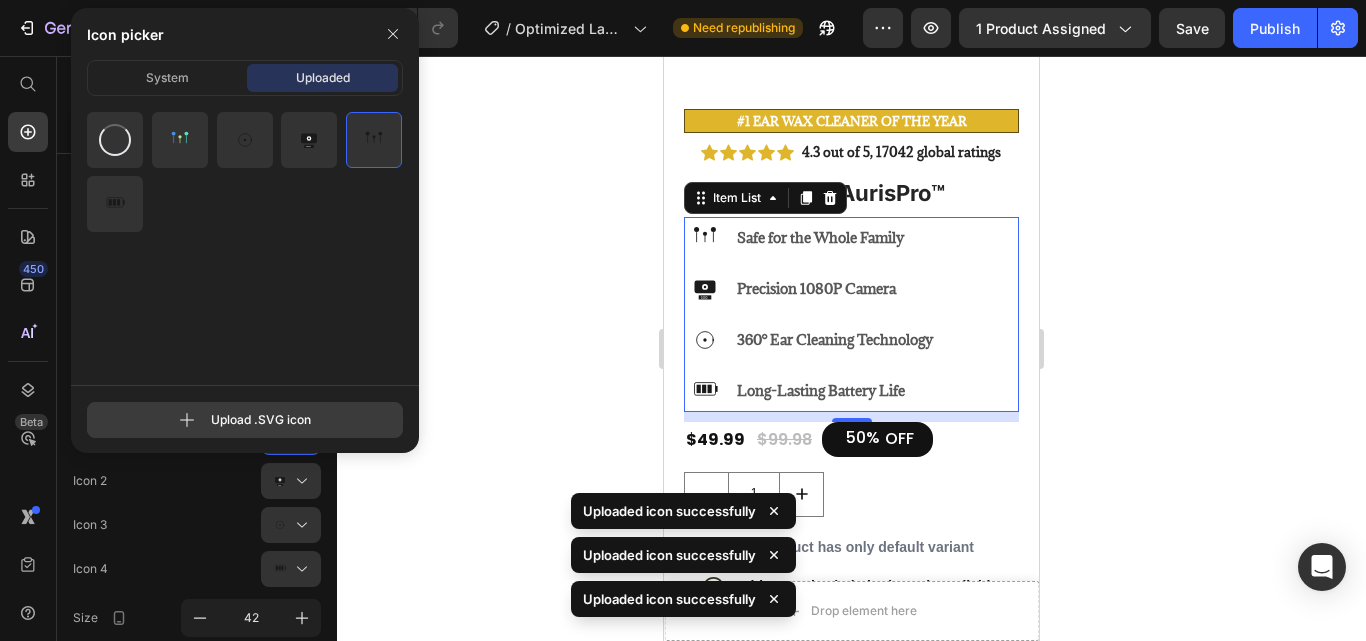 click 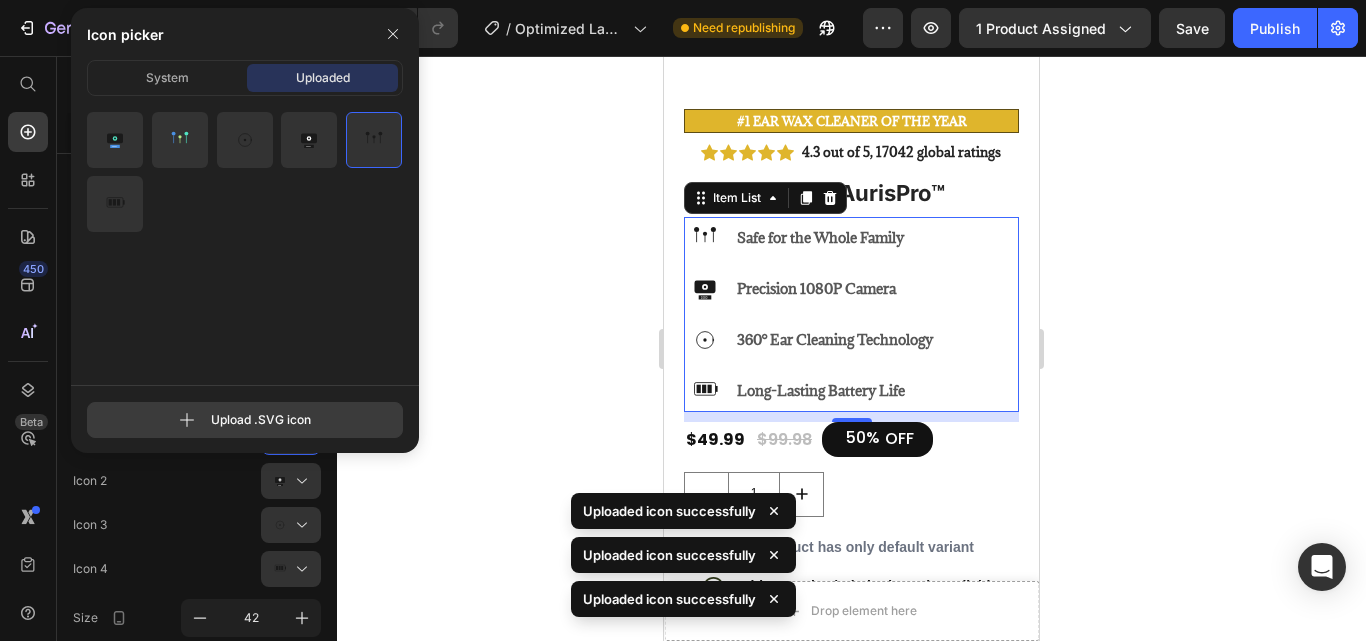 type on "C:\fakepath\colored_revna_icon_360_cleaning.svg" 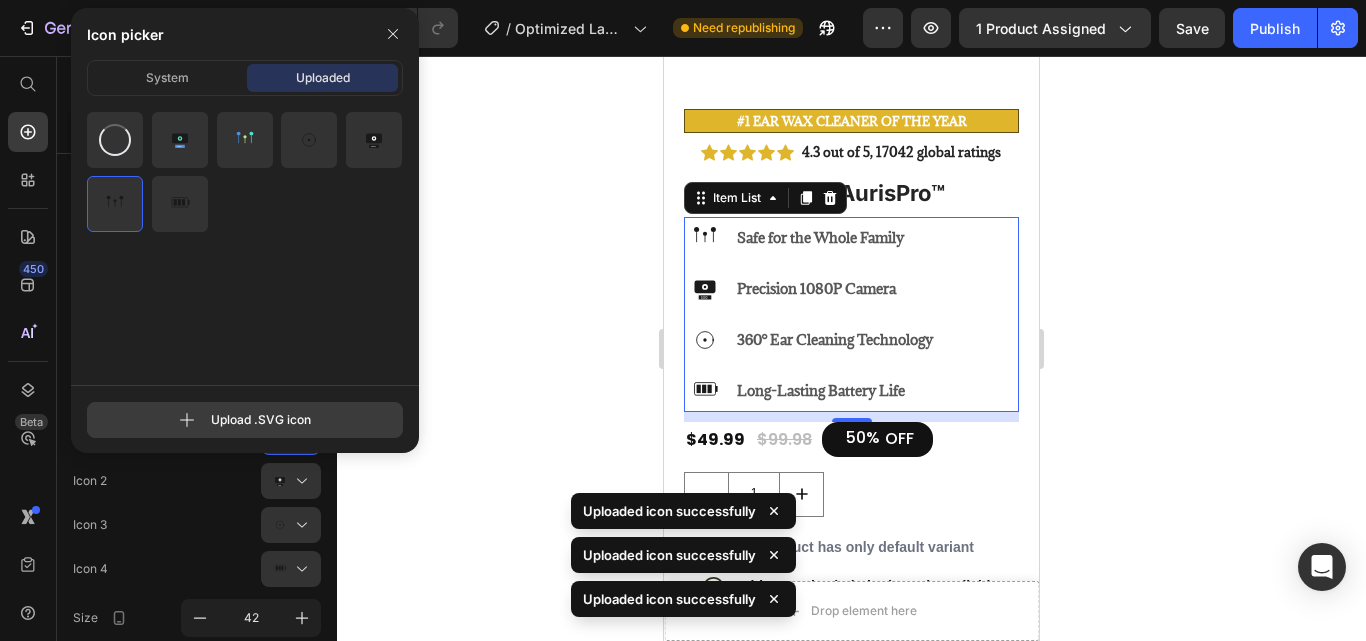 click 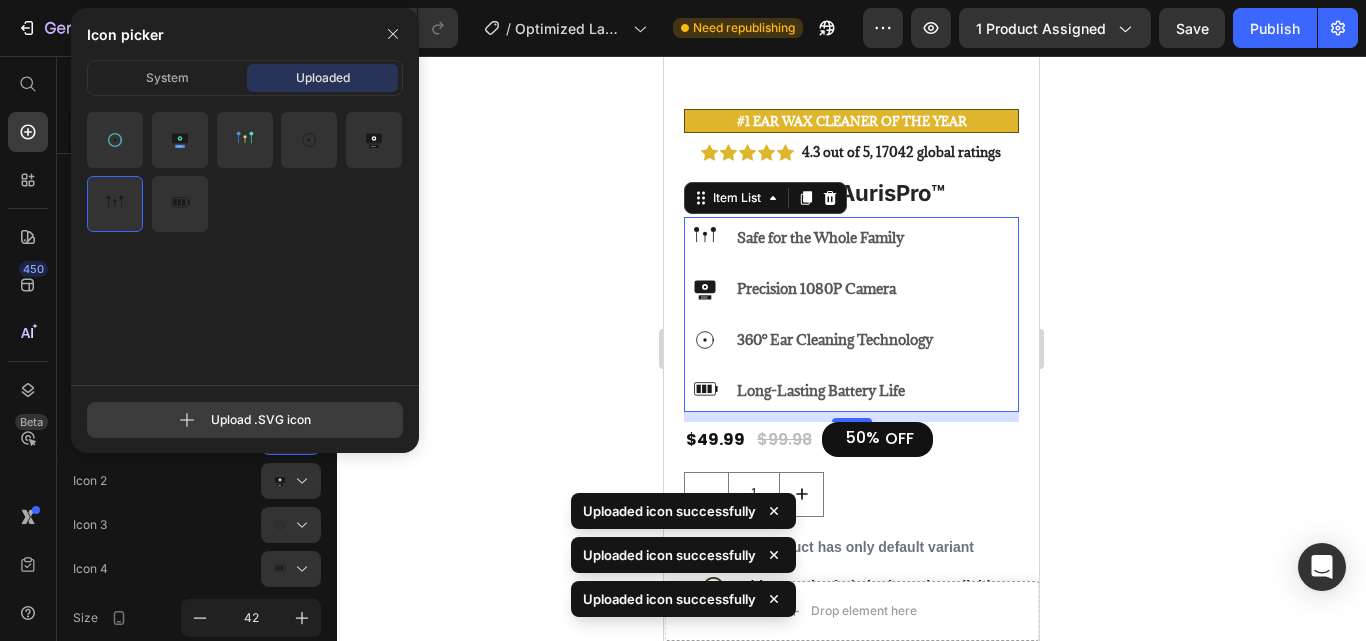 type on "C:\fakepath\colored_revna_icon_battery.svg" 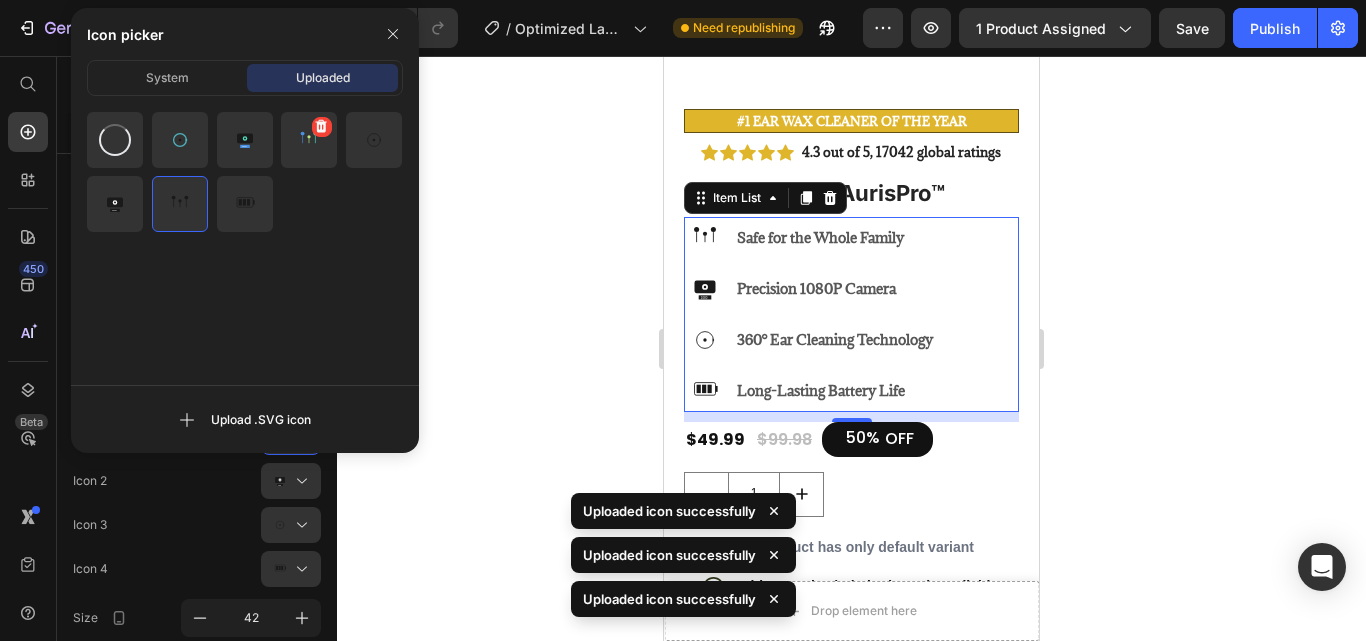 click at bounding box center (309, 140) 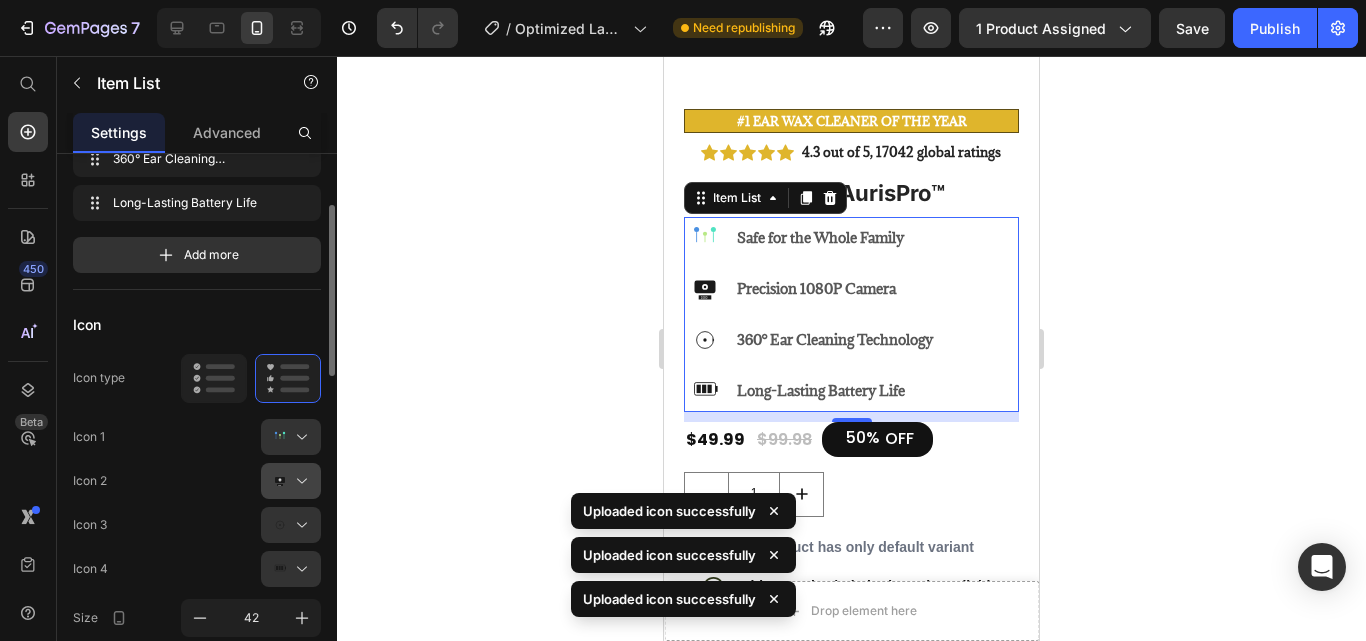 click at bounding box center (299, 481) 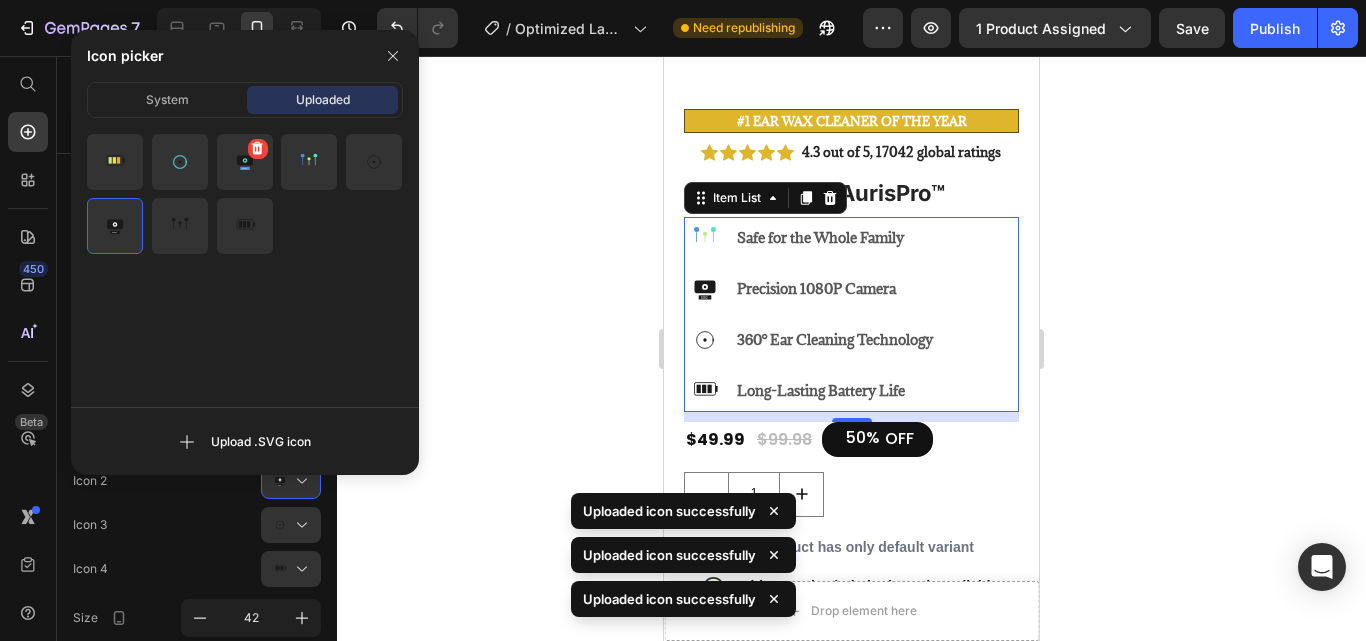 click at bounding box center [245, 162] 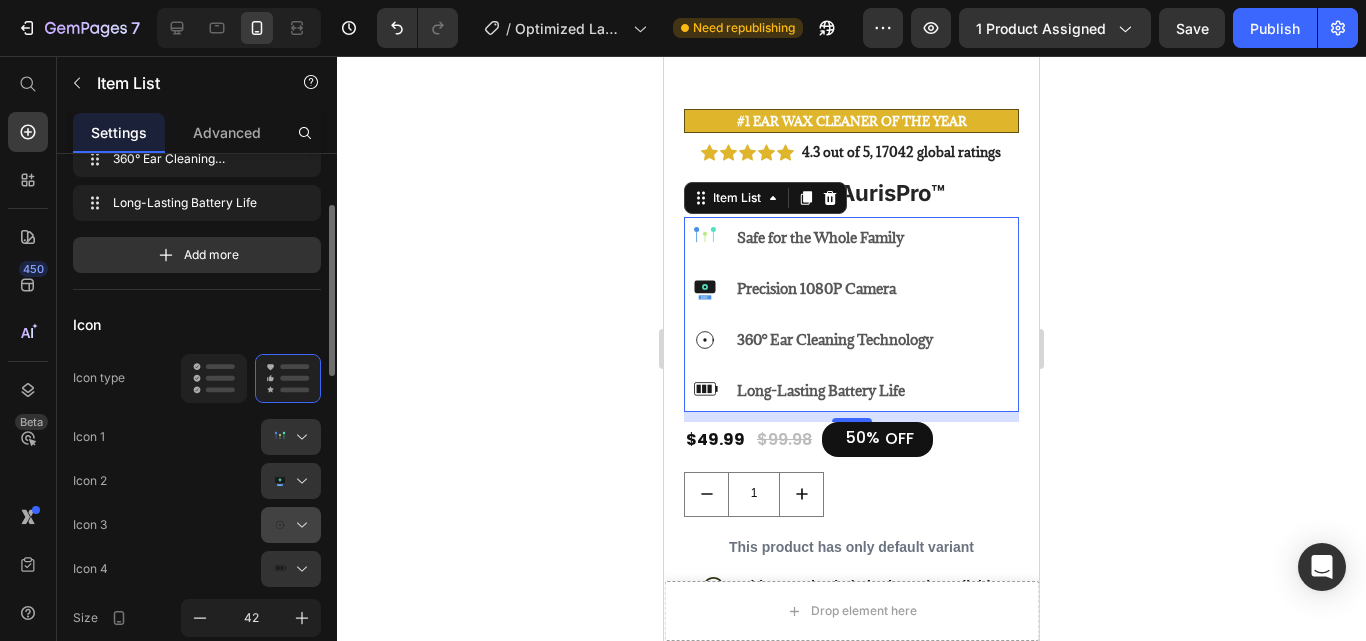 click at bounding box center (299, 525) 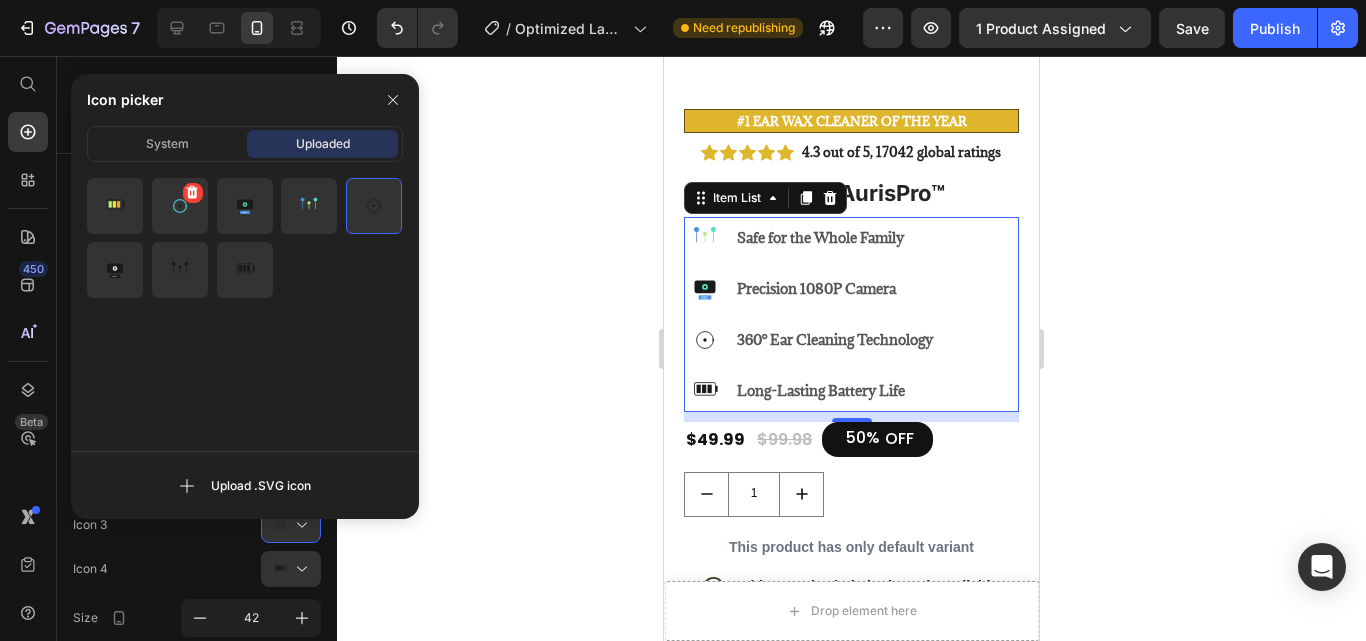 click at bounding box center [180, 206] 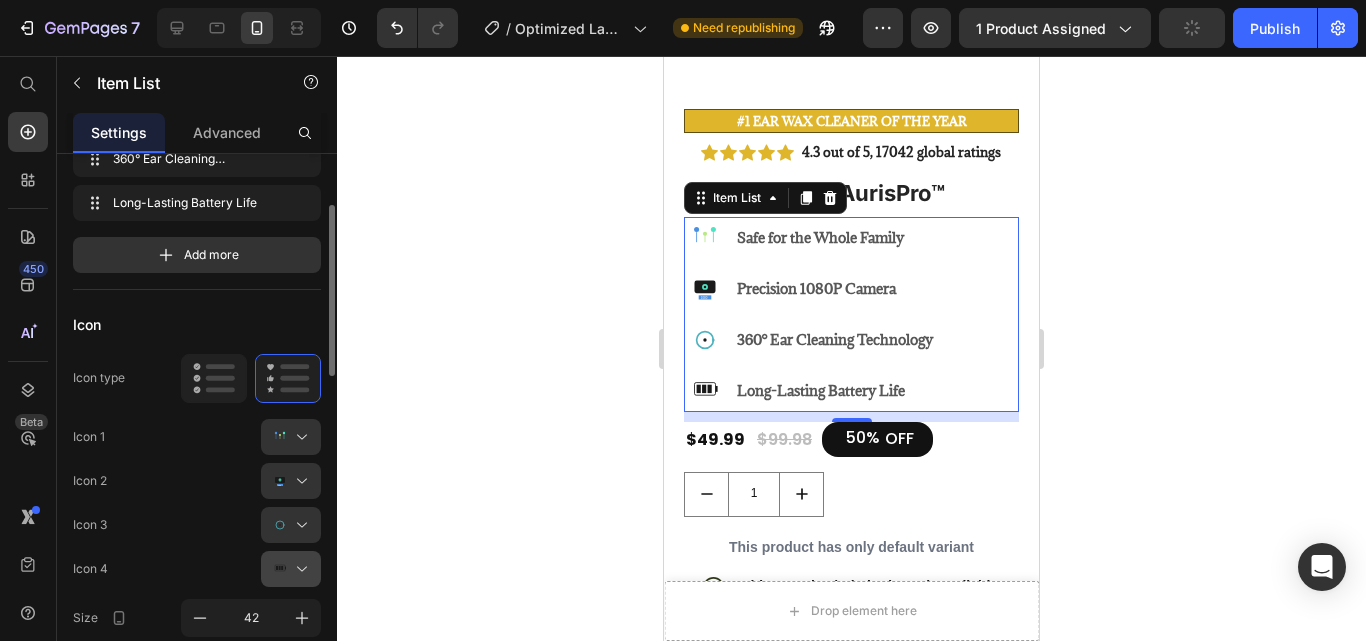 click at bounding box center [299, 569] 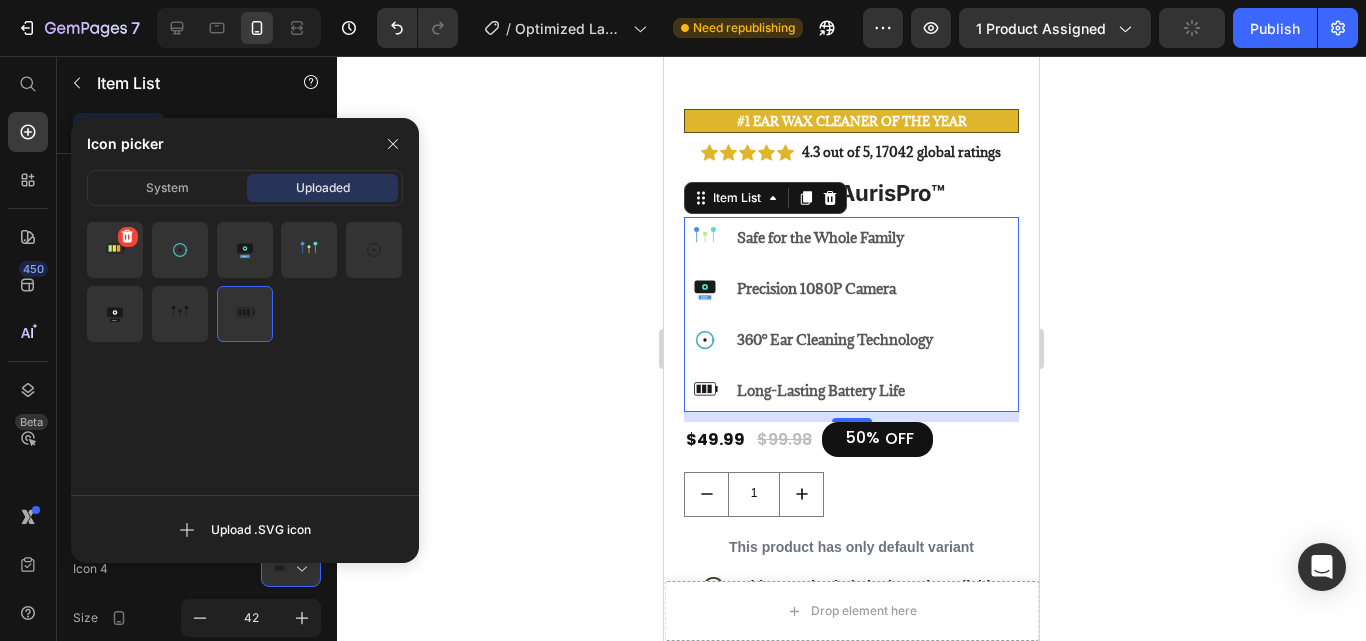 click at bounding box center (115, 250) 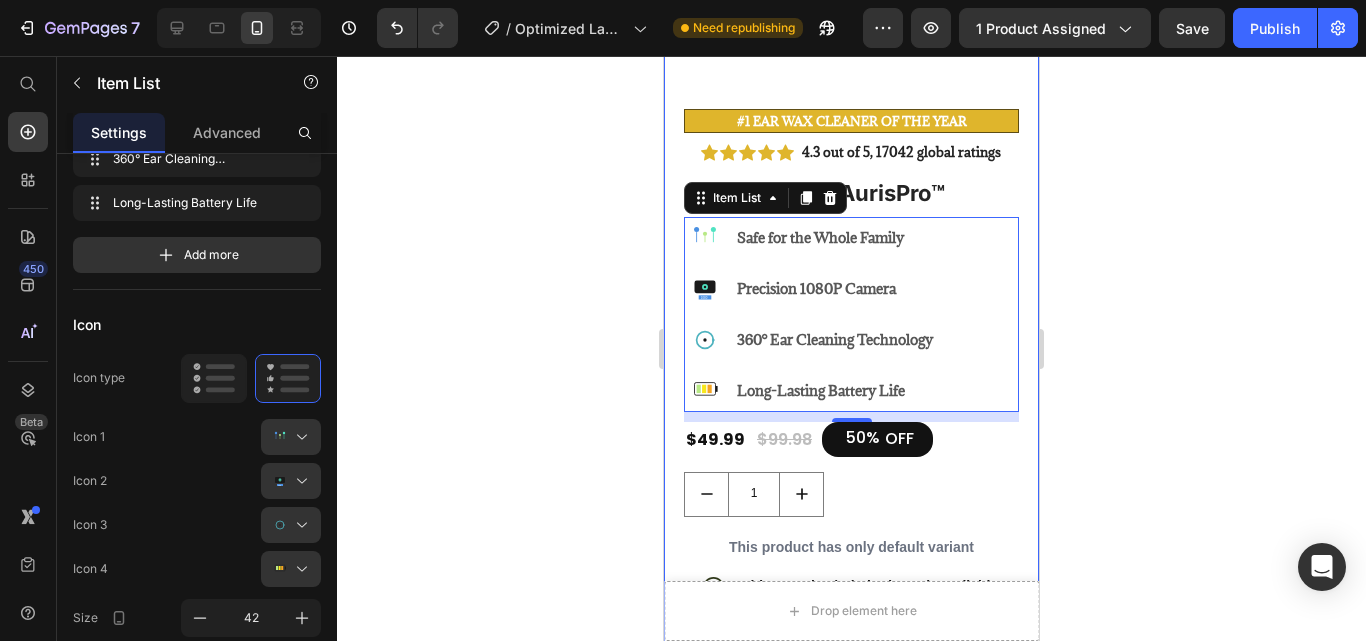 click on "Product Images #1 ear wax cleaner of the year Text Block Image Icon Icon Icon Icon Icon Icon List Total windshield coverage extremely easy to put up   I drive a Honda Element. This is the first windshield sun blocker that is easy to put up and take down. Easily and neatly stows away in my side door pocket. The quality of design and materials, enables me to completely cover the front window. I really appreciate the cutout for the rear view mirror with the Velcro strap. Text Block
Icon L. [PERSON_NAME] ([GEOGRAPHIC_DATA]) Text Block Row Row Row Icon Icon Icon Icon Icon Icon List 4.3 out of 5, 17042 global ratings Text Block Row REVNA AurisPro™ Product Title Safe for the Whole Family 1080 Precision 1080P Camera 360° Ear Cleaning Technology Long-Lasting Battery Life Item List   10 $49.99 Product Price $99.98 Product Price 50% OFF Discount Tag Row 1 Product Quantity This product has only default variant Product Variants & Swatches
Icon Sold out Twice | Limited Stock Available Text Block Row buy now!" at bounding box center [851, 627] 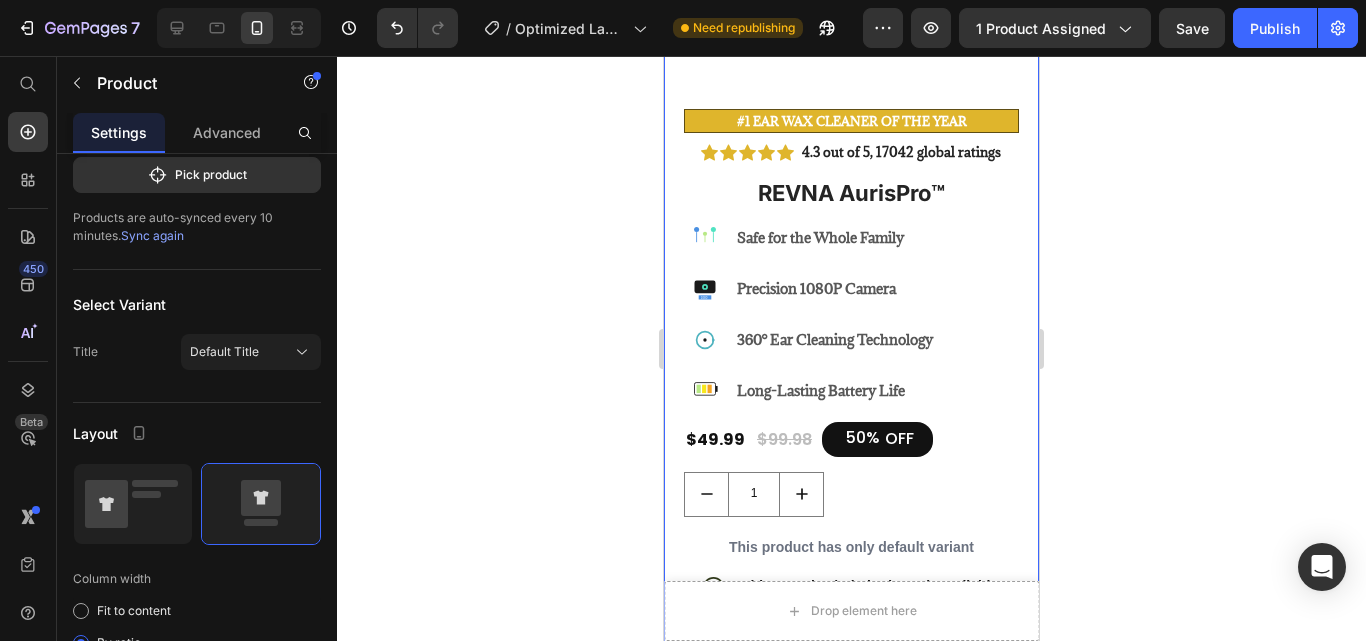scroll, scrollTop: 0, scrollLeft: 0, axis: both 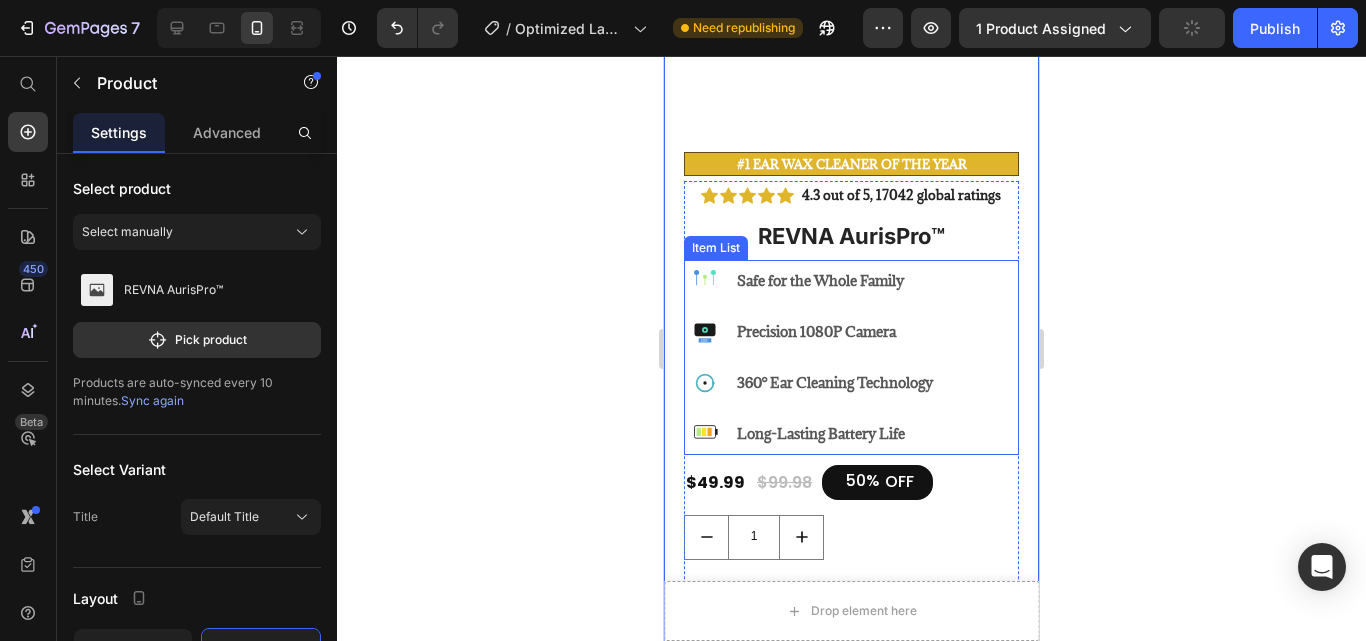 click on "Safe for the Whole Family 1080 Precision 1080P Camera 360° Ear Cleaning Technology Long-Lasting Battery Life" at bounding box center (851, 357) 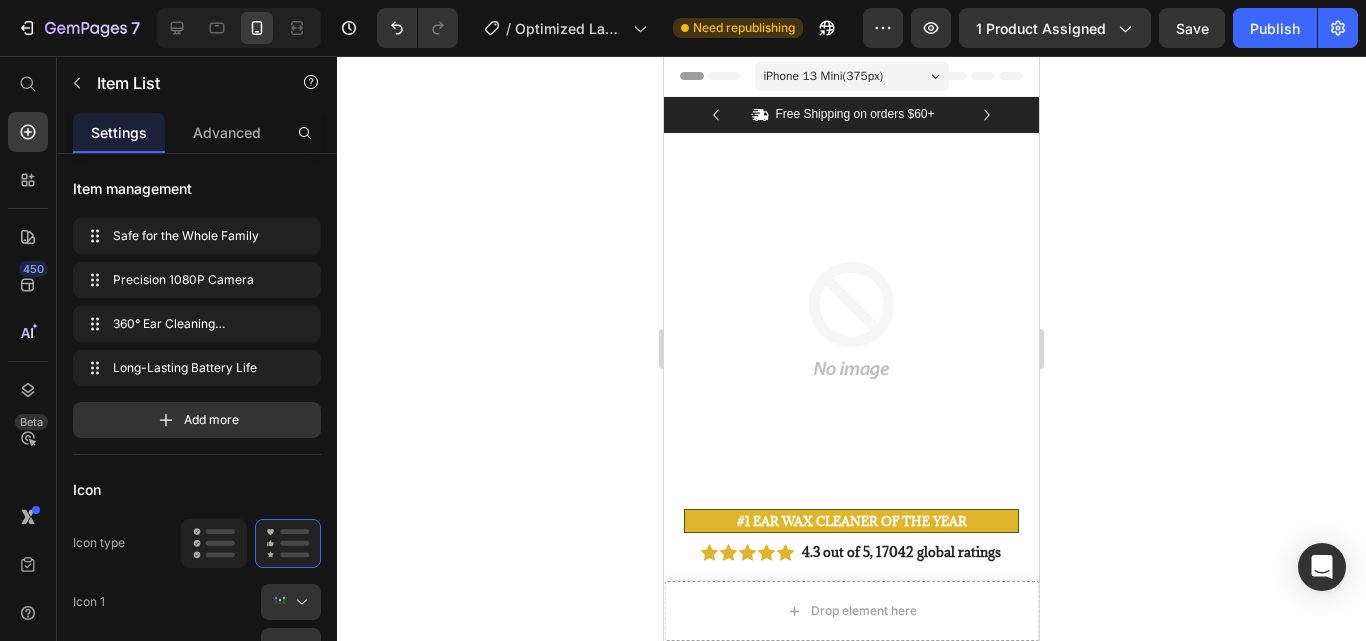 scroll, scrollTop: 302, scrollLeft: 0, axis: vertical 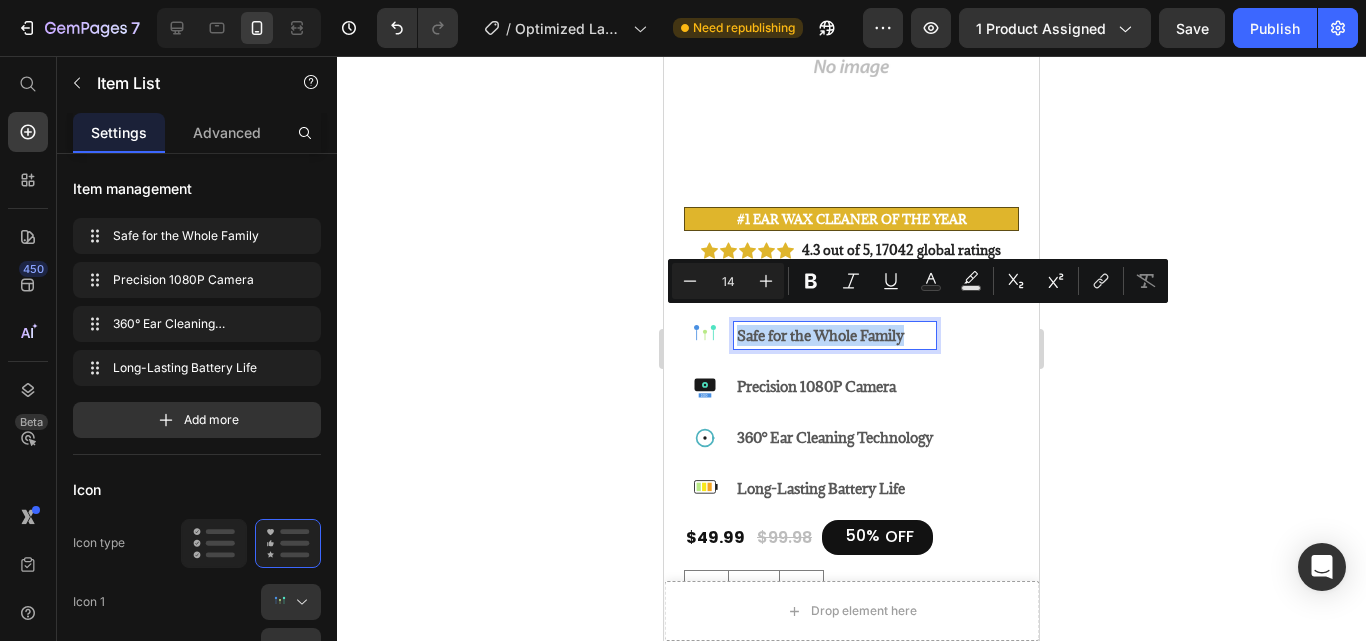 drag, startPoint x: 738, startPoint y: 321, endPoint x: 930, endPoint y: 328, distance: 192.12756 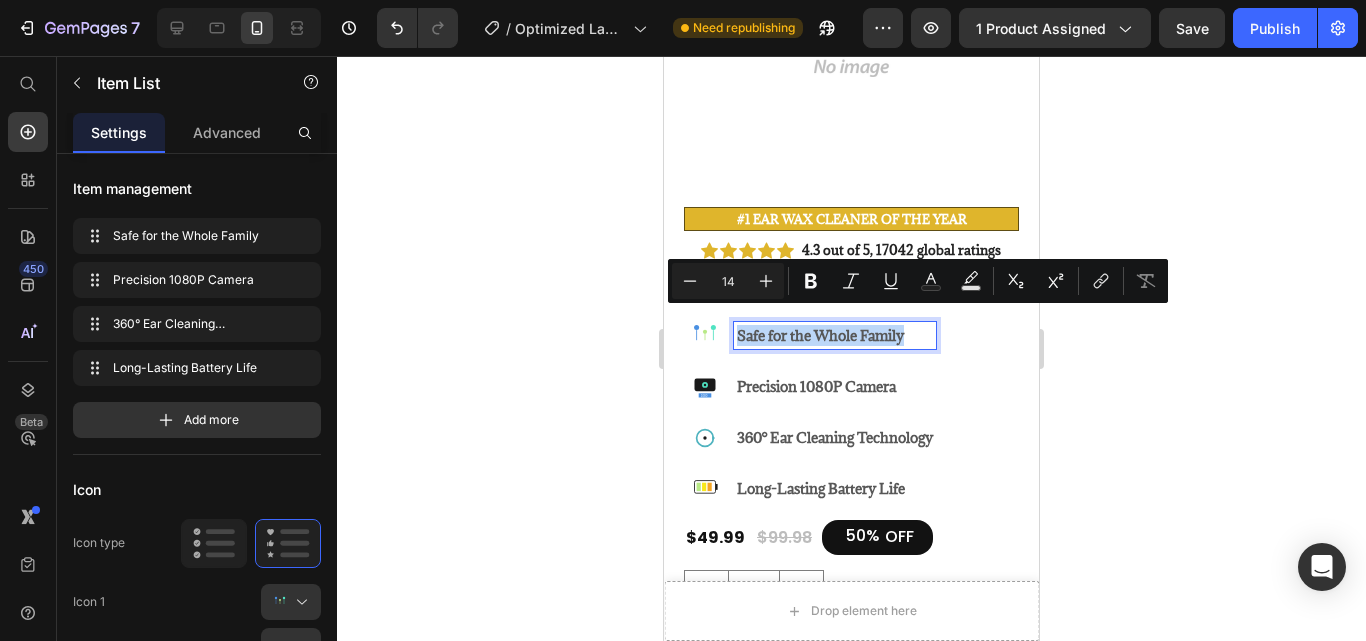 click on "Safe for the Whole Family" at bounding box center [835, 335] 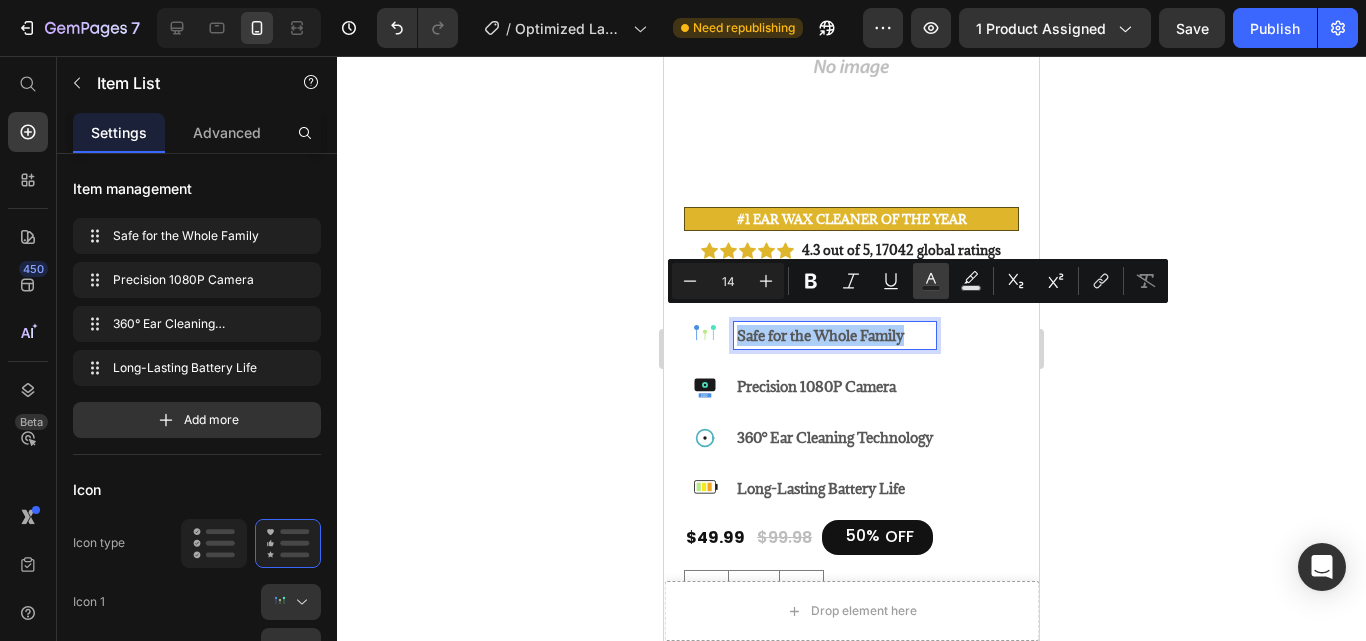 click on "Text Color" at bounding box center [931, 281] 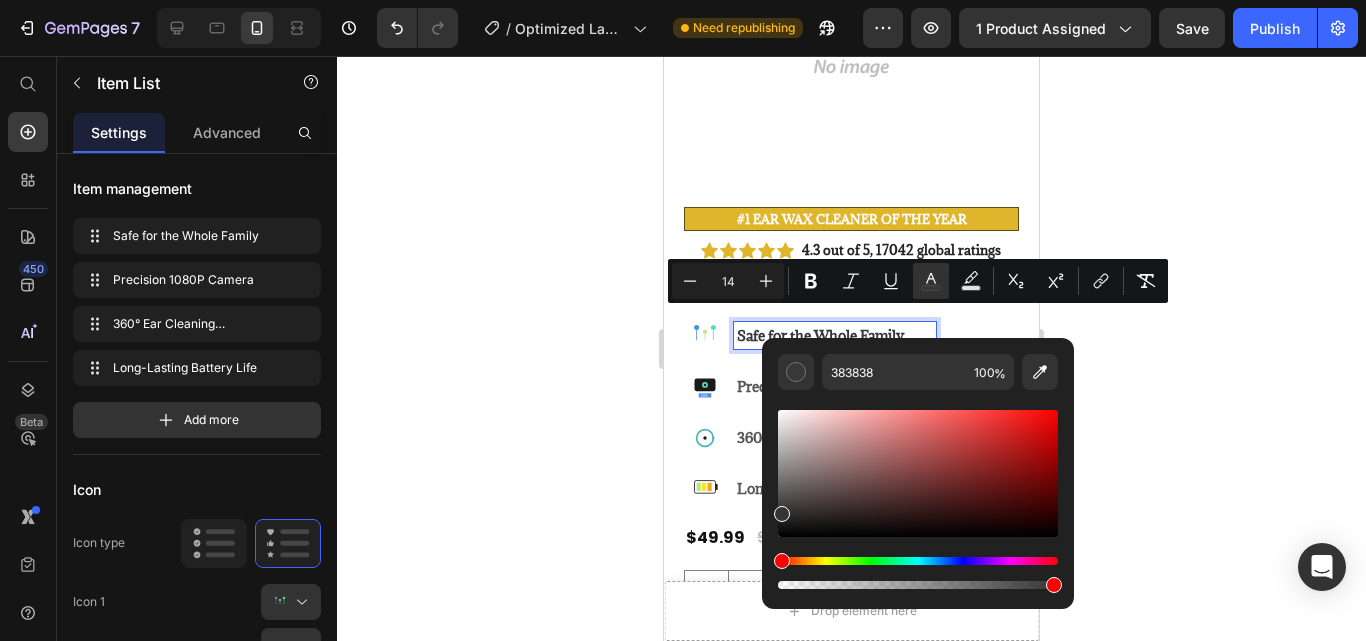 click on "383838 100 %" at bounding box center (918, 465) 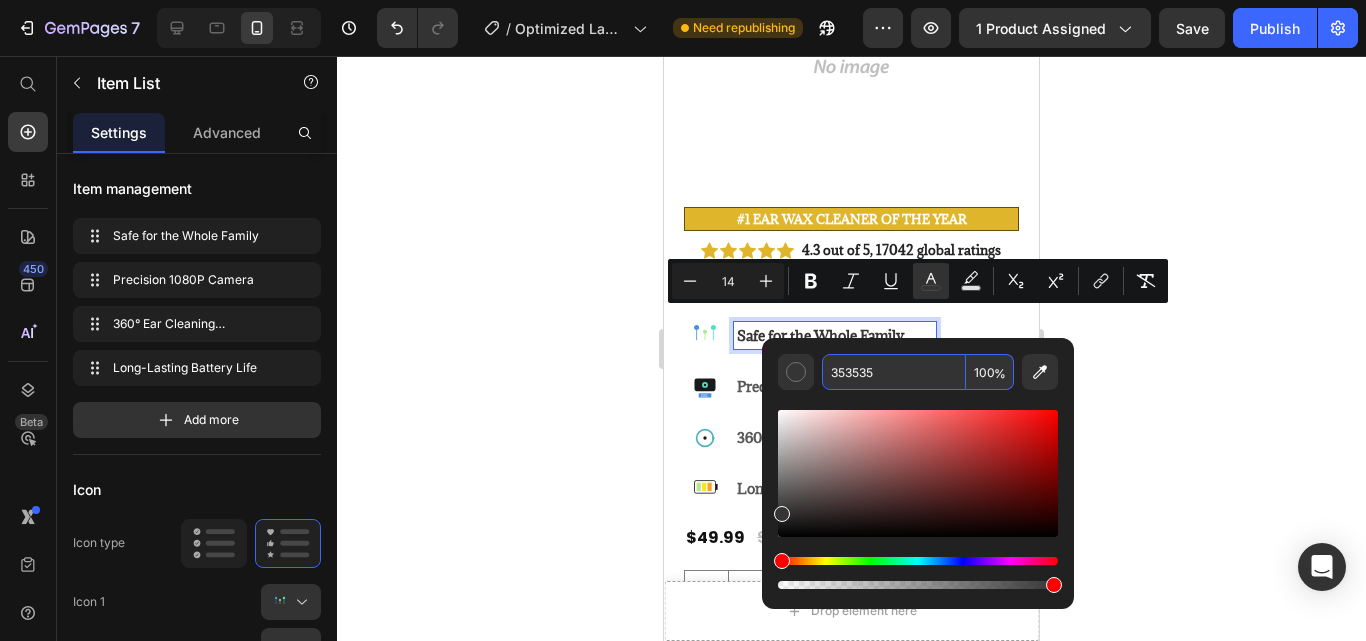 click on "353535" at bounding box center (894, 372) 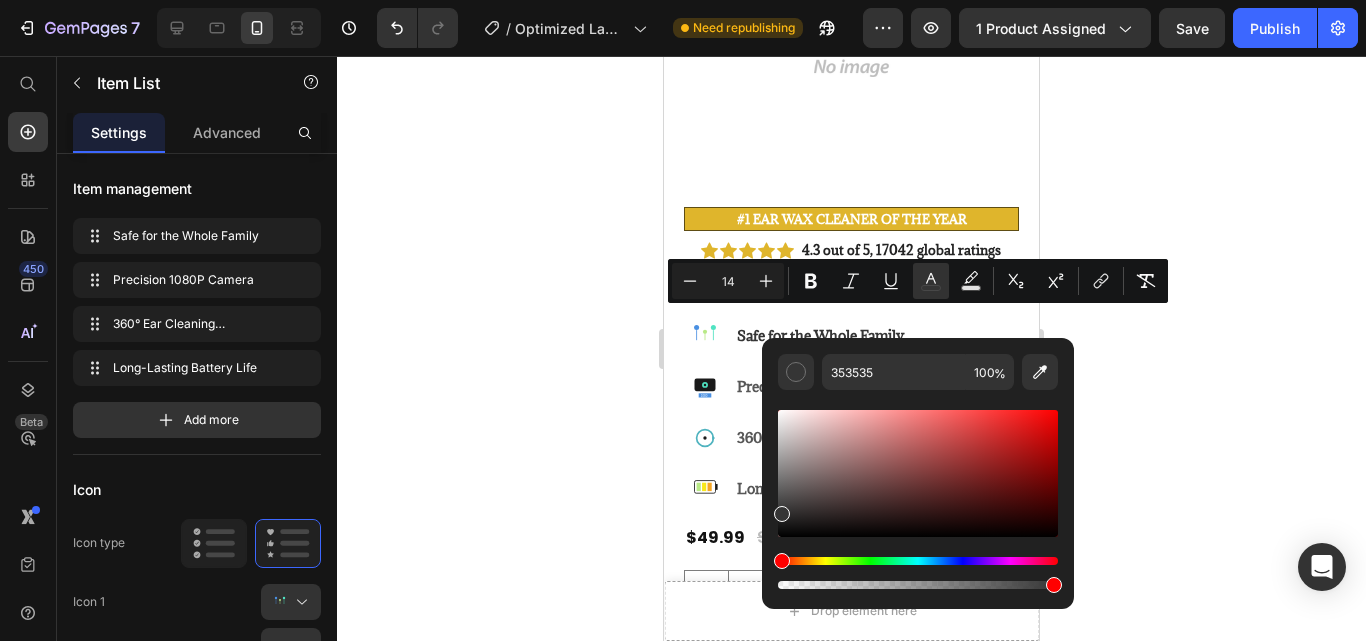 click on "Safe for the Whole Family 1080 Precision 1080P Camera 360° Ear Cleaning Technology Long-Lasting Battery Life" at bounding box center (851, 412) 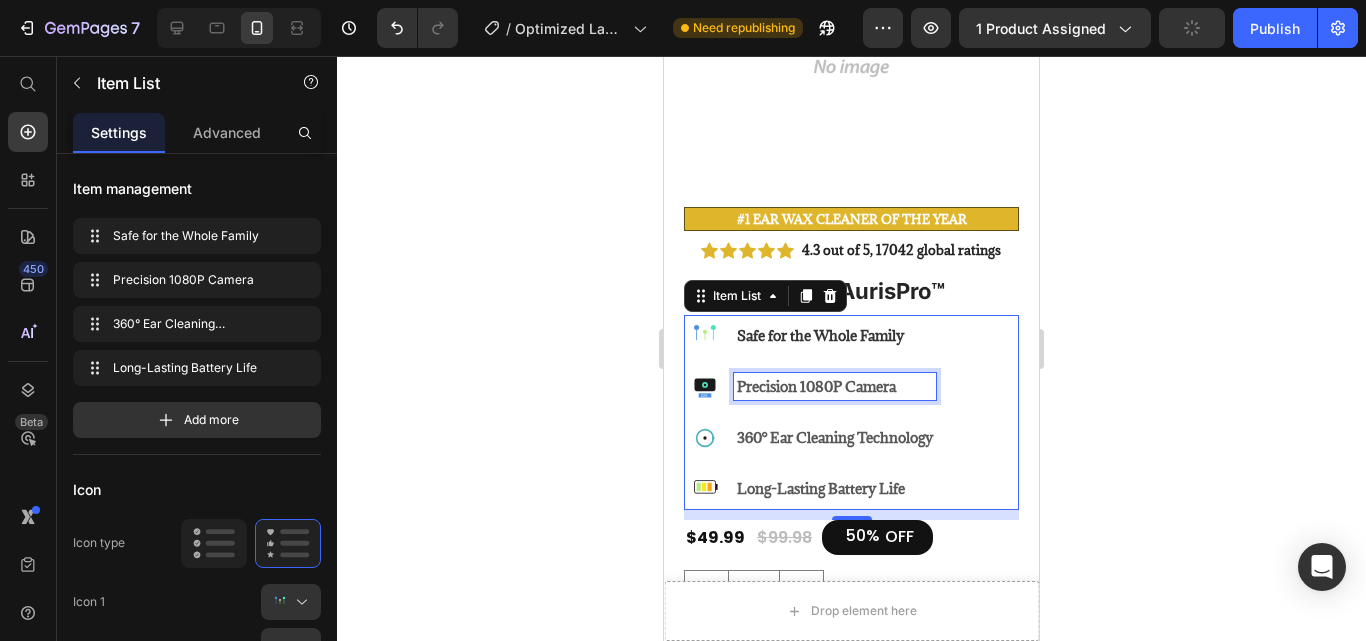 click on "Precision 1080P Camera" at bounding box center [816, 386] 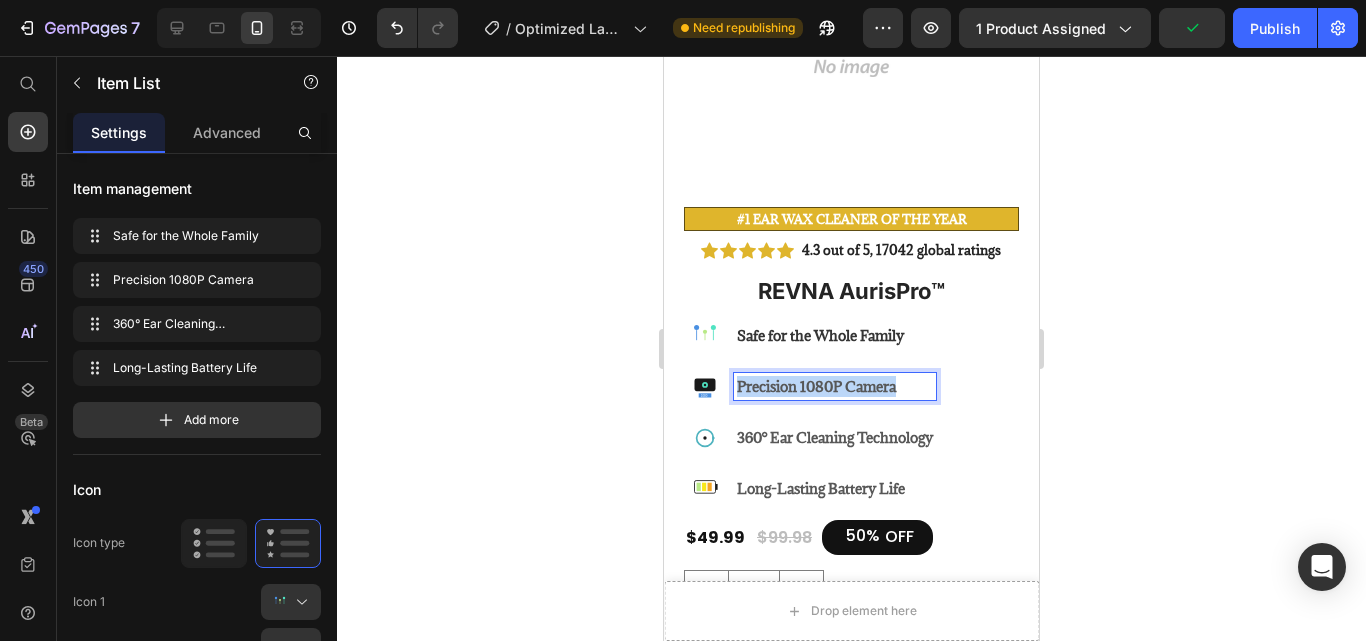 drag, startPoint x: 915, startPoint y: 375, endPoint x: 739, endPoint y: 370, distance: 176.07101 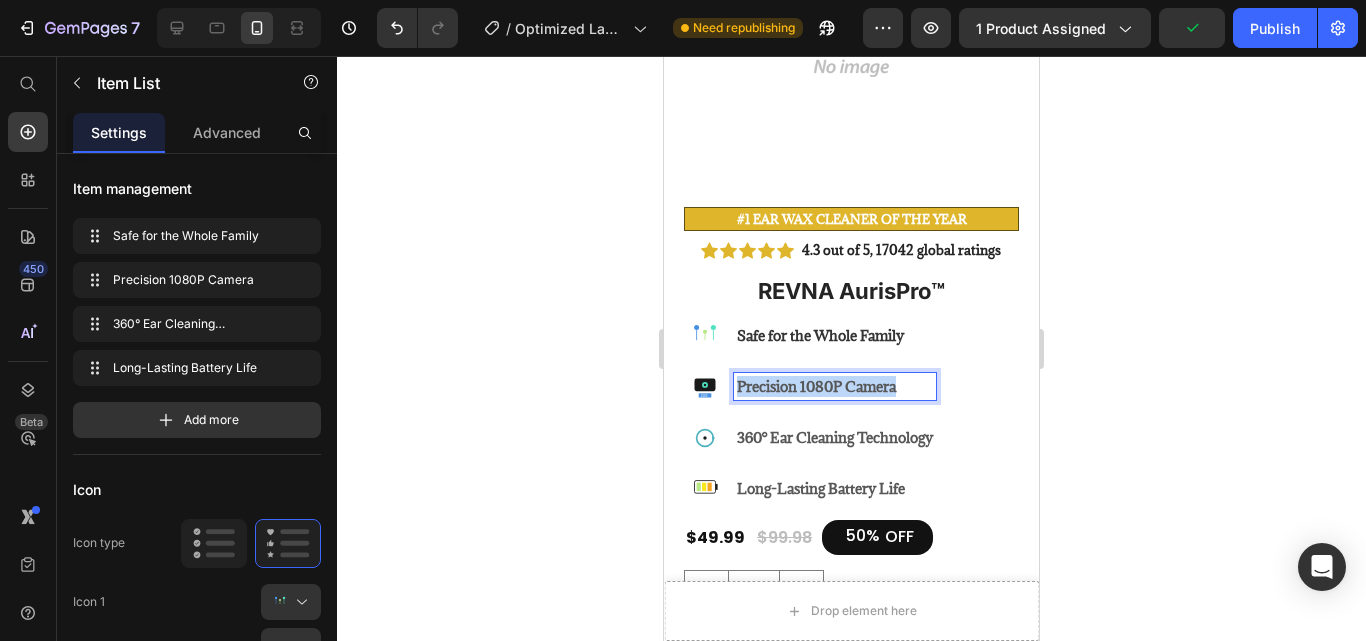 click on "Precision 1080P Camera" at bounding box center (835, 386) 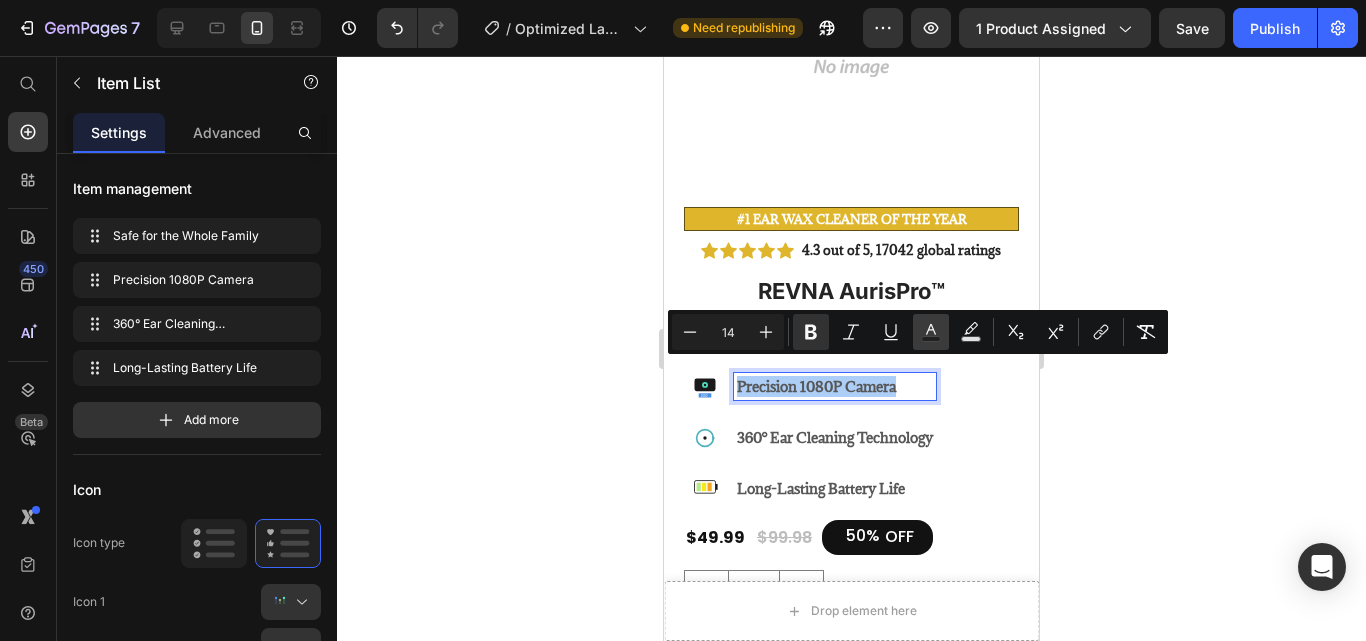 click 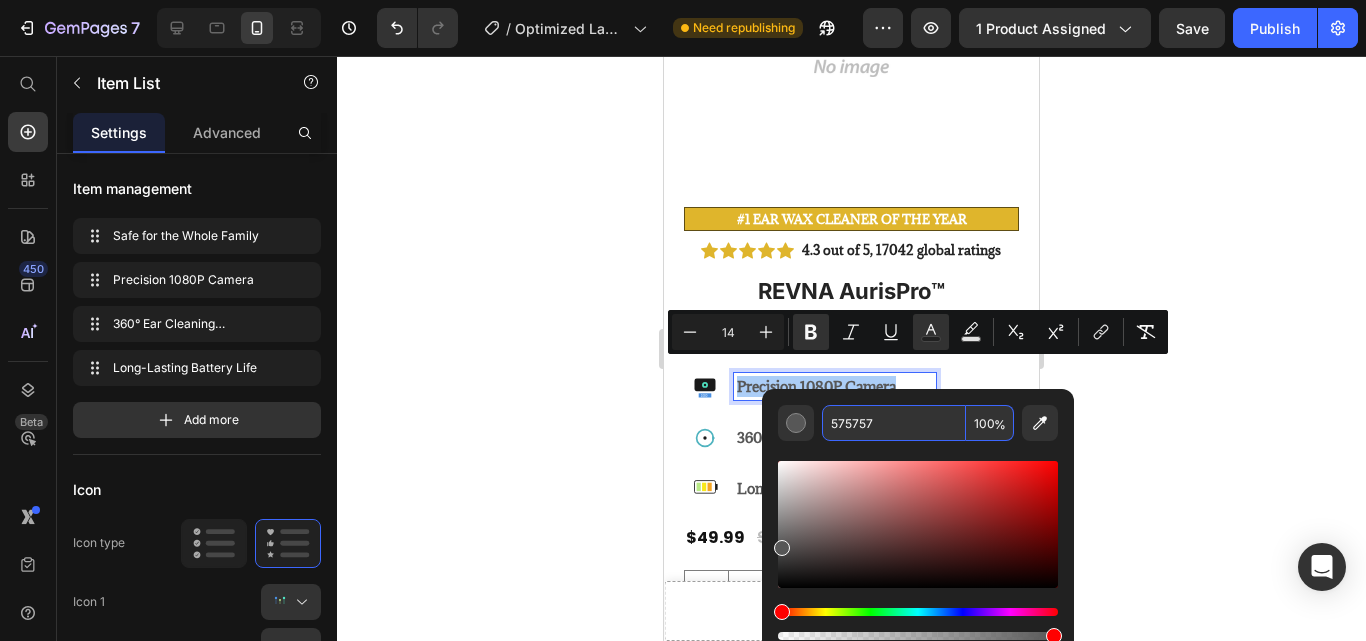 click on "575757" at bounding box center [894, 423] 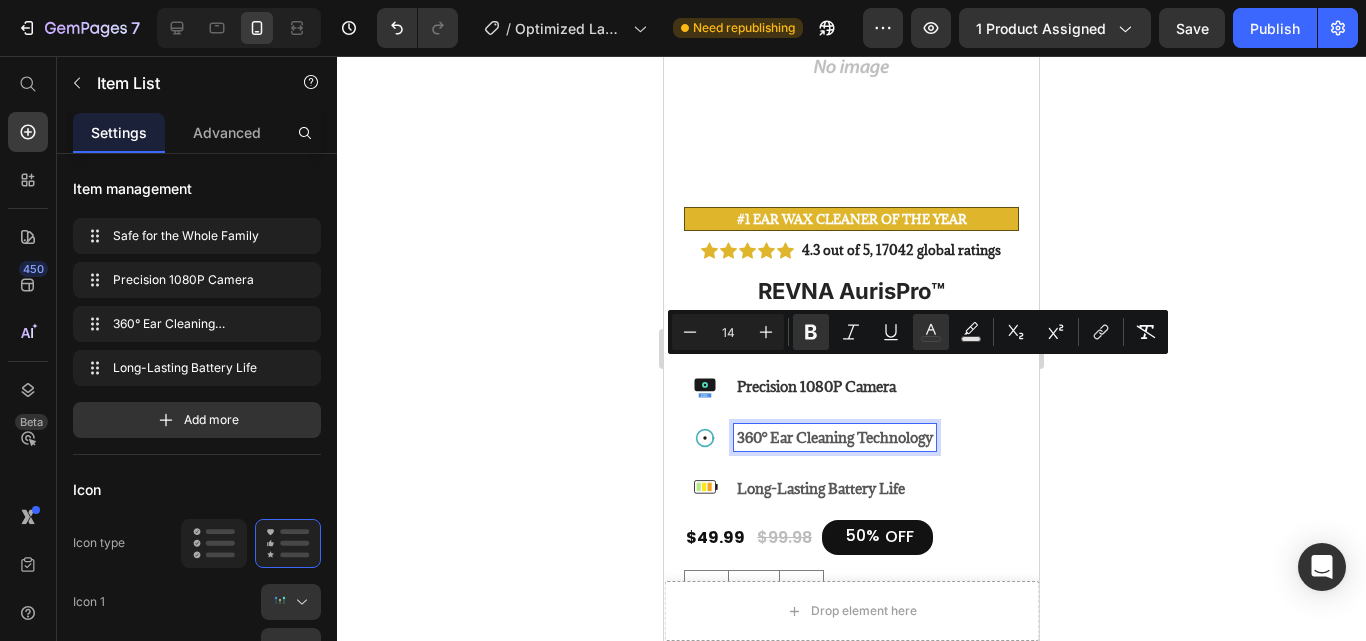 click on "360° Ear Cleaning Technology" at bounding box center [835, 437] 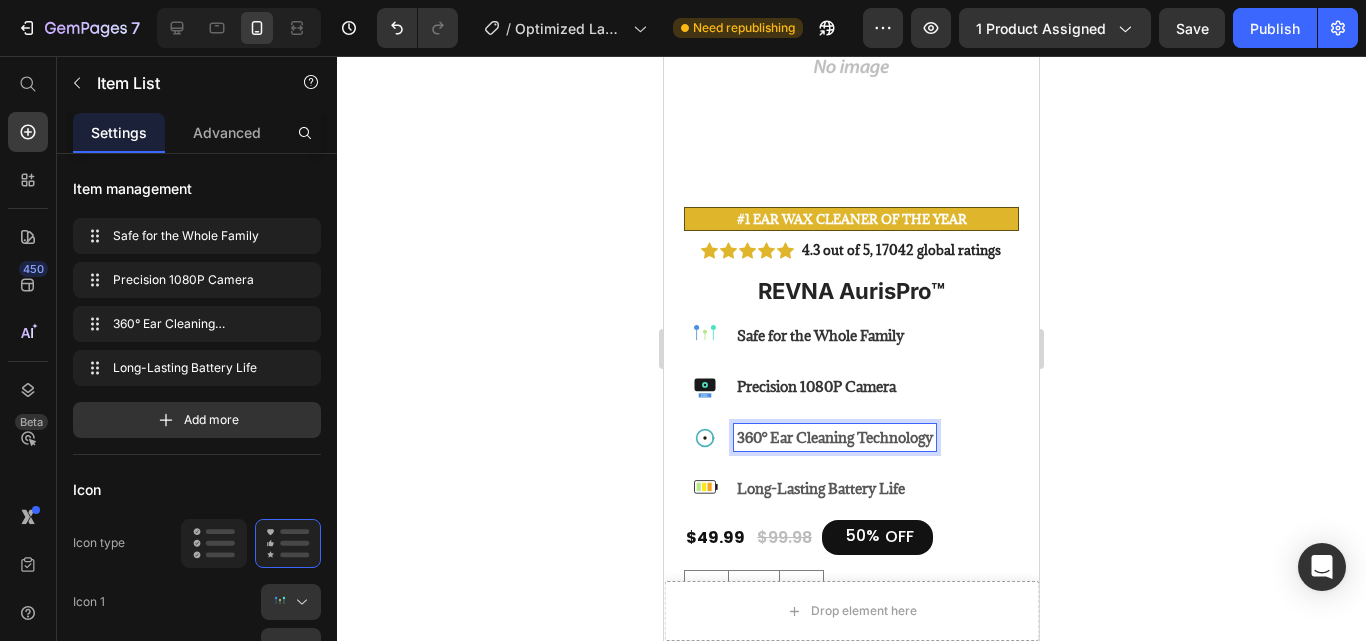 click on "360° Ear Cleaning Technology" at bounding box center [835, 437] 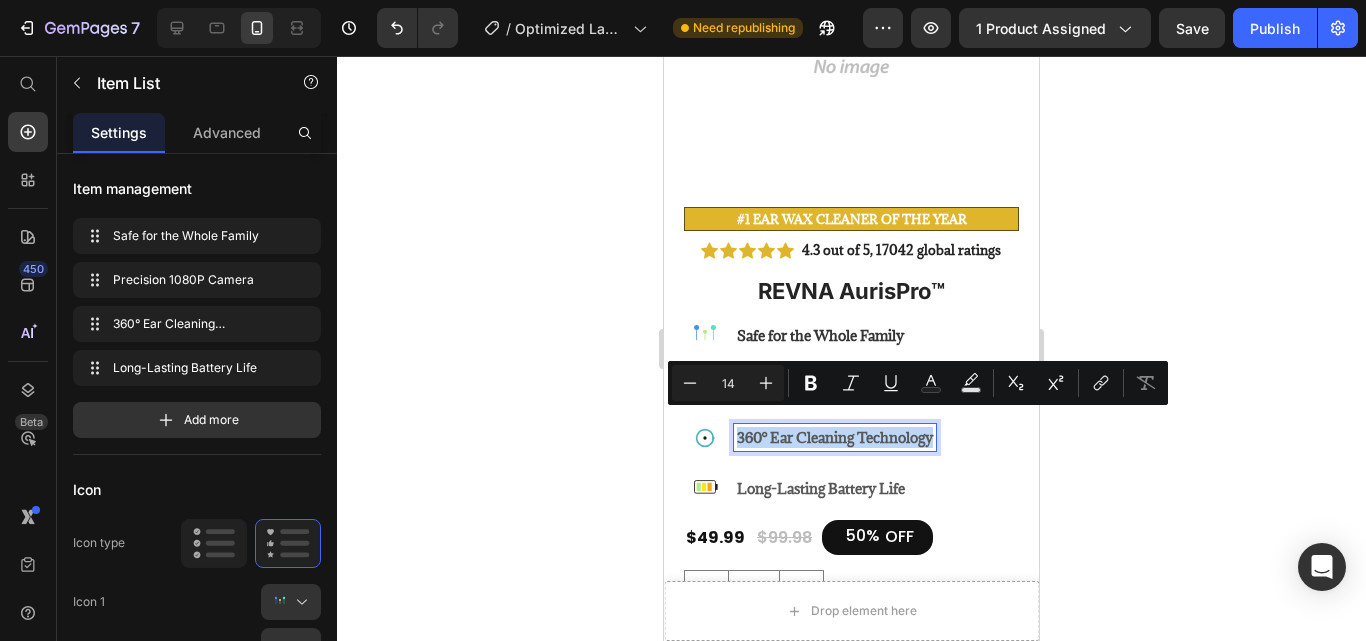 drag, startPoint x: 936, startPoint y: 425, endPoint x: 737, endPoint y: 422, distance: 199.02261 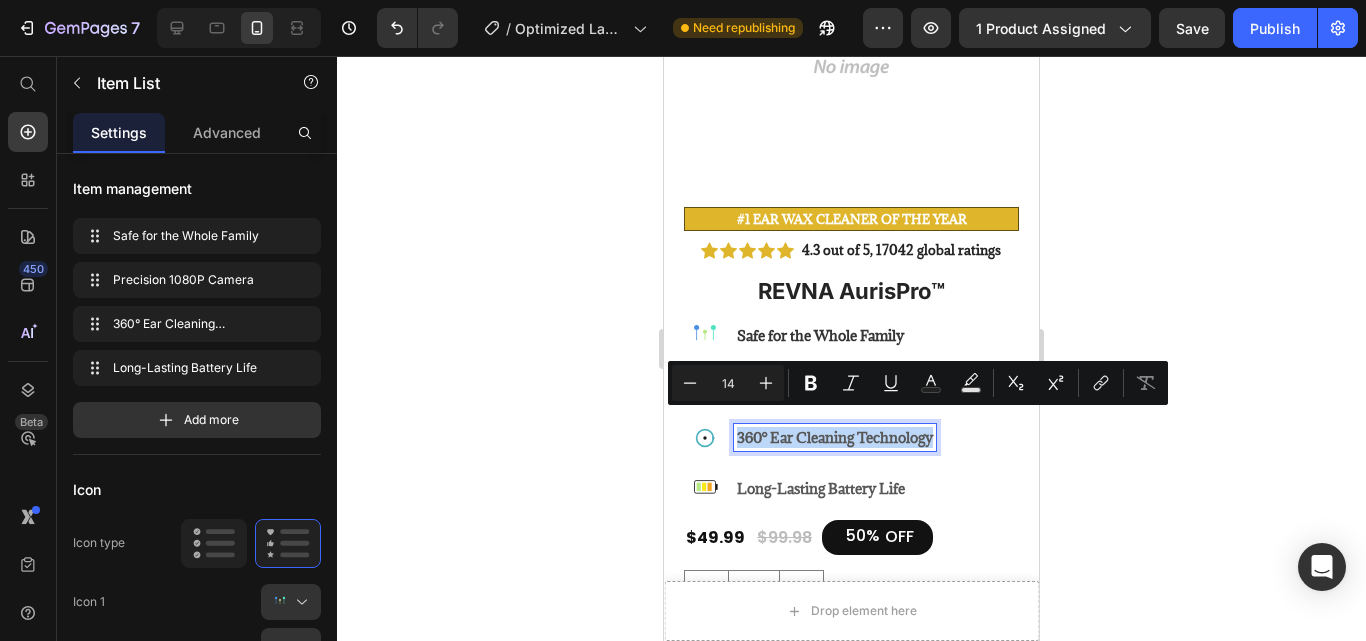 click on "360° Ear Cleaning Technology" at bounding box center [835, 437] 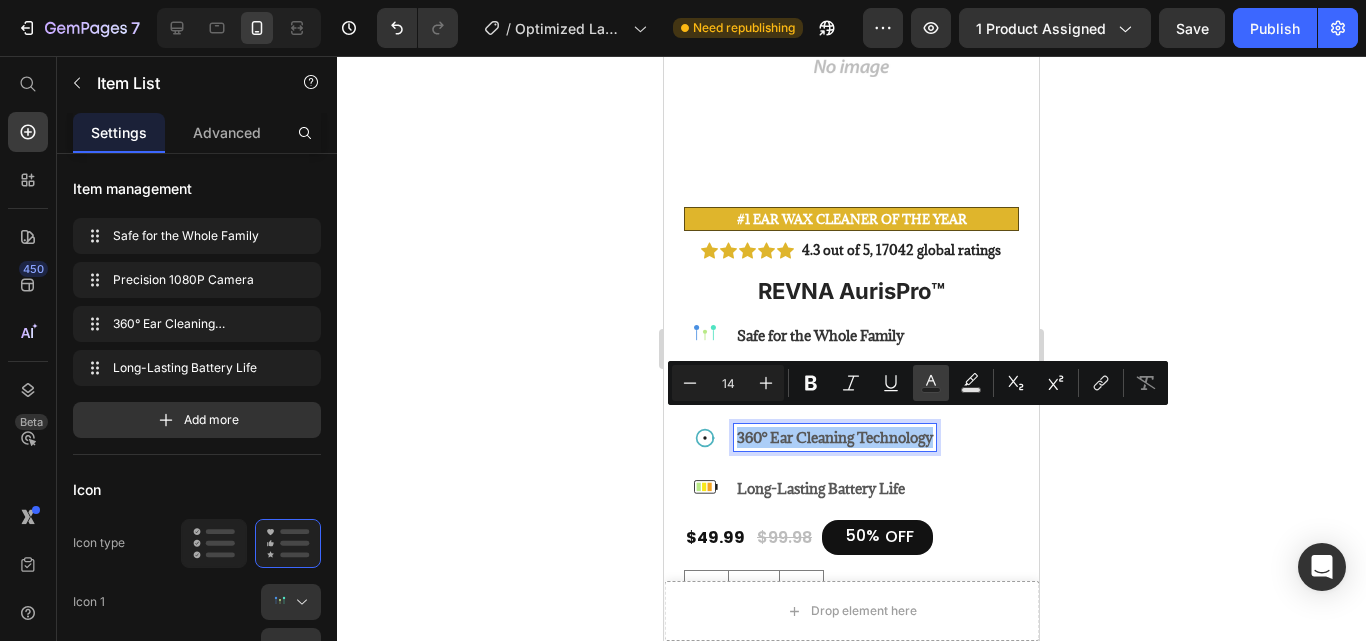 click 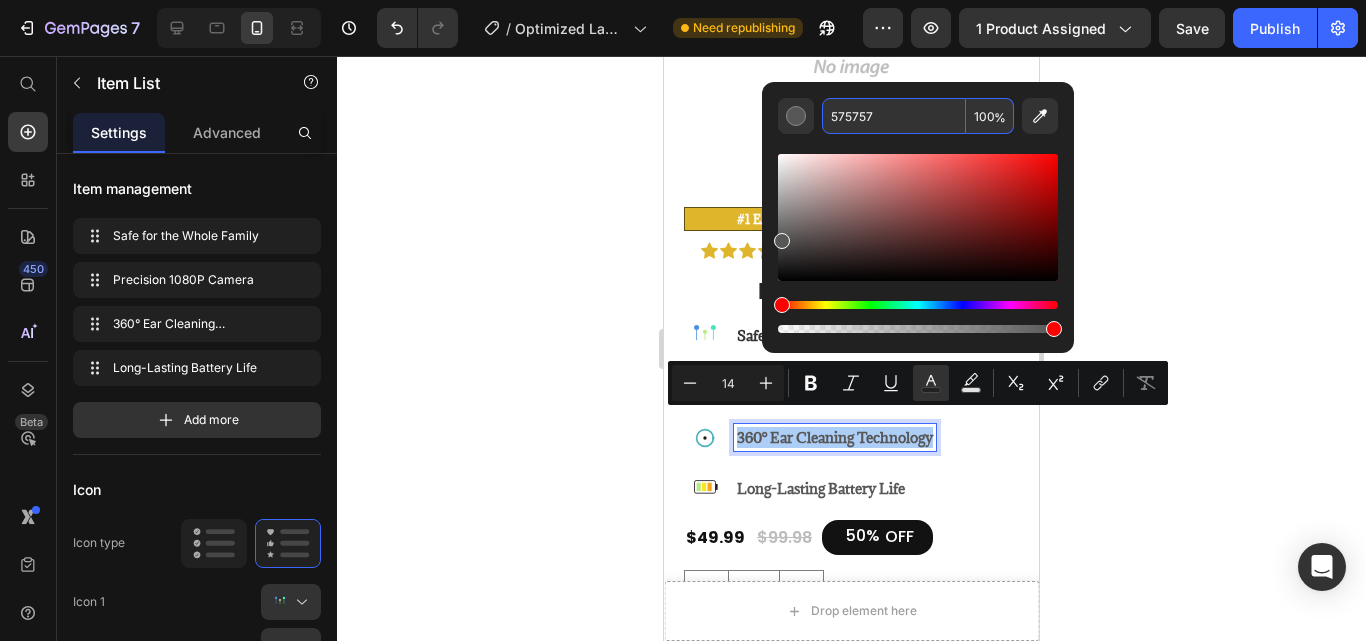 click on "575757" at bounding box center (894, 116) 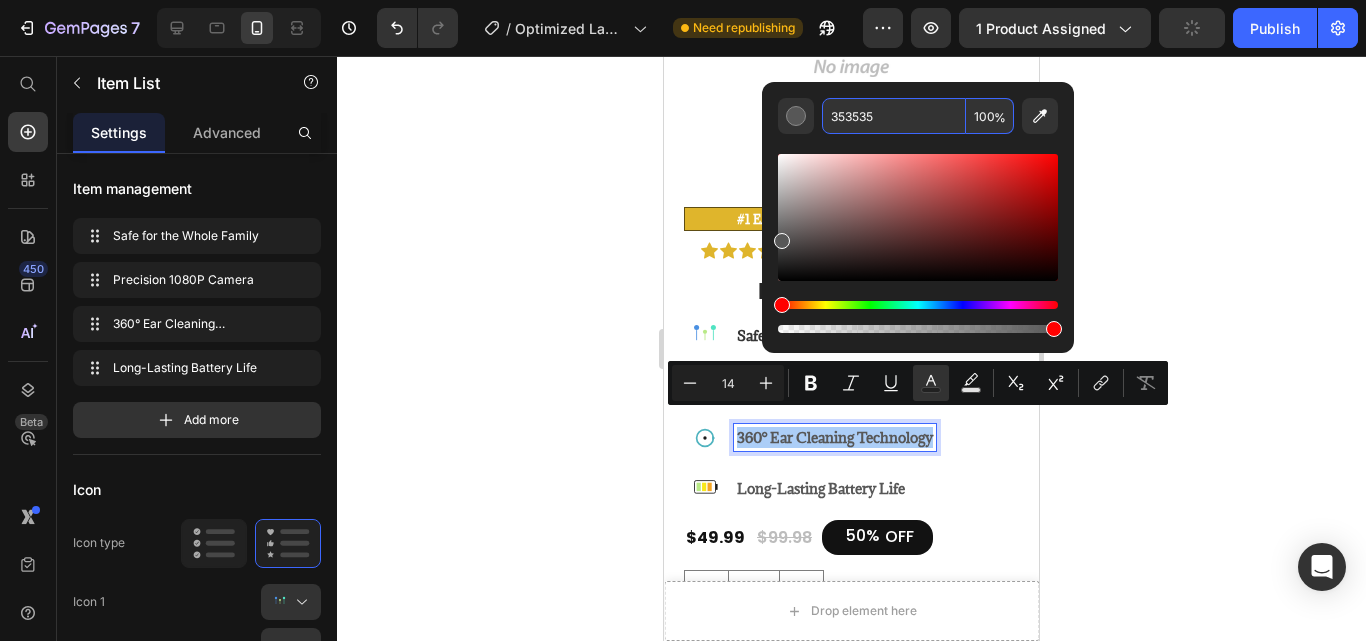 type on "353535" 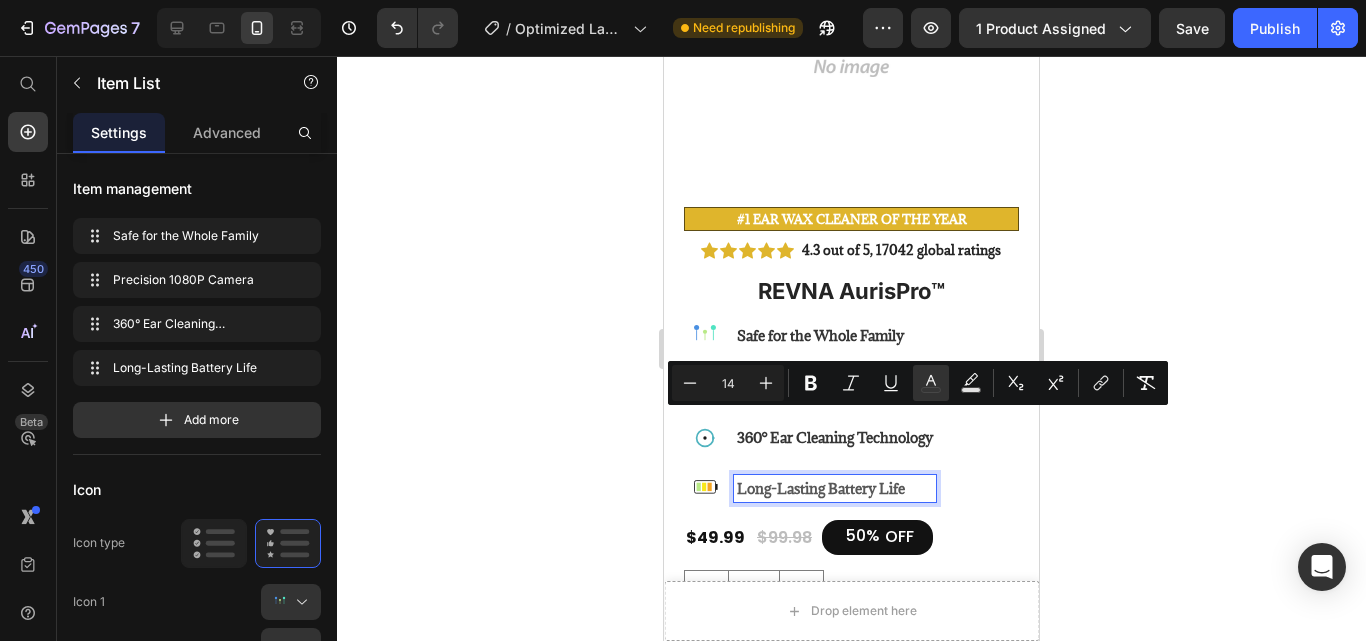 click on "Long-Lasting Battery Life" at bounding box center (821, 488) 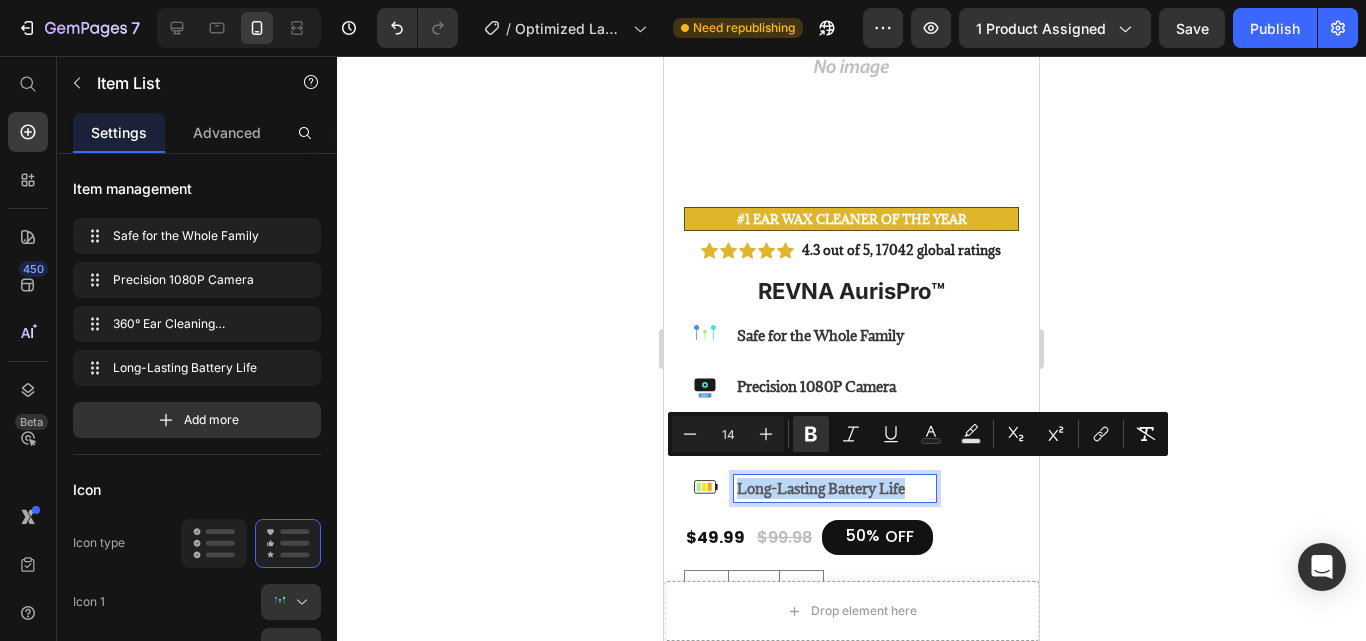 drag, startPoint x: 918, startPoint y: 473, endPoint x: 734, endPoint y: 476, distance: 184.02446 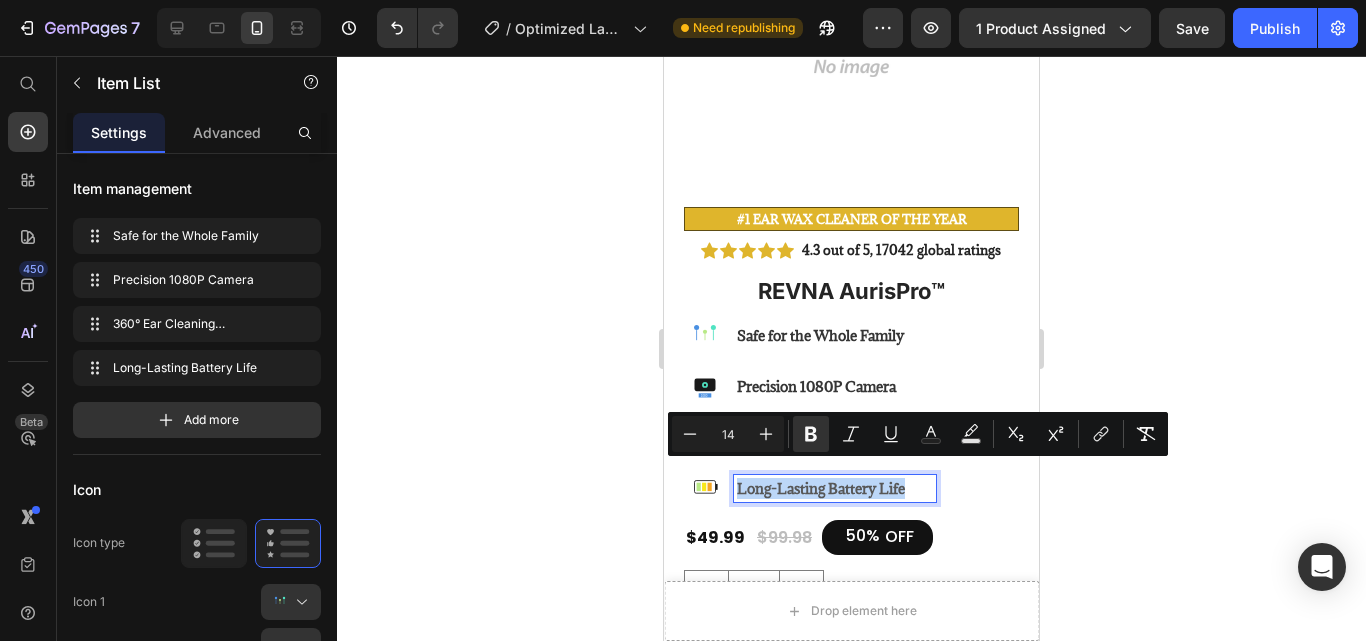 click on "Long-Lasting Battery Life" at bounding box center (835, 488) 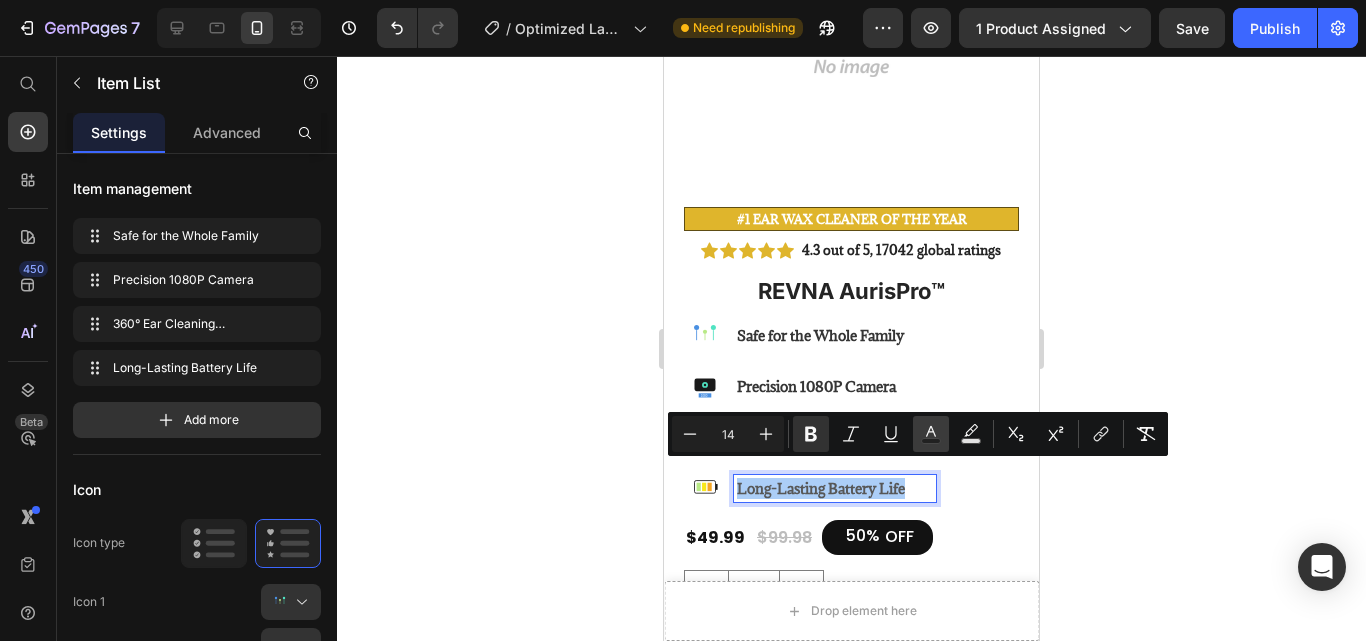 click 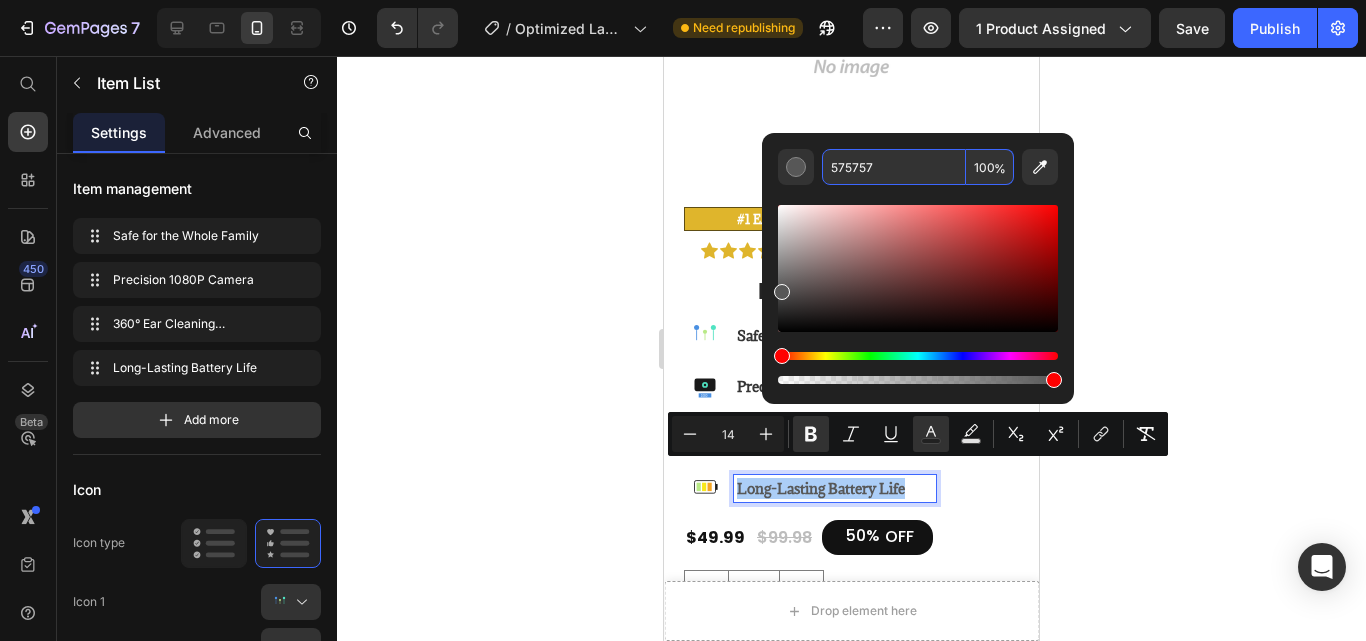 click on "575757" at bounding box center [894, 167] 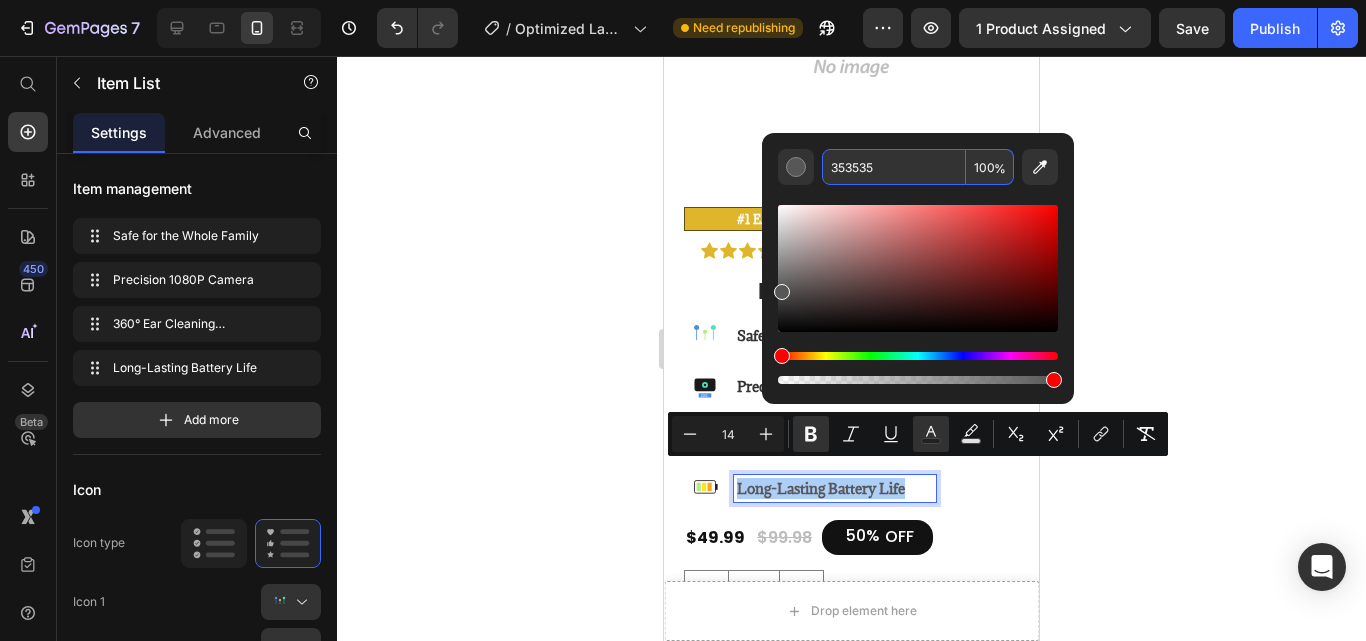 type on "353535" 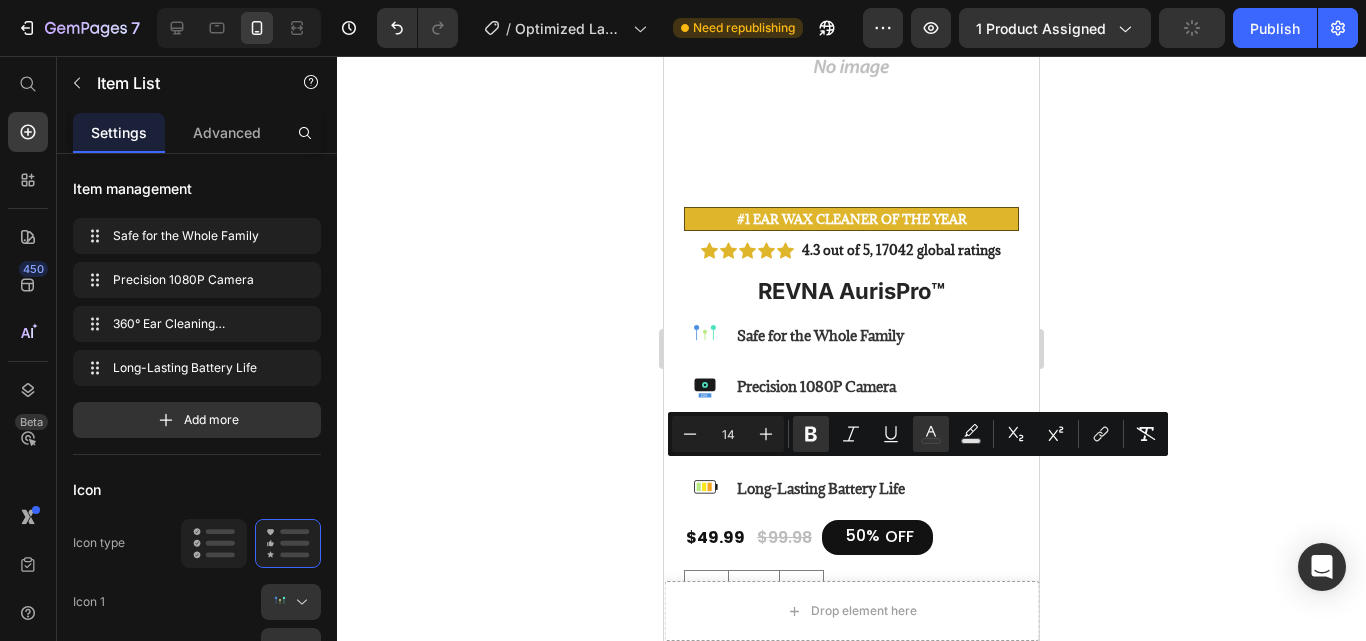 click on "Safe for the Whole Family 1080 Precision 1080P Camera 360° Ear Cleaning Technology Long-Lasting Battery Life" at bounding box center (851, 412) 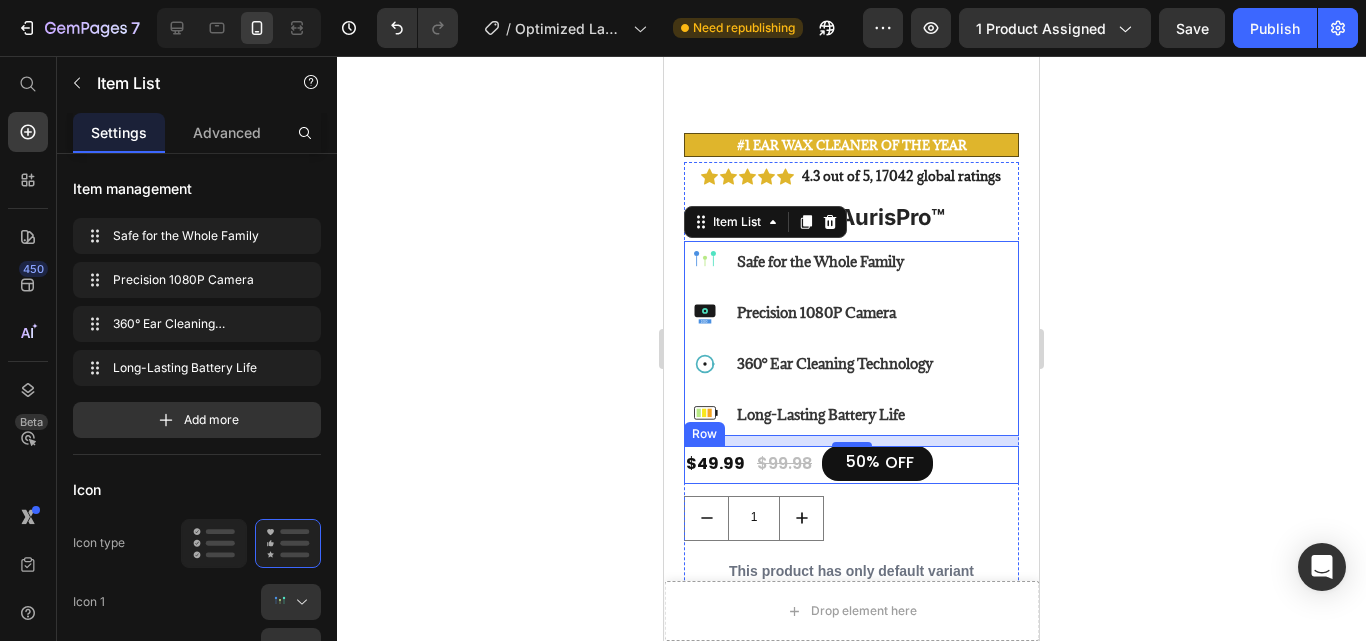 scroll, scrollTop: 441, scrollLeft: 0, axis: vertical 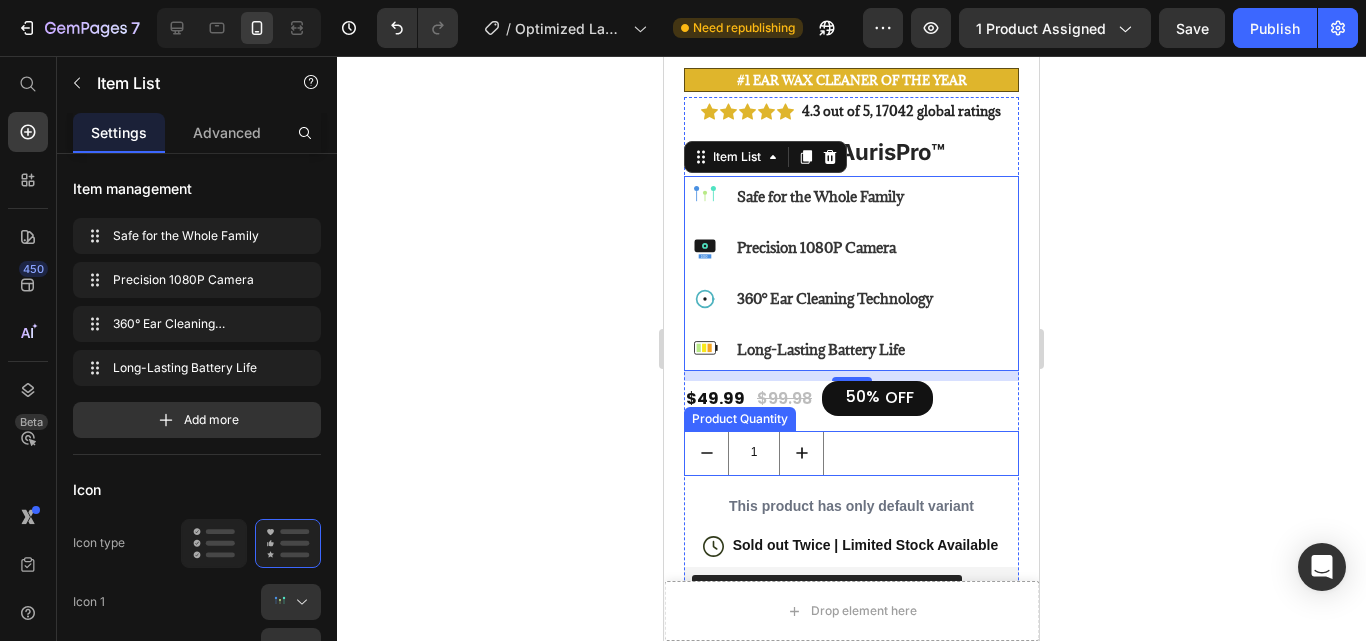 click on "1" at bounding box center (851, 453) 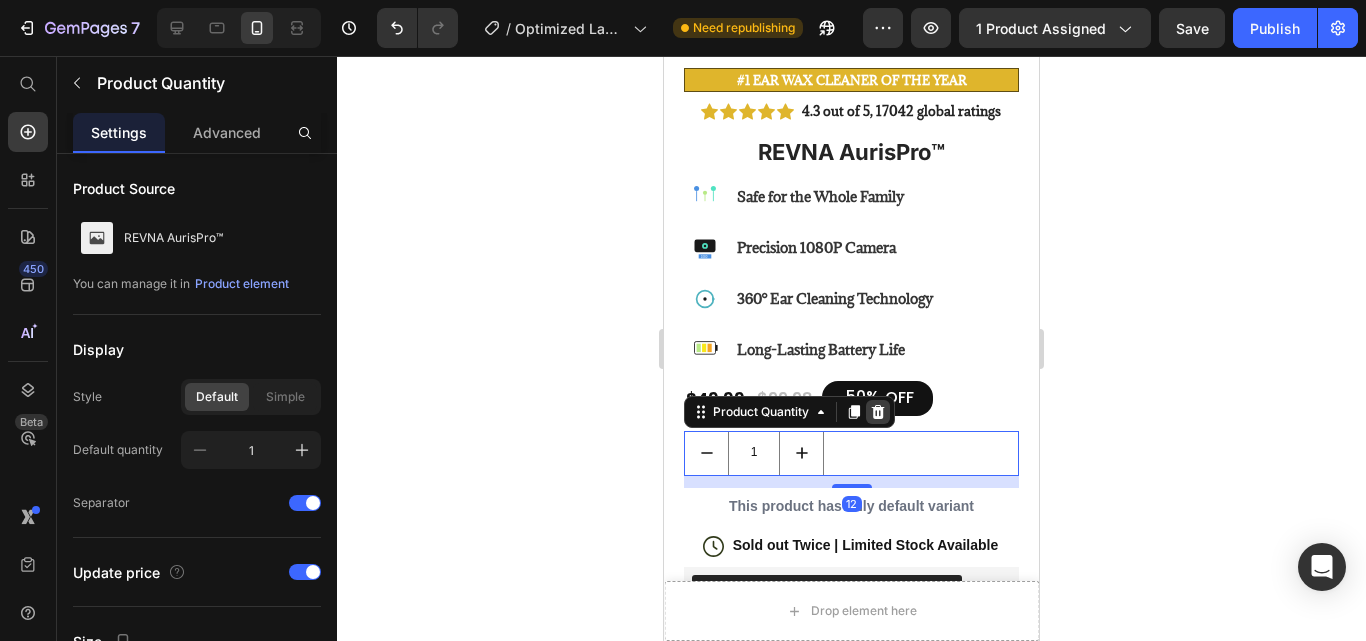 click 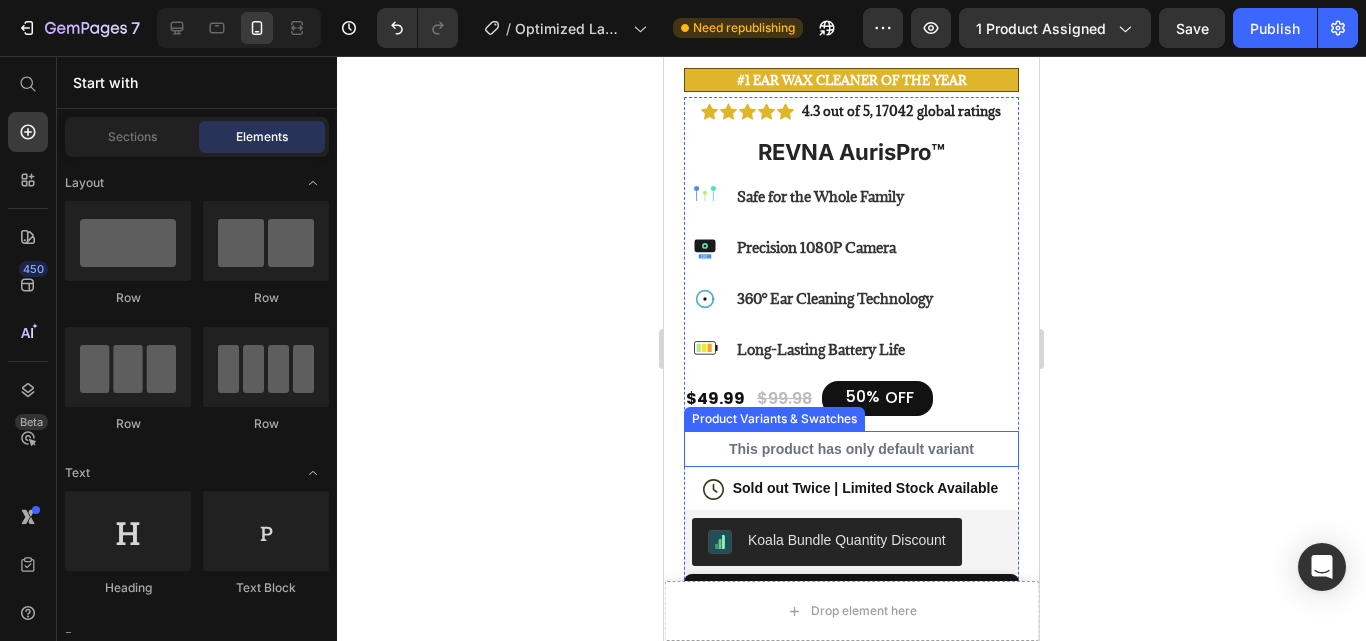 click on "This product has only default variant" at bounding box center [851, 449] 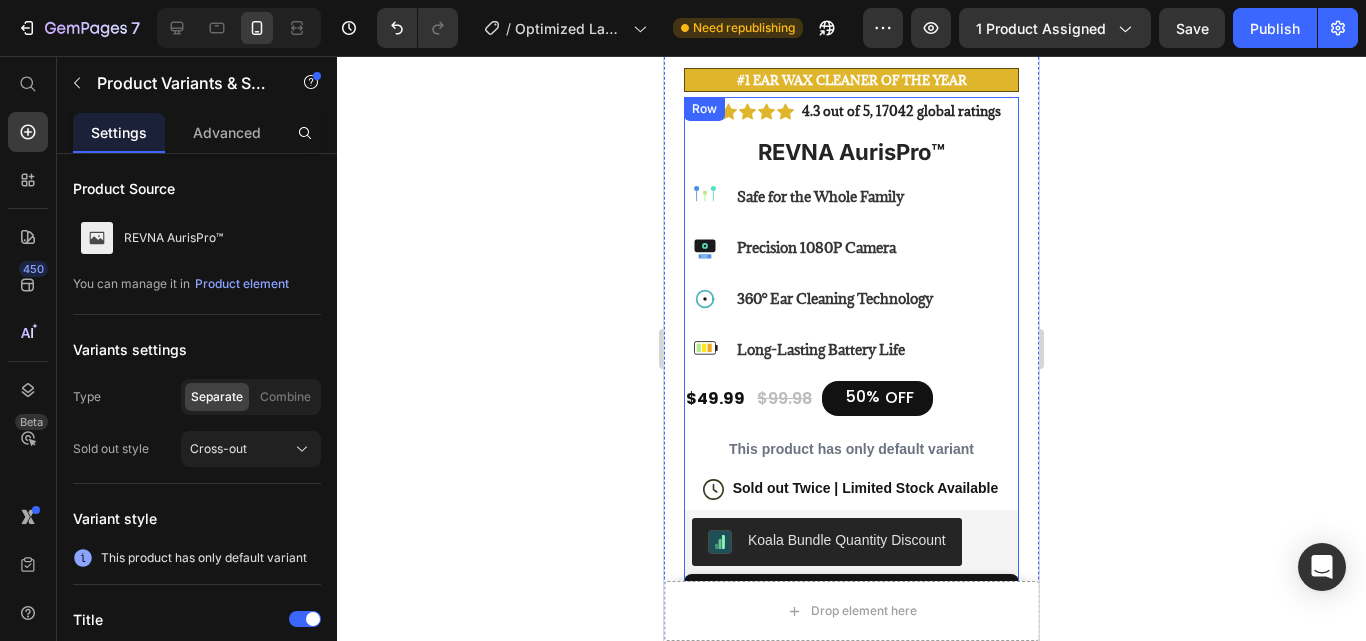 click on "Icon Icon Icon Icon Icon Icon List 4.3 out of 5, 17042 global ratings Text Block Row REVNA AurisPro™ Product Title Safe for the Whole Family 1080 Precision 1080P Camera 360° Ear Cleaning Technology Long-Lasting Battery Life Item List $49.99 Product Price $99.98 Product Price 50% OFF Discount Tag Row This product has only default variant Product Variants & Swatches
Icon Sold out Twice | Limited Stock Available Text Block Row Koala Bundle Quantity Discount Koala Bundle Quantity Discount add   to cart Add to Cart buy now! Add to Cart
Icon Free Shipping on orders $50+ Text Block
Icon 30-Day MoneyBack Guarantee! Text Block
Icon Fast Tracked Shipping Worldwide! Text Block Row Image Icon Icon Icon Icon Icon Icon List Total windshield coverage extremely easy to put up   I drive a Honda Element. This is the first windshield sun blocker that is easy to put up and take down. Easily and neatly stows away in my side door pocket.   Text Block Icon Row" at bounding box center [851, 760] 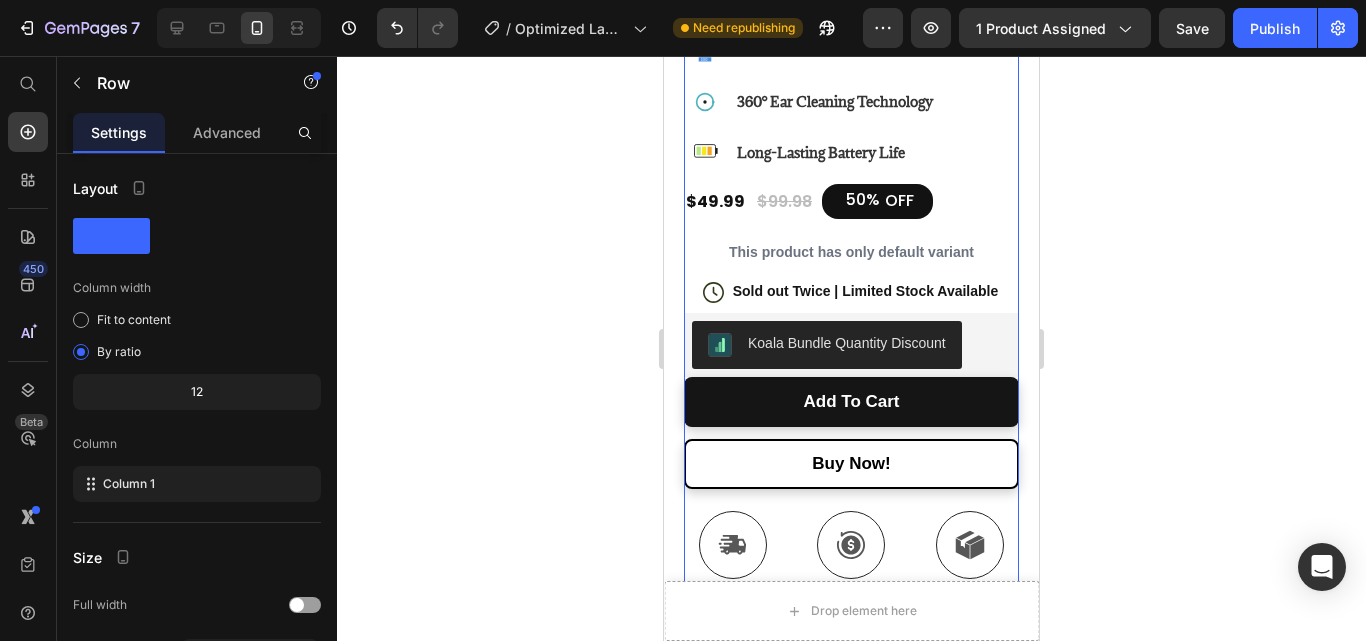 scroll, scrollTop: 741, scrollLeft: 0, axis: vertical 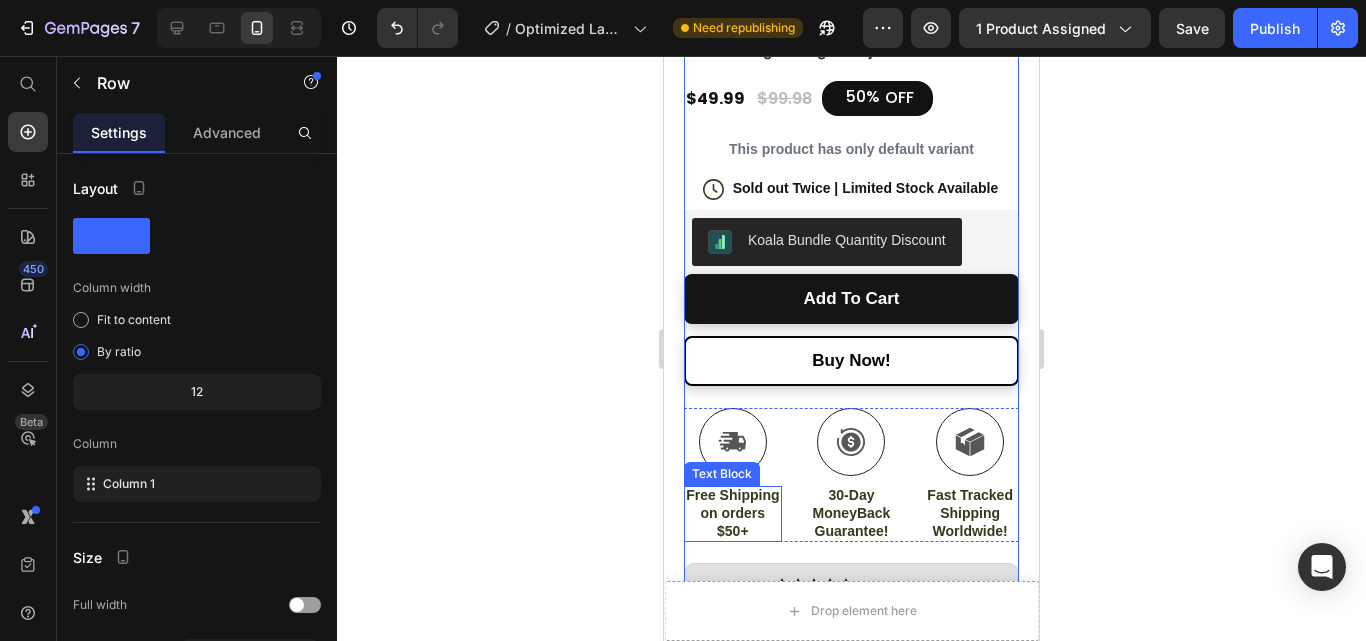 click on "Free Shipping on orders $50+" at bounding box center [733, 513] 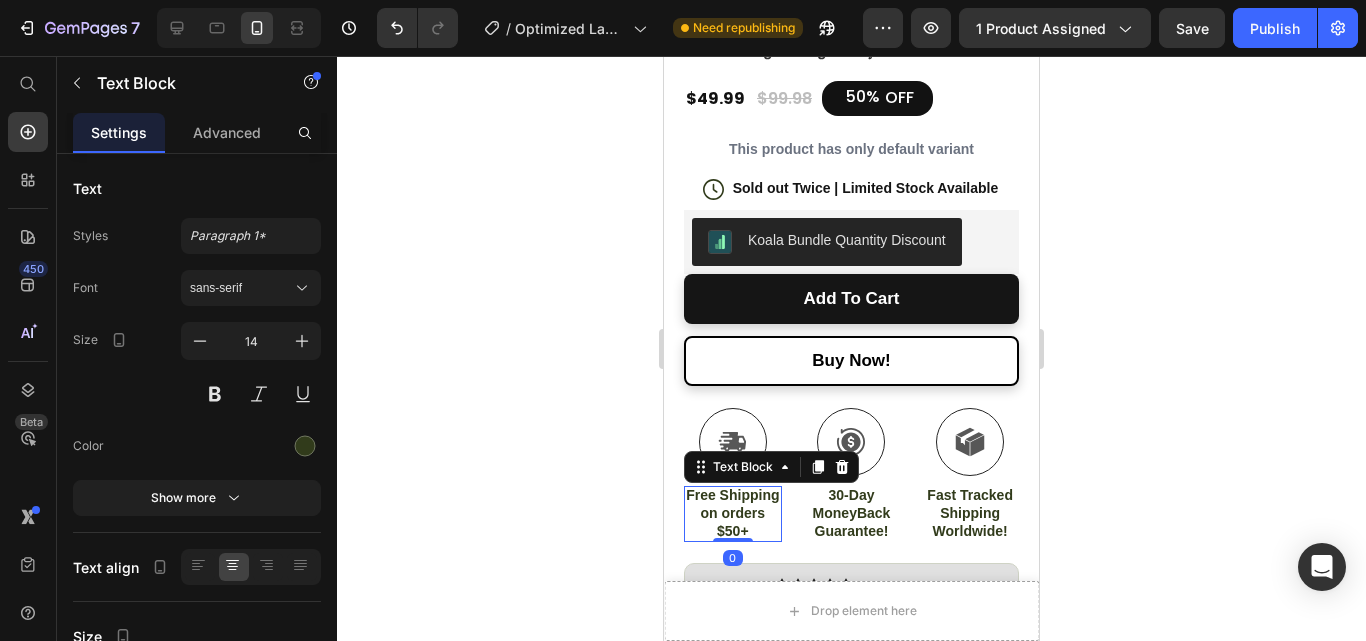 click on "Free Shipping on orders $50+" at bounding box center (733, 513) 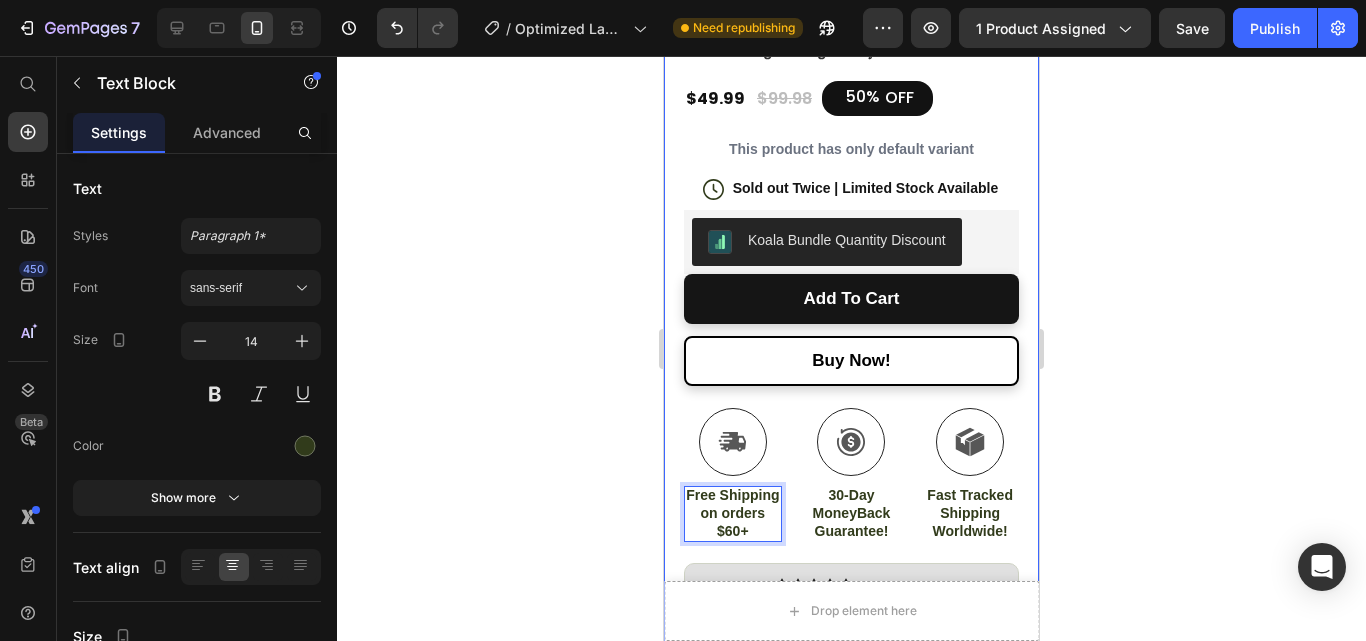 click on "Product Images #1 ear wax cleaner of the year Text Block Image Icon Icon Icon Icon Icon Icon List Total windshield coverage extremely easy to put up   I drive a Honda Element. This is the first windshield sun blocker that is easy to put up and take down. Easily and neatly stows away in my side door pocket. The quality of design and materials, enables me to completely cover the front window. I really appreciate the cutout for the rear view mirror with the Velcro strap. Text Block
Icon L. [PERSON_NAME] ([GEOGRAPHIC_DATA]) Text Block Row Row Row Icon Icon Icon Icon Icon Icon List 4.3 out of 5, 17042 global ratings Text Block Row REVNA AurisPro™ Product Title Safe for the Whole Family 1080 Precision 1080P Camera 360° Ear Cleaning Technology Long-Lasting Battery Life Item List $49.99 Product Price $99.98 Product Price 50% OFF Discount Tag Row This product has only default variant Product Variants & Swatches
Icon Sold out Twice | Limited Stock Available Text Block Row Koala Bundle Quantity Discount" at bounding box center [851, 258] 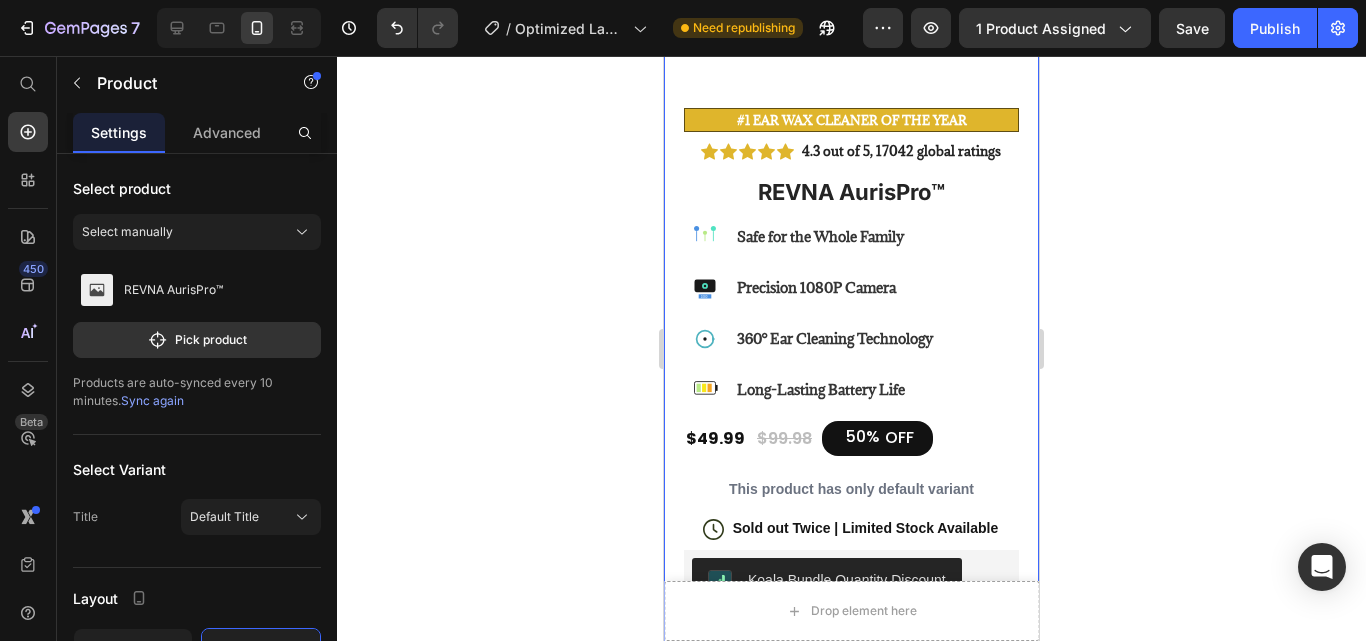 scroll, scrollTop: 215, scrollLeft: 0, axis: vertical 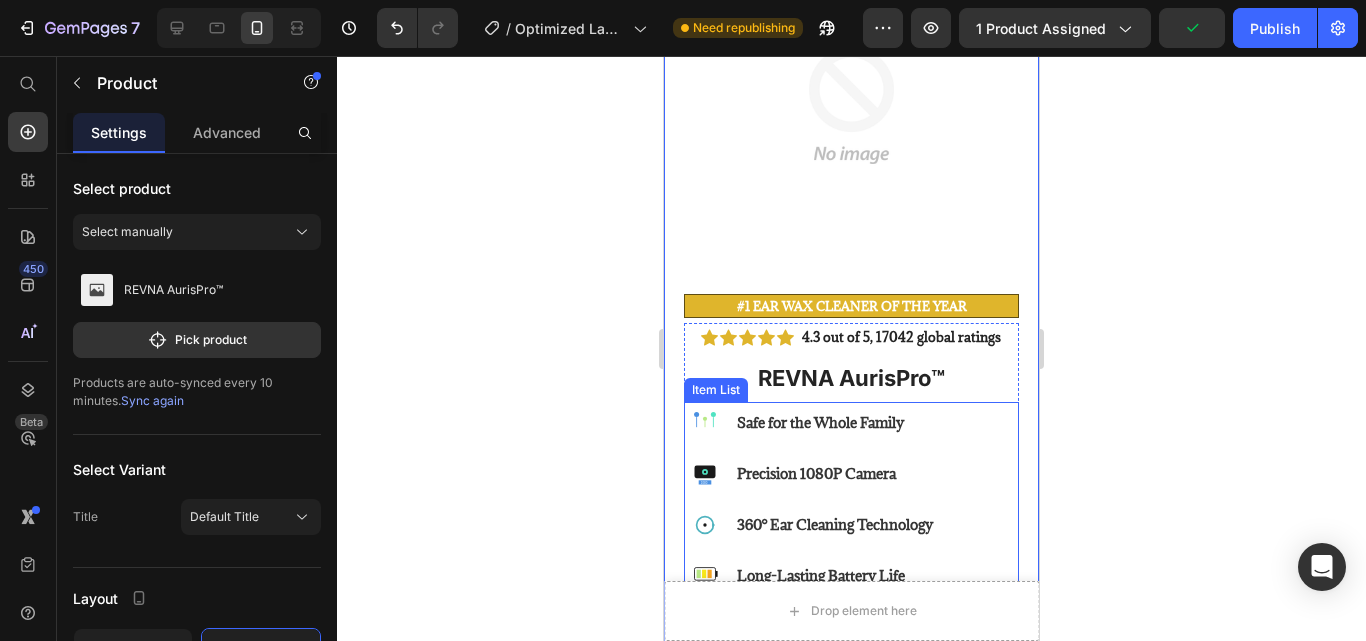click 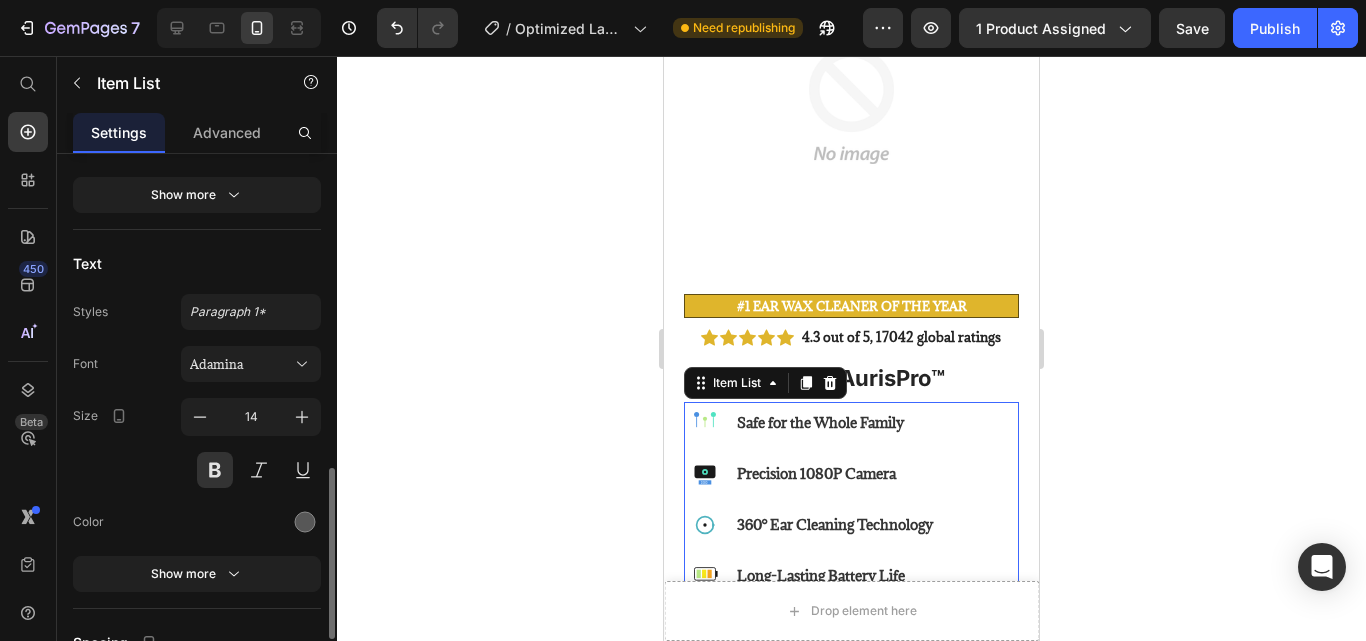 scroll, scrollTop: 767, scrollLeft: 0, axis: vertical 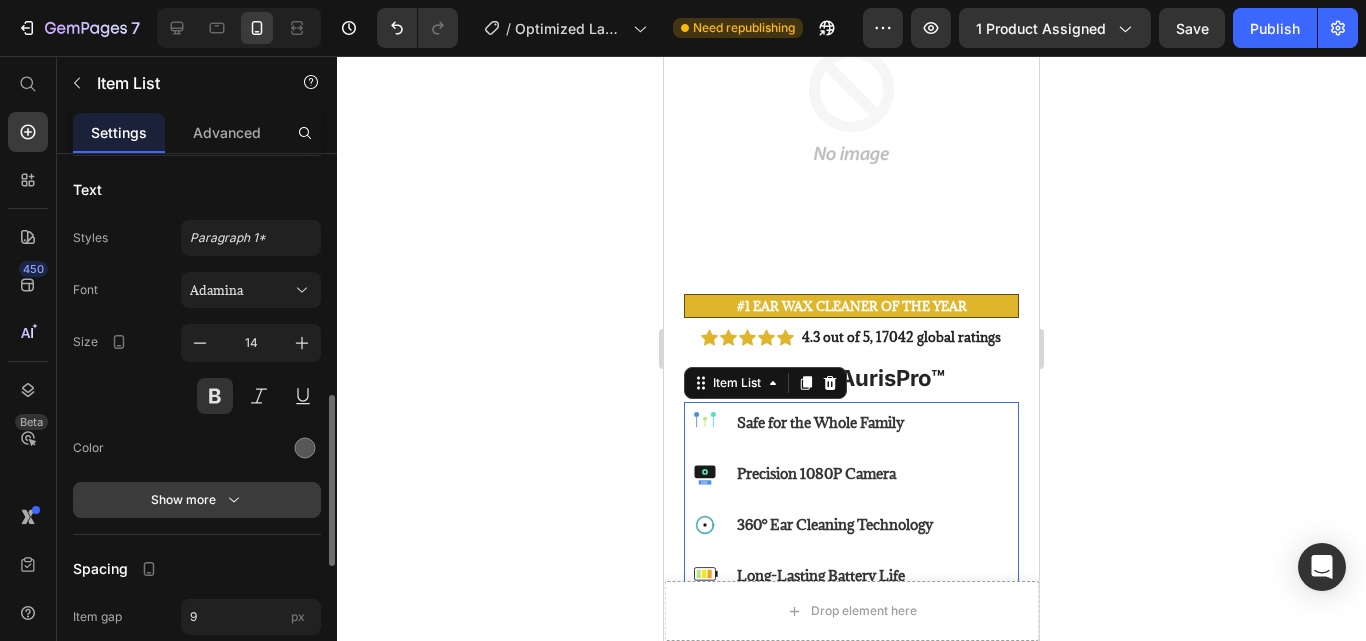 click on "Show more" at bounding box center [197, 500] 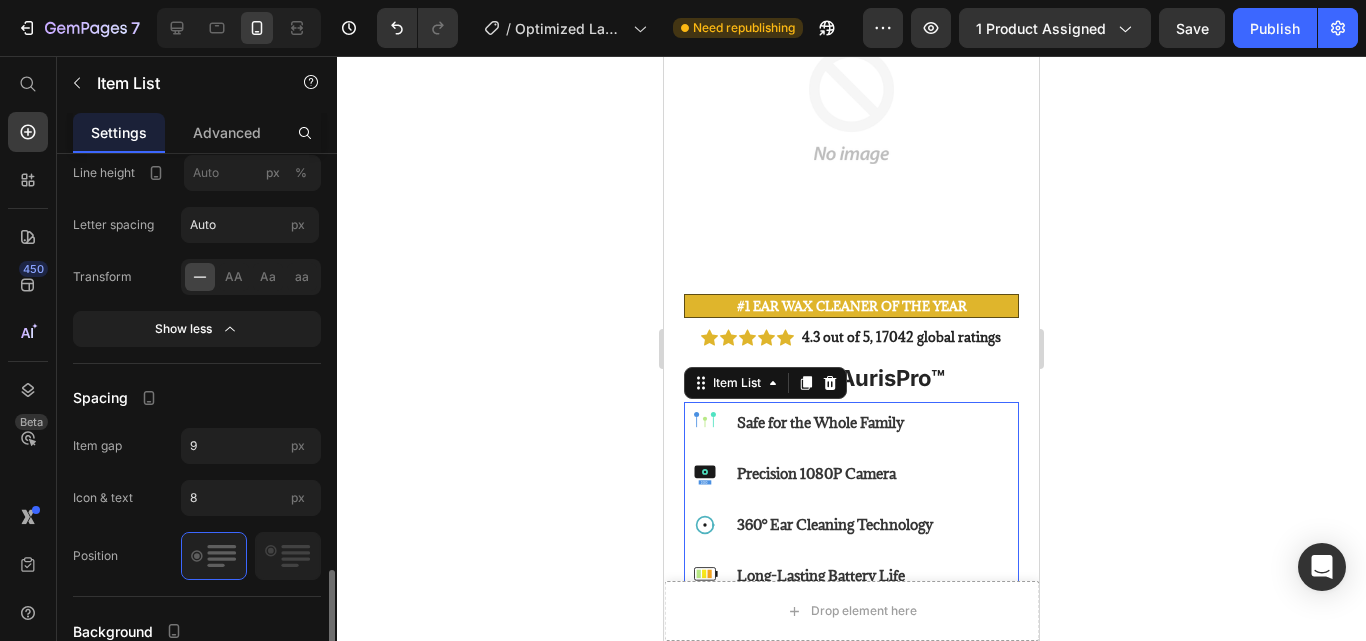 scroll, scrollTop: 1220, scrollLeft: 0, axis: vertical 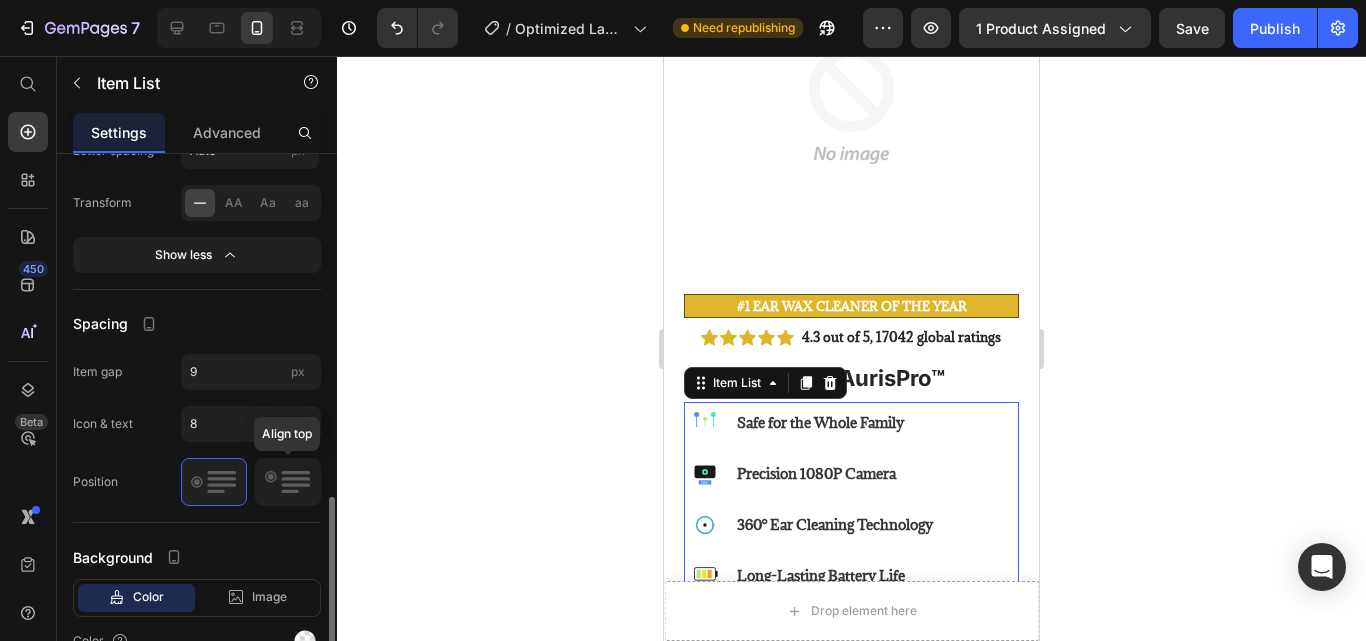 click 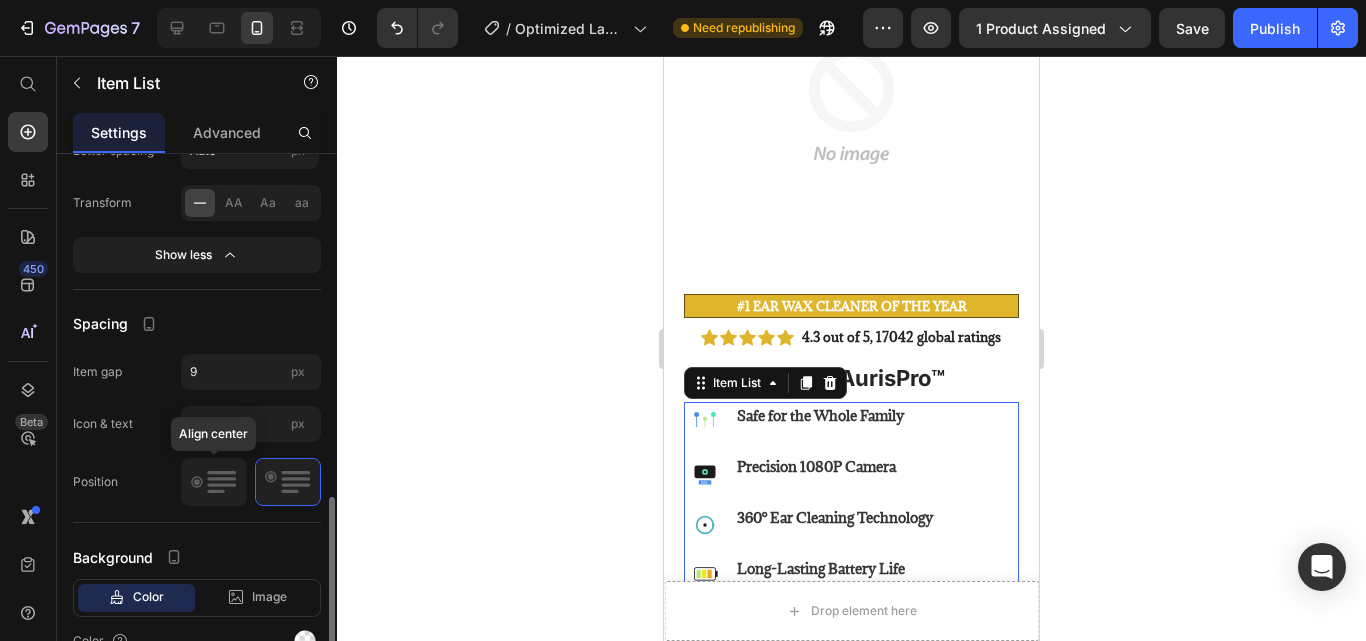 click 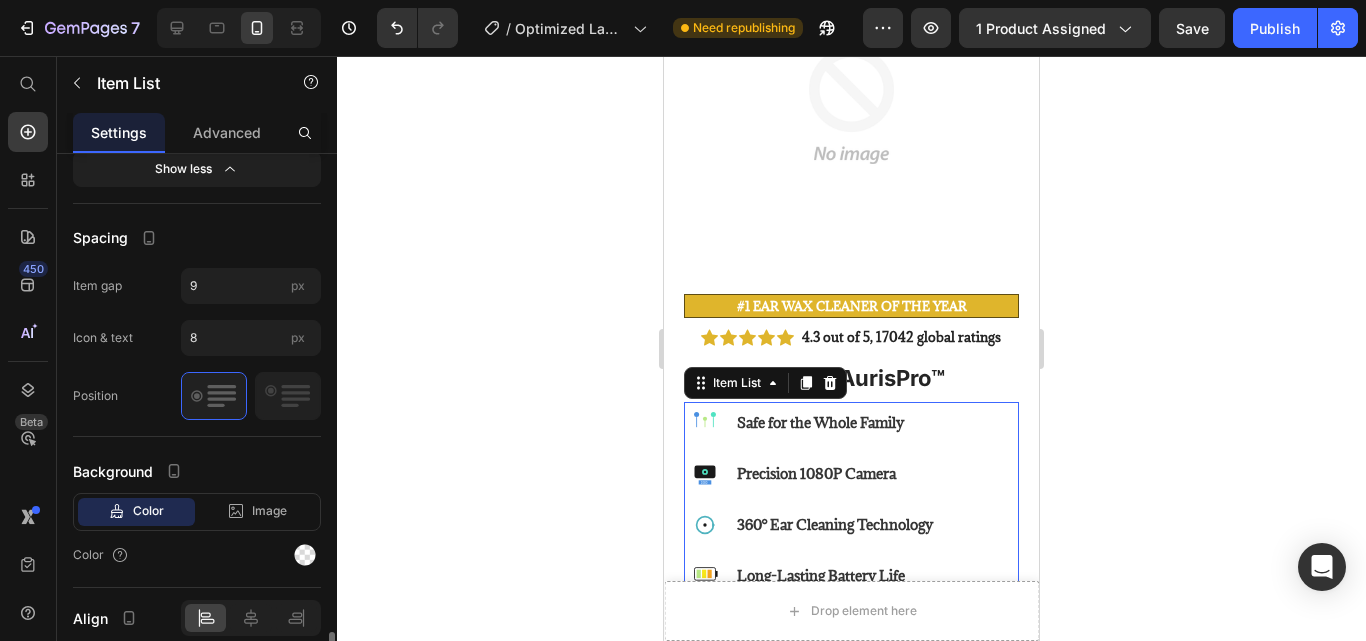 scroll, scrollTop: 1392, scrollLeft: 0, axis: vertical 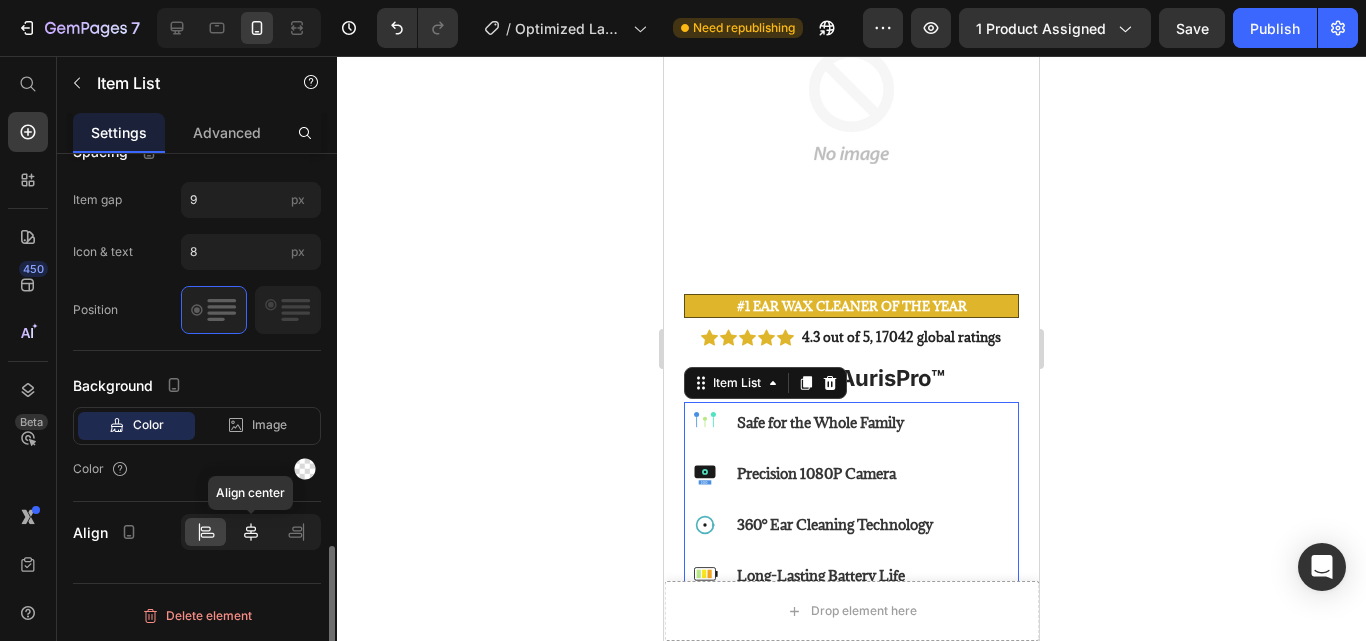 click 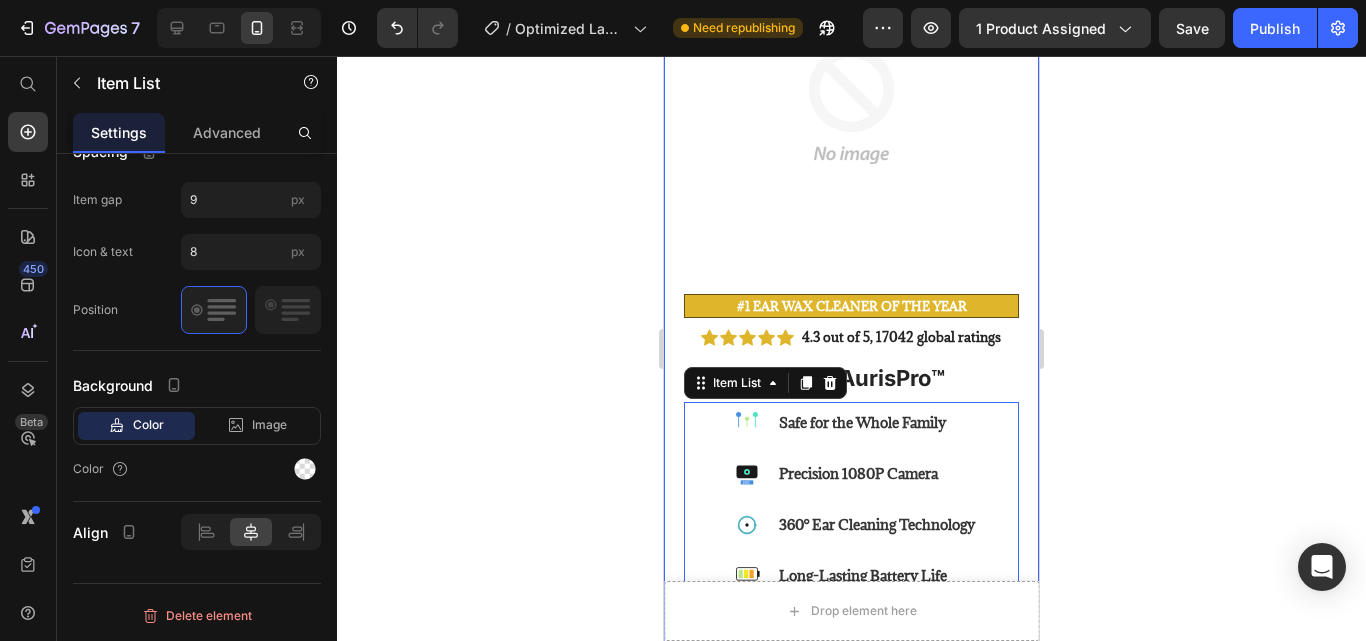 click on "Product Images #1 ear wax cleaner of the year Text Block Image Icon Icon Icon Icon Icon Icon List Total windshield coverage extremely easy to put up   I drive a Honda Element. This is the first windshield sun blocker that is easy to put up and take down. Easily and neatly stows away in my side door pocket. The quality of design and materials, enables me to completely cover the front window. I really appreciate the cutout for the rear view mirror with the Velcro strap. Text Block
Icon L. [PERSON_NAME] ([GEOGRAPHIC_DATA]) Text Block Row Row Row Icon Icon Icon Icon Icon Icon List 4.3 out of 5, 17042 global ratings Text Block Row REVNA AurisPro™ Product Title Safe for the Whole Family 1080 Precision 1080P Camera 360° Ear Cleaning Technology Long-Lasting Battery Life Item List   10 $49.99 Product Price $99.98 Product Price 50% OFF Discount Tag Row This product has only default variant Product Variants & Swatches
Icon Sold out Twice | Limited Stock Available Text Block Row add   to cart Add to Cart" at bounding box center [851, 784] 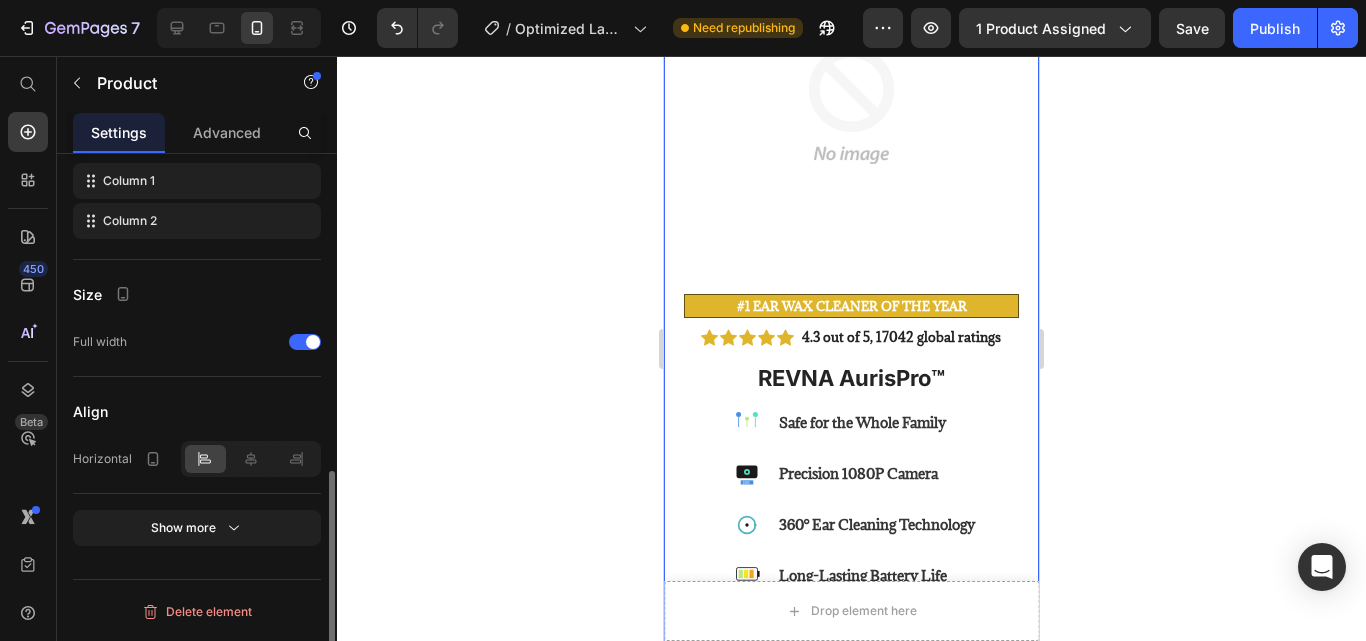 scroll, scrollTop: 0, scrollLeft: 0, axis: both 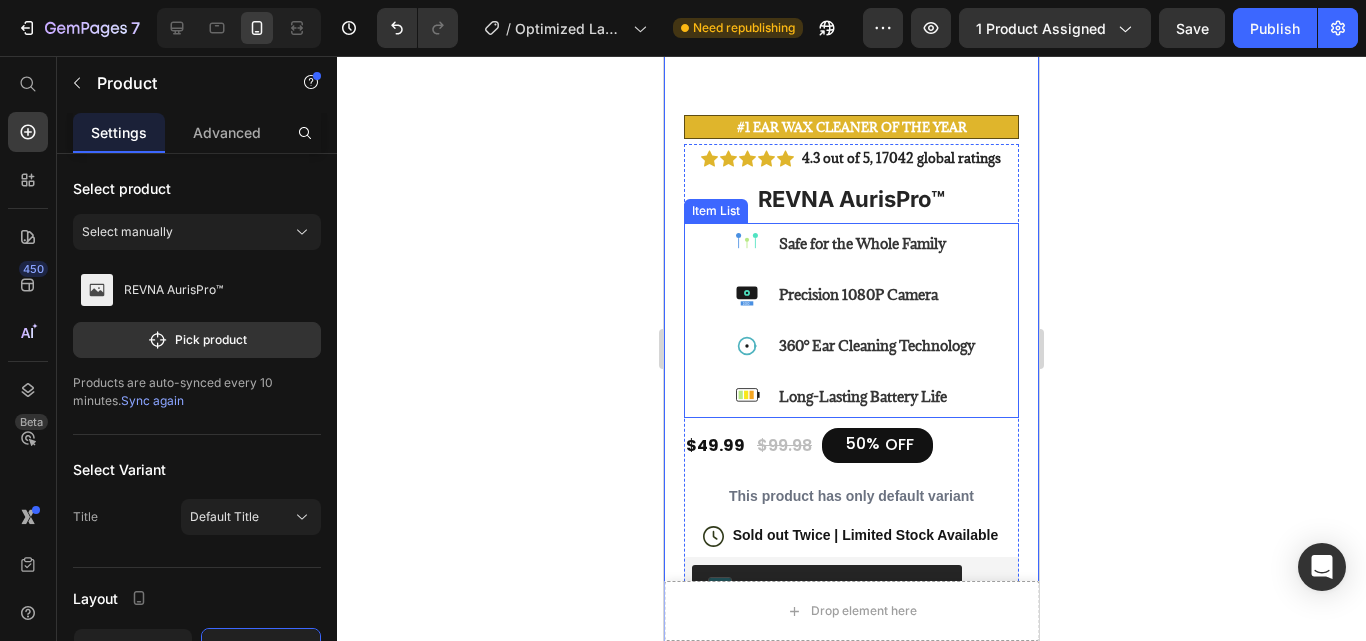 click on "1080" 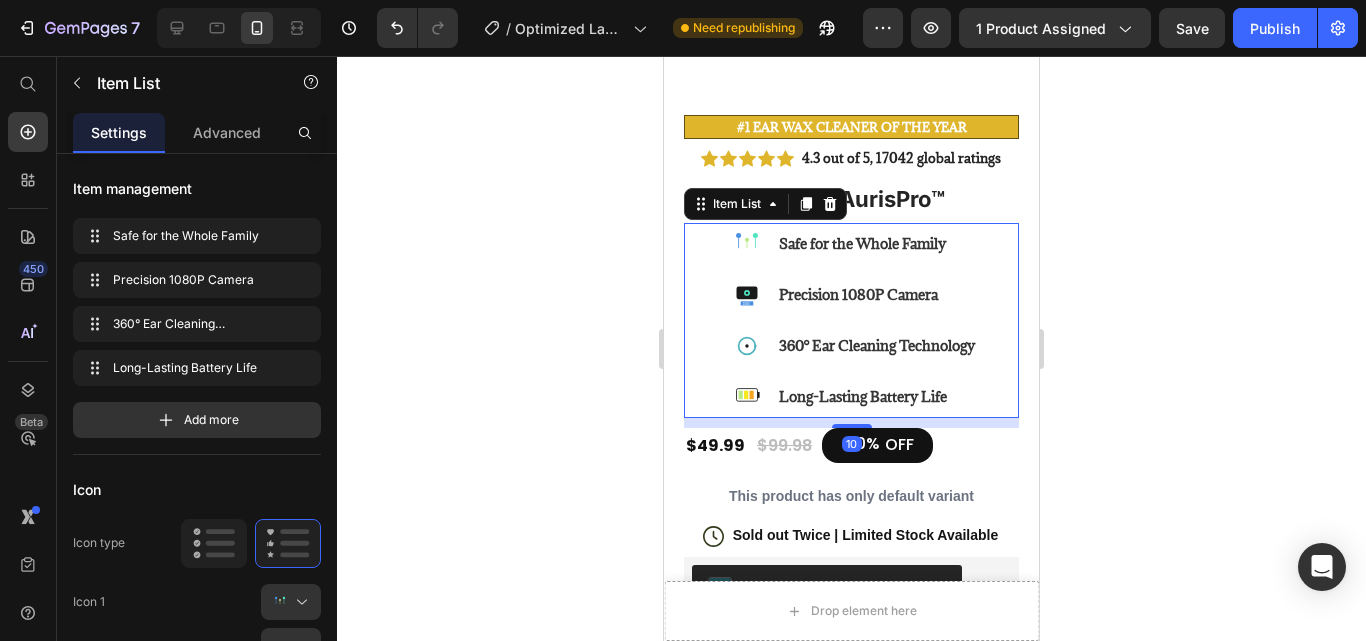 scroll, scrollTop: 1184, scrollLeft: 0, axis: vertical 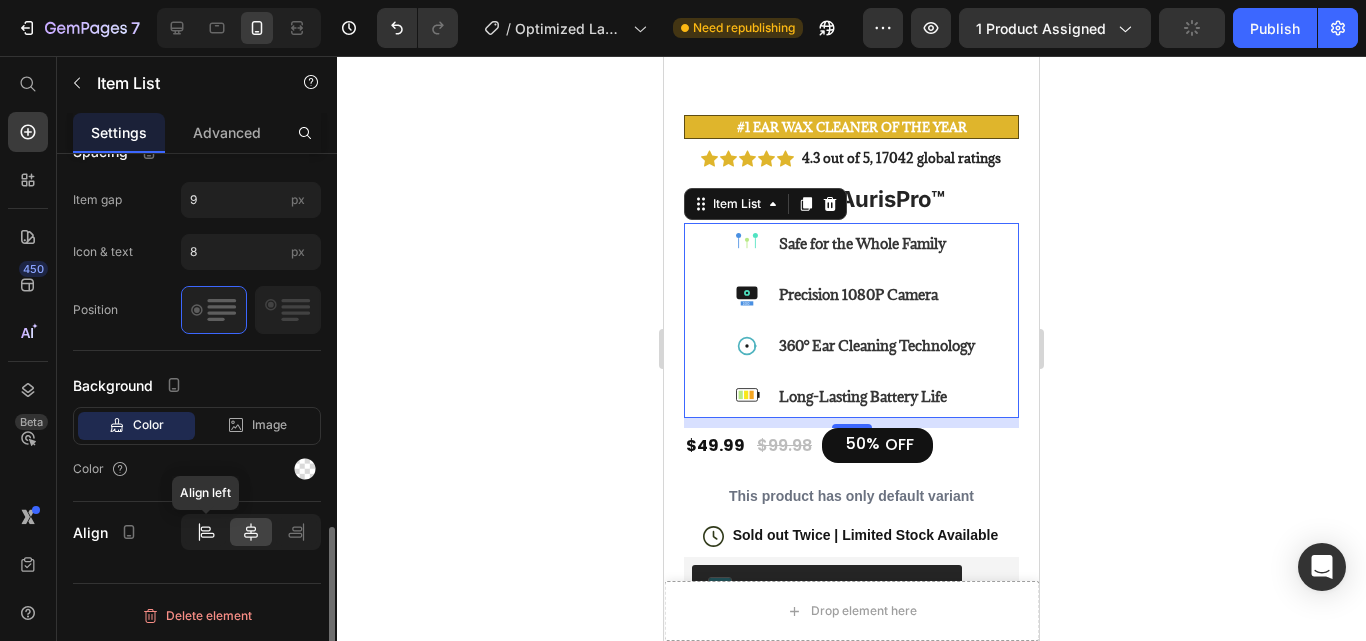 click 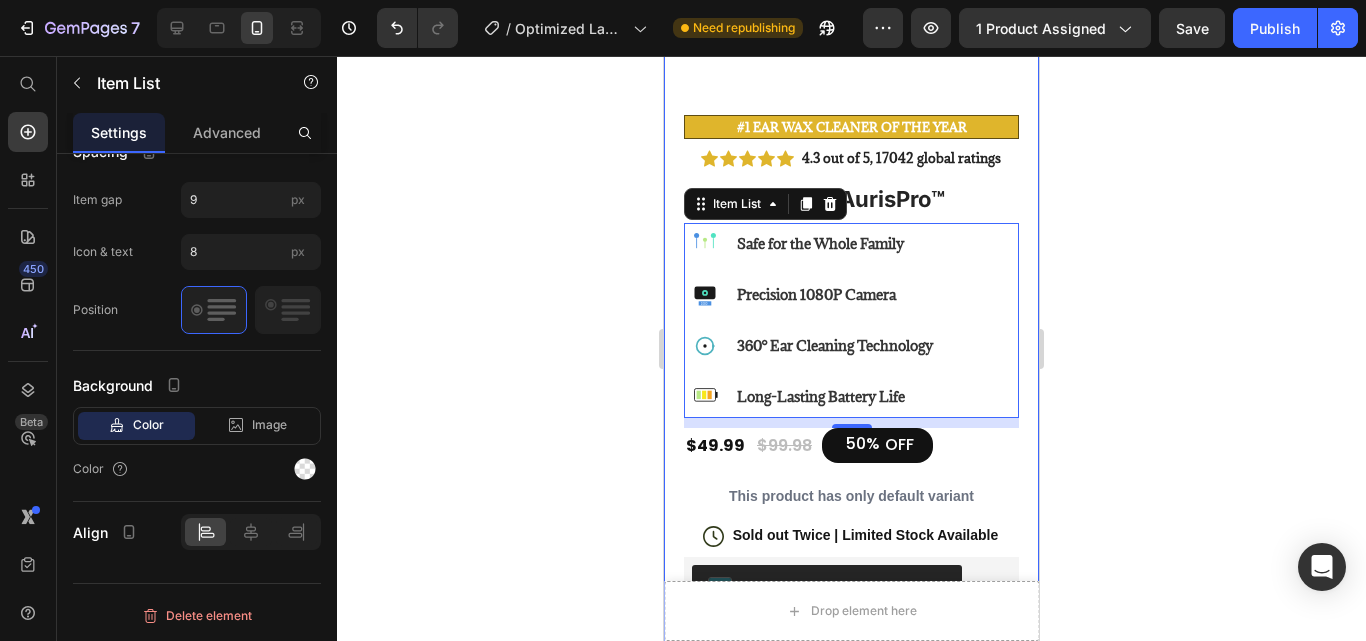 click on "Product Images #1 ear wax cleaner of the year Text Block Image Icon Icon Icon Icon Icon Icon List Total windshield coverage extremely easy to put up   I drive a Honda Element. This is the first windshield sun blocker that is easy to put up and take down. Easily and neatly stows away in my side door pocket. The quality of design and materials, enables me to completely cover the front window. I really appreciate the cutout for the rear view mirror with the Velcro strap. Text Block
Icon L. [PERSON_NAME] ([GEOGRAPHIC_DATA]) Text Block Row Row Row Icon Icon Icon Icon Icon Icon List 4.3 out of 5, 17042 global ratings Text Block Row REVNA AurisPro™ Product Title Safe for the Whole Family 1080 Precision 1080P Camera 360° Ear Cleaning Technology Long-Lasting Battery Life Item List   10 $49.99 Product Price $99.98 Product Price 50% OFF Discount Tag Row This product has only default variant Product Variants & Swatches
Icon Sold out Twice | Limited Stock Available Text Block Row add   to cart Add to Cart" at bounding box center [851, 605] 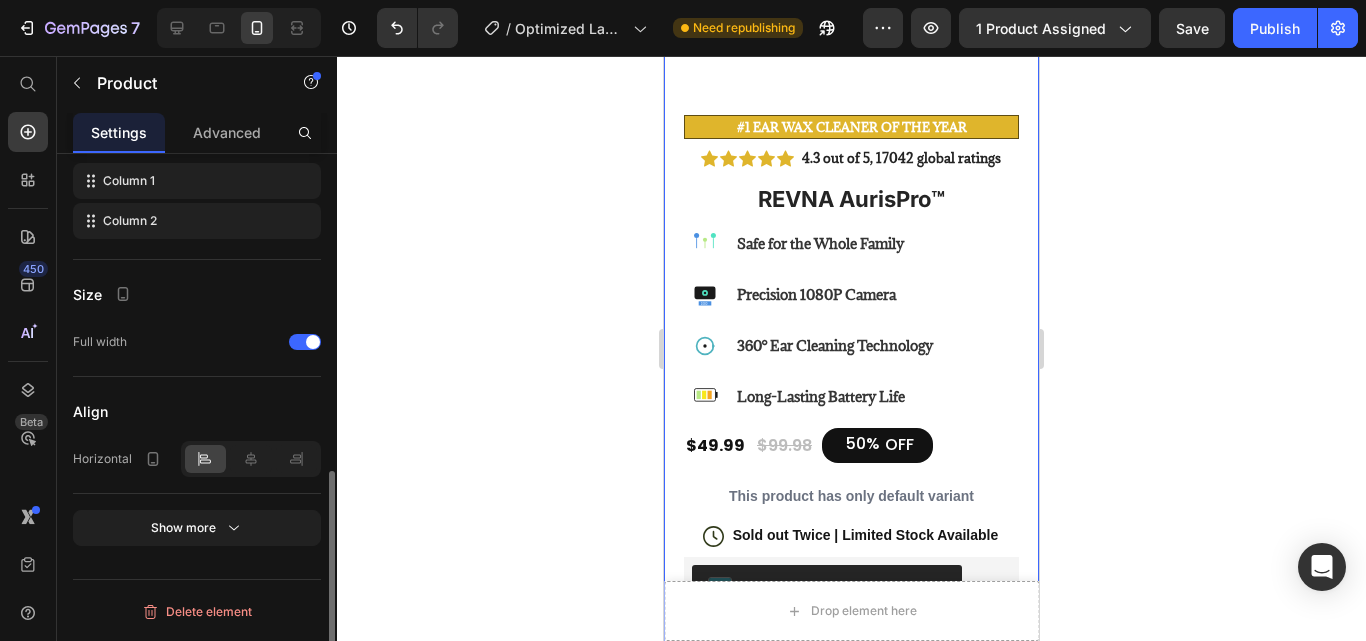 scroll, scrollTop: 0, scrollLeft: 0, axis: both 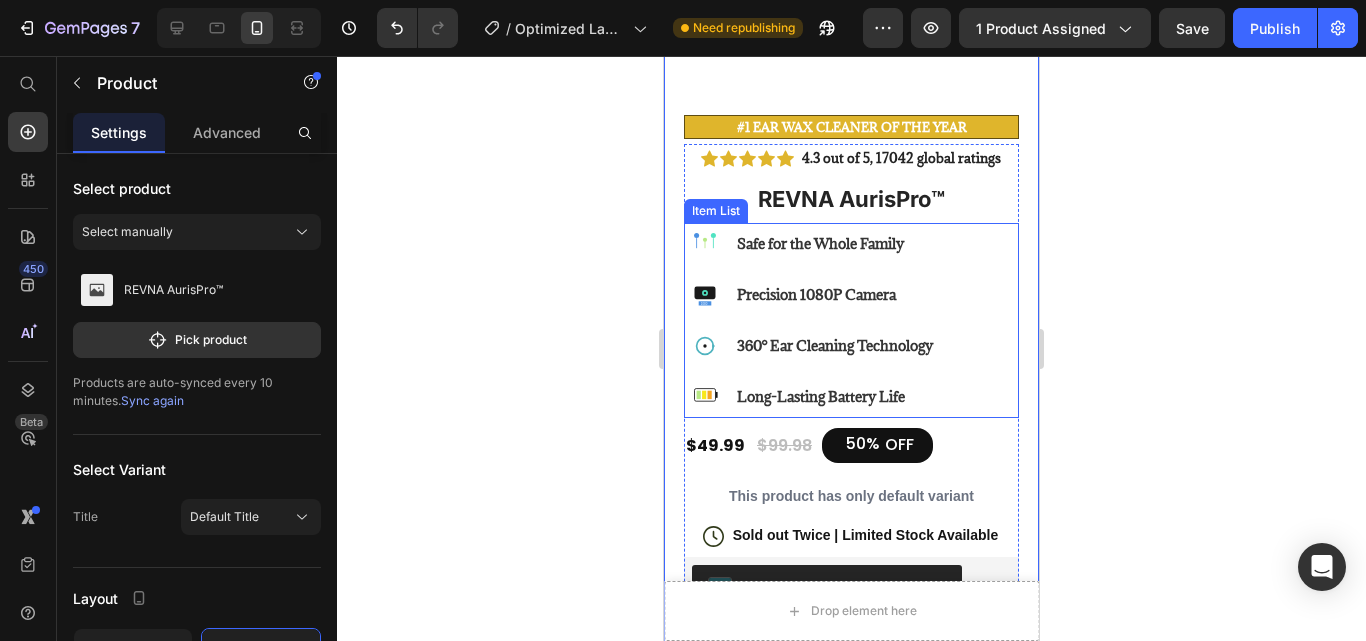 click 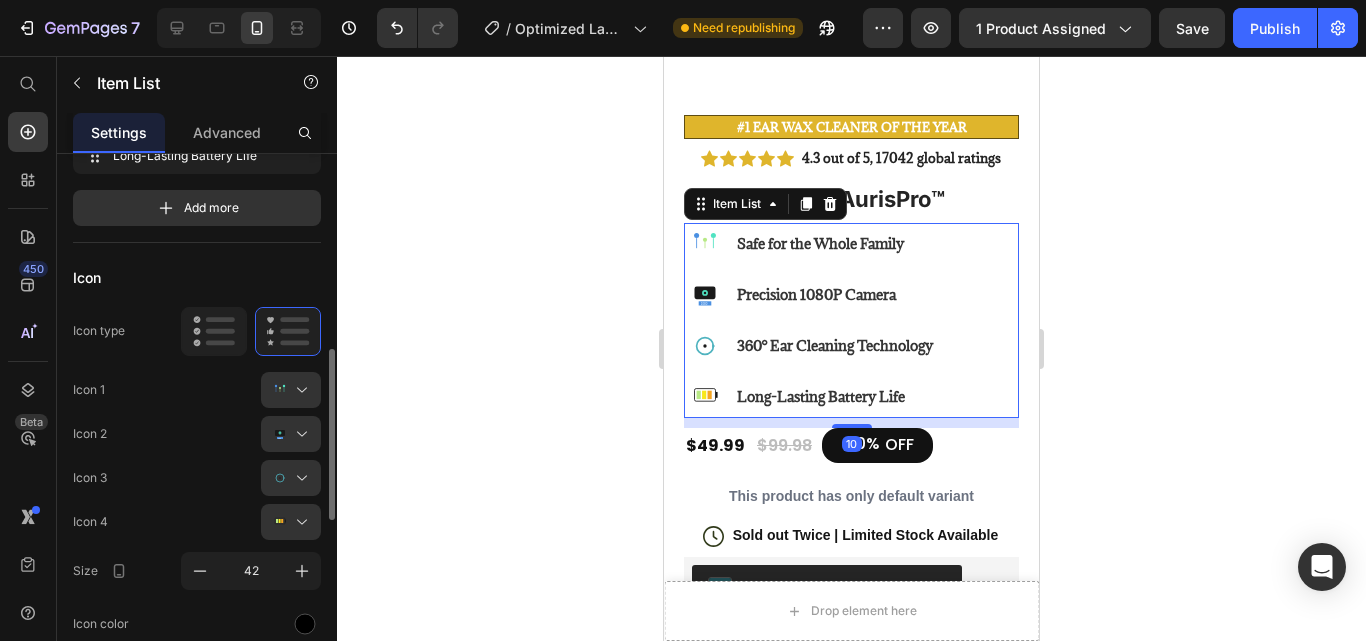 scroll, scrollTop: 311, scrollLeft: 0, axis: vertical 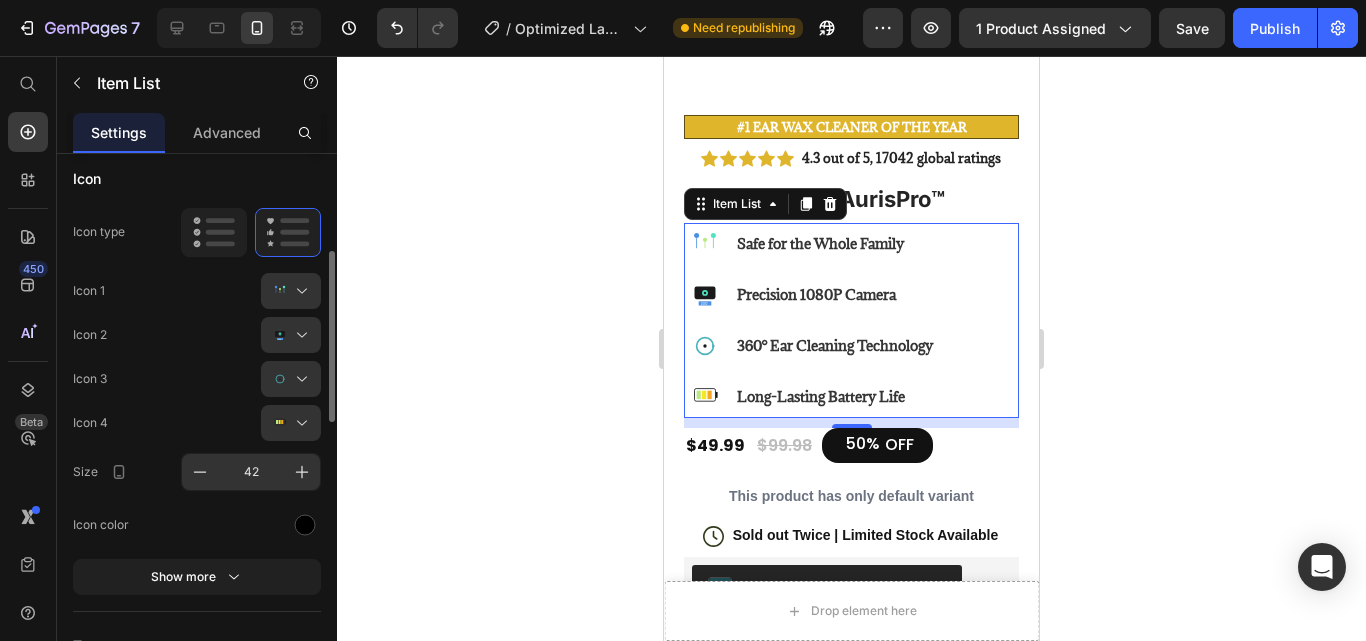 click on "42" at bounding box center (251, 472) 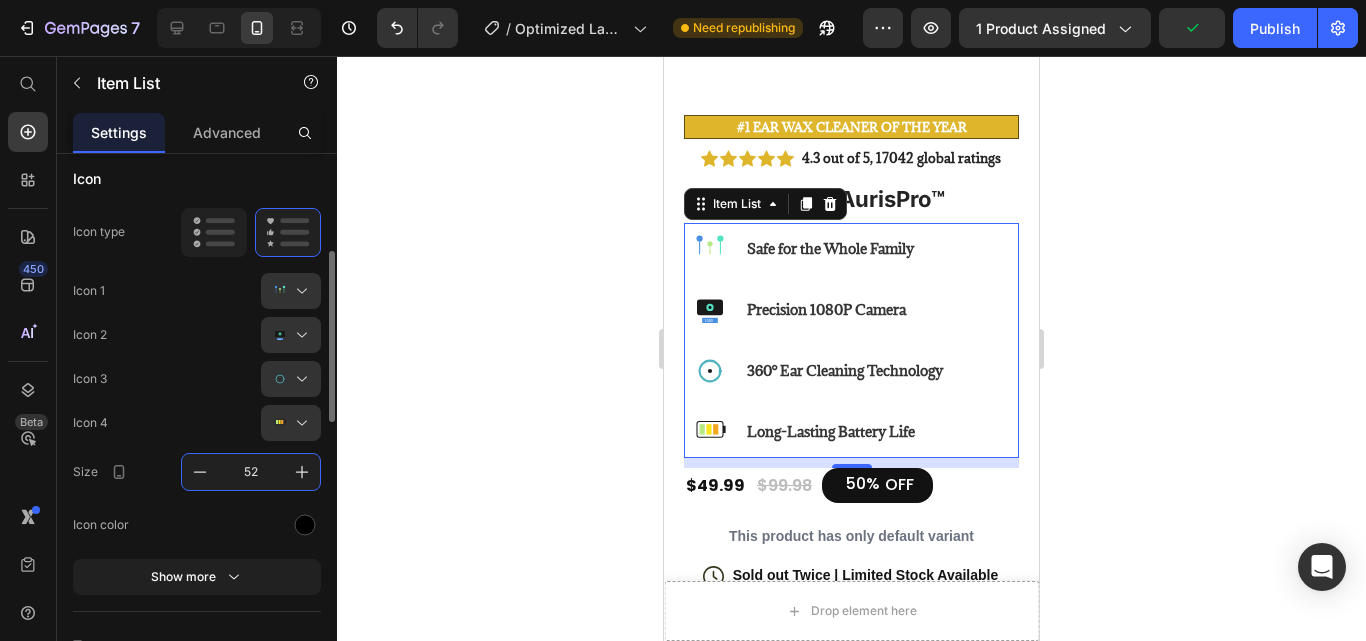 type on "52" 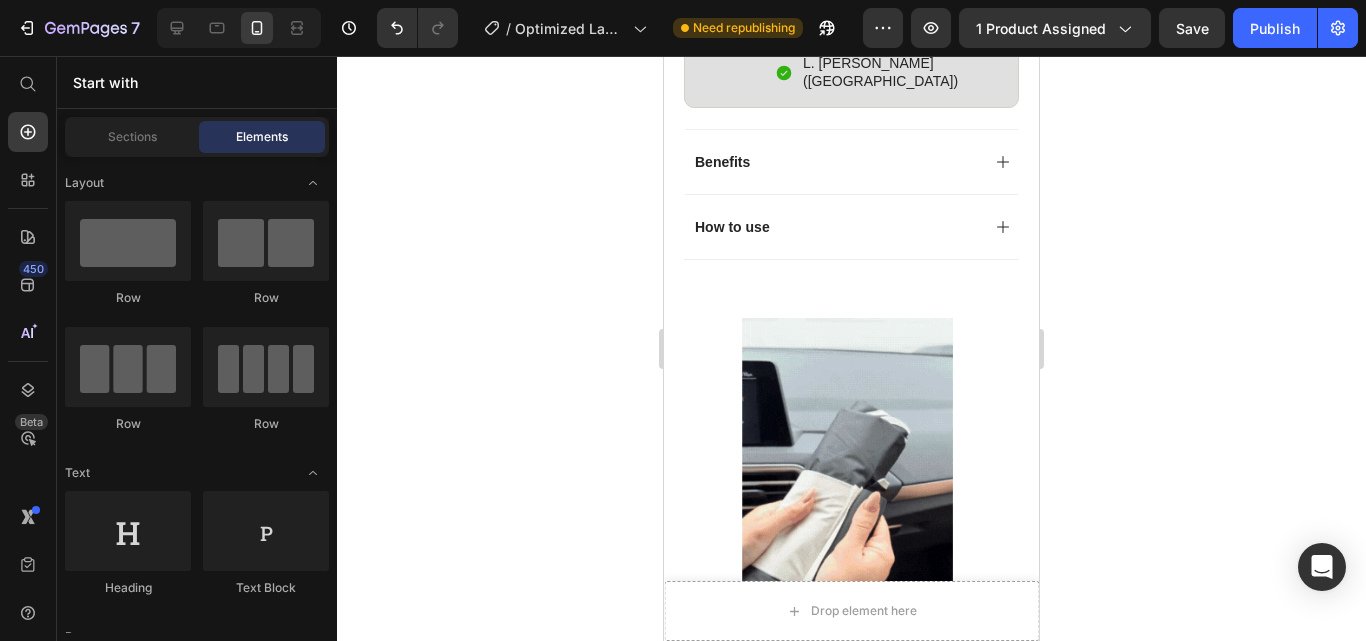 scroll, scrollTop: 1625, scrollLeft: 0, axis: vertical 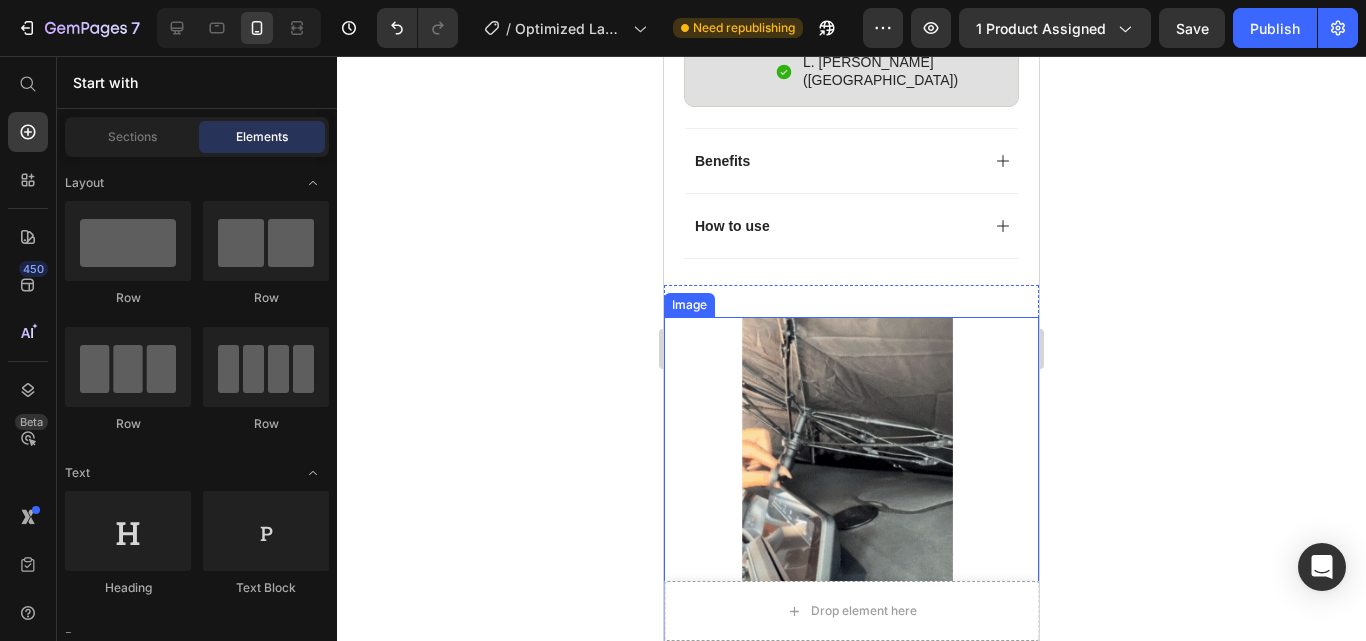 click at bounding box center (851, 504) 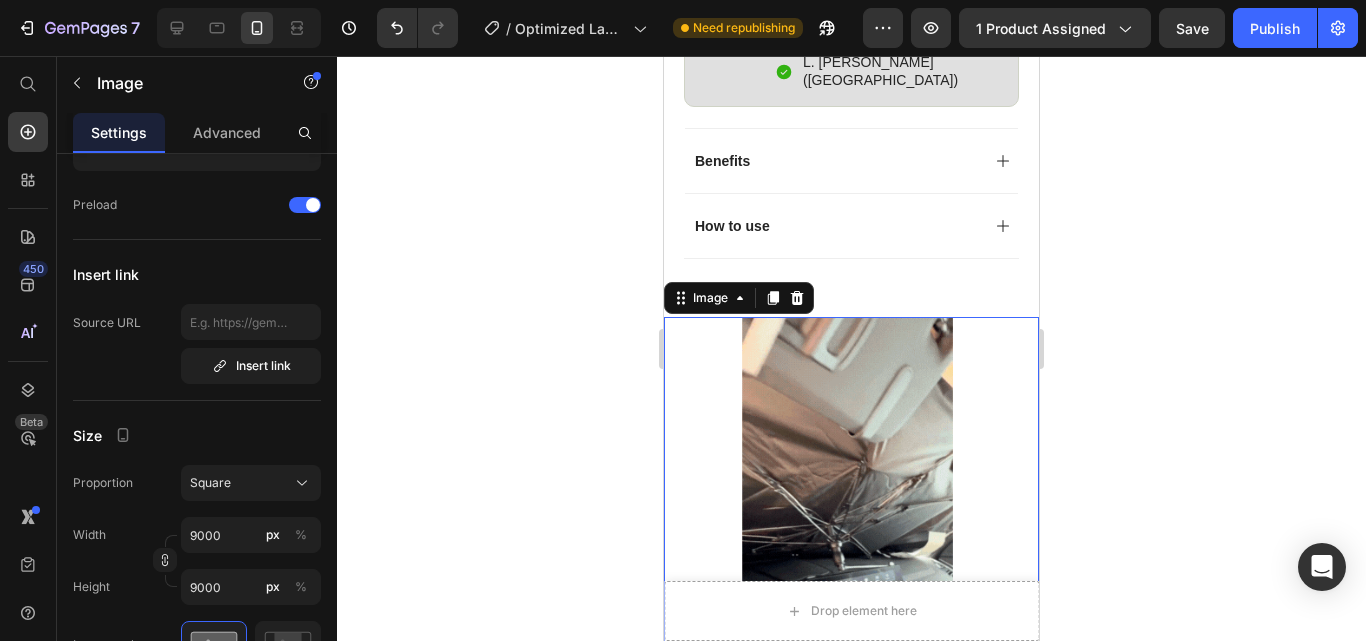 scroll, scrollTop: 0, scrollLeft: 0, axis: both 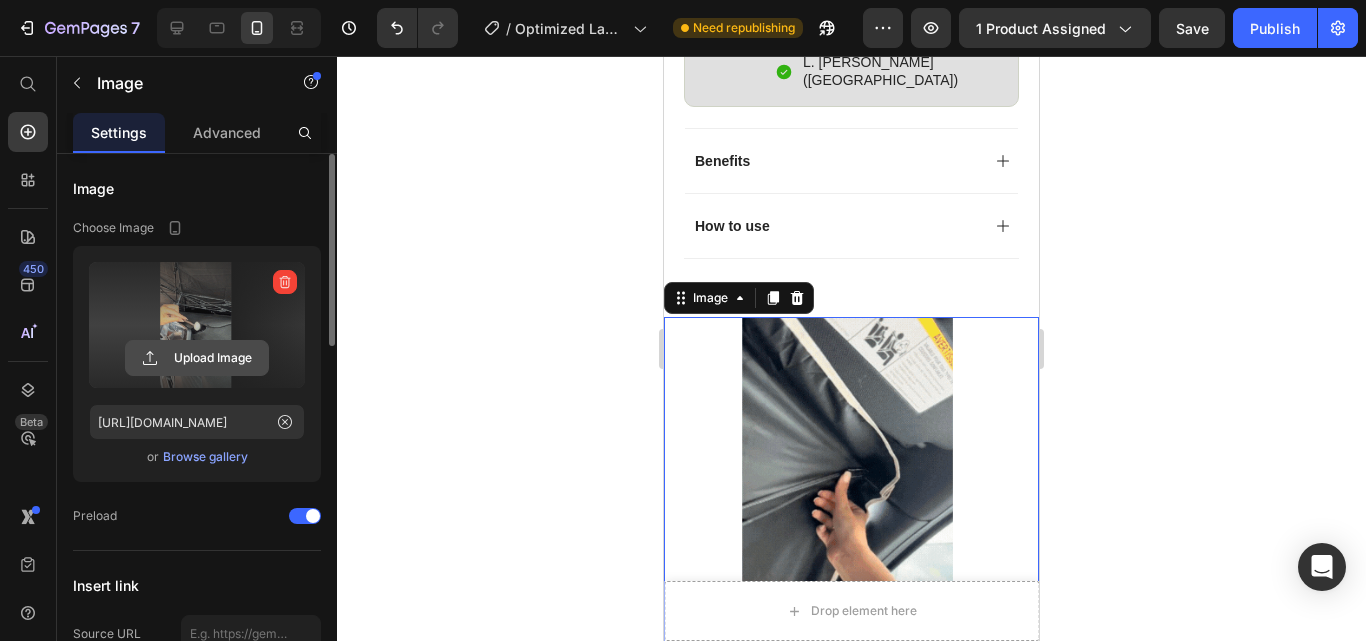 click 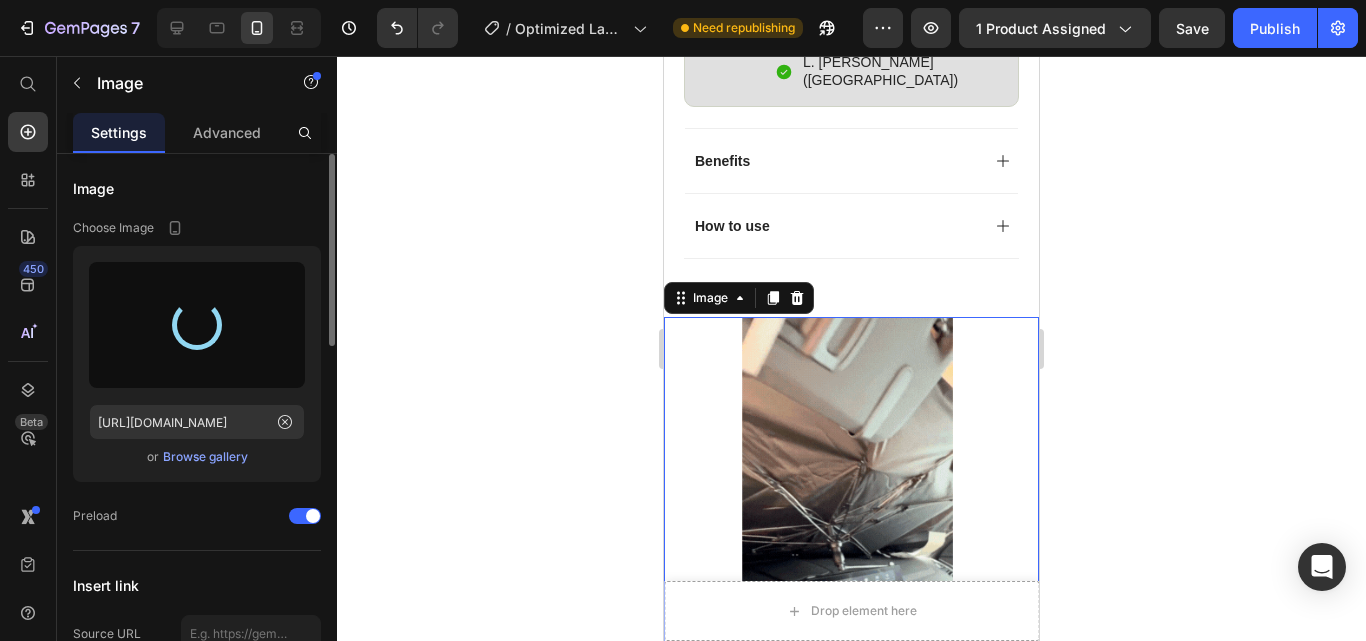 type on "[URL][DOMAIN_NAME]" 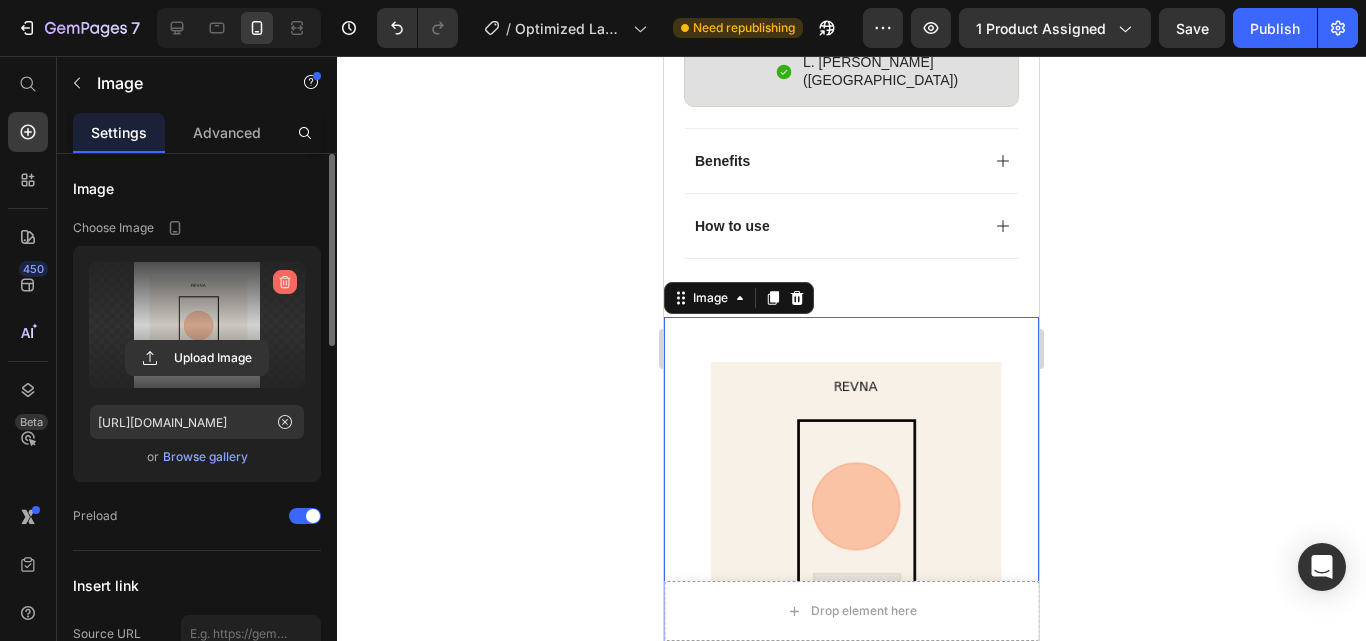 click 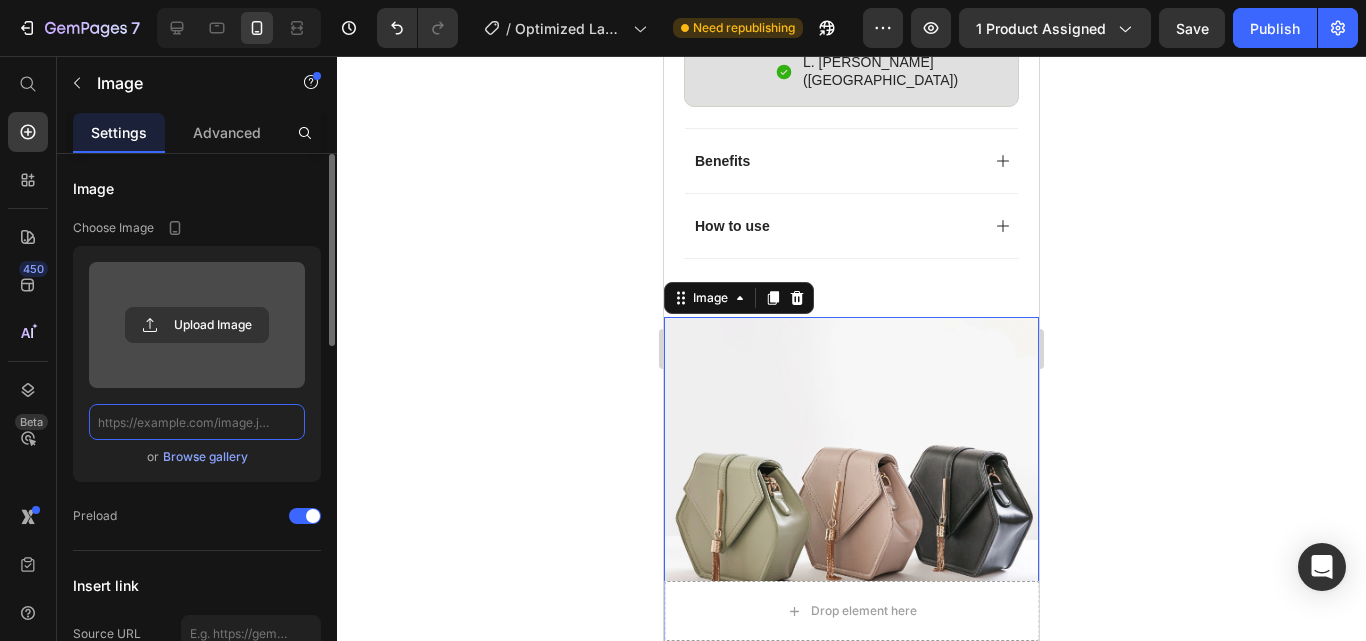 scroll, scrollTop: 0, scrollLeft: 0, axis: both 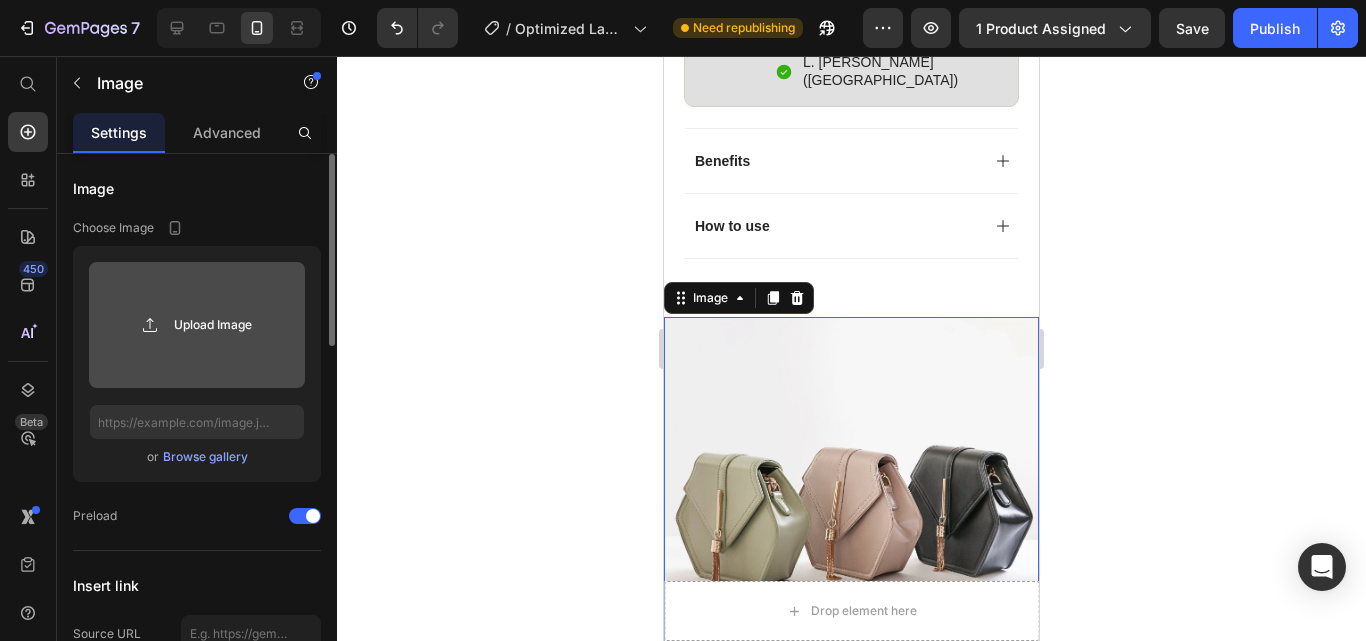 click 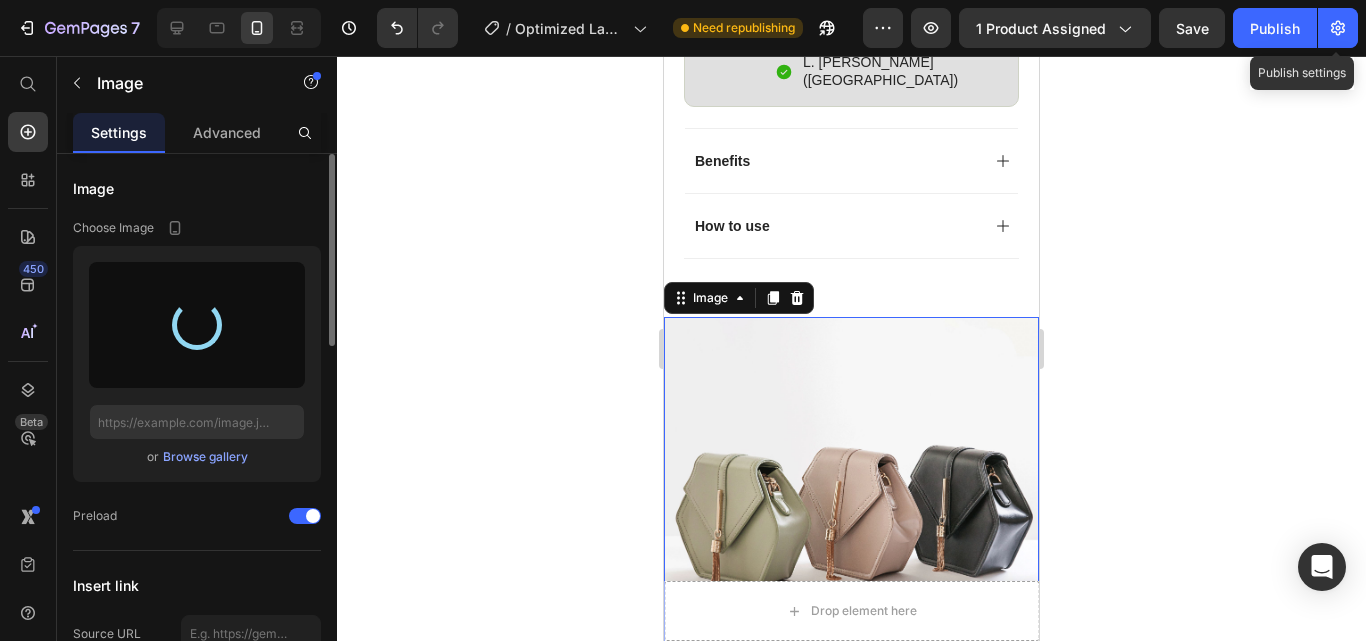type on "[URL][DOMAIN_NAME]" 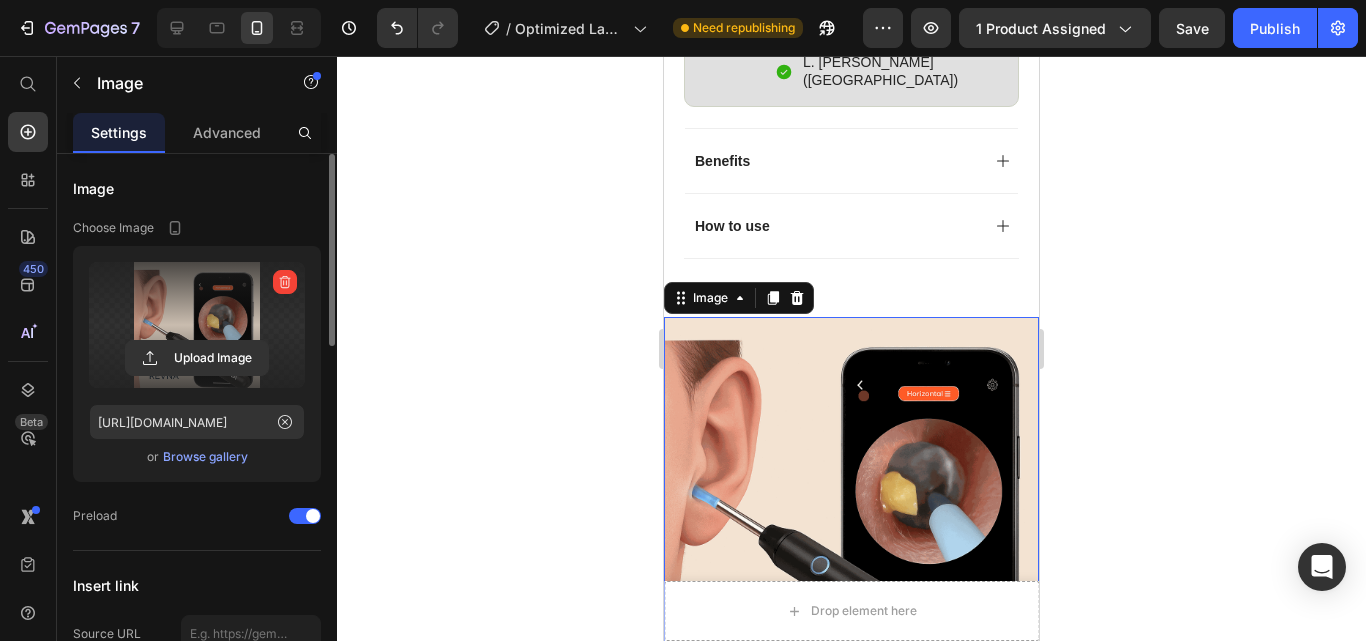 click 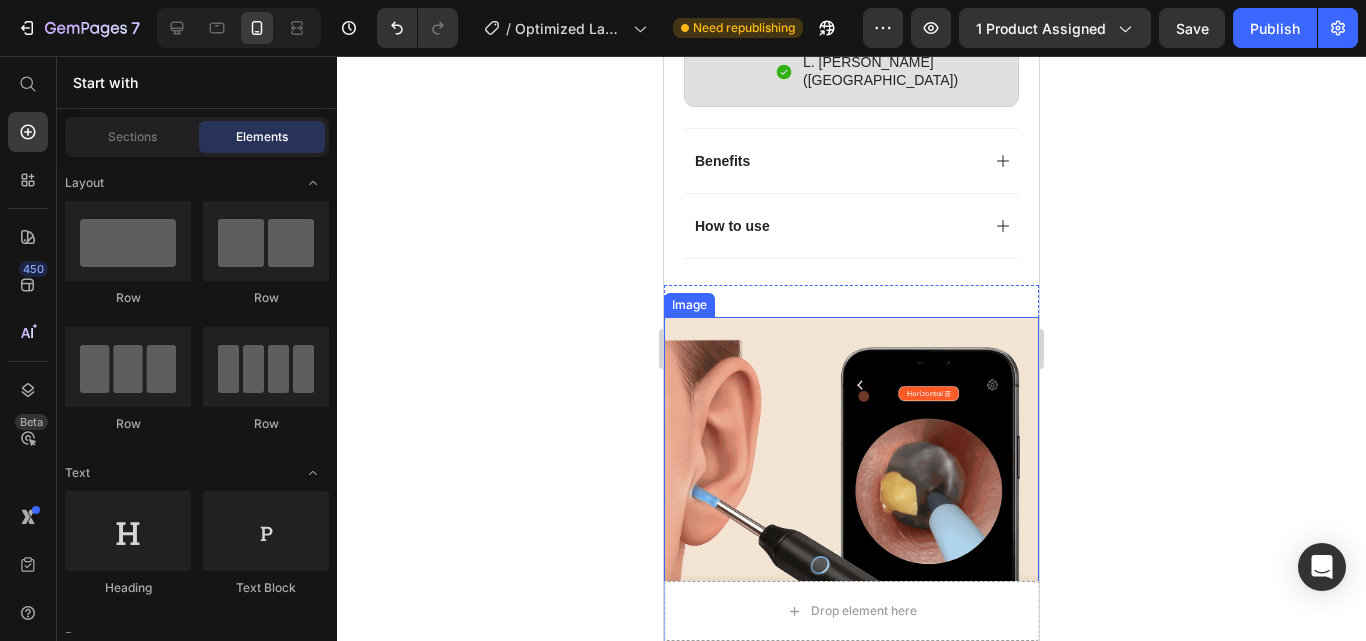 scroll, scrollTop: 1783, scrollLeft: 0, axis: vertical 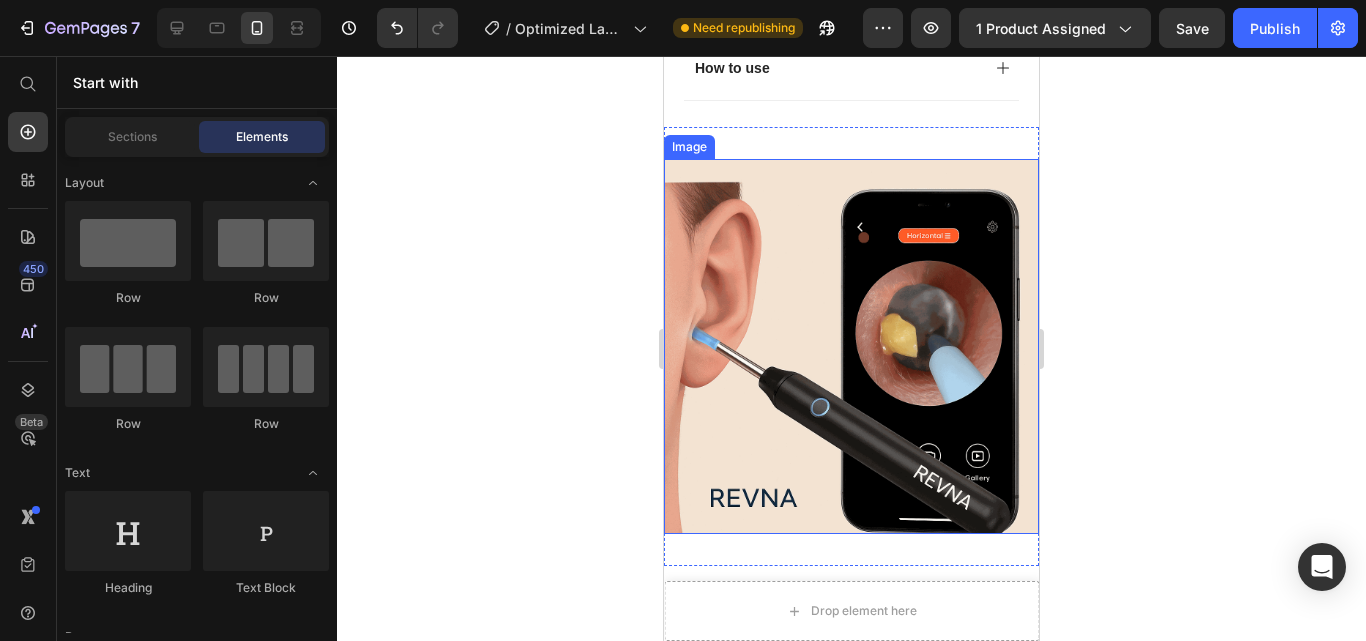 click at bounding box center [851, 346] 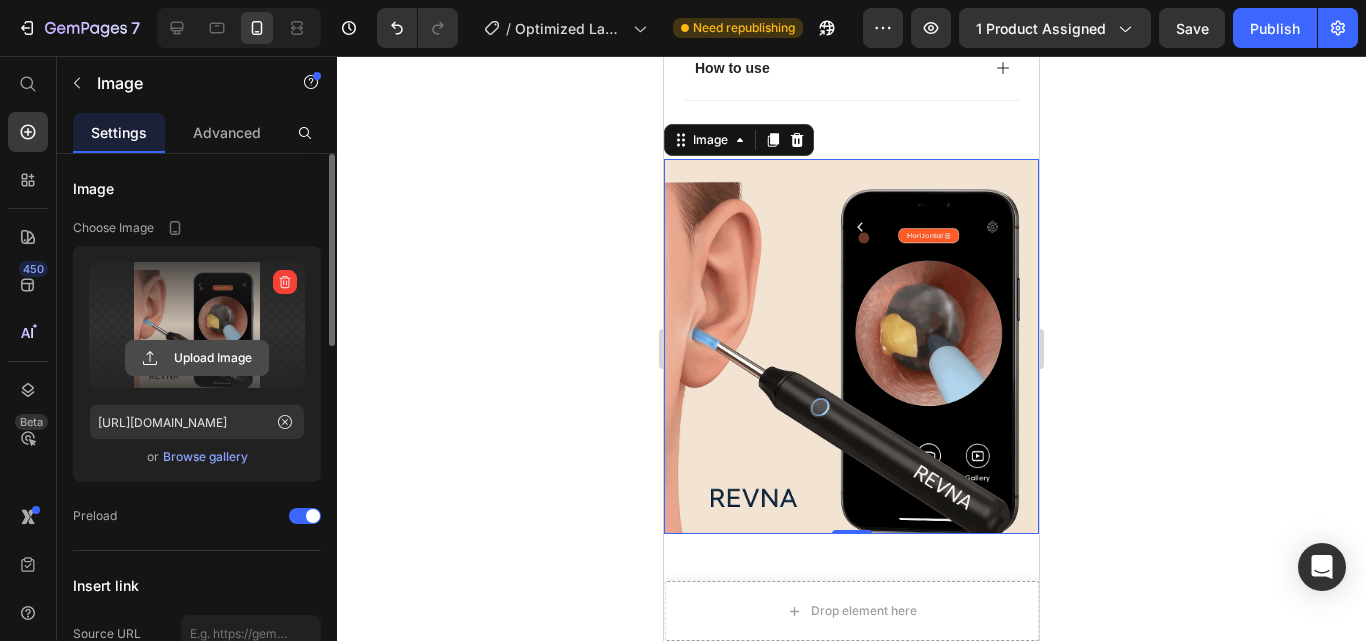 click 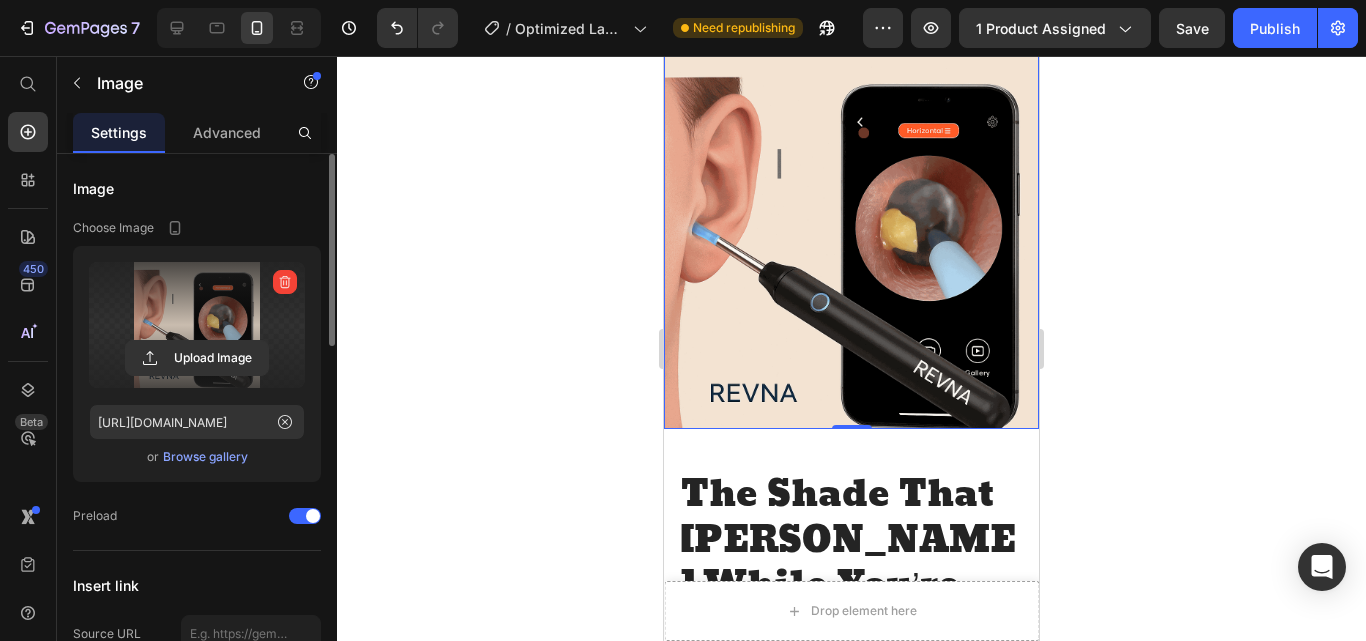 scroll, scrollTop: 1782, scrollLeft: 0, axis: vertical 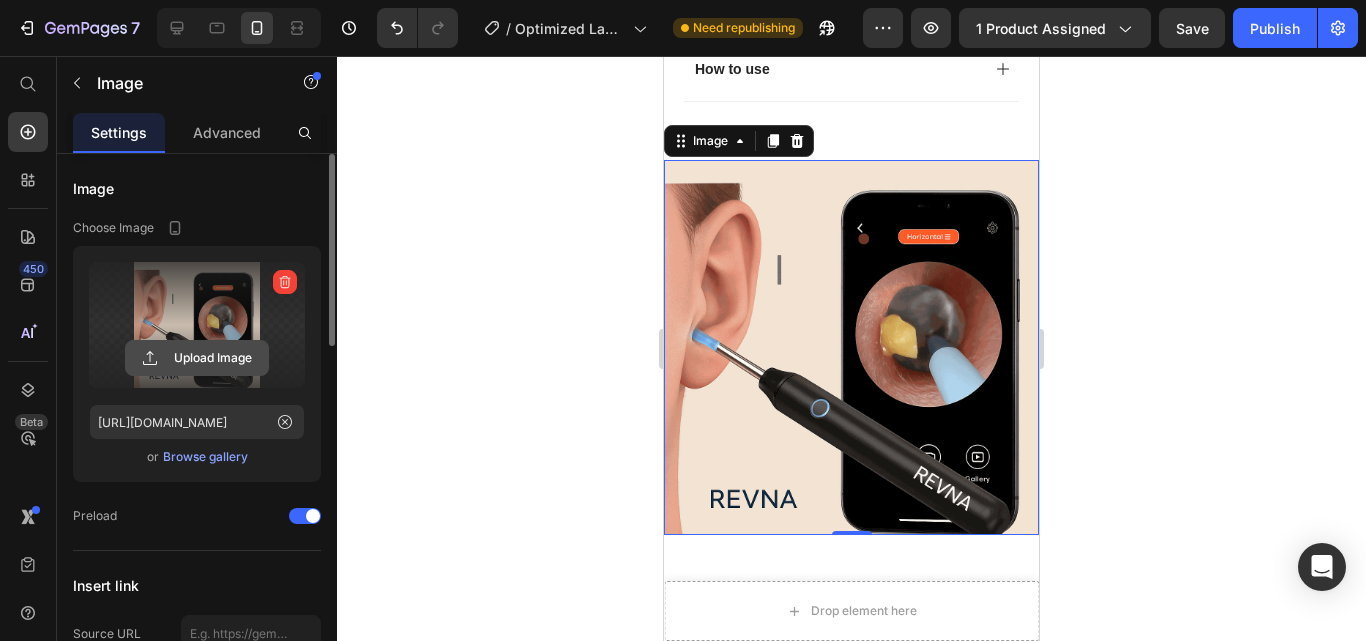 click 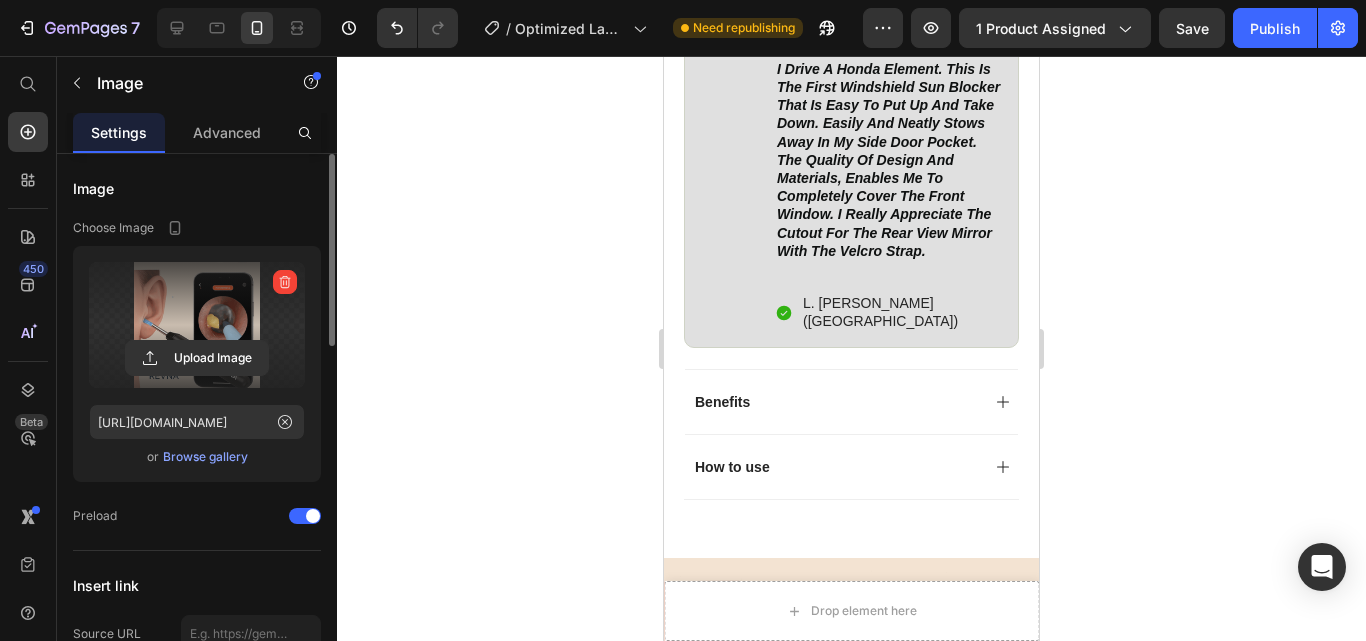 scroll, scrollTop: 1728, scrollLeft: 0, axis: vertical 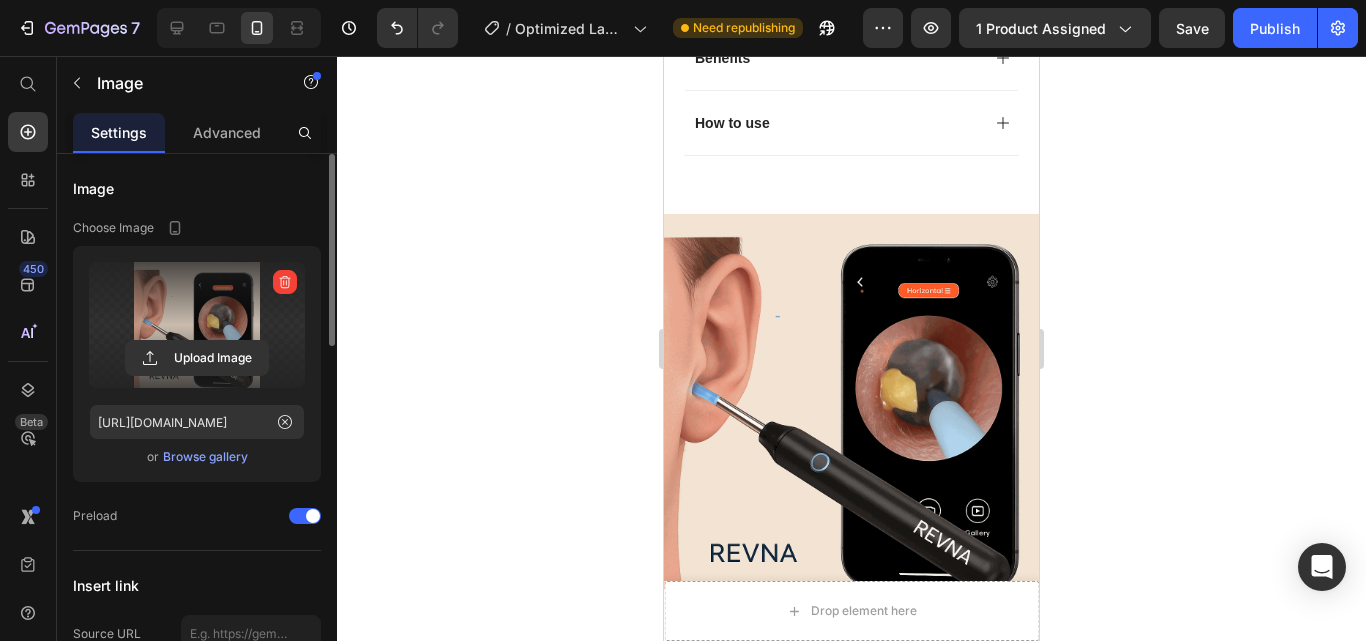 click at bounding box center [851, 401] 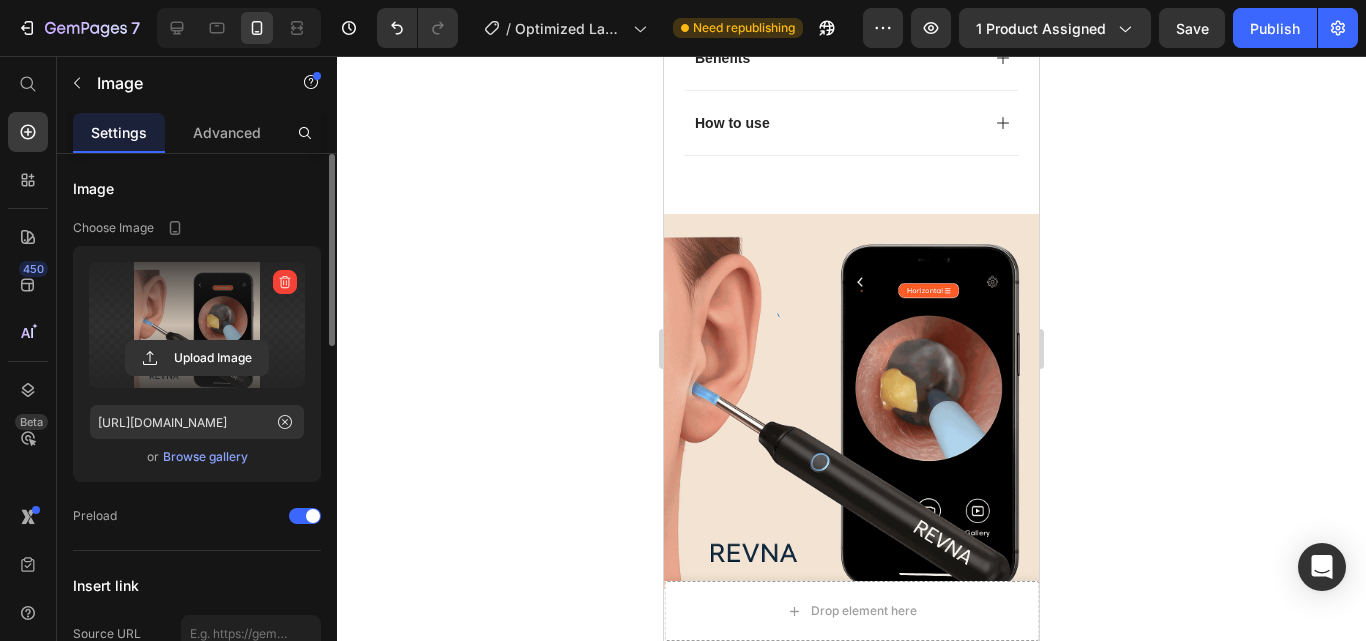 click at bounding box center (851, 401) 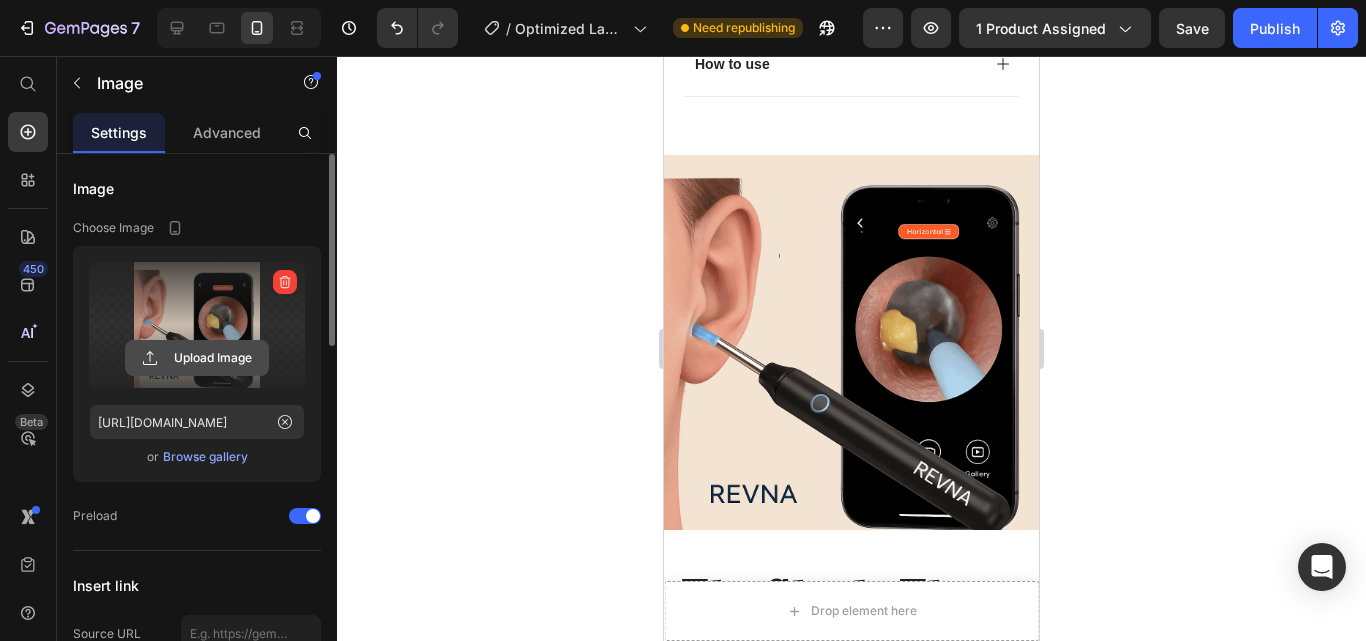 click 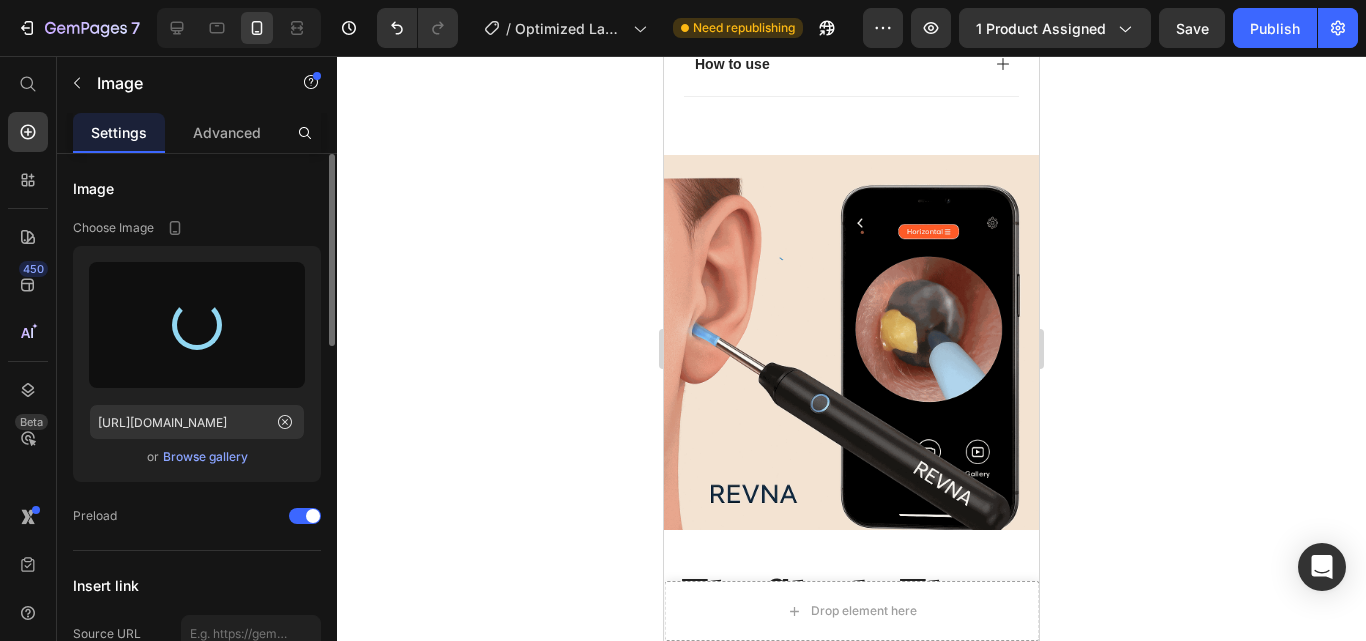 type on "[URL][DOMAIN_NAME]" 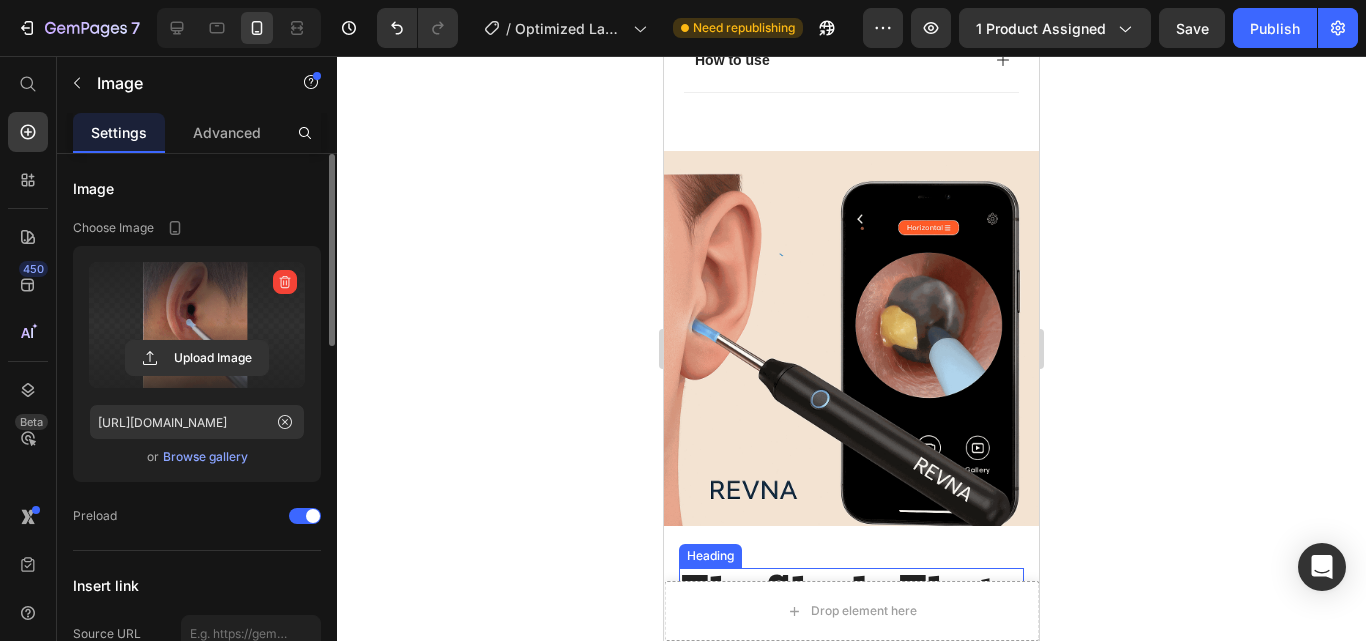 scroll, scrollTop: 1880, scrollLeft: 0, axis: vertical 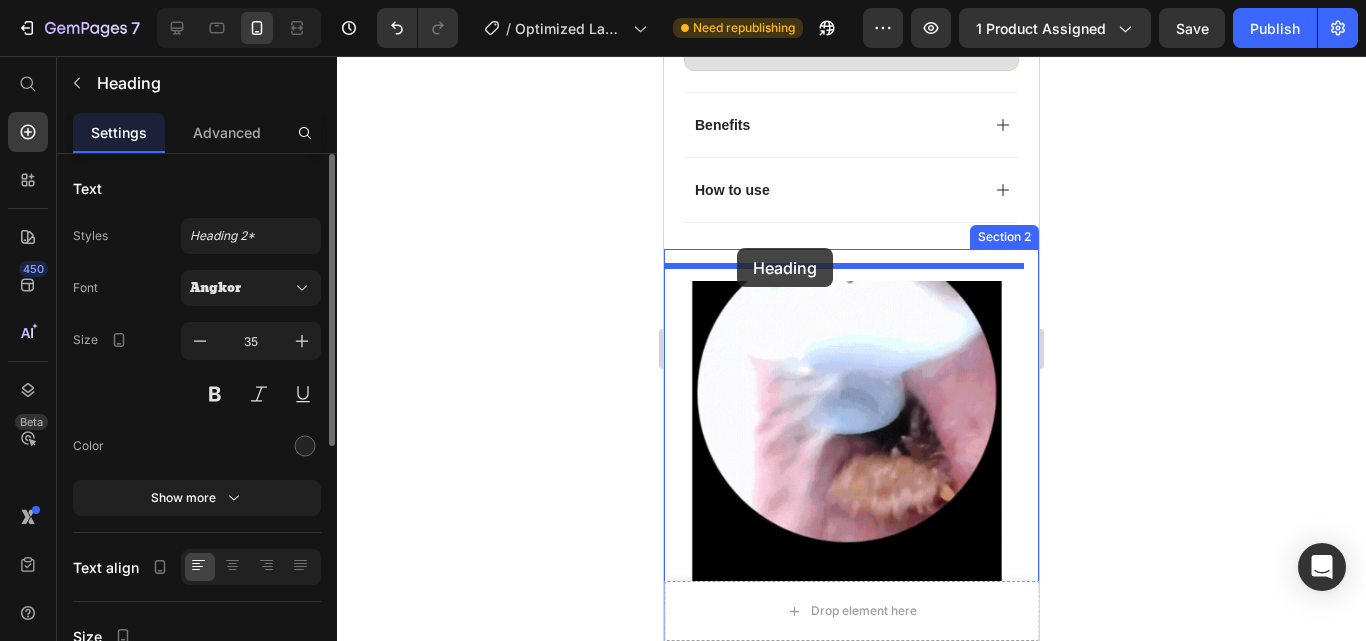 drag, startPoint x: 765, startPoint y: 526, endPoint x: 737, endPoint y: 248, distance: 279.40652 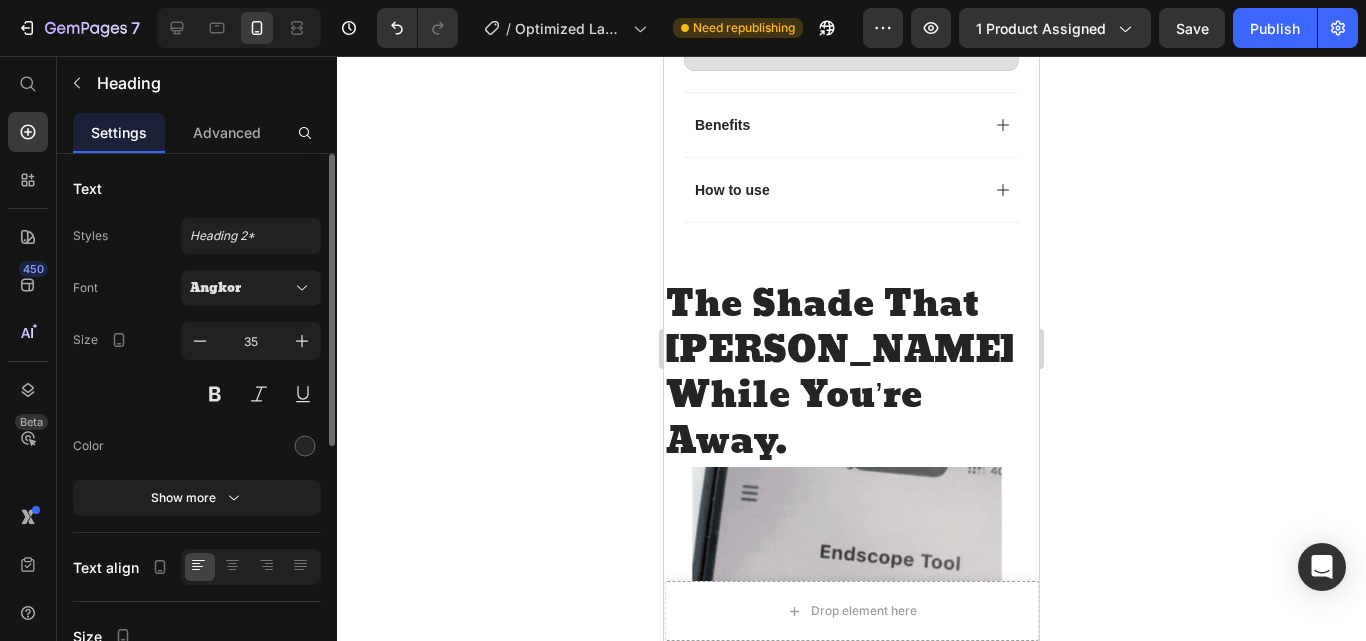 scroll, scrollTop: 1766, scrollLeft: 0, axis: vertical 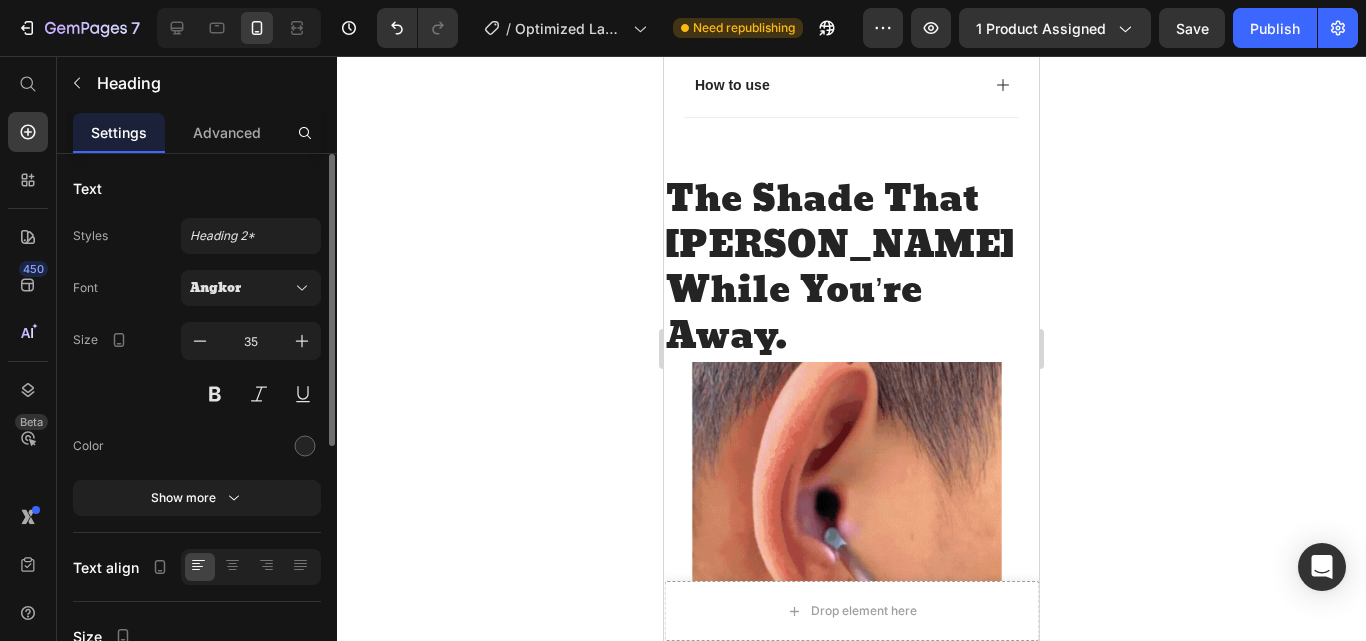 click on "The Shade That [PERSON_NAME] While You’re Away." at bounding box center [851, 269] 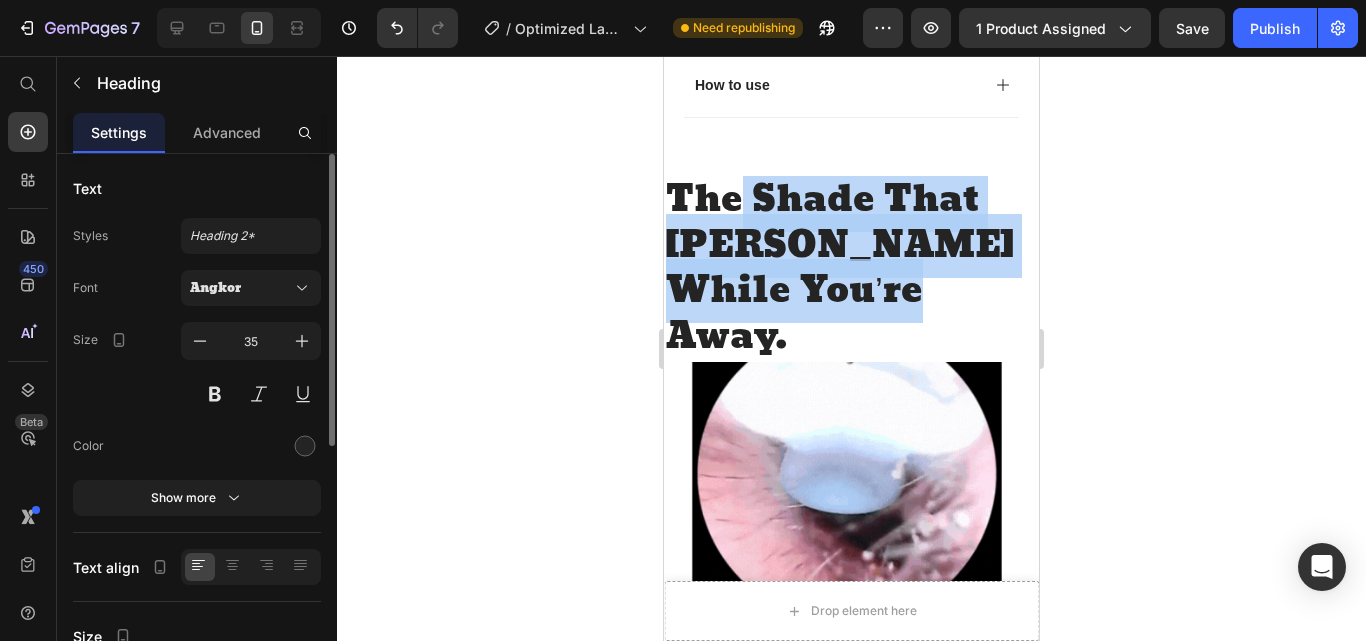 drag, startPoint x: 936, startPoint y: 279, endPoint x: 741, endPoint y: 217, distance: 204.61916 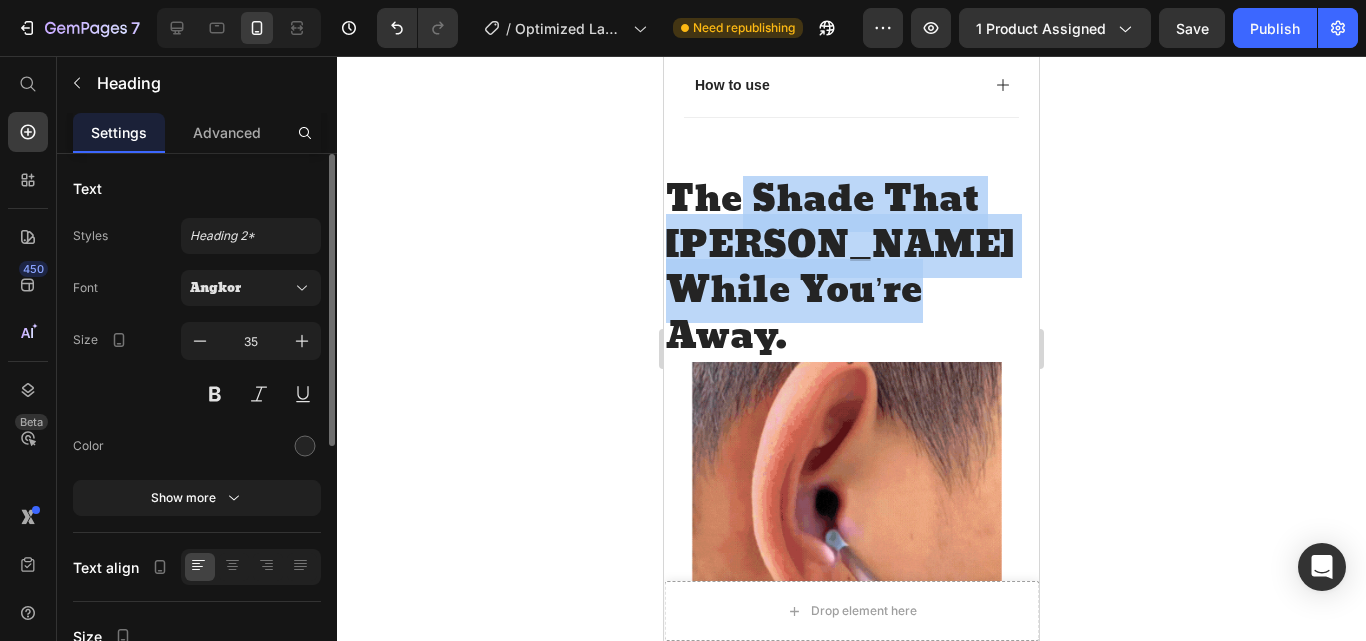 click on "The Shade That [PERSON_NAME] While You’re Away." at bounding box center [851, 269] 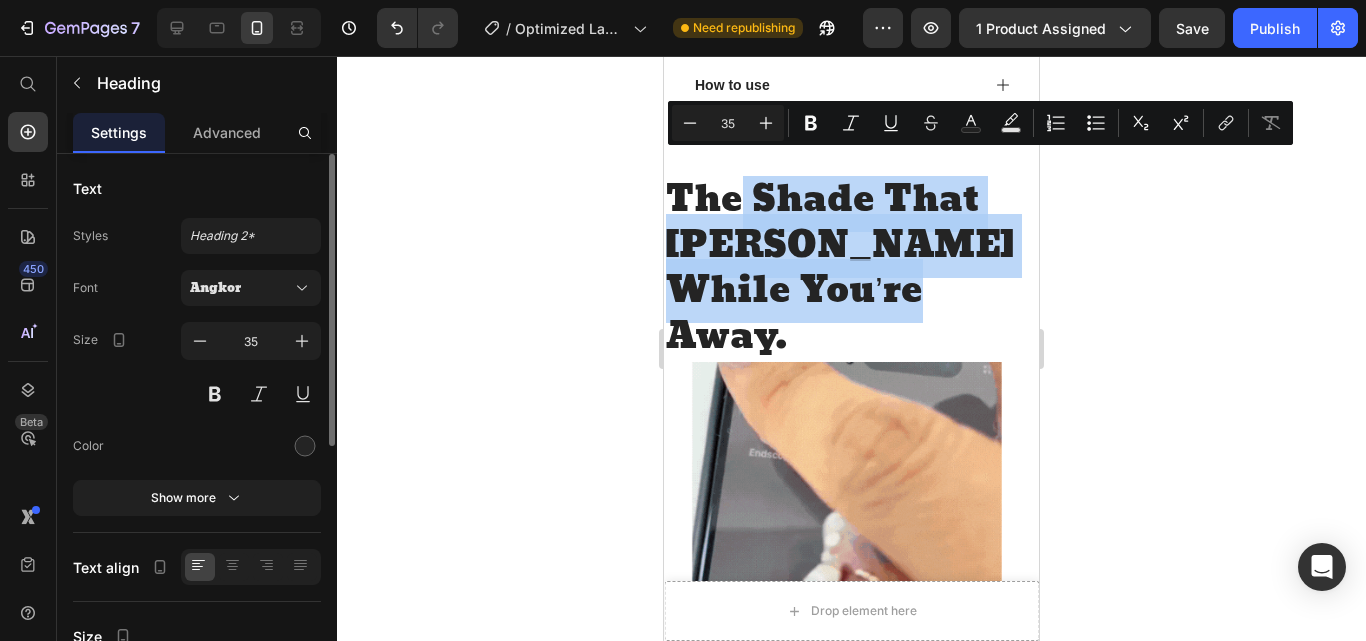click on "The Shade That [PERSON_NAME] While You’re Away." at bounding box center [851, 269] 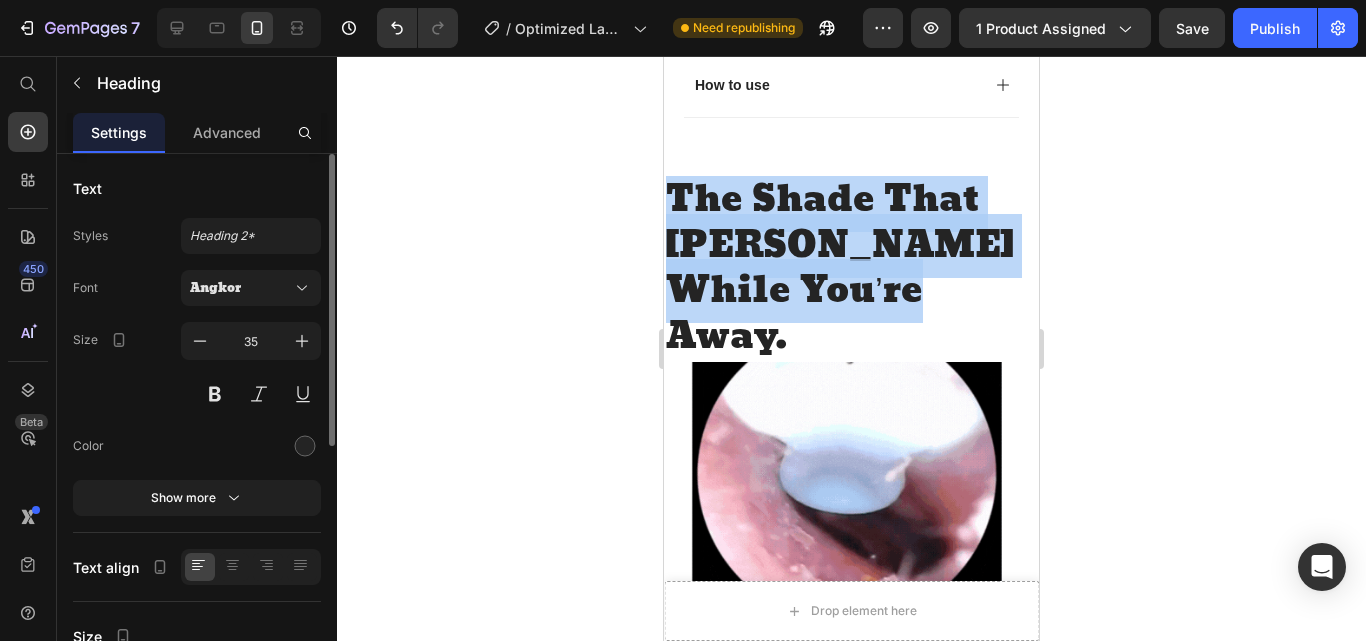 drag, startPoint x: 933, startPoint y: 275, endPoint x: 666, endPoint y: 187, distance: 281.12808 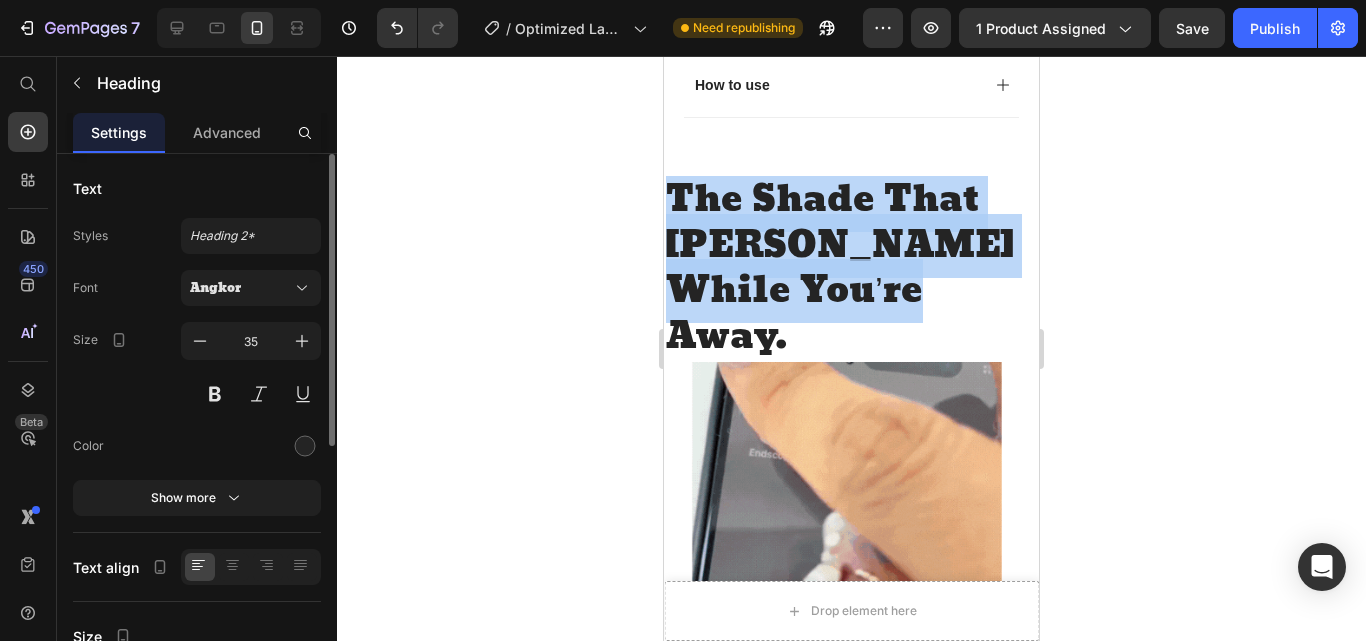 click on "The Shade That [PERSON_NAME] While You’re Away." at bounding box center [851, 269] 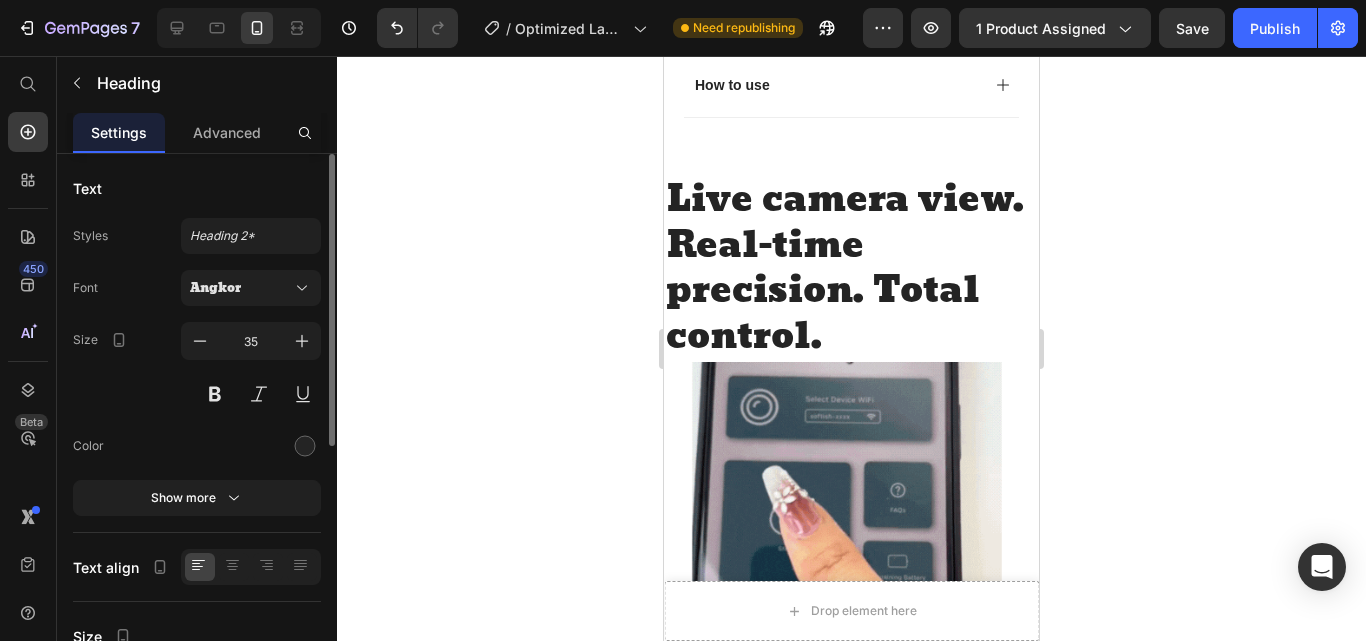 scroll, scrollTop: 7, scrollLeft: 0, axis: vertical 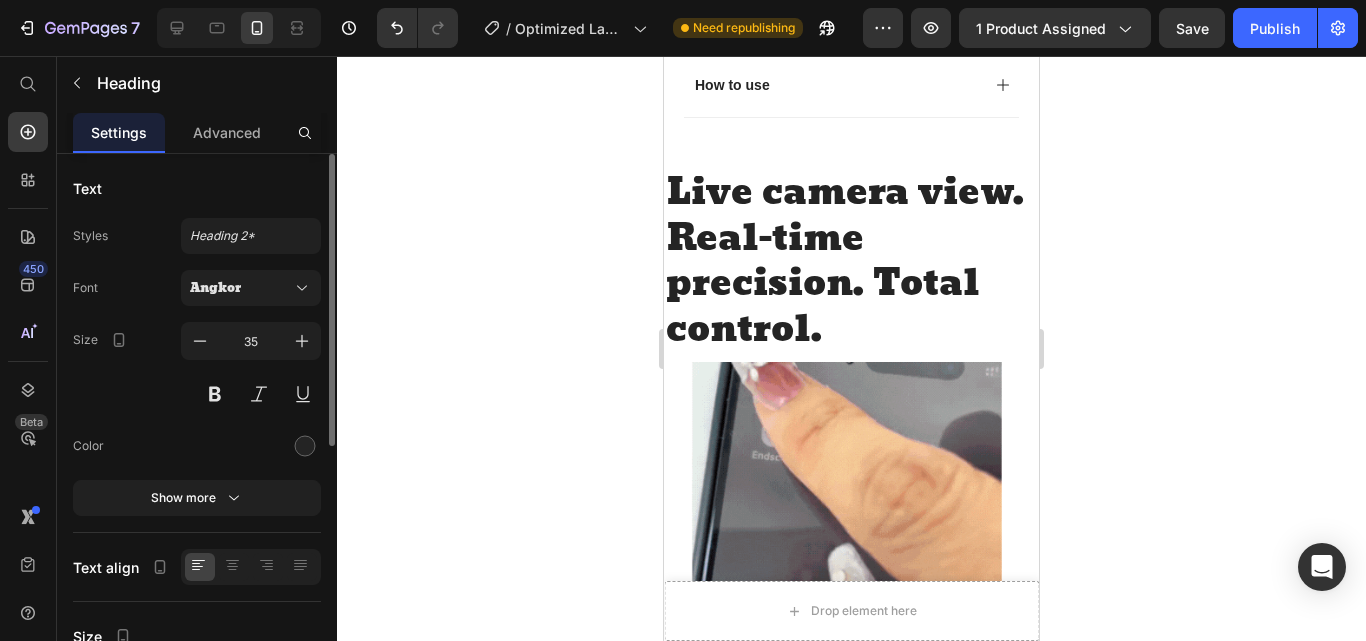 click on "Live camera view. Real-time precision. Total control." at bounding box center (851, 262) 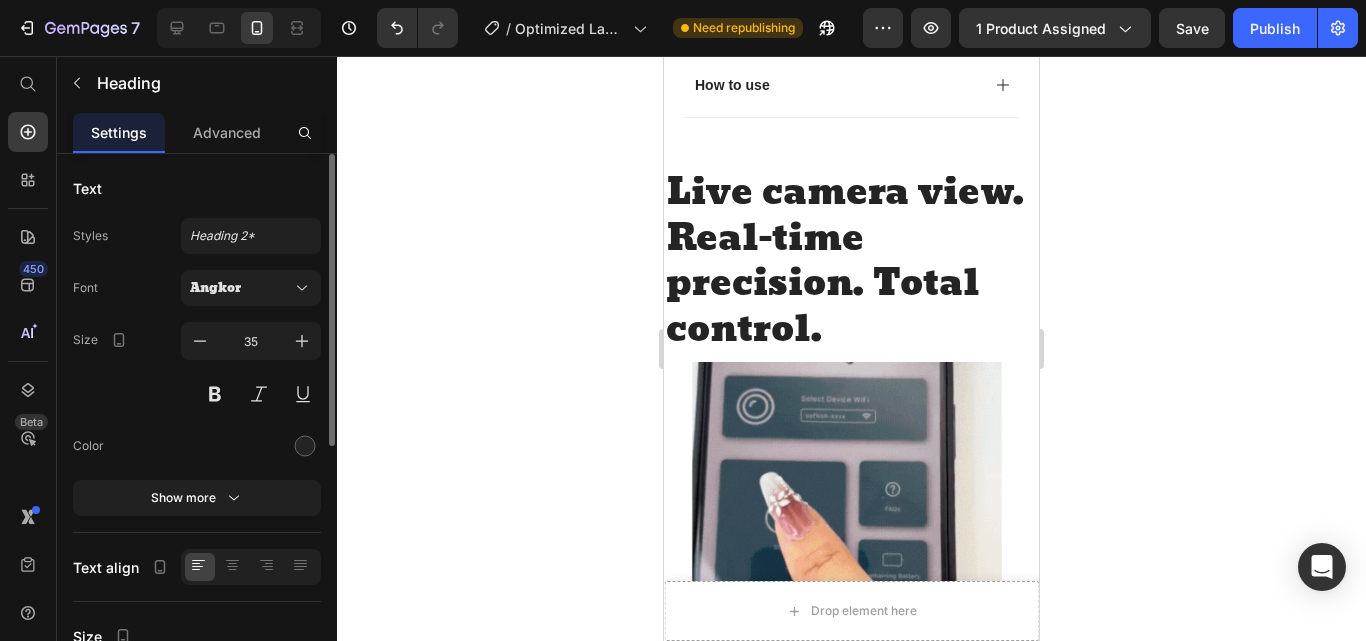 scroll, scrollTop: 6, scrollLeft: 0, axis: vertical 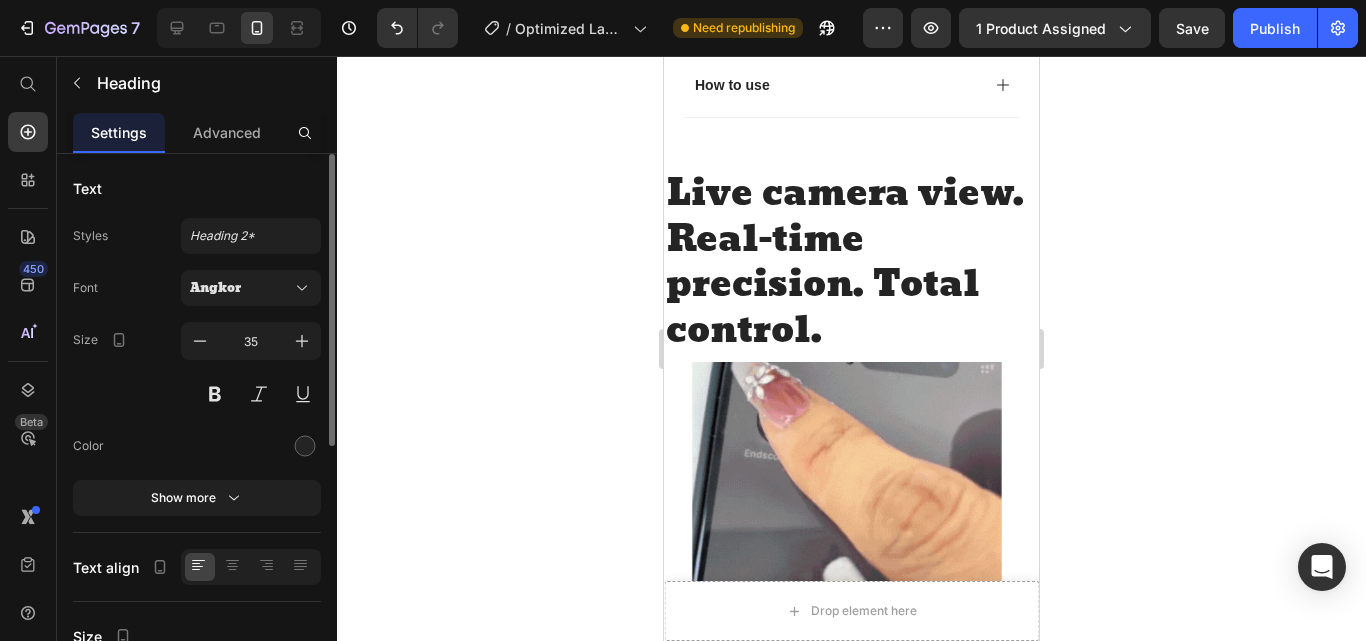 click on "Live camera view.  Real-time precision. Total control." at bounding box center (851, 263) 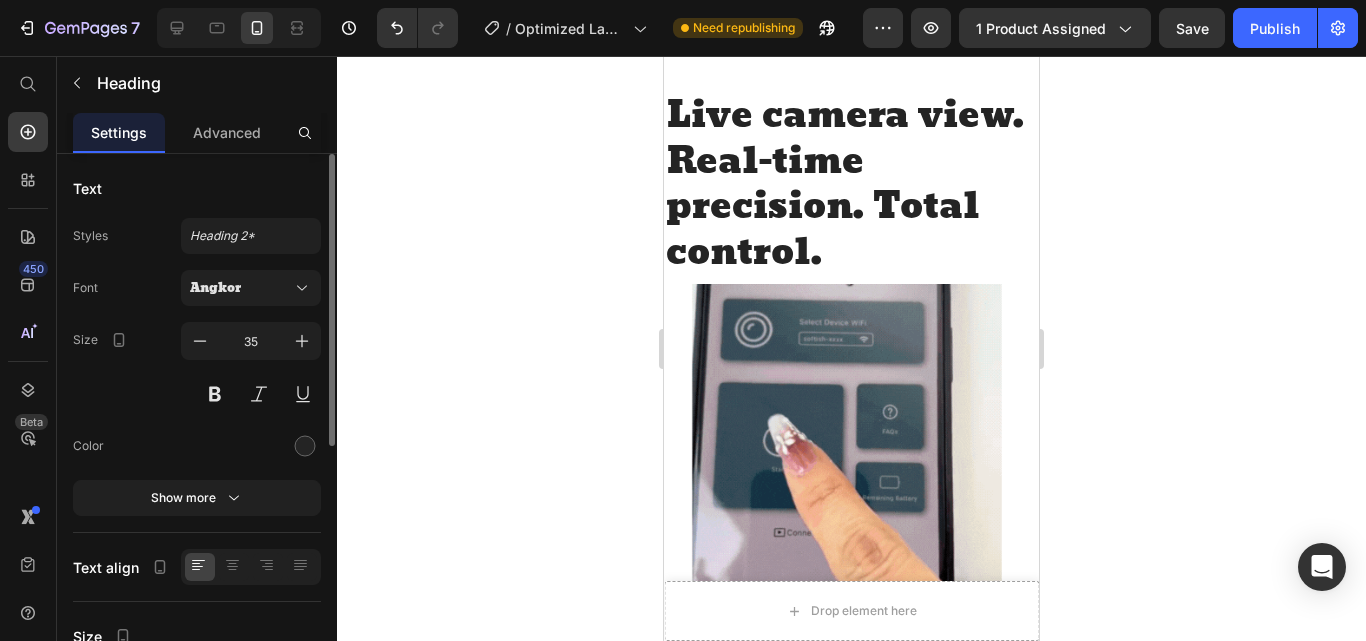 scroll, scrollTop: 1732, scrollLeft: 0, axis: vertical 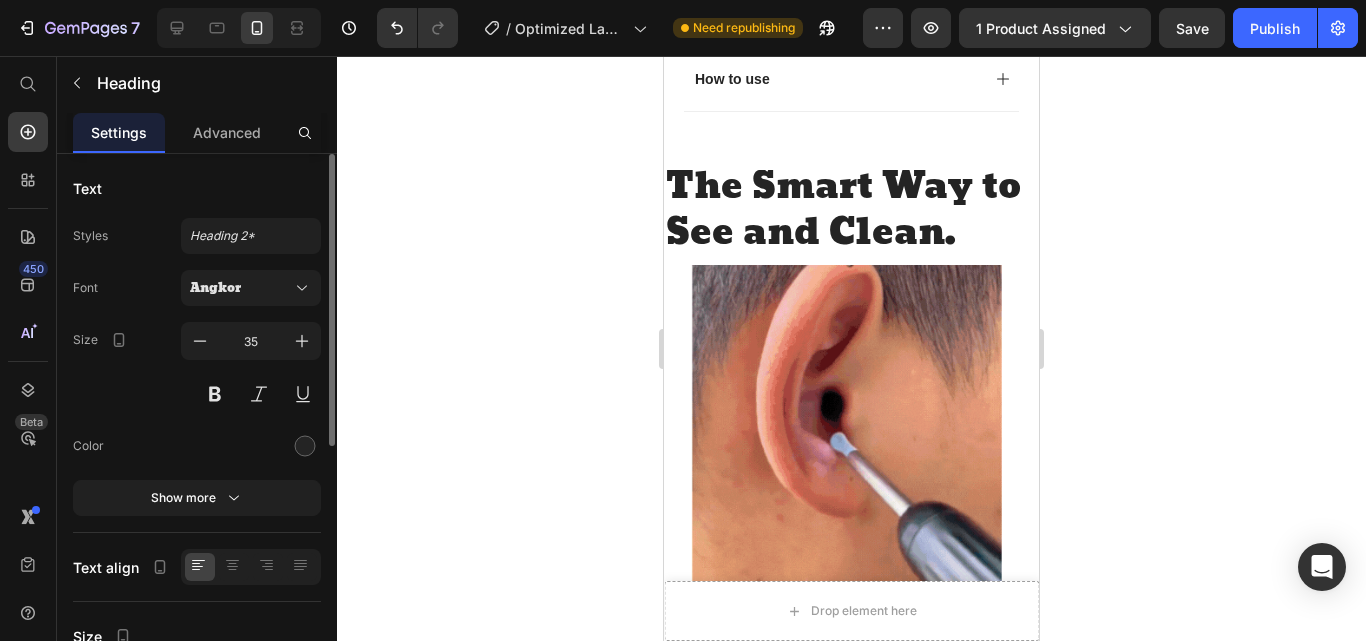 click on "The Smart Way to See and Clean." at bounding box center (851, 210) 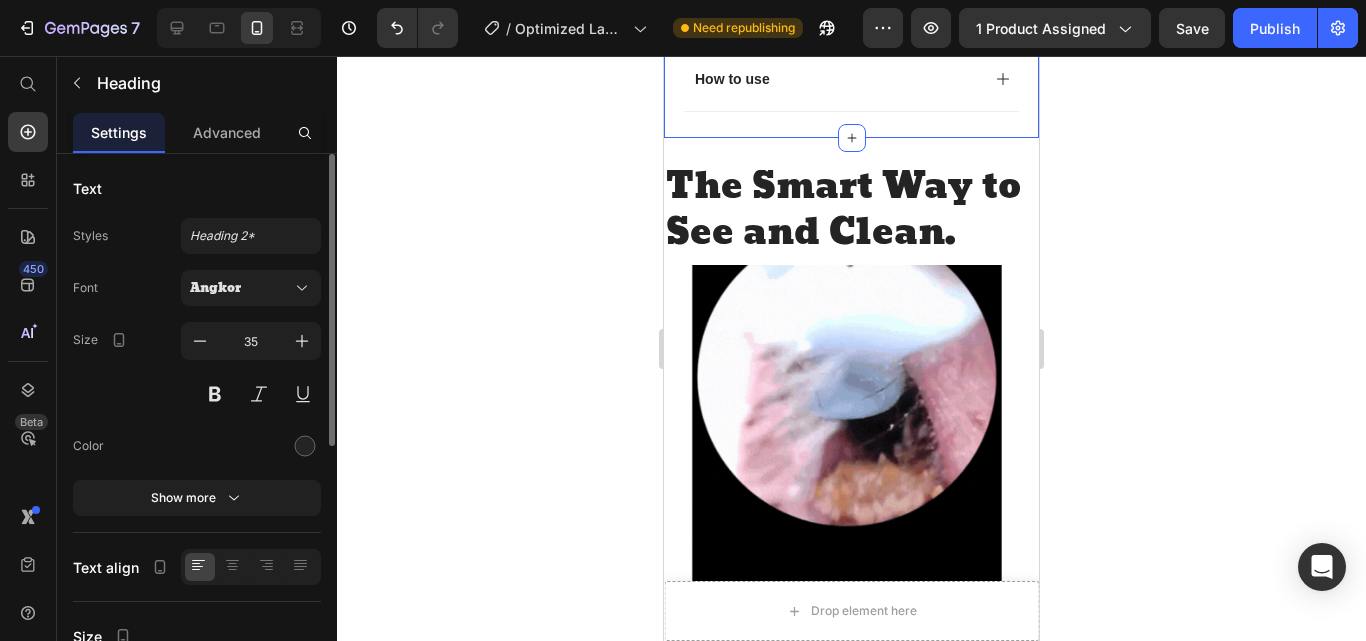 click on "Icon Free Shipping on orders $60+ Text Block Row
Icon 10000+ Happy Customers Text Block Row
Carousel Row Product Images #1 ear wax cleaner of the year Text Block Image Icon Icon Icon Icon Icon Icon List Total windshield coverage extremely easy to put up   I drive a Honda Element. This is the first windshield sun blocker that is easy to put up and take down. Easily and neatly stows away in my side door pocket. The quality of design and materials, enables me to completely cover the front window. I really appreciate the cutout for the rear view mirror with the Velcro strap. Text Block
Icon L. [PERSON_NAME] ([GEOGRAPHIC_DATA]) Text Block Row Row Row Icon Icon Icon Icon Icon Icon List 4.3 out of 5, 17042 global ratings Text Block Row REVNA AurisPro™ Product Title Safe for the Whole Family 1080 Precision 1080P Camera 360° Ear Cleaning Technology Long-Lasting Battery Life Item List $49.99 Product Price $99.98 50% OFF" at bounding box center [851, -769] 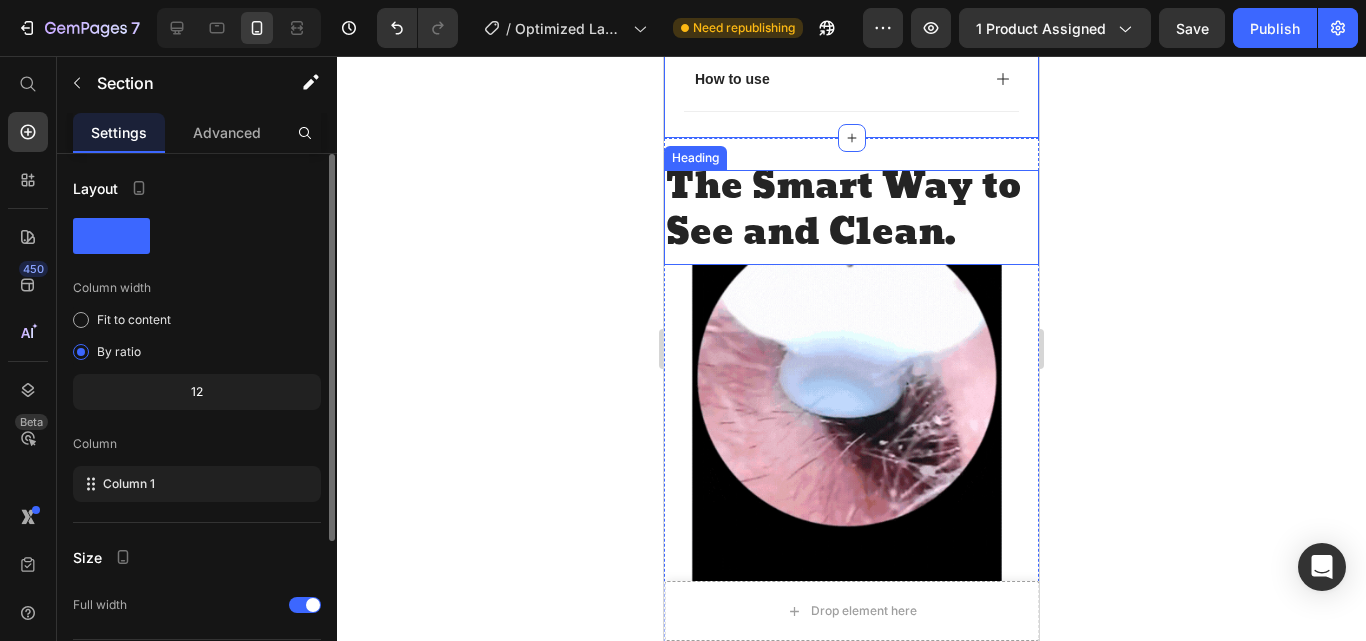click on "The Smart Way to See and Clean." at bounding box center (851, 210) 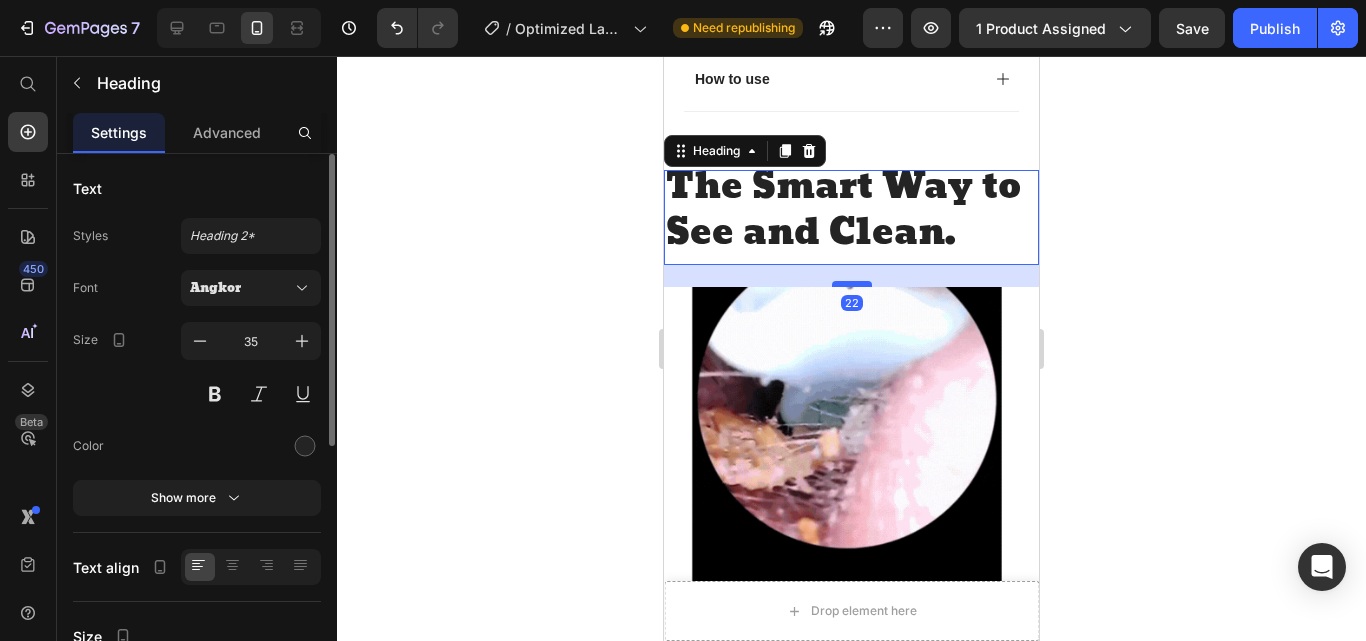 drag, startPoint x: 837, startPoint y: 250, endPoint x: 824, endPoint y: 272, distance: 25.553865 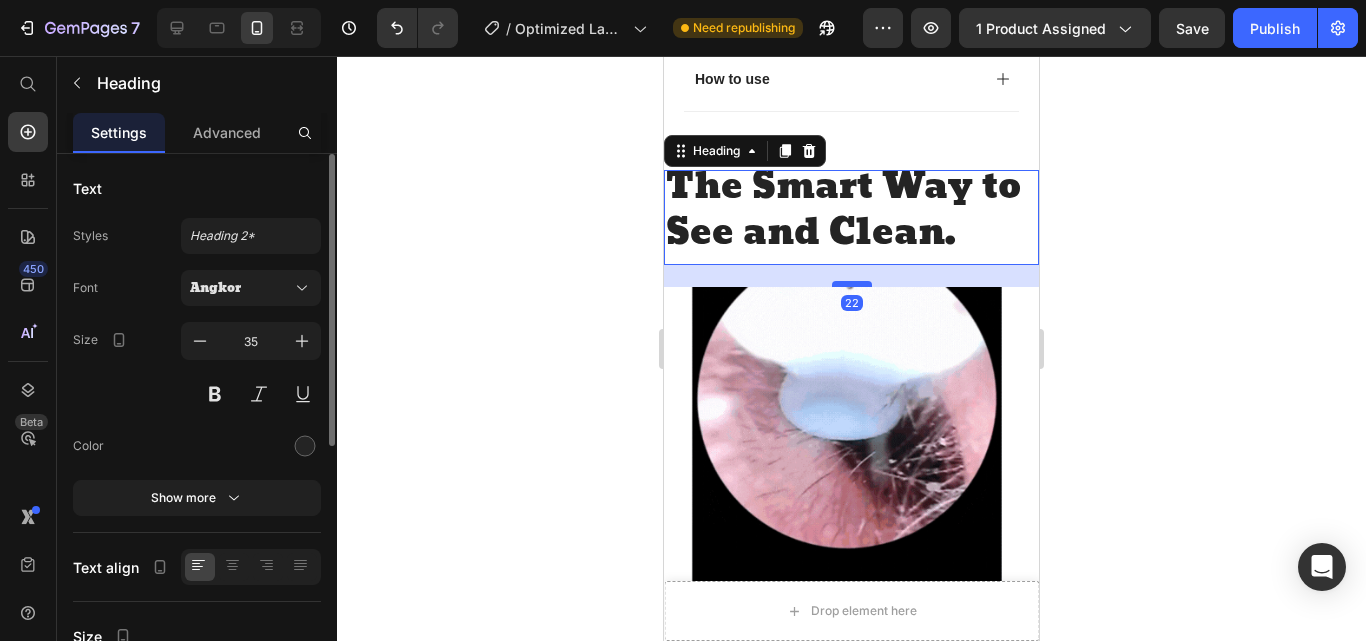 click at bounding box center [852, 284] 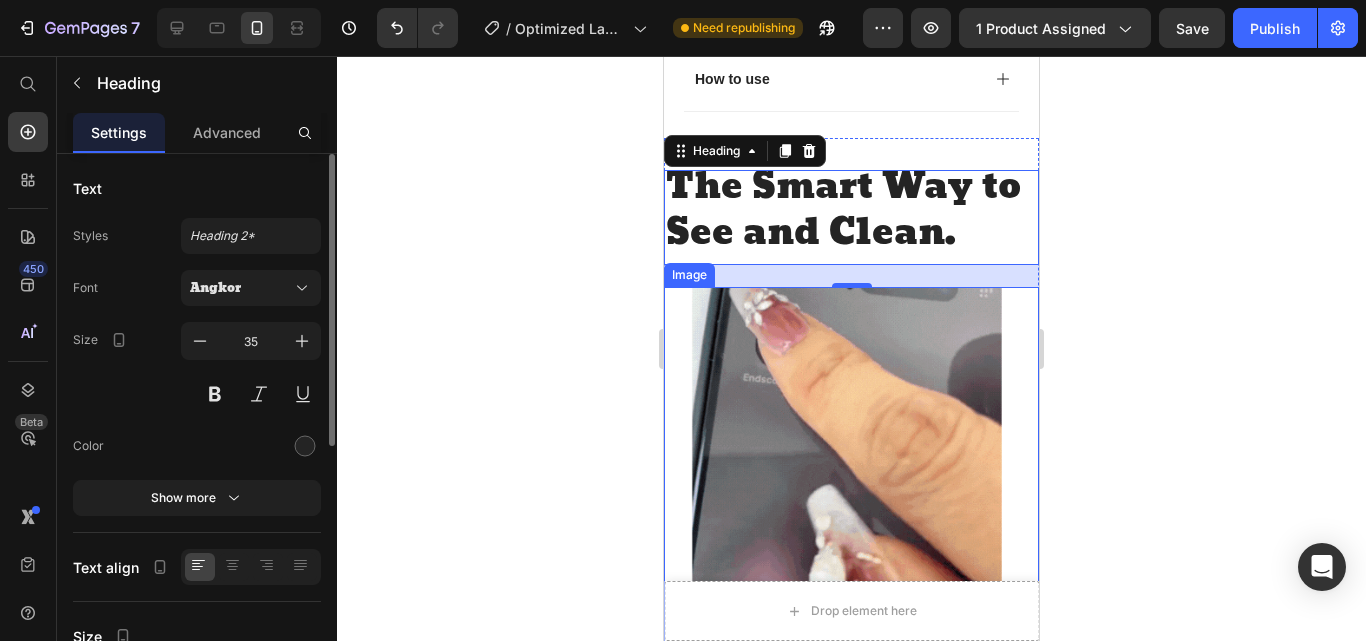 click at bounding box center (851, 474) 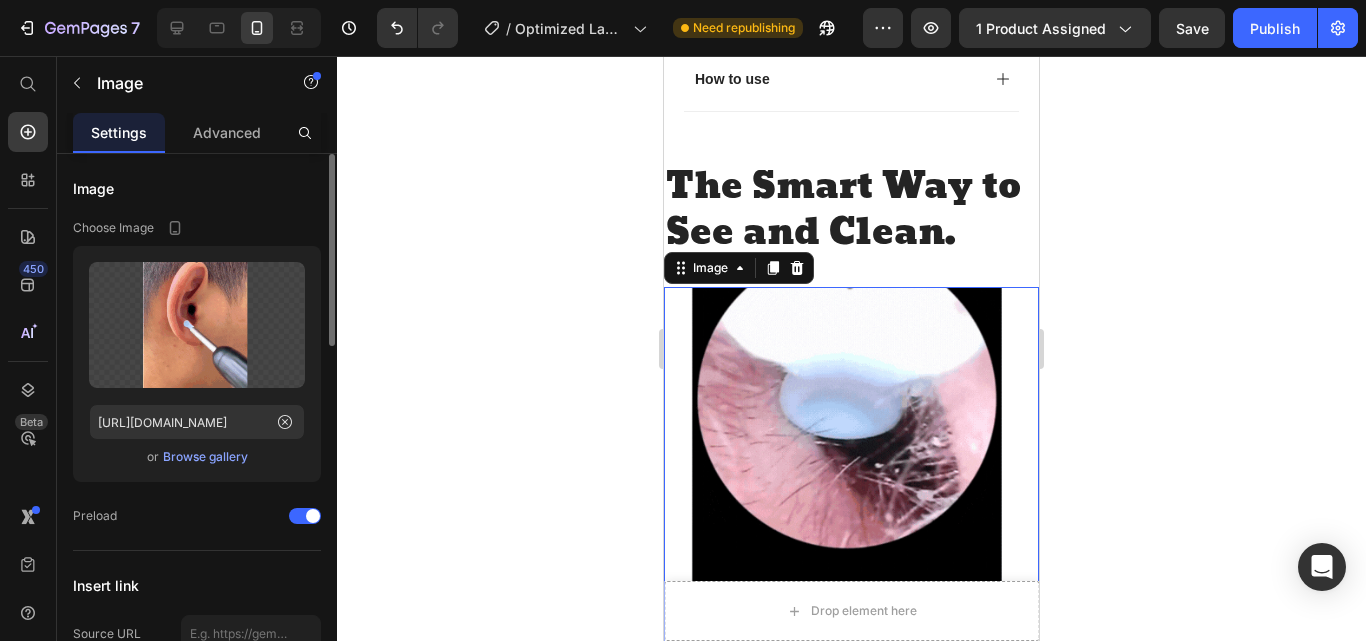 scroll, scrollTop: 1859, scrollLeft: 0, axis: vertical 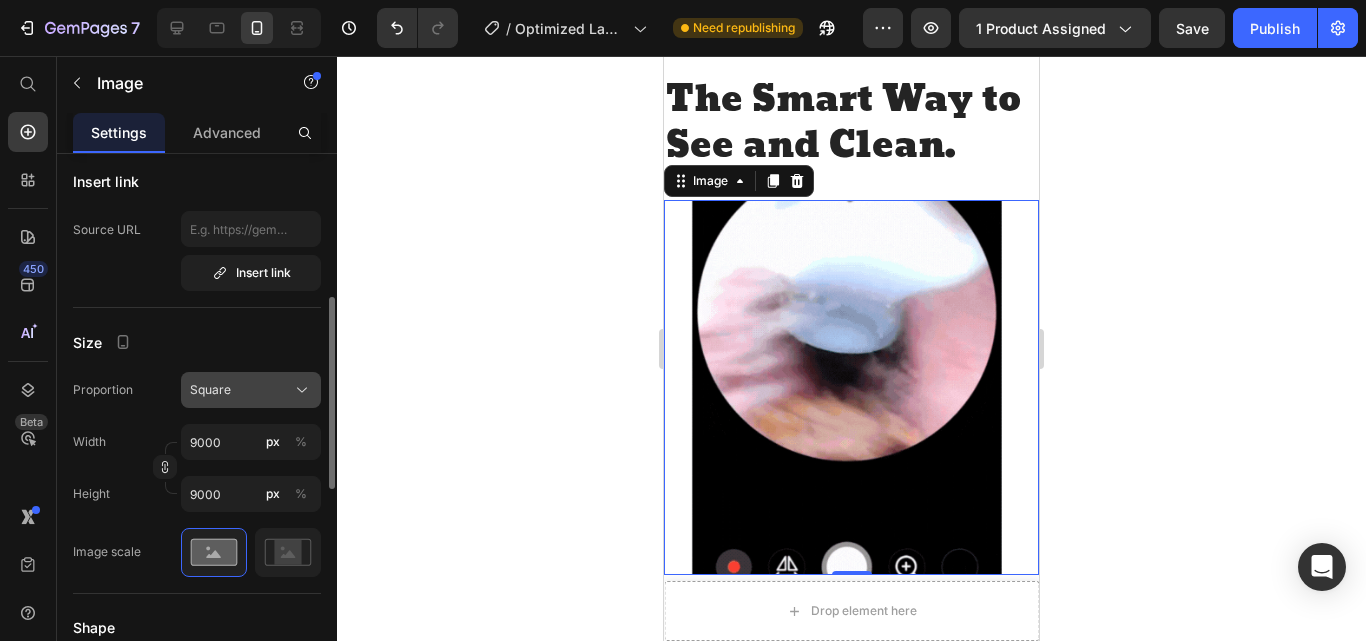 click on "Square" 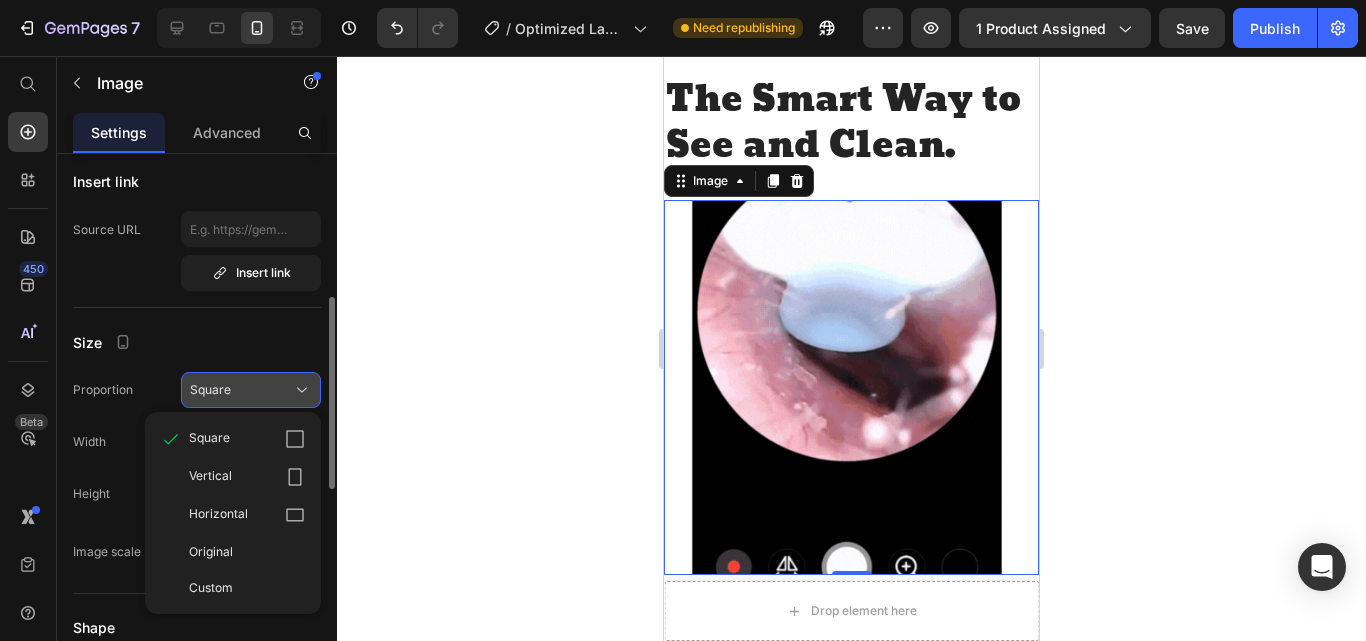 click on "Square" 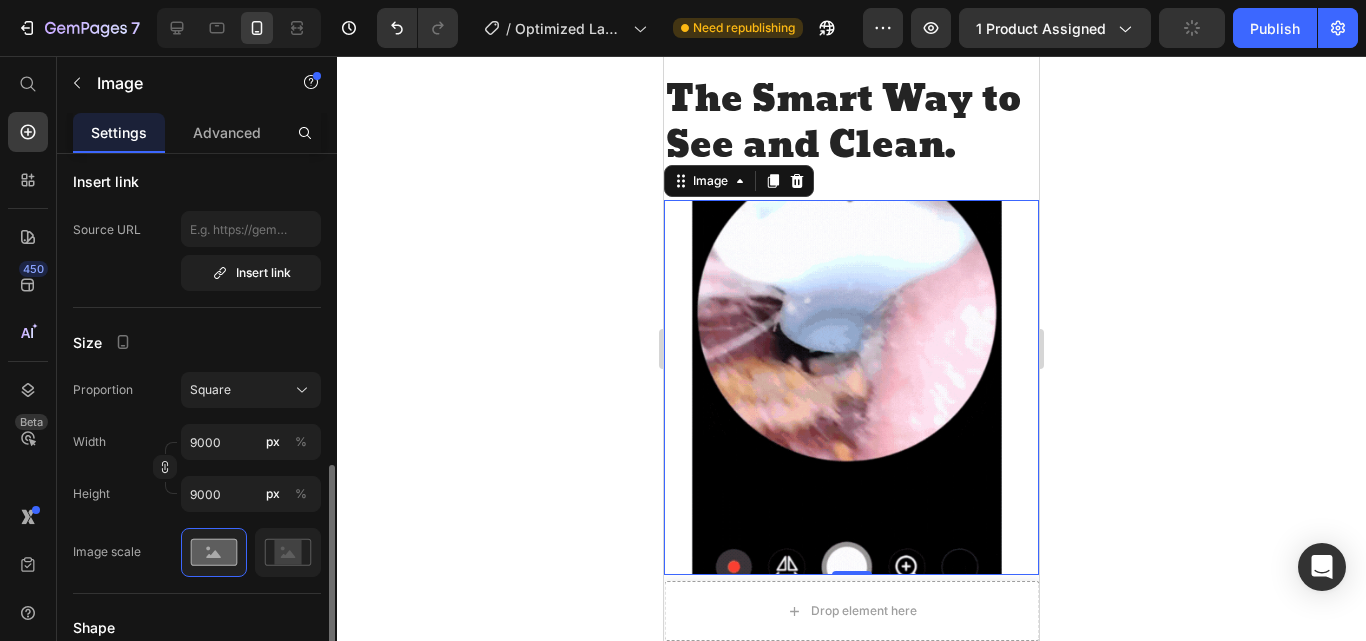 scroll, scrollTop: 528, scrollLeft: 0, axis: vertical 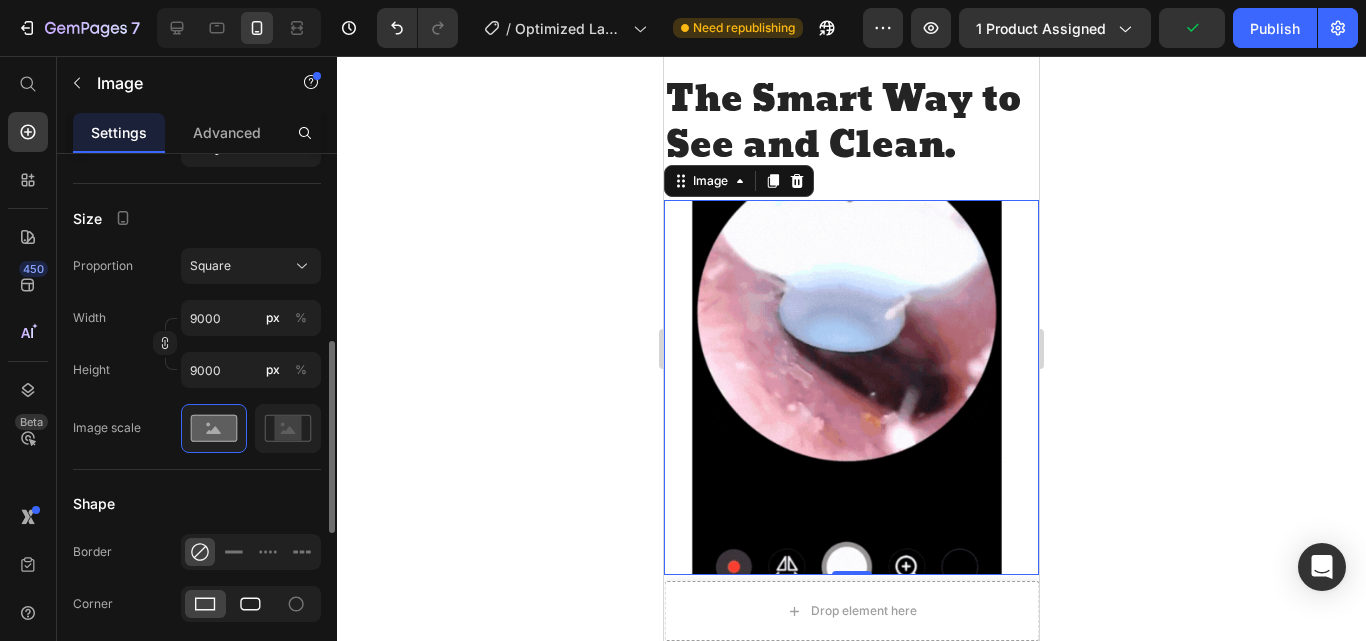 click 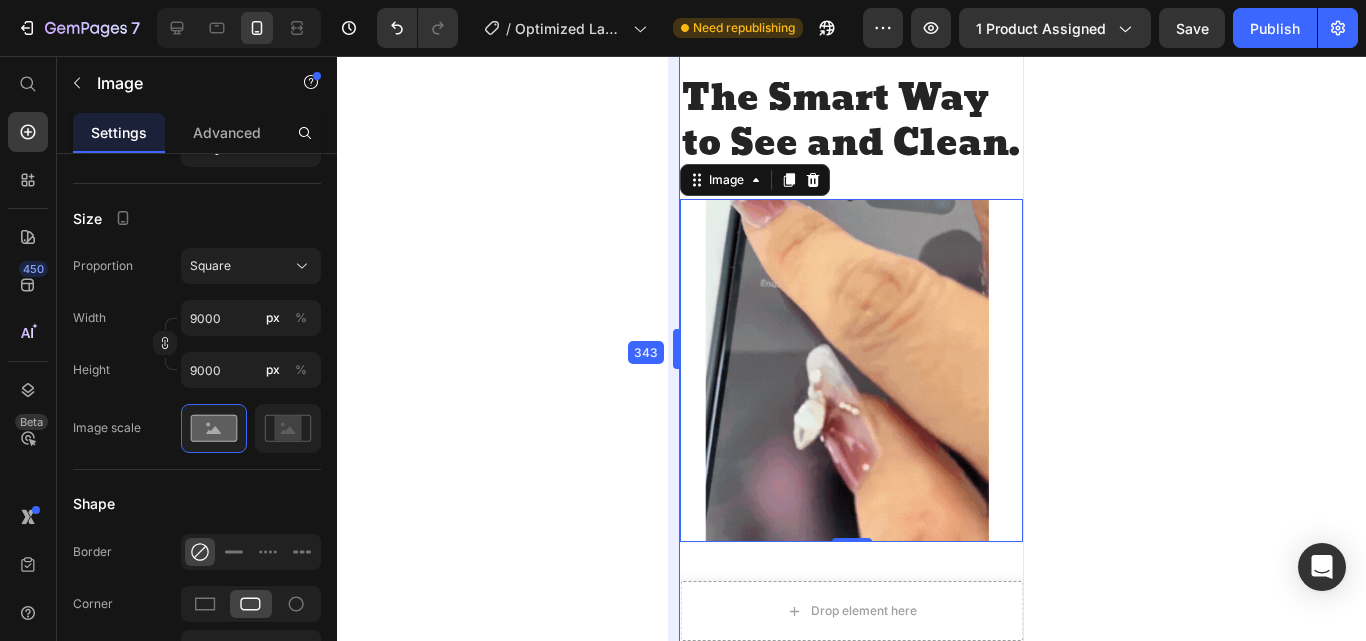 scroll, scrollTop: 1934, scrollLeft: 0, axis: vertical 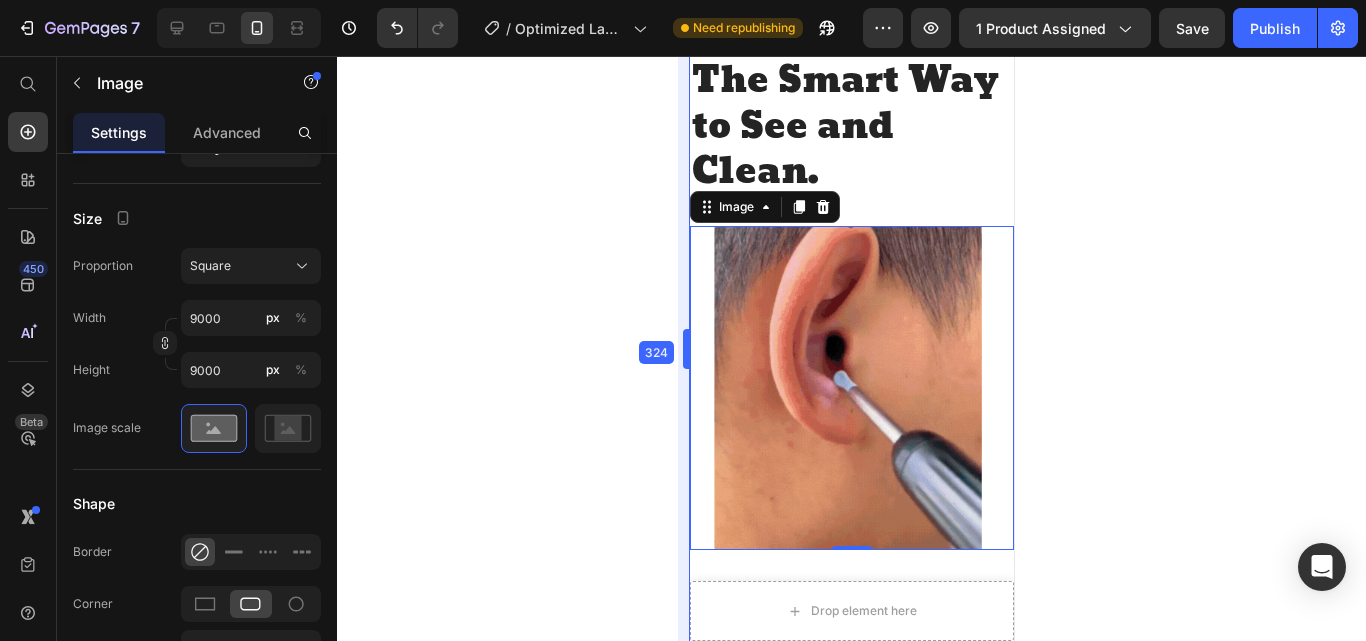 drag, startPoint x: 662, startPoint y: 339, endPoint x: 717, endPoint y: 344, distance: 55.226807 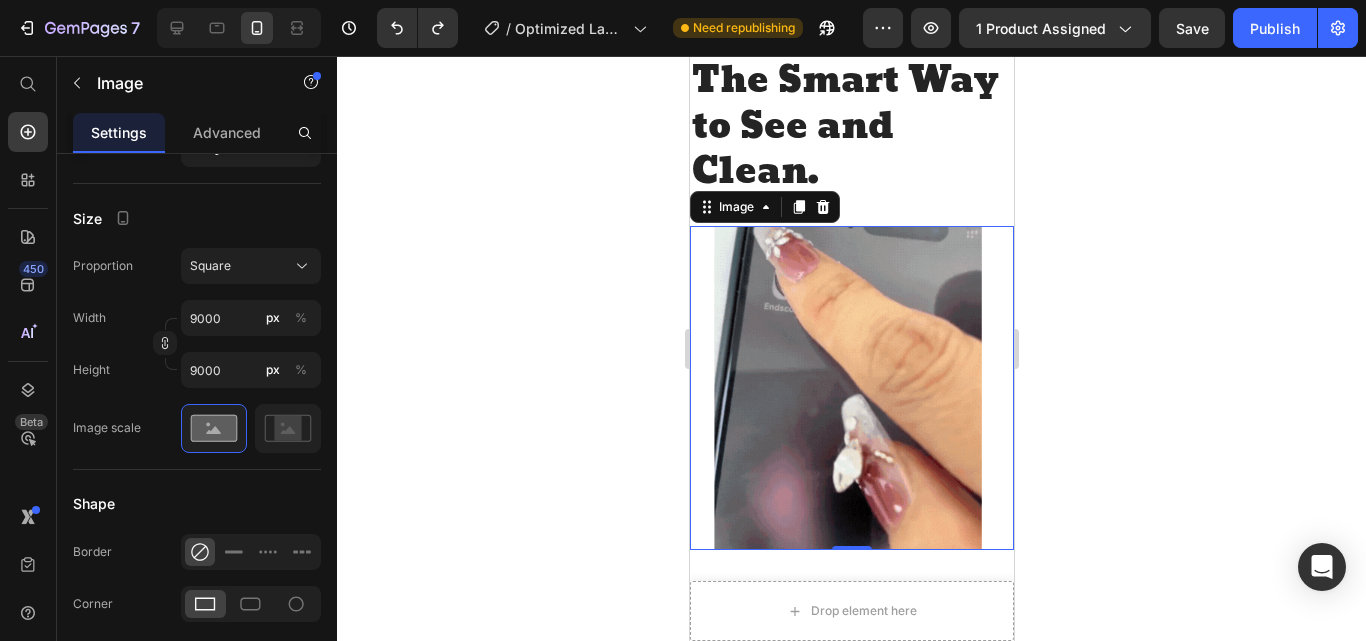 click on "Mobile  ( 324 px) iPhone 13 Mini iPhone 13 Pro iPhone 11 Pro Max iPhone 15 Pro Max Pixel 7 Galaxy S8+ Galaxy S20 Ultra iPad Mini iPad Air iPad Pro Header
Icon Free Shipping on orders $60+ Text Block Row
Icon 10000+ Happy Customers Text Block Row
Carousel Row Product Images #1 ear wax cleaner of the year Text Block Image Icon Icon Icon Icon Icon Icon List Total windshield coverage extremely easy to put up   I drive a Honda Element. This is the first windshield sun blocker that is easy to put up and take down. Easily and neatly stows away in my side door pocket. The quality of design and materials, enables me to completely cover the front window. I really appreciate the cutout for the rear view mirror with the Velcro strap. Text Block
Icon L. [PERSON_NAME] ([GEOGRAPHIC_DATA]) Text Block Row Row Row Icon Icon Icon Icon Icon Icon List 4.3 out of 5, 17042 global ratings Text Block Row REVNA AurisPro™ Product Title" at bounding box center (851, 1851) 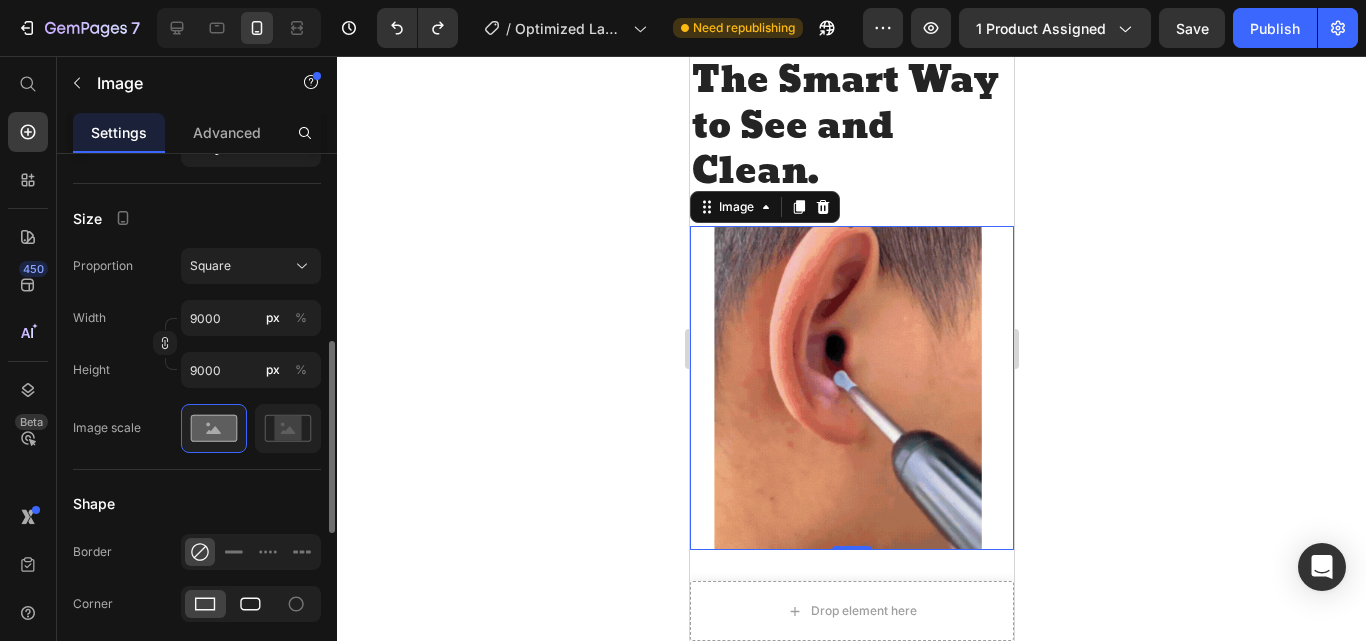 click 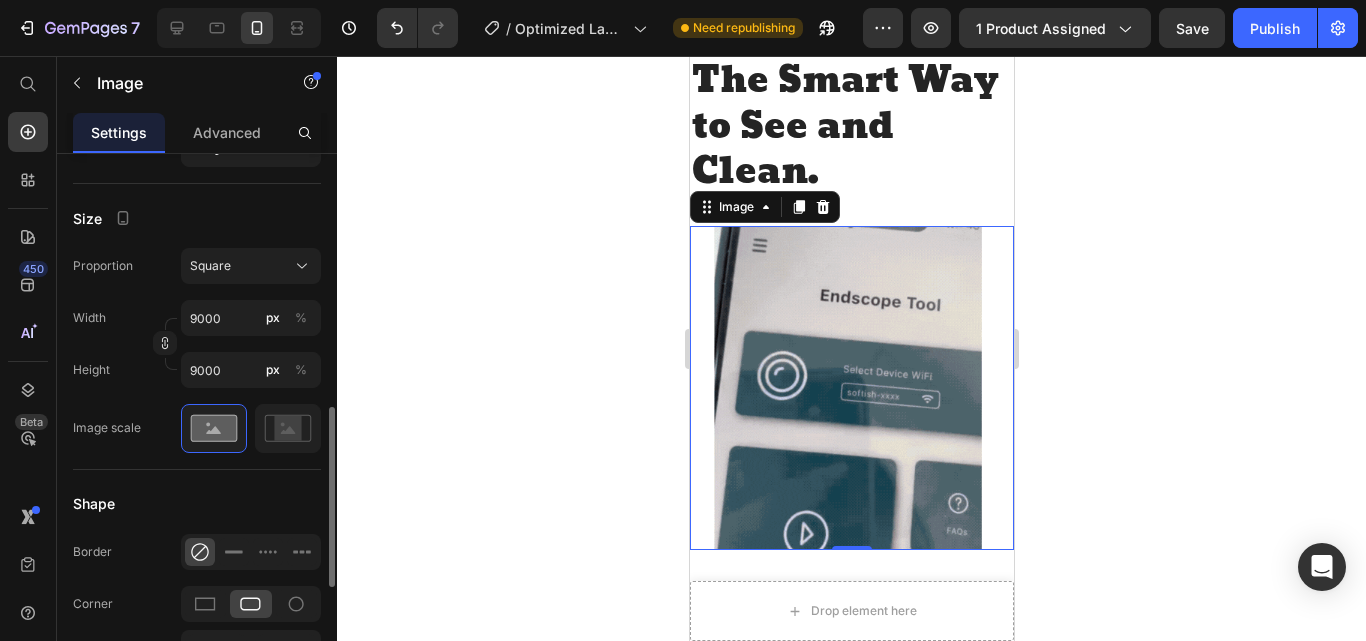 scroll, scrollTop: 633, scrollLeft: 0, axis: vertical 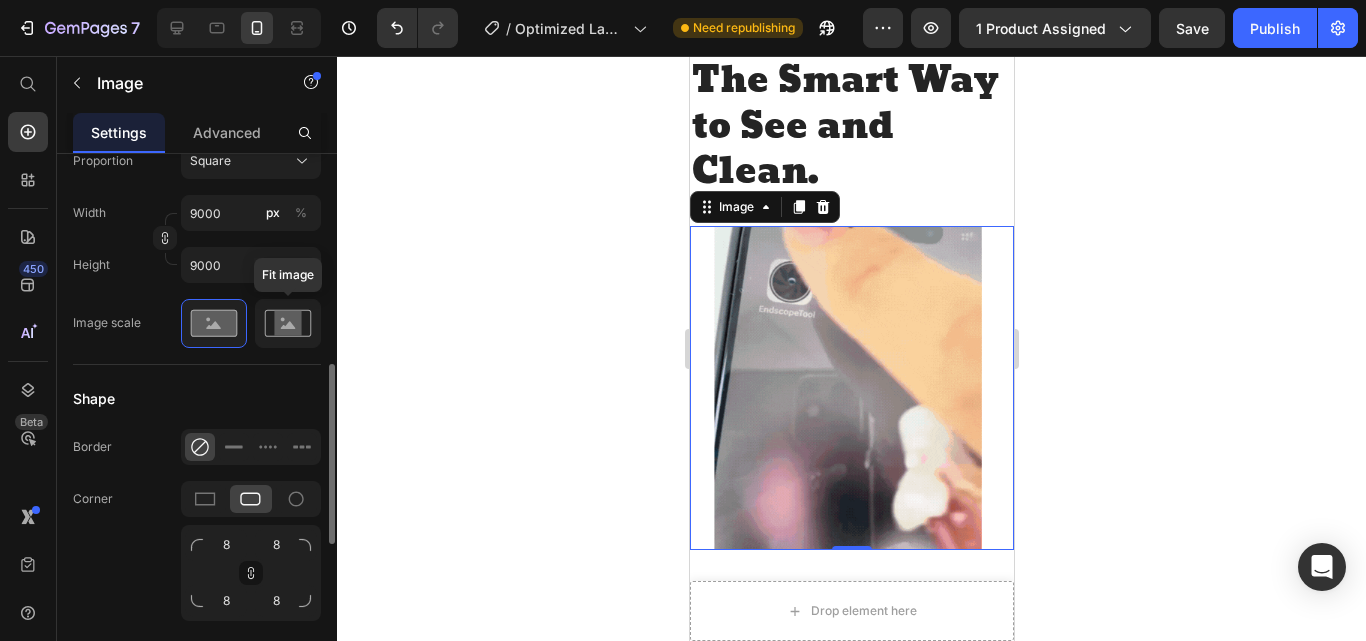 click 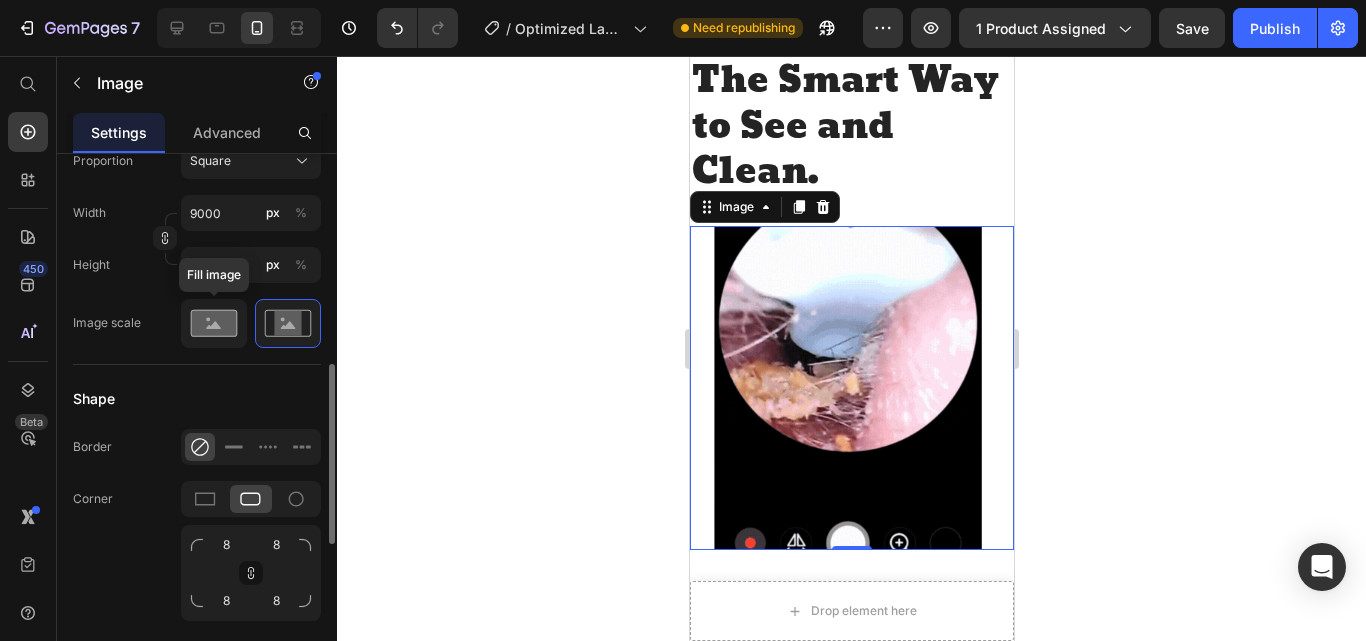 click 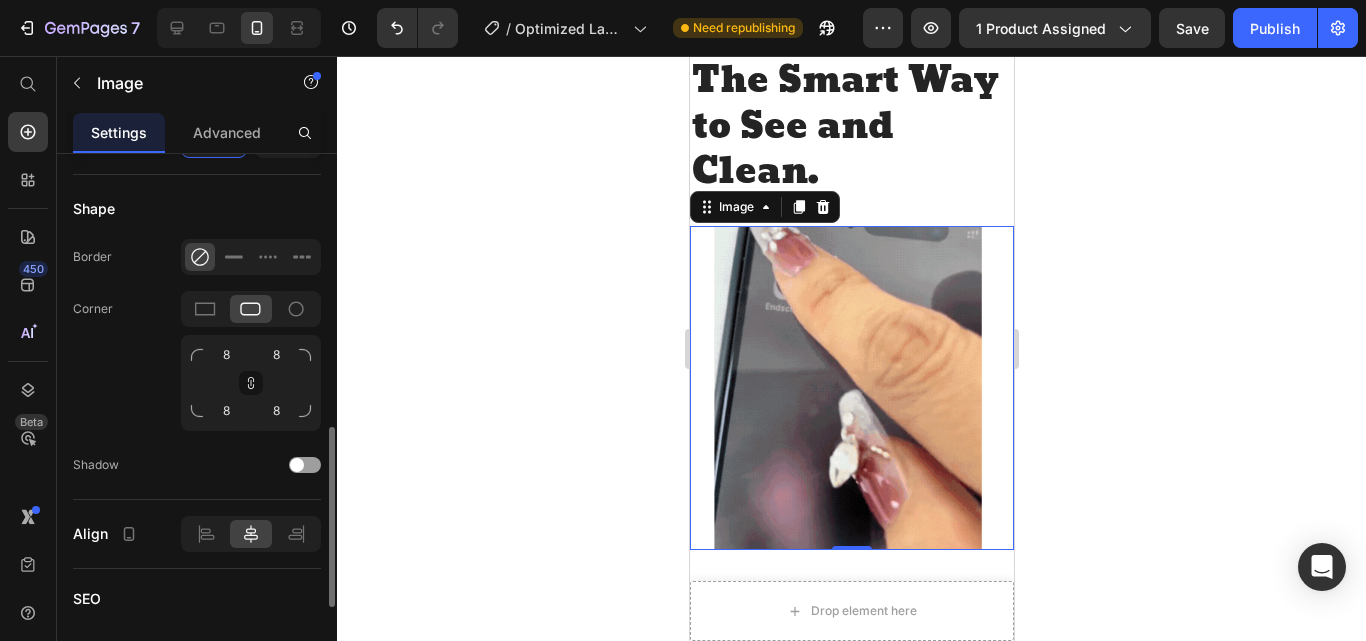 scroll, scrollTop: 830, scrollLeft: 0, axis: vertical 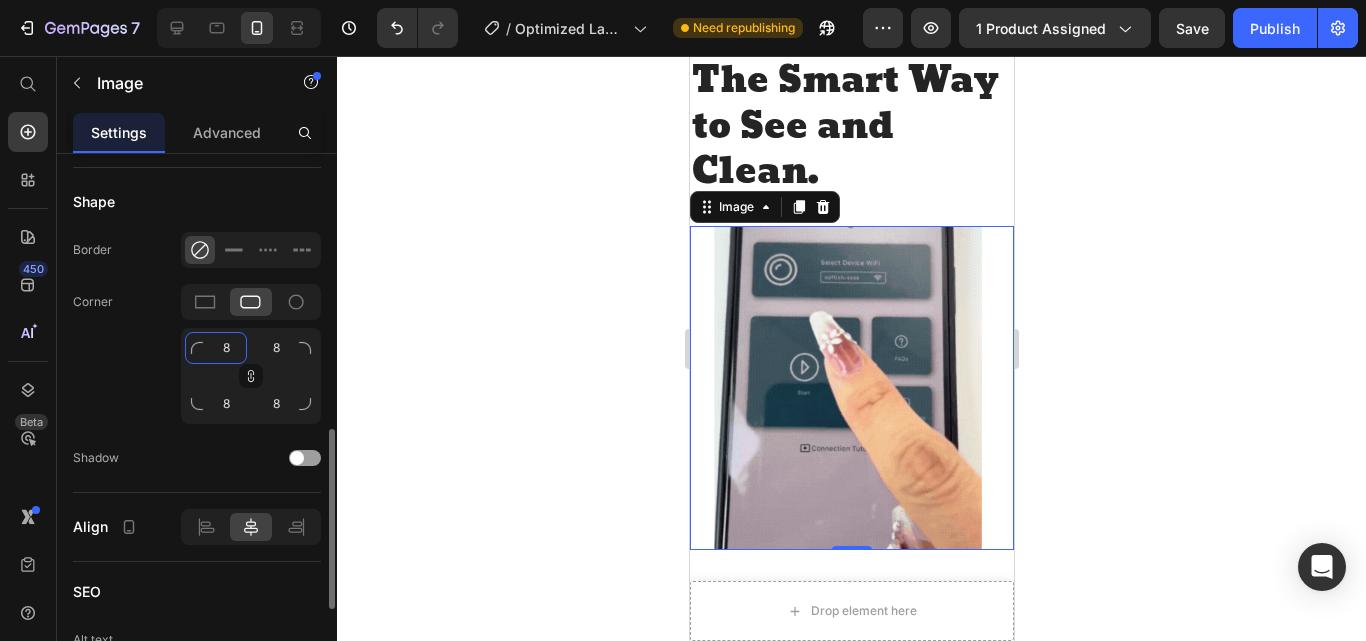 click on "8" 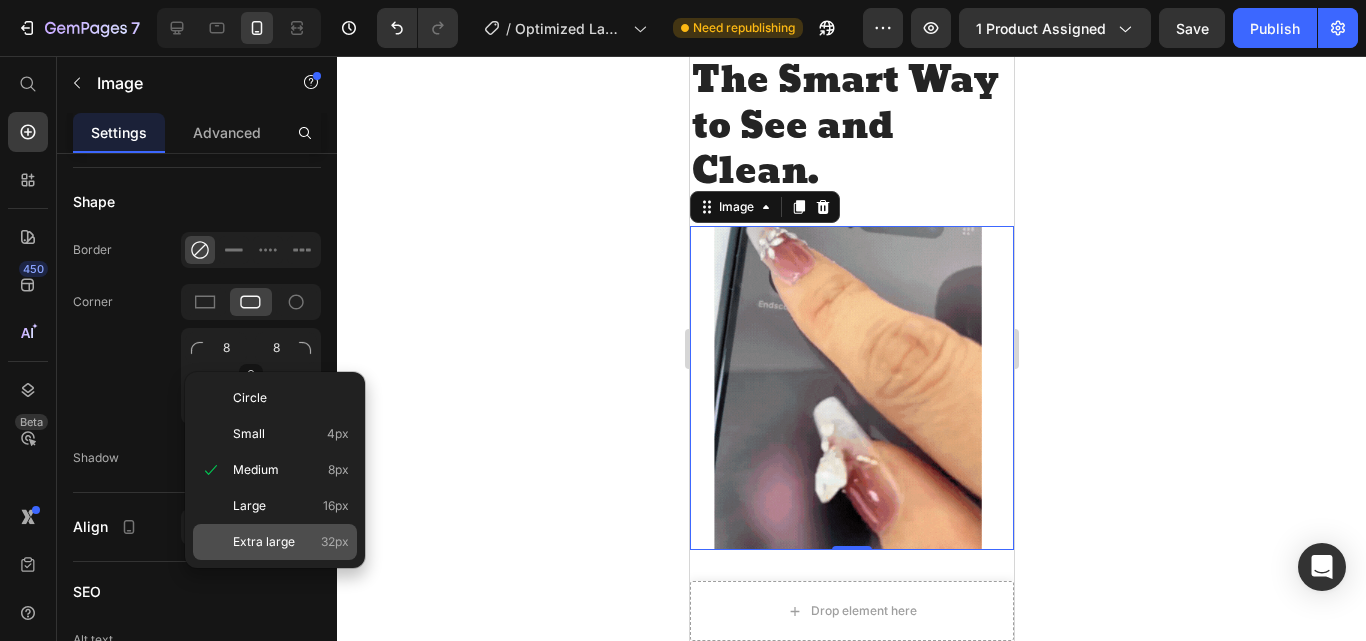 click on "Extra large 32px" 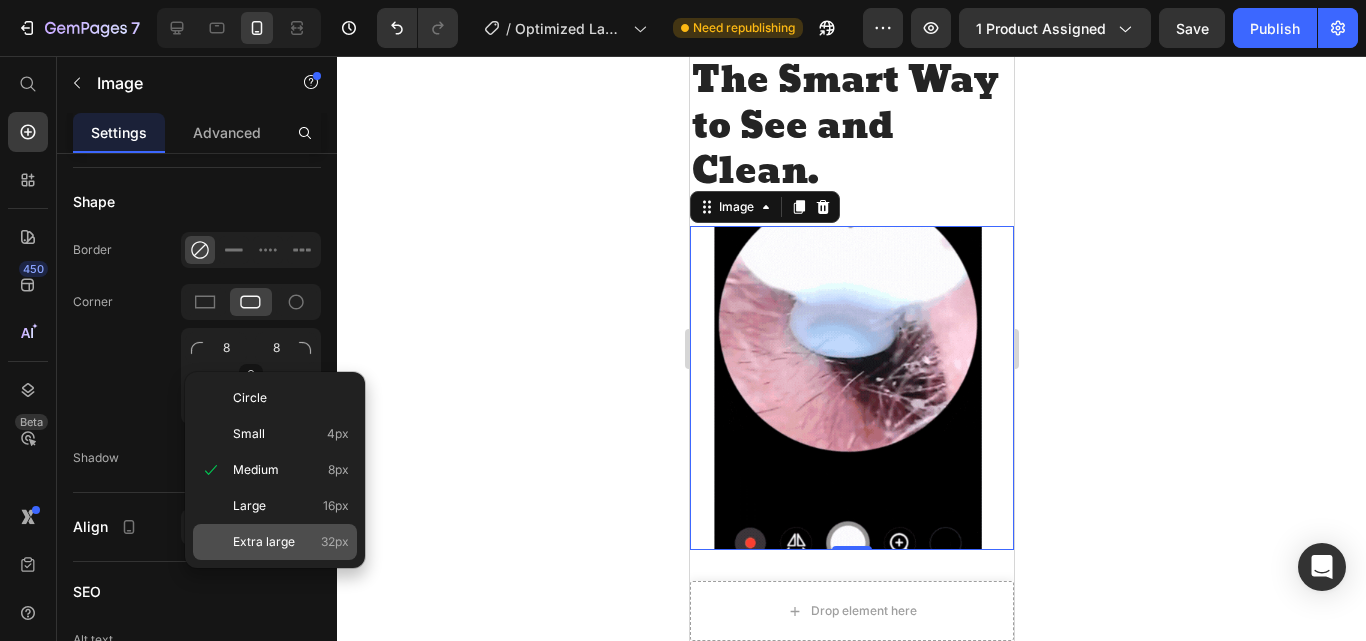 type on "32" 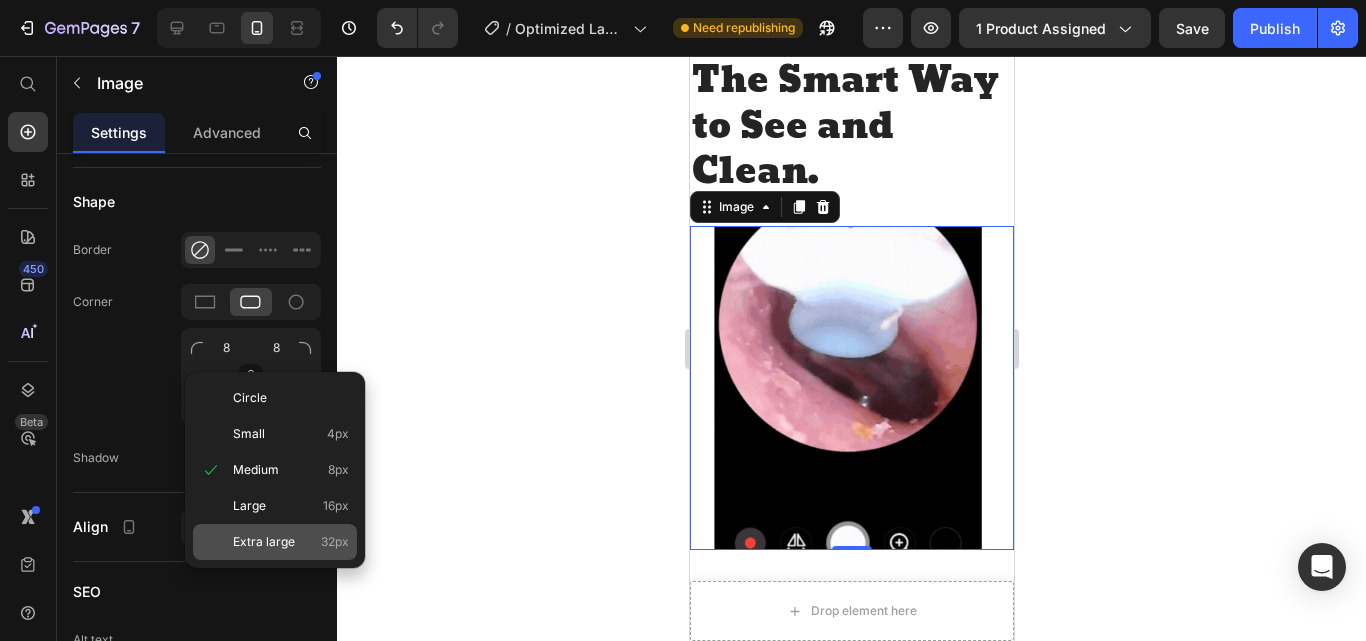 type on "32" 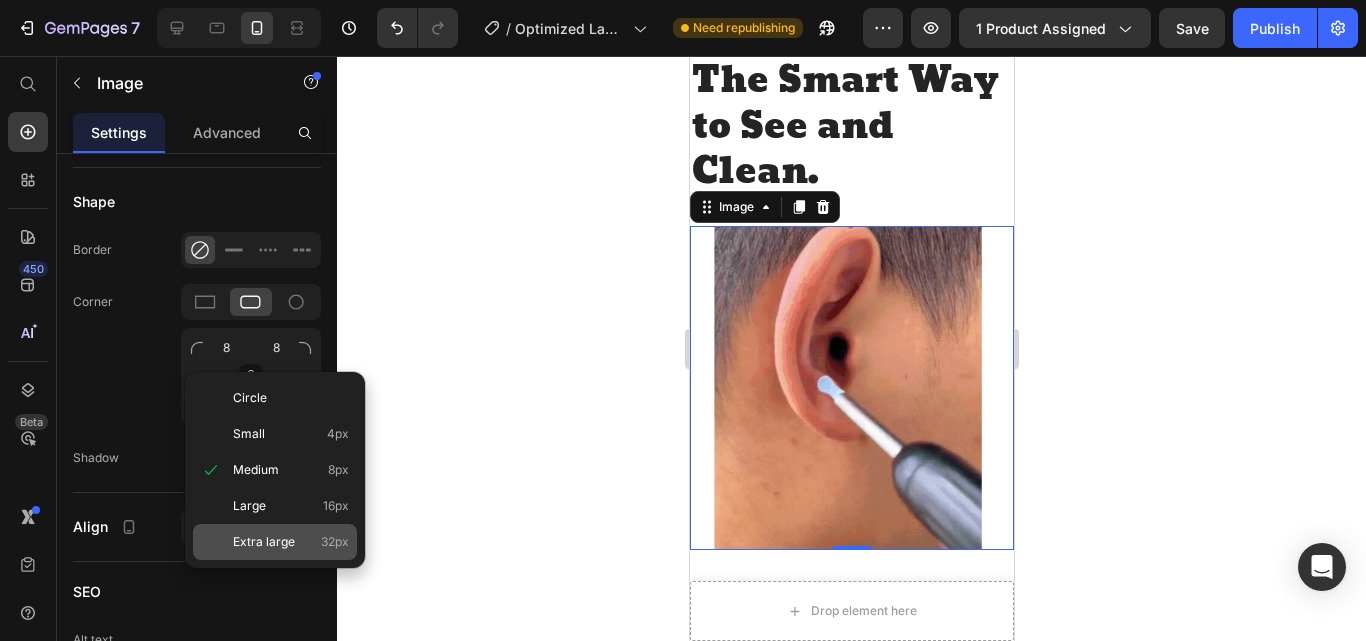 type on "32" 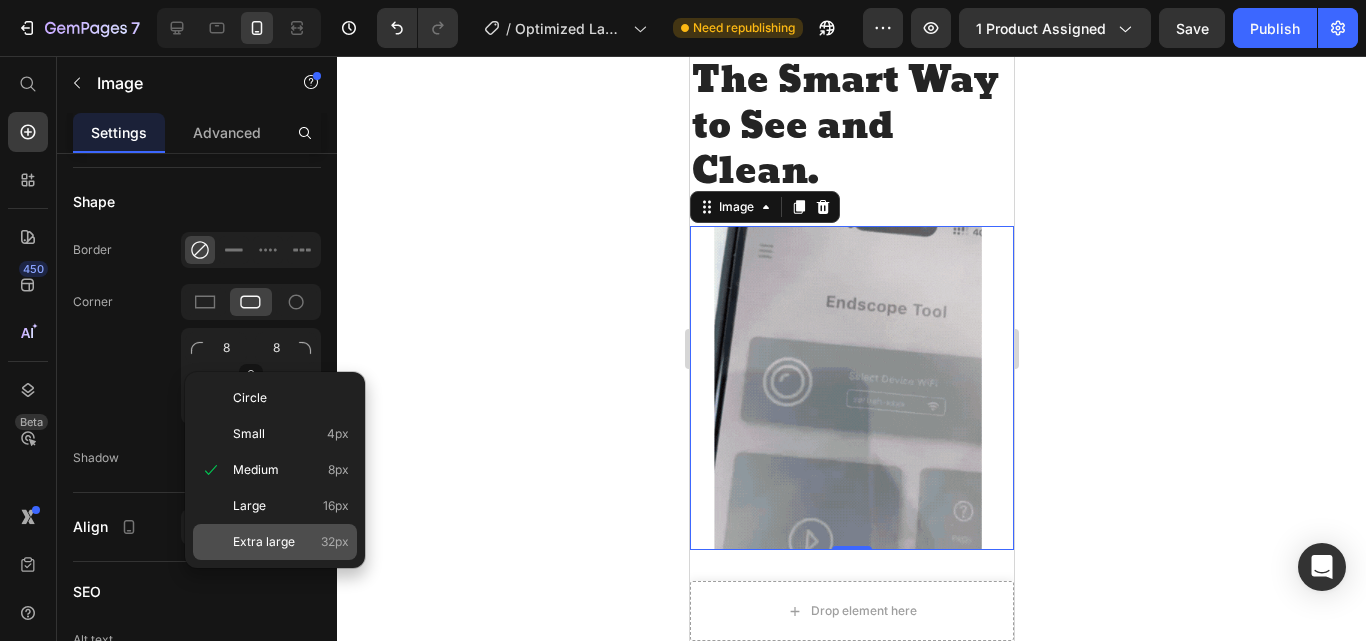 type on "32" 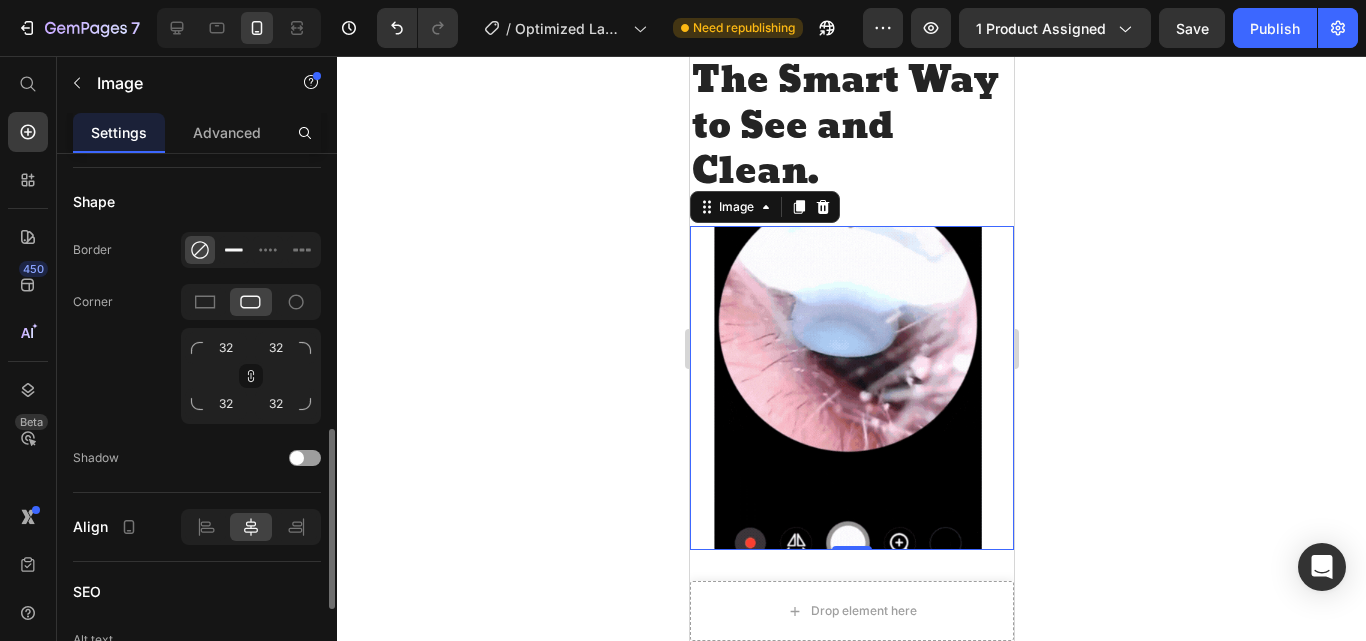 click 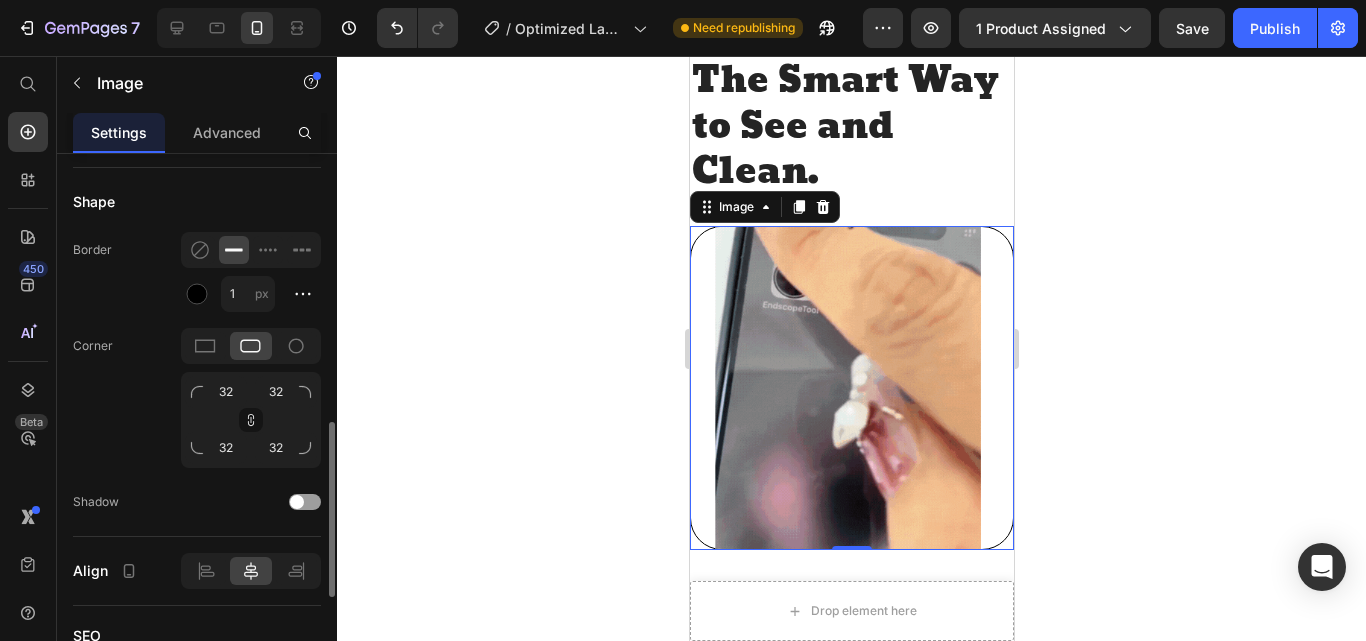 click 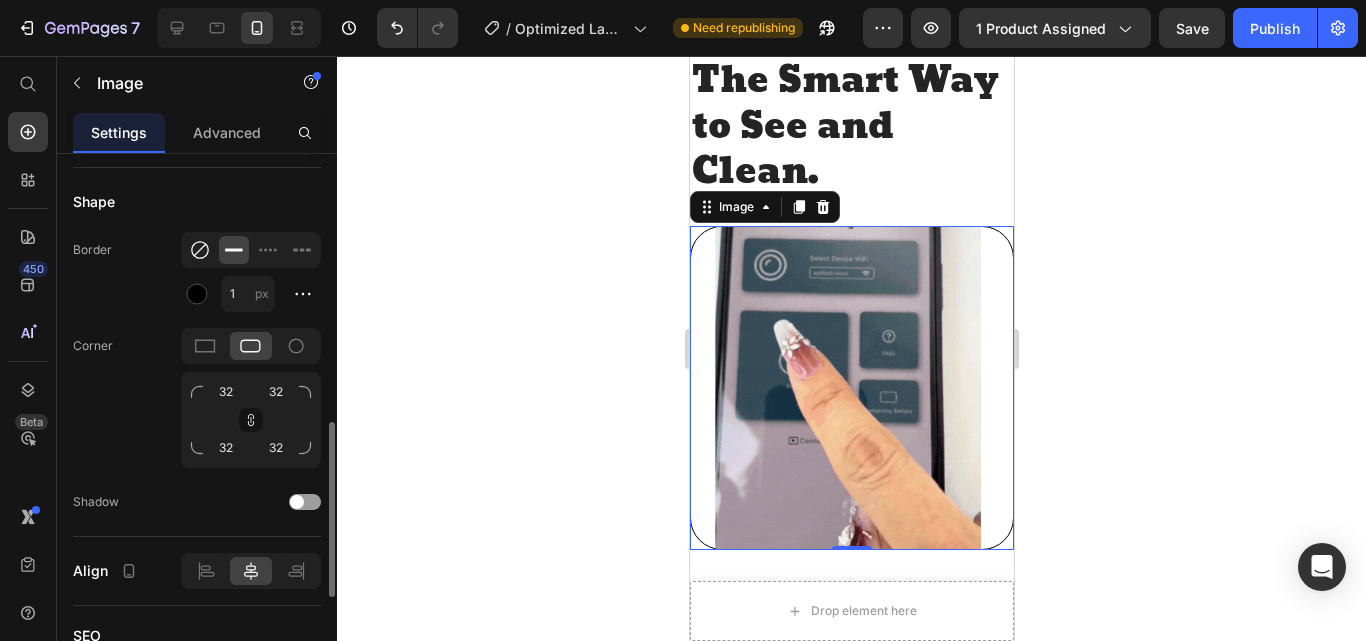 click 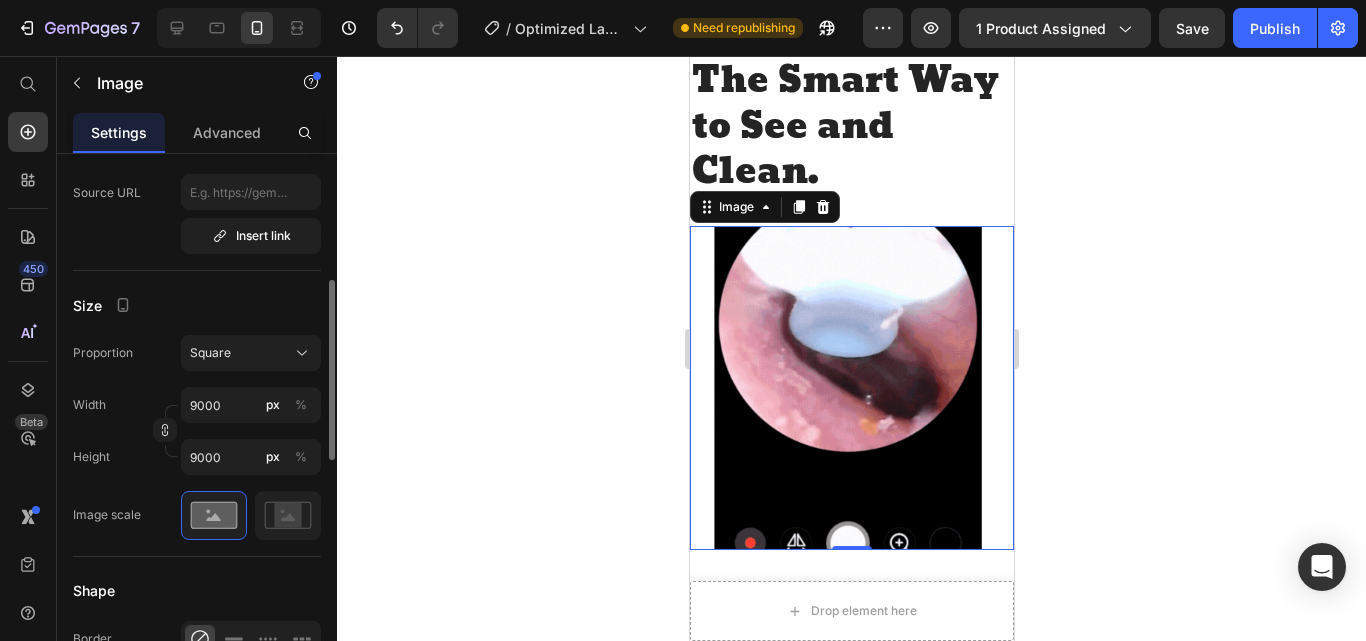scroll, scrollTop: 422, scrollLeft: 0, axis: vertical 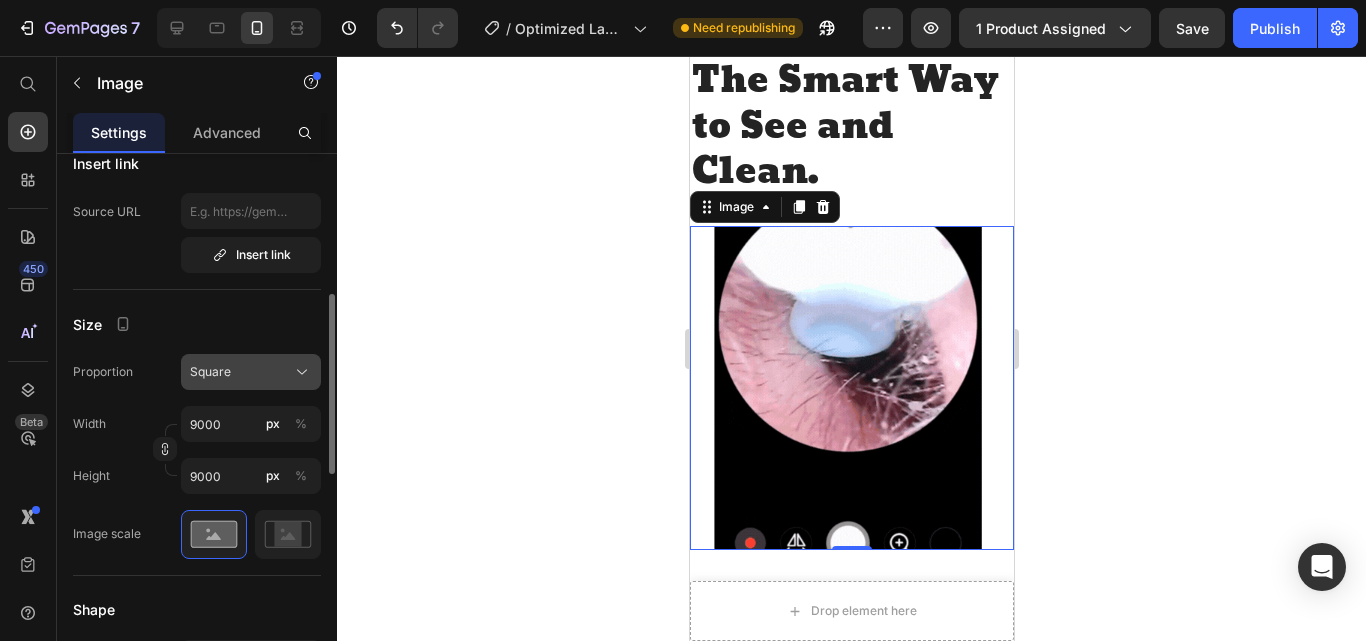 click on "Square" 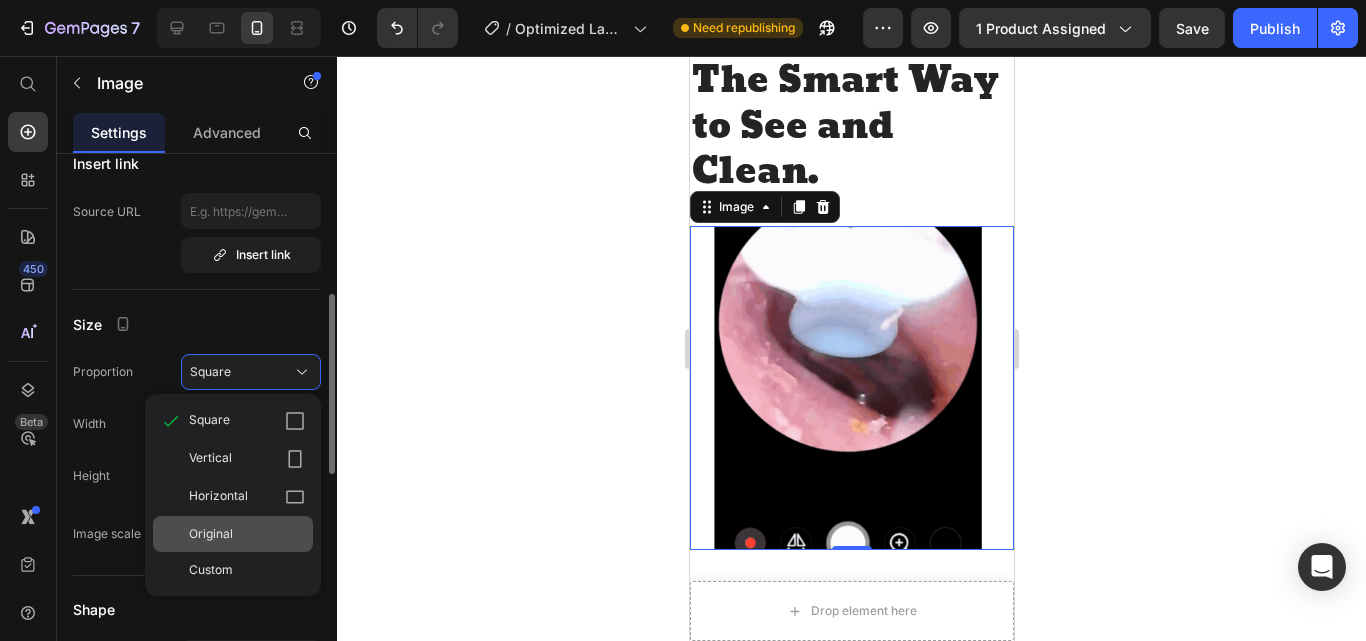 click on "Original" 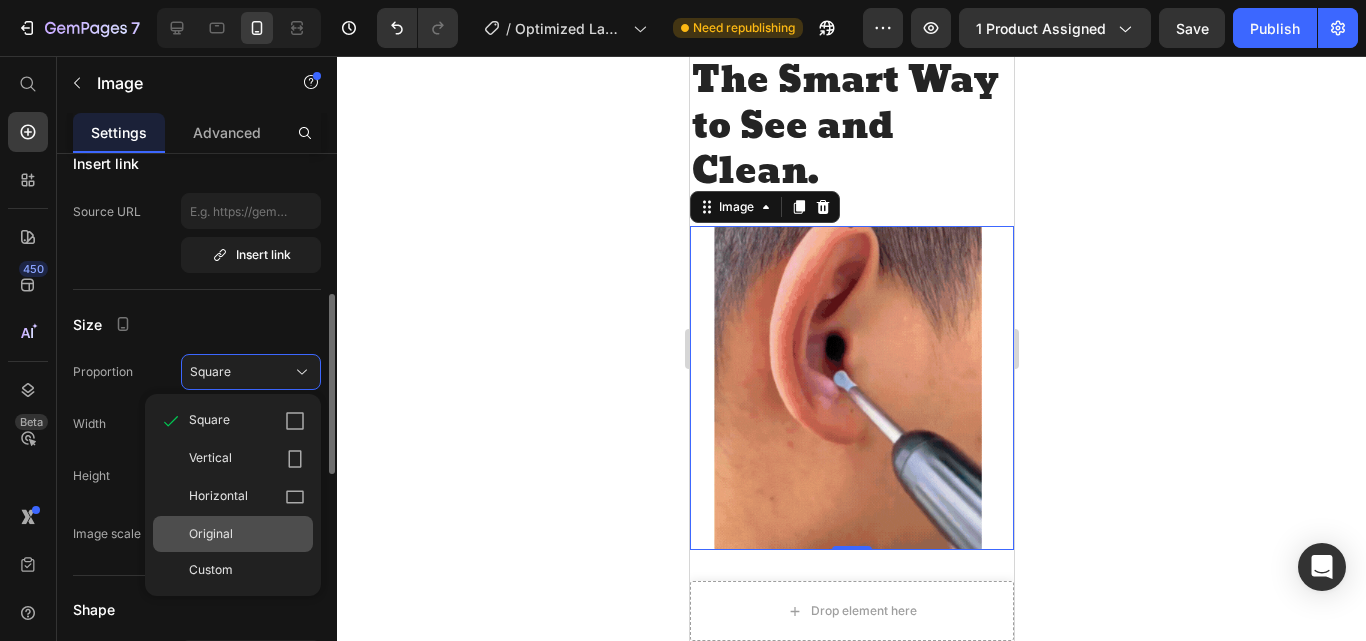 type 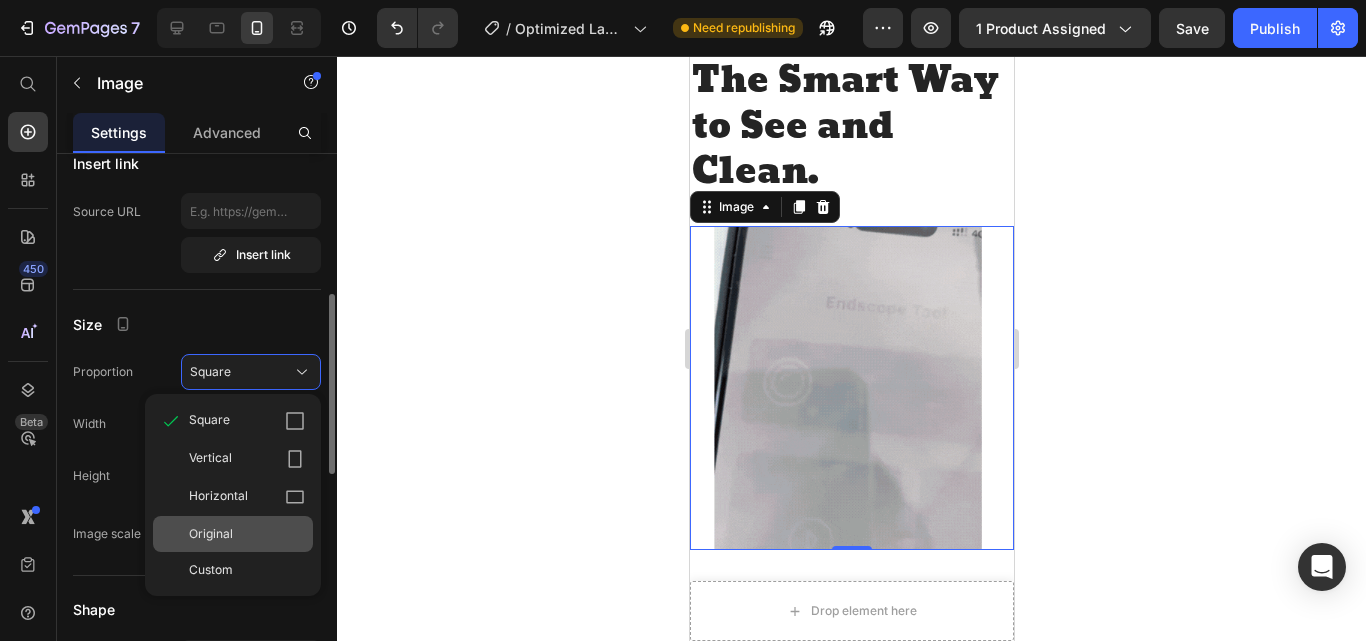 type 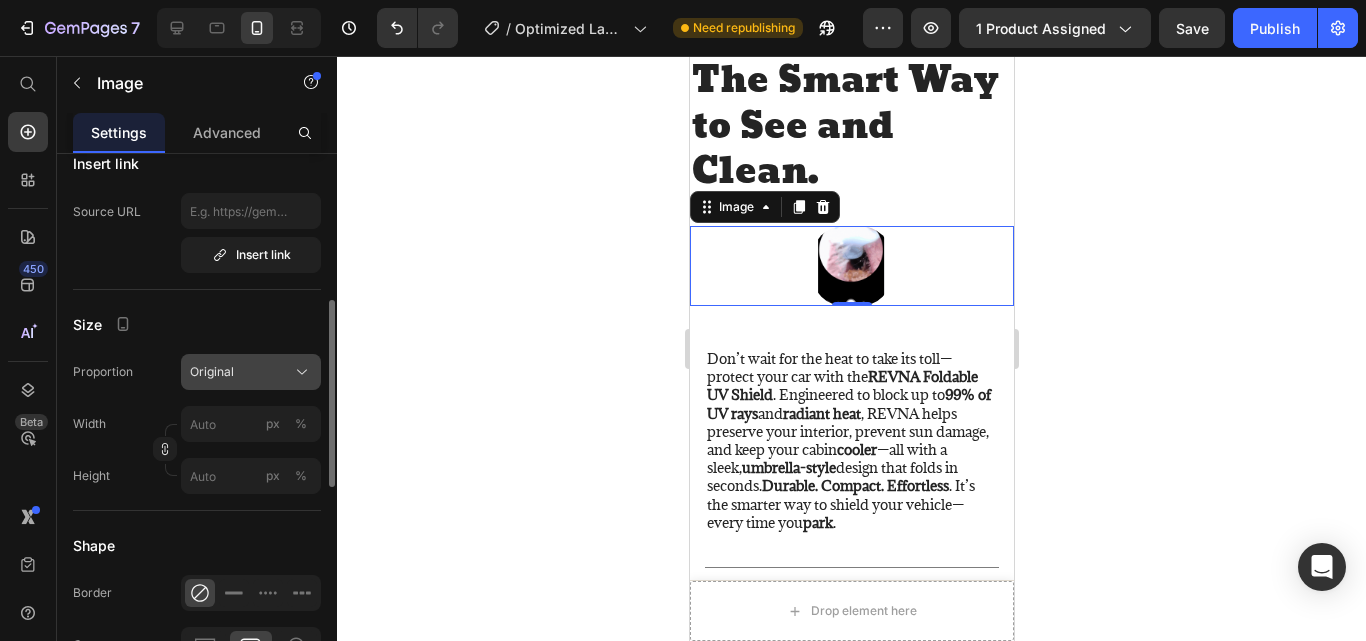 click on "Original" at bounding box center (251, 372) 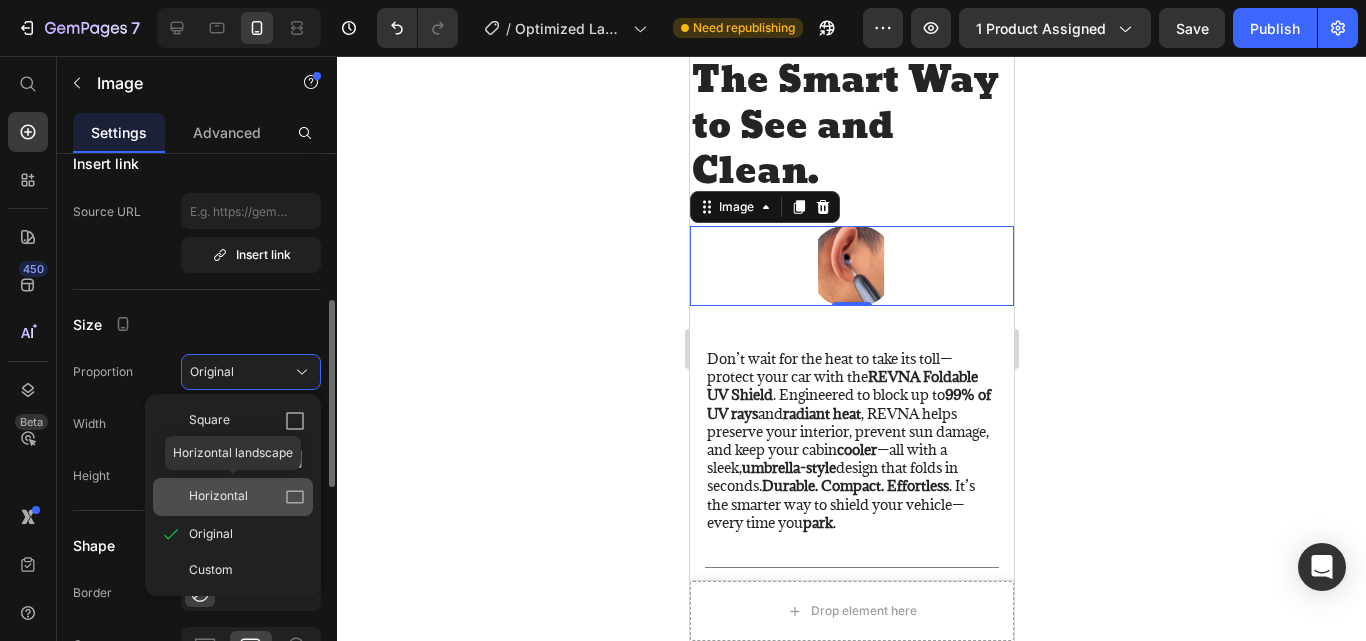 click on "Horizontal" at bounding box center [218, 497] 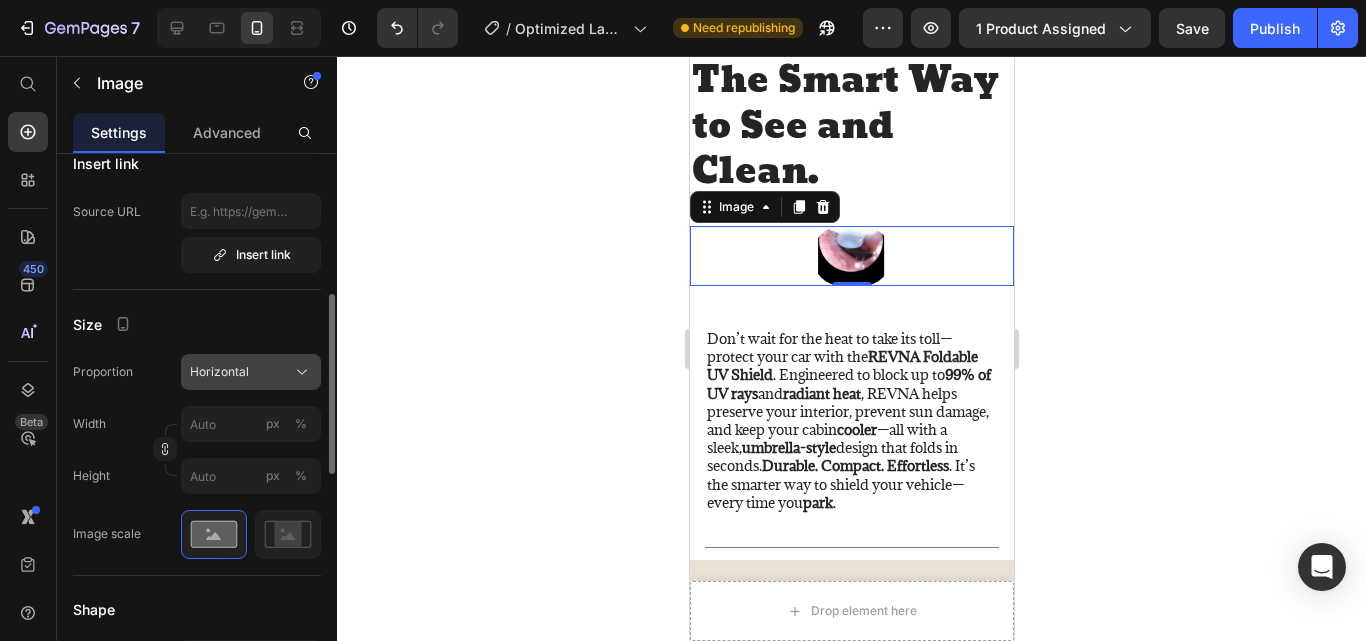 click on "Horizontal" at bounding box center (251, 372) 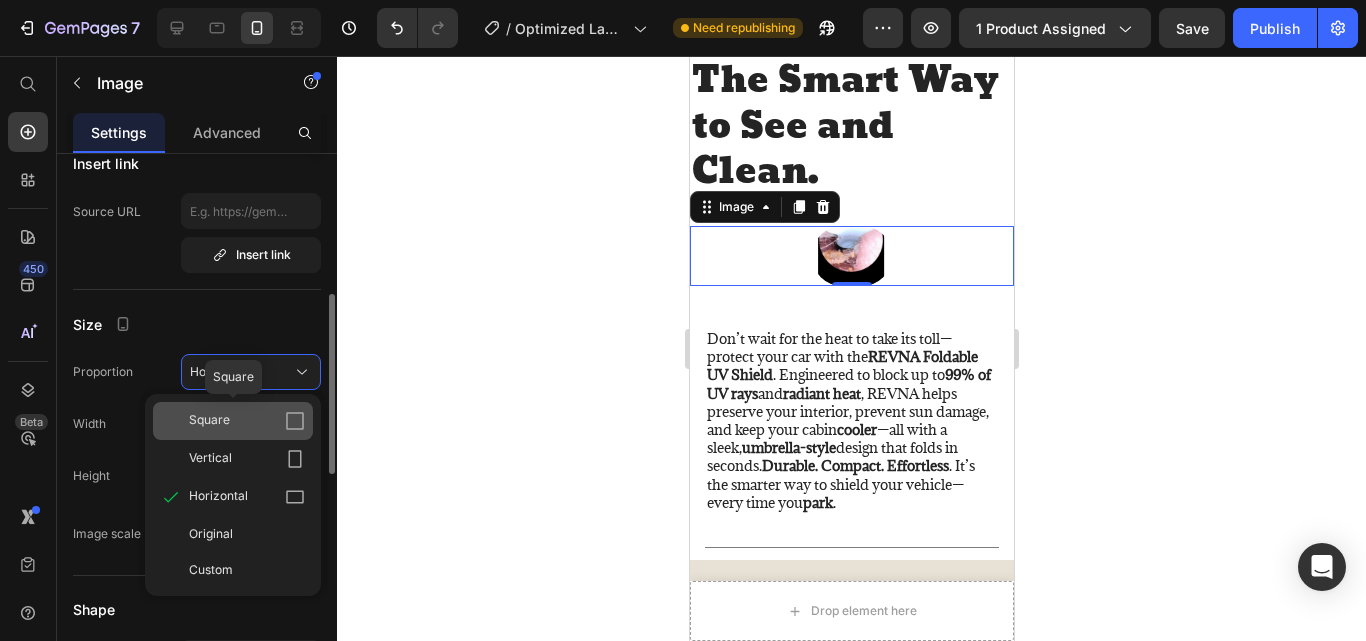 click on "Square" at bounding box center (247, 421) 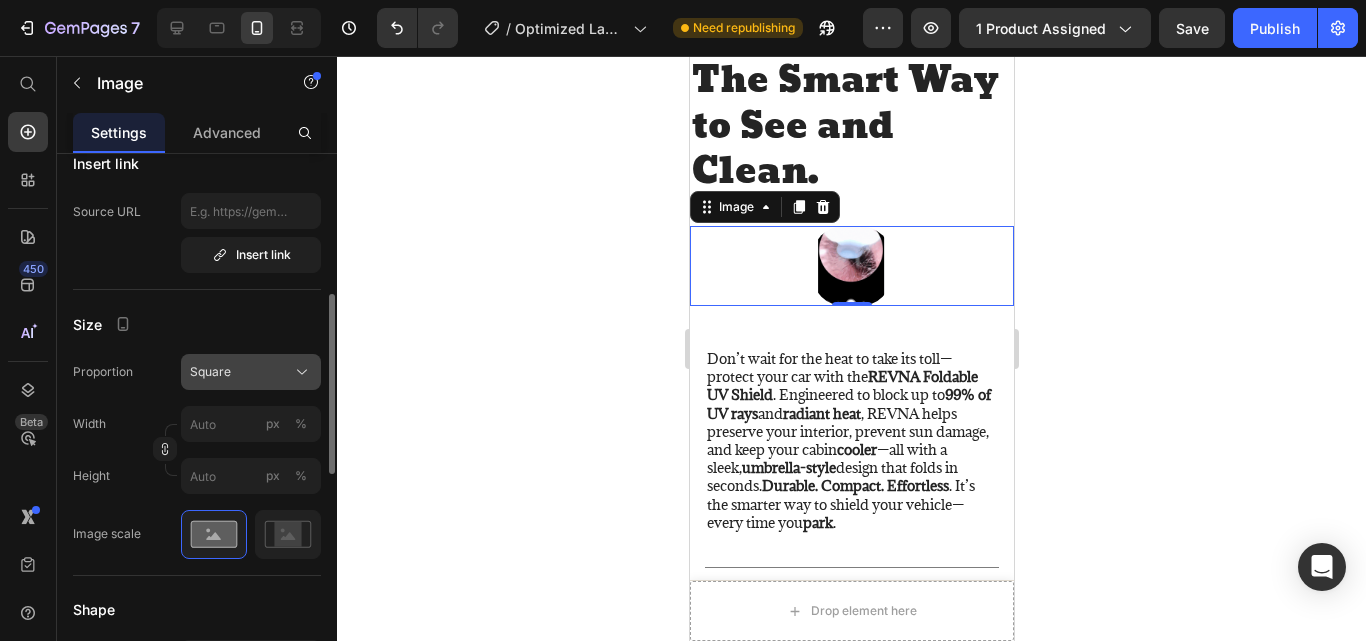 click on "Square" 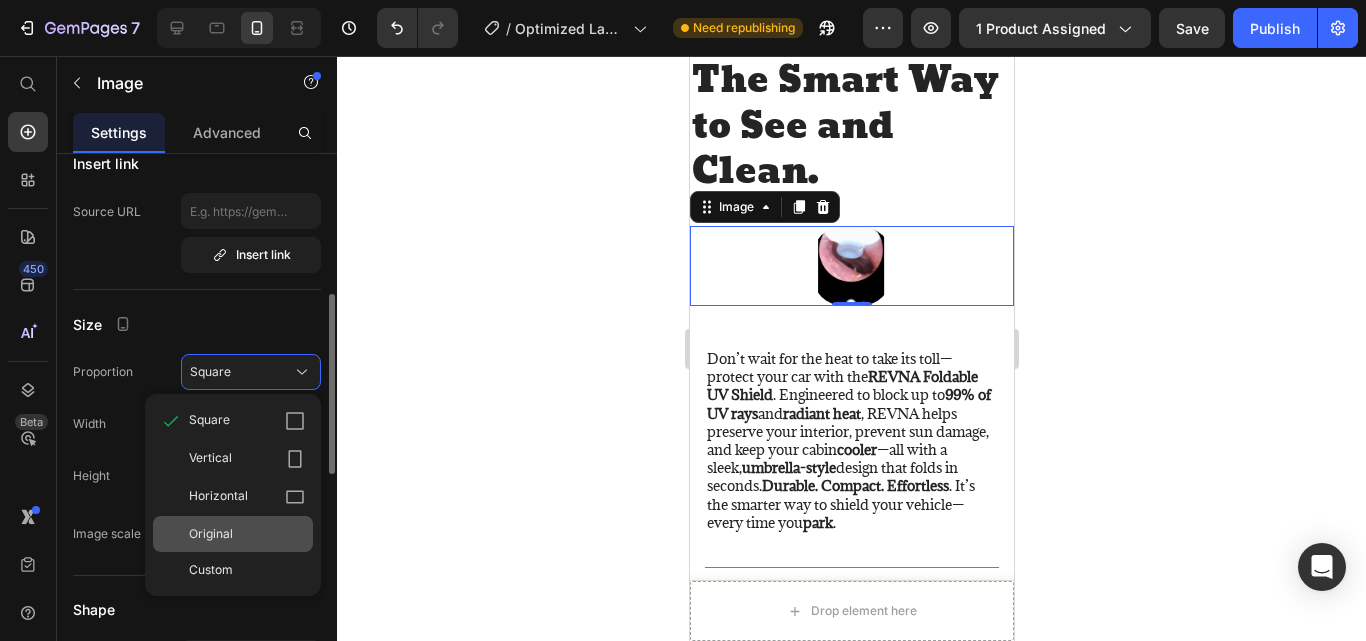 click on "Original" 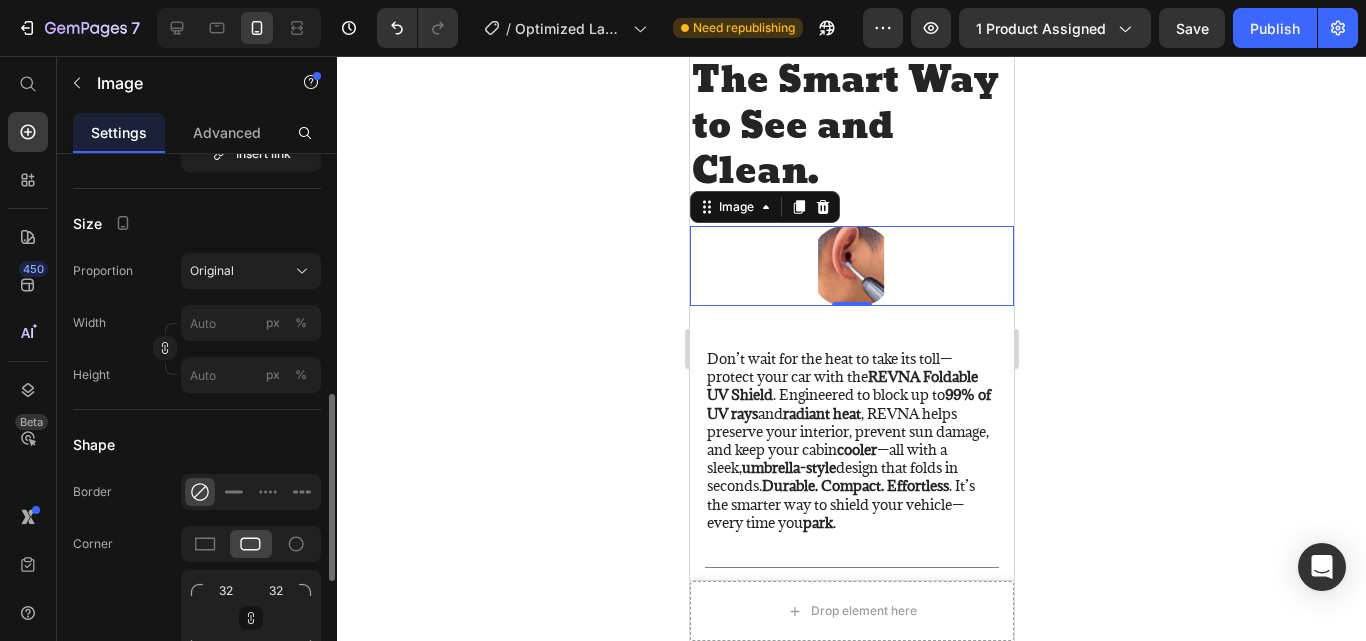 scroll, scrollTop: 572, scrollLeft: 0, axis: vertical 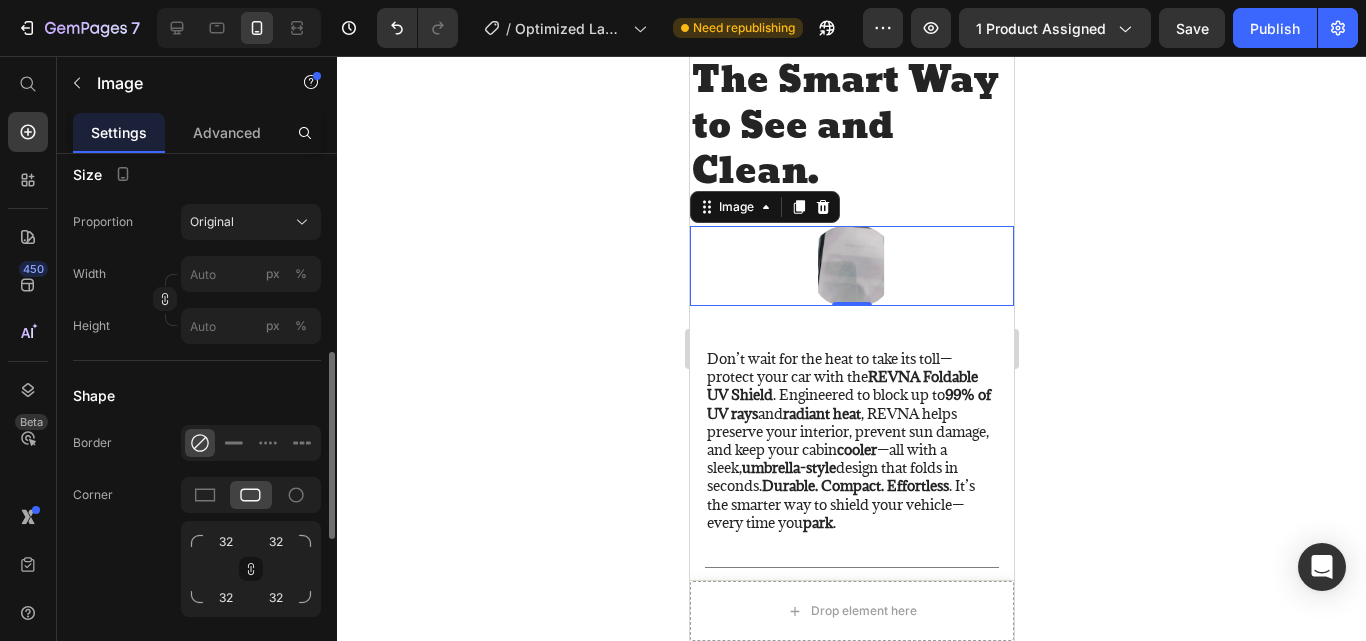 click 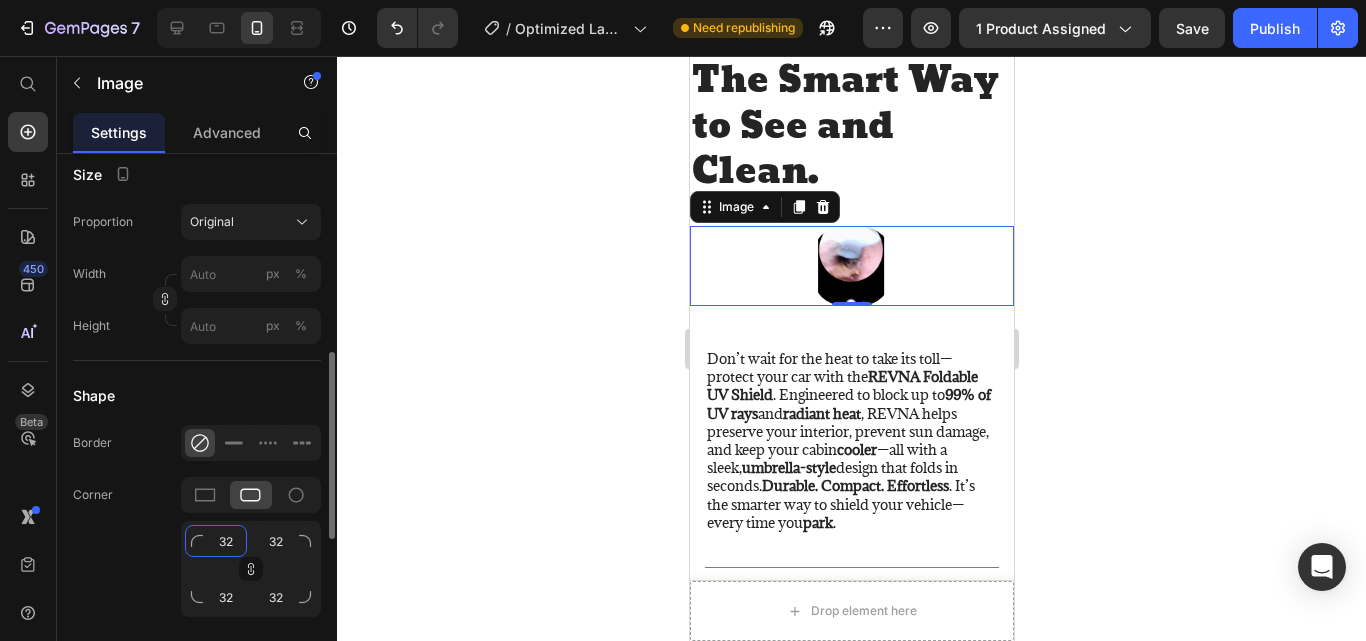 click on "32" 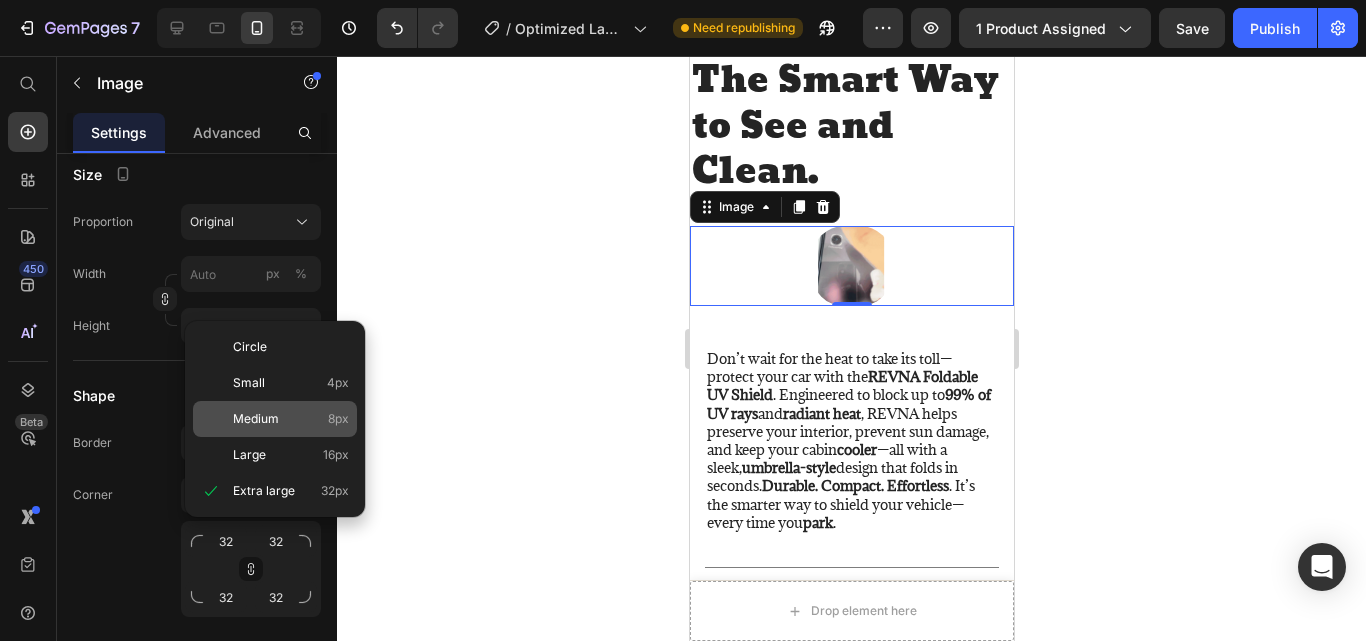 click on "Medium 8px" 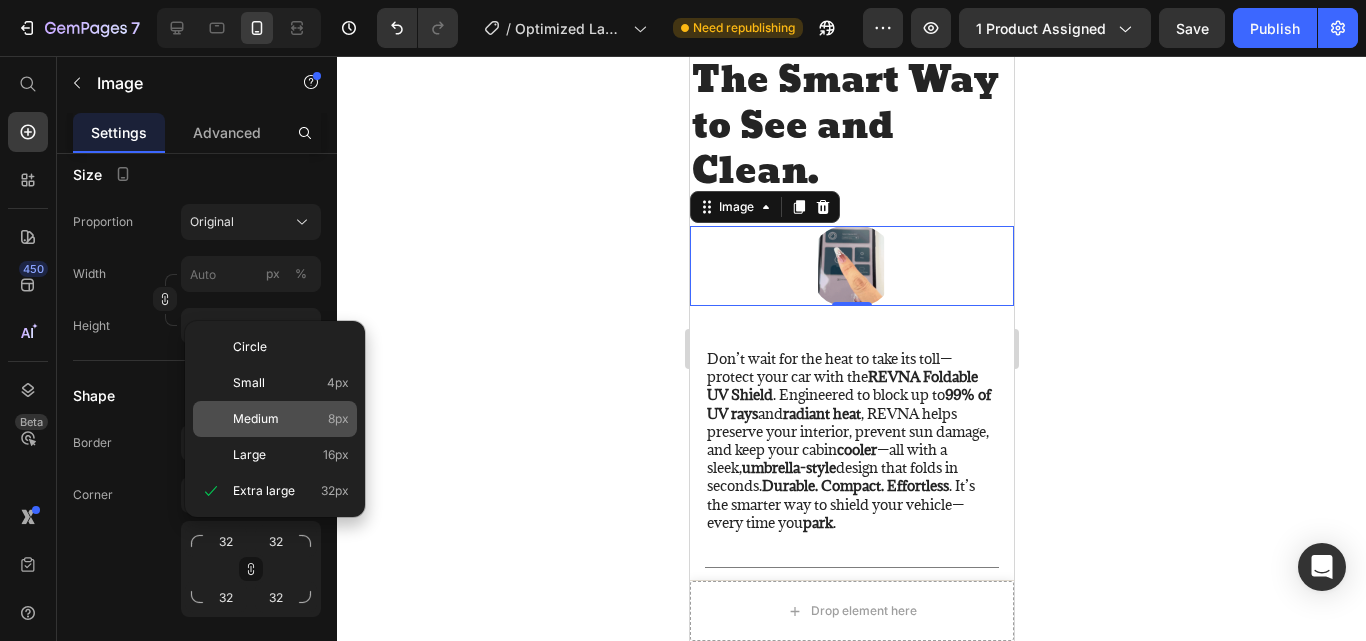 type on "8" 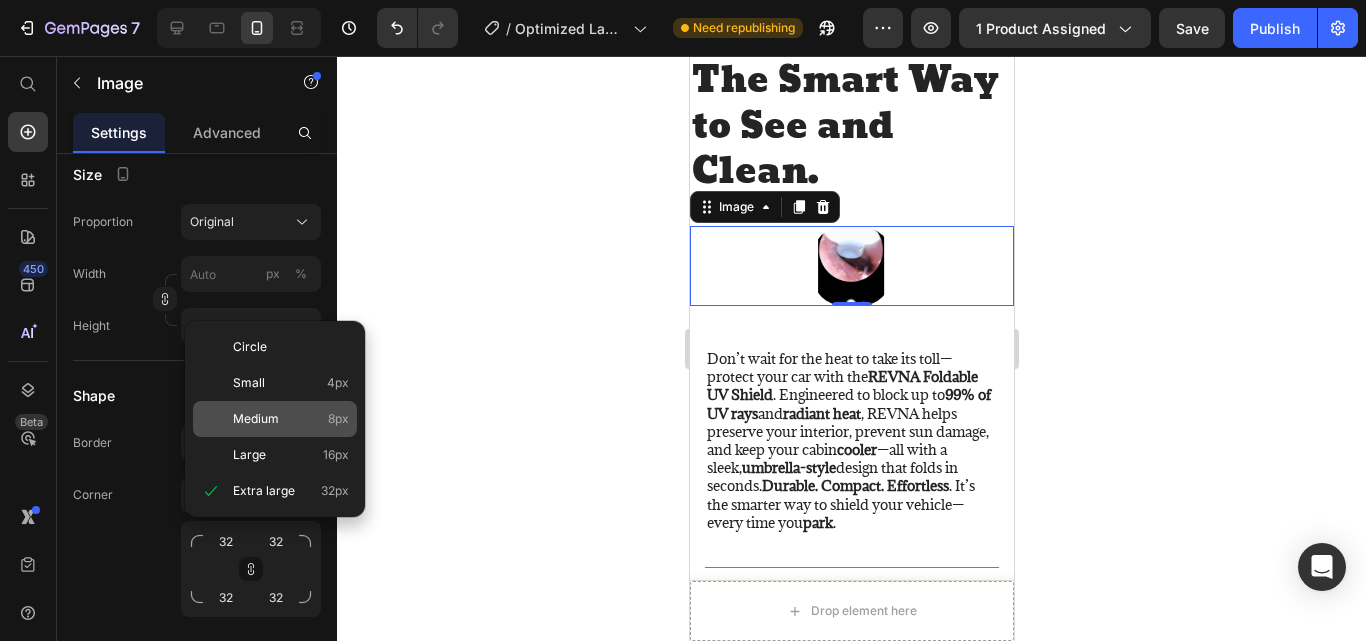 type on "8" 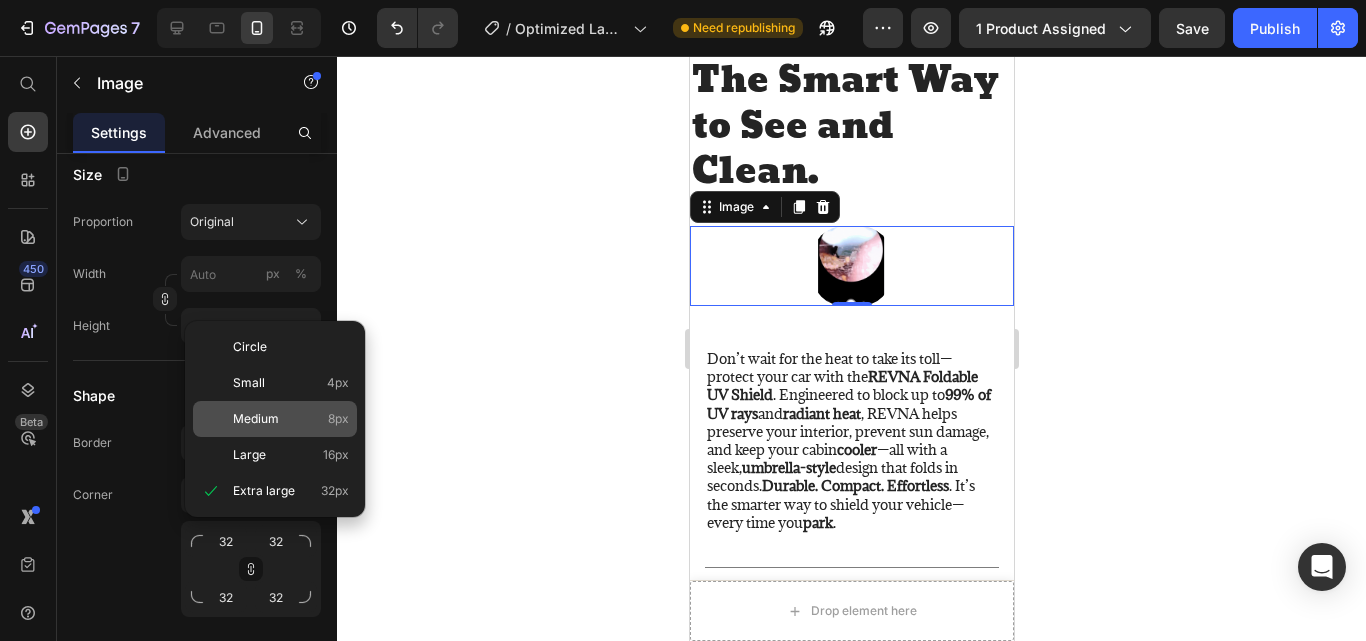 type on "8" 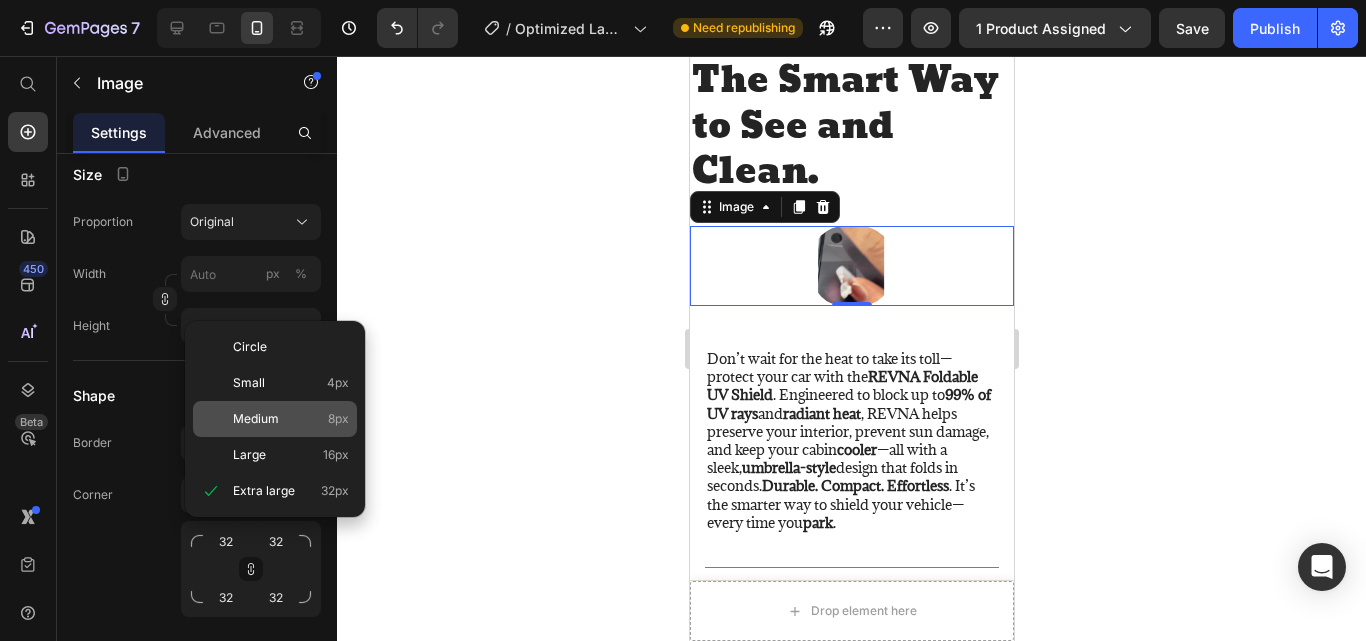 type on "8" 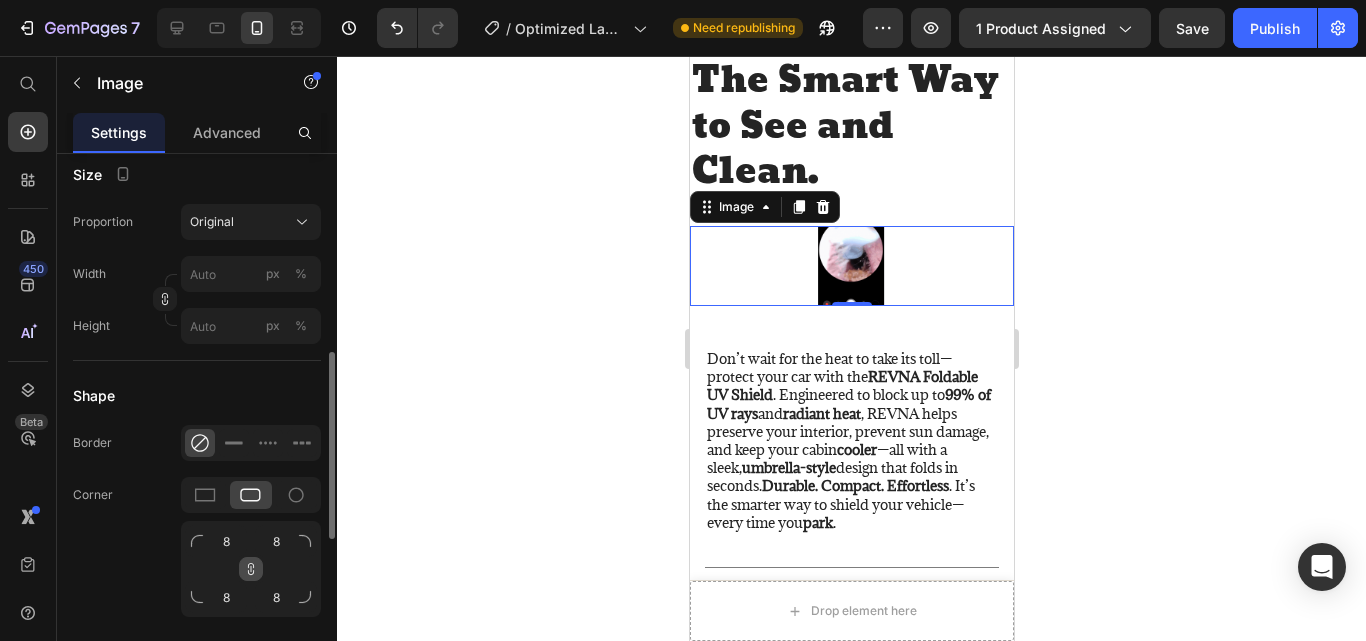 click 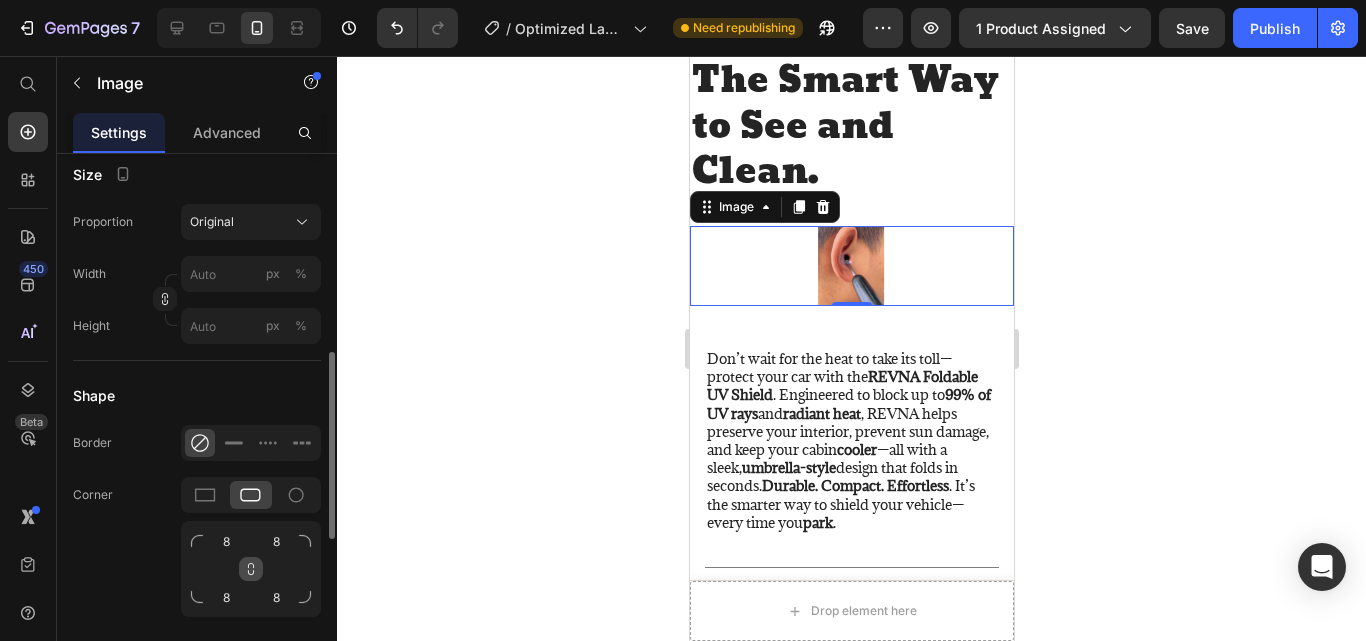 click 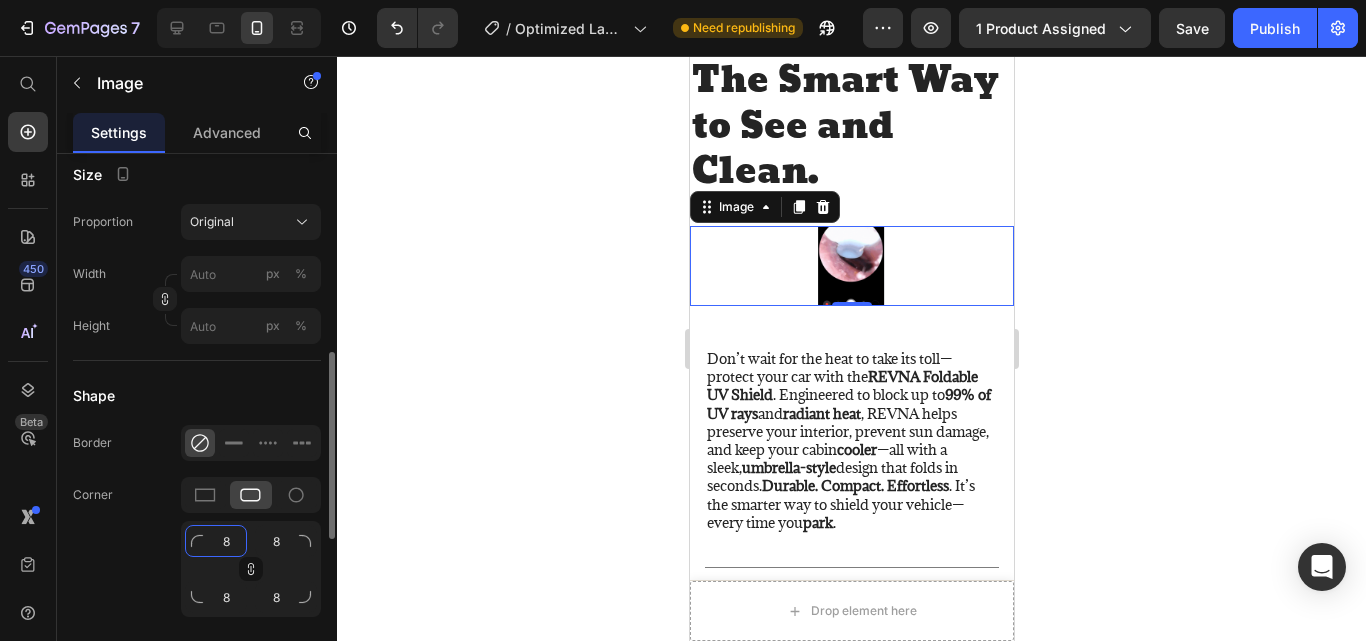click on "8" 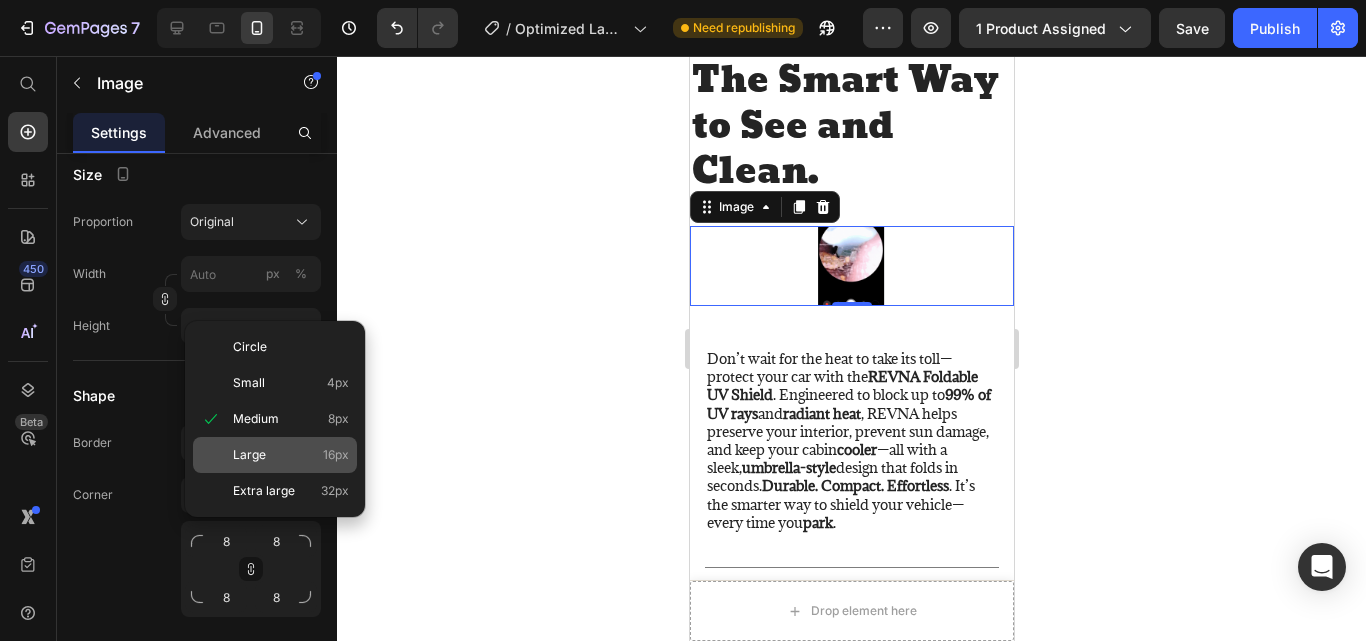 click on "Large" at bounding box center [249, 455] 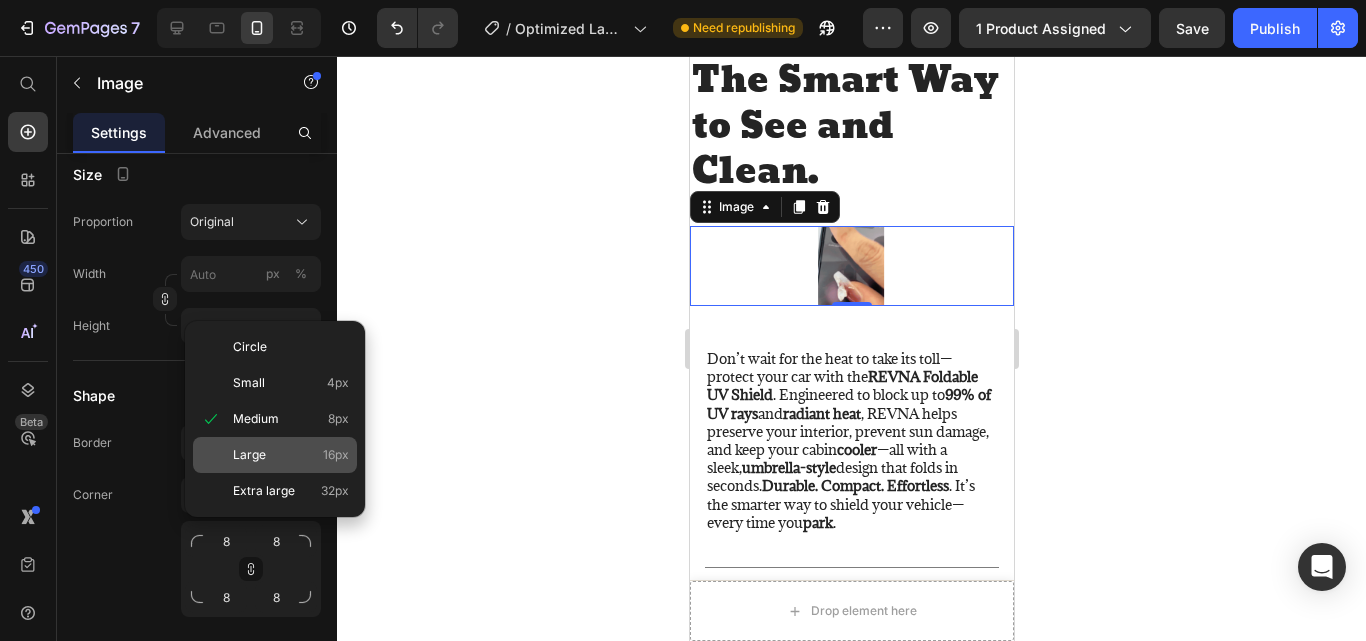 type on "16" 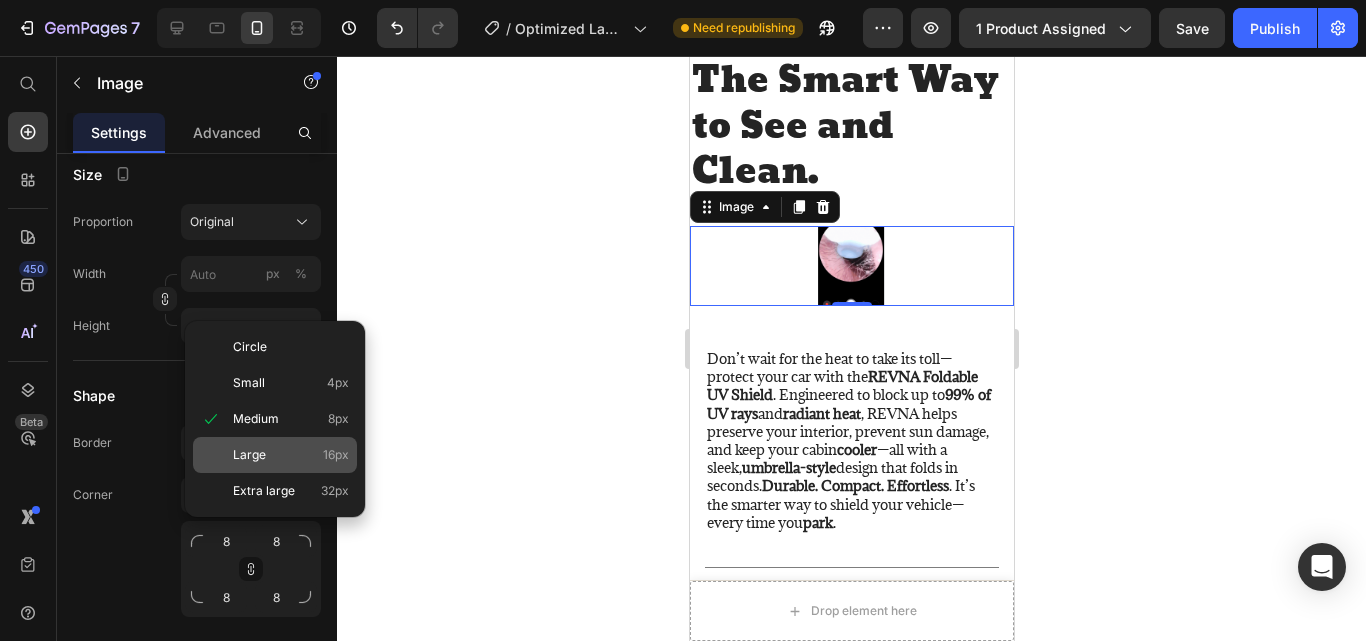 type on "16" 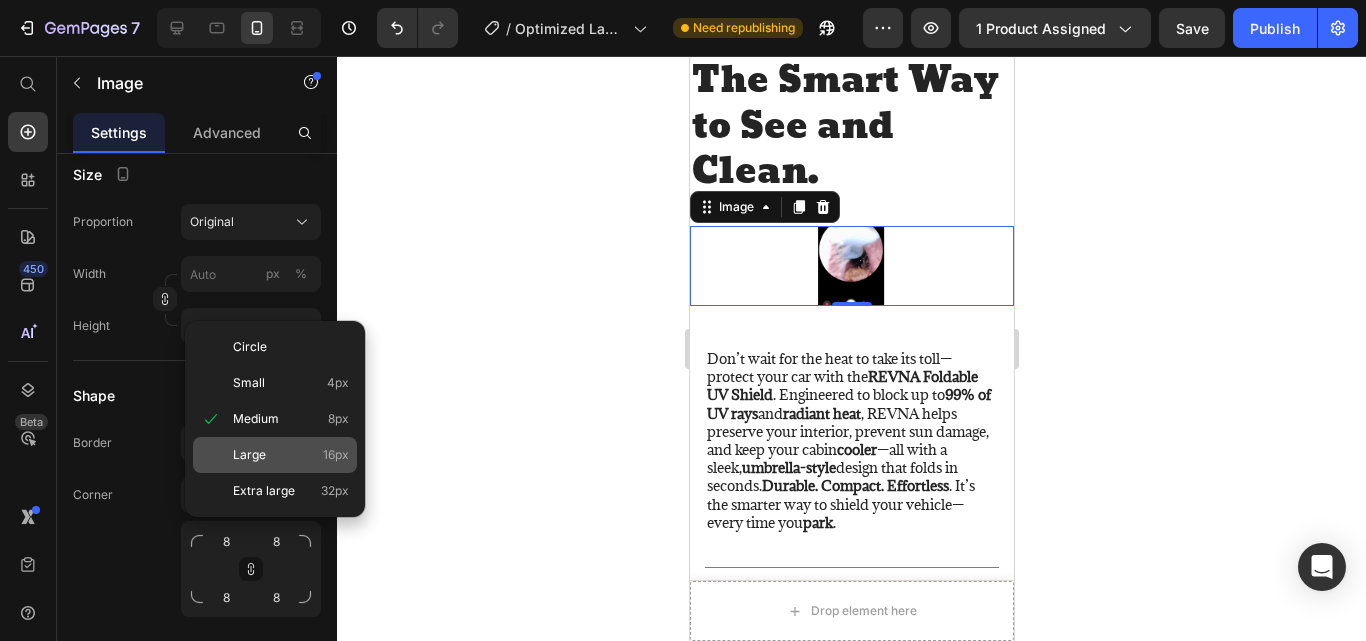 type on "16" 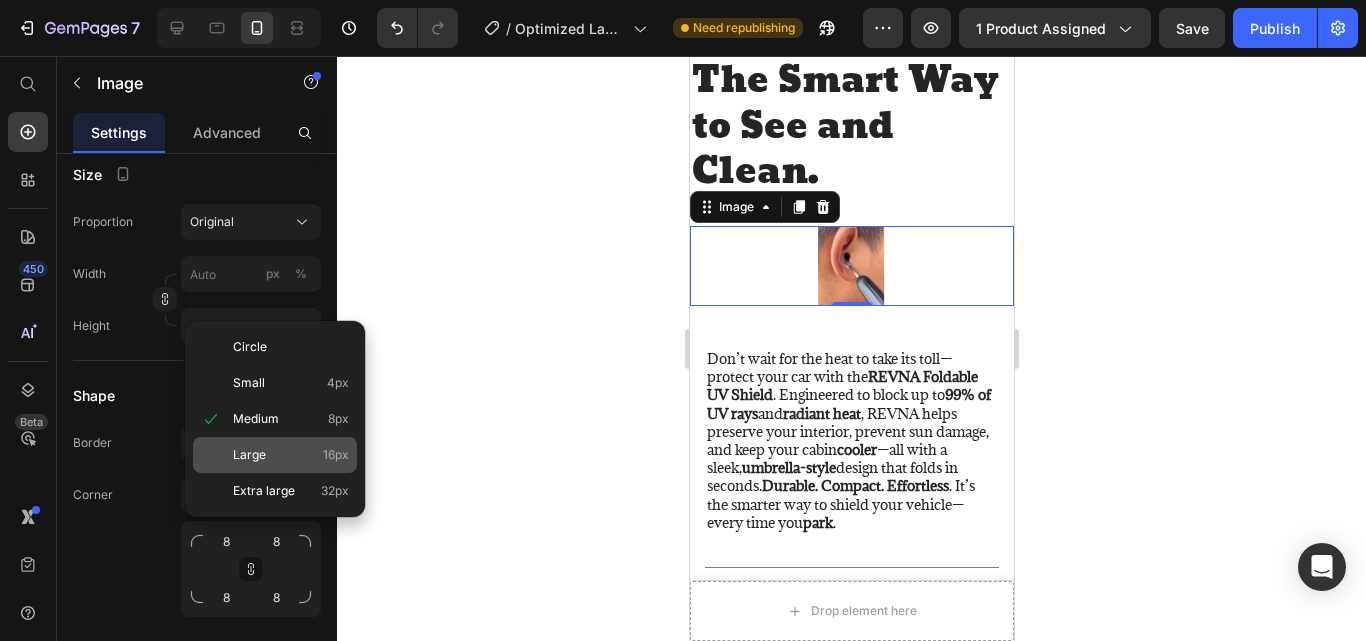 type on "16" 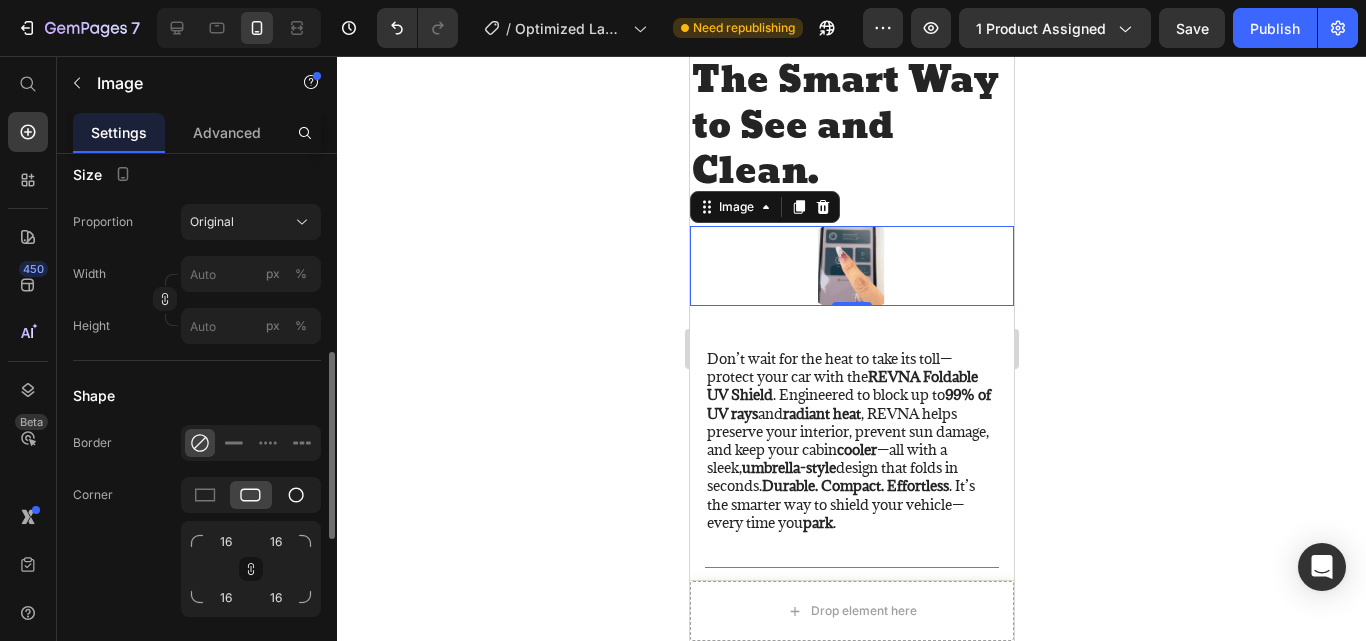 click 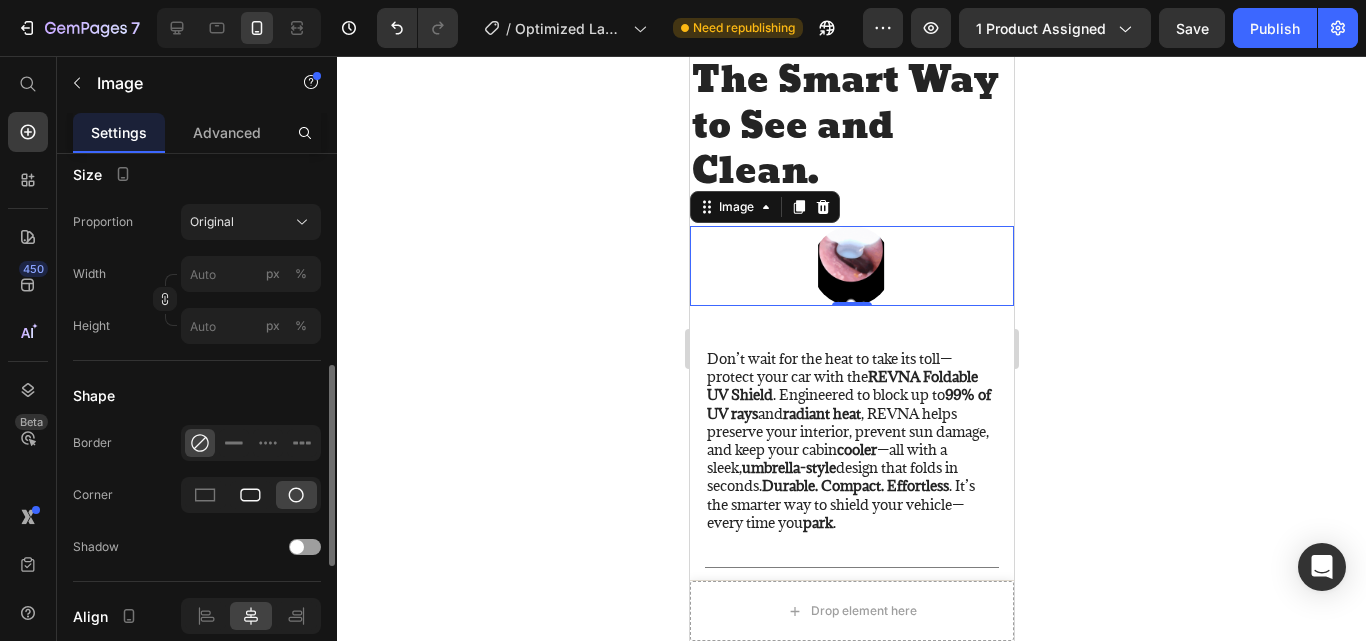 click 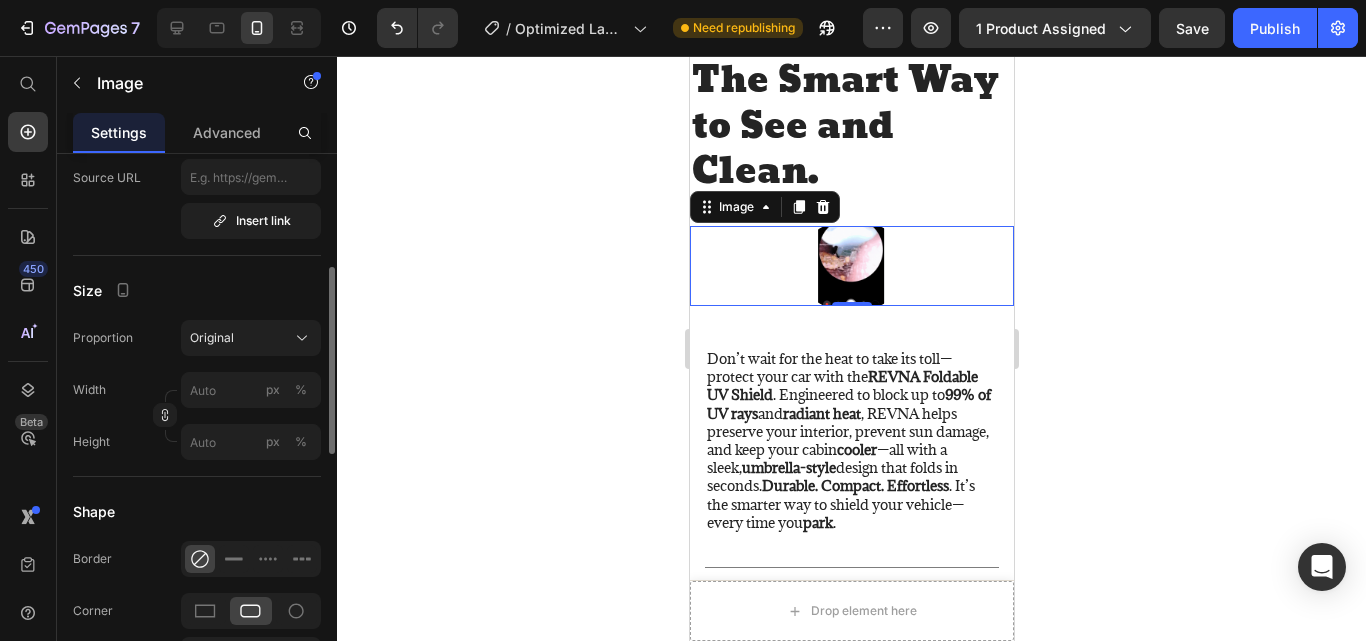 scroll, scrollTop: 420, scrollLeft: 0, axis: vertical 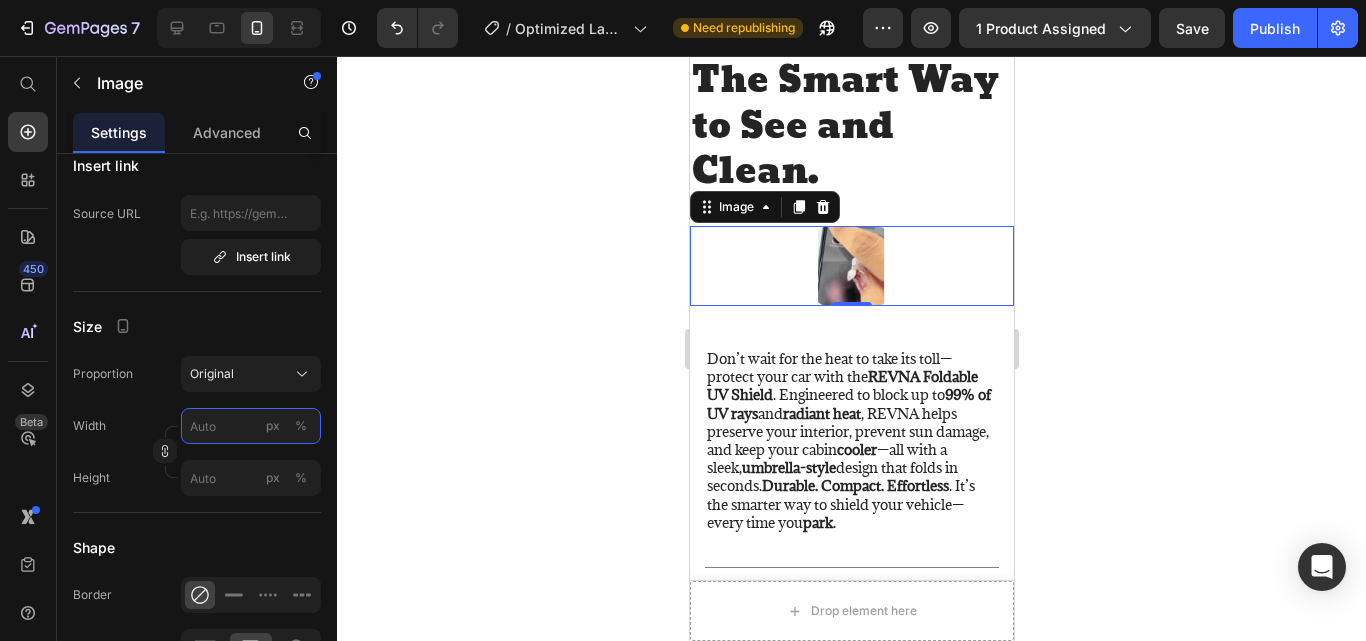 click on "px %" at bounding box center [251, 426] 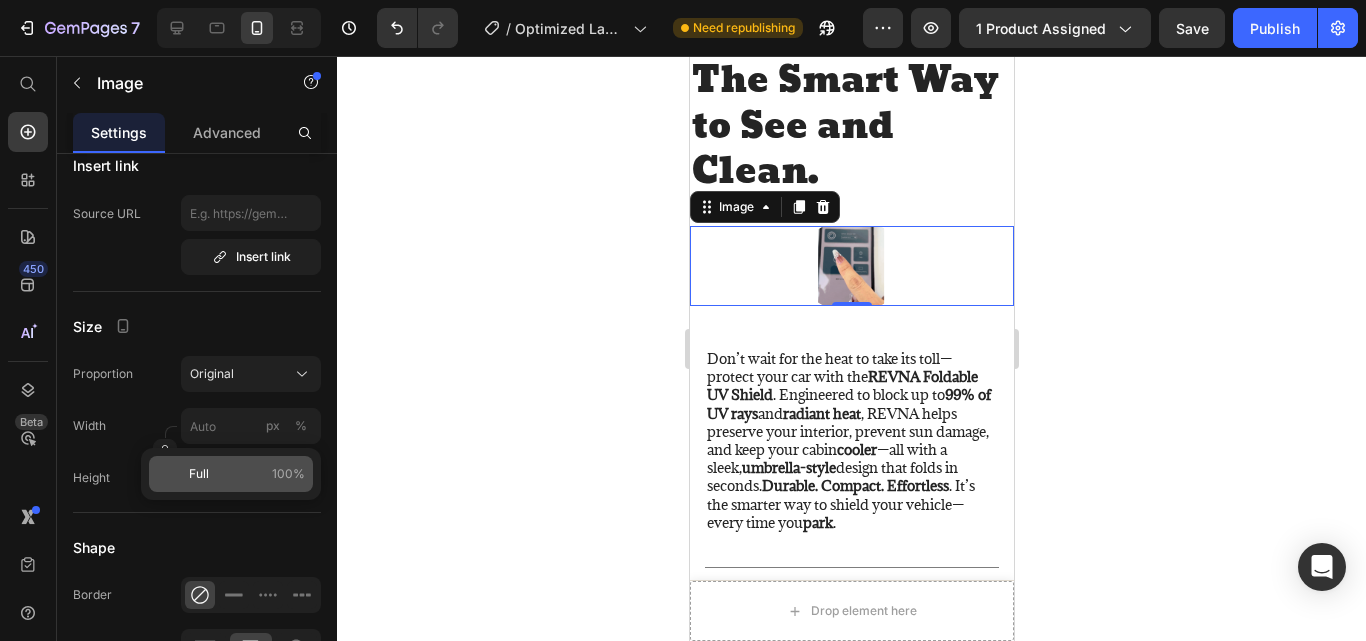 click on "Full 100%" at bounding box center [247, 474] 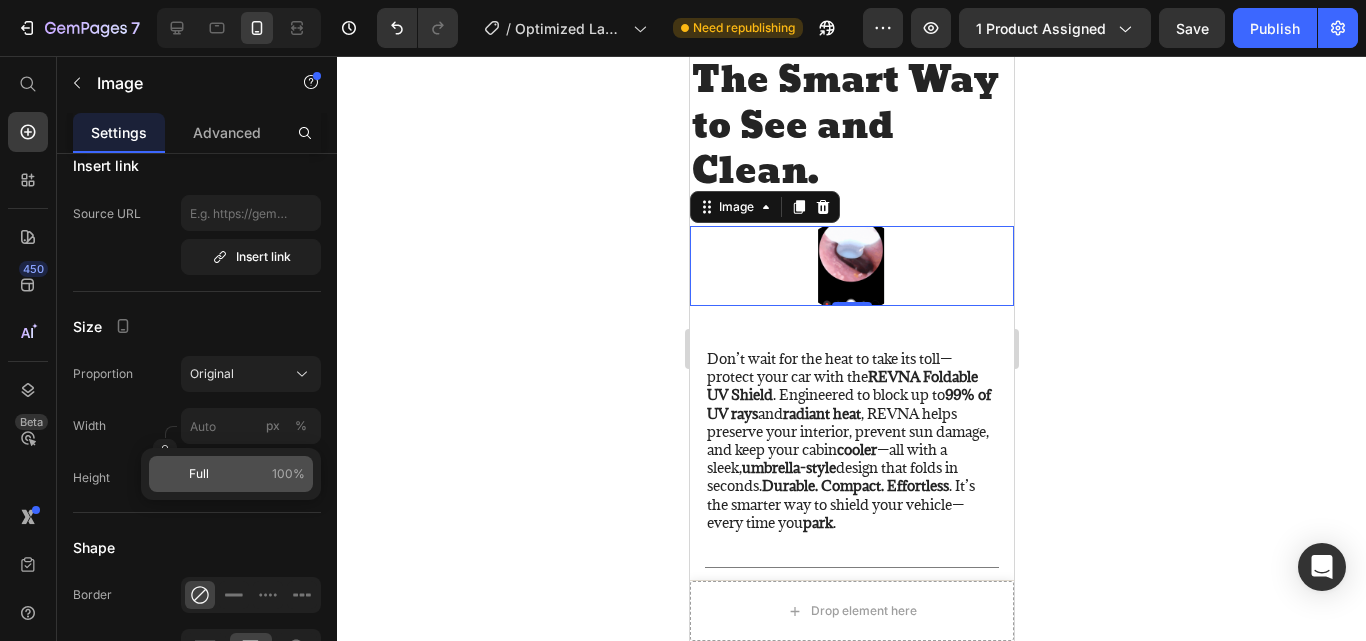 type on "100" 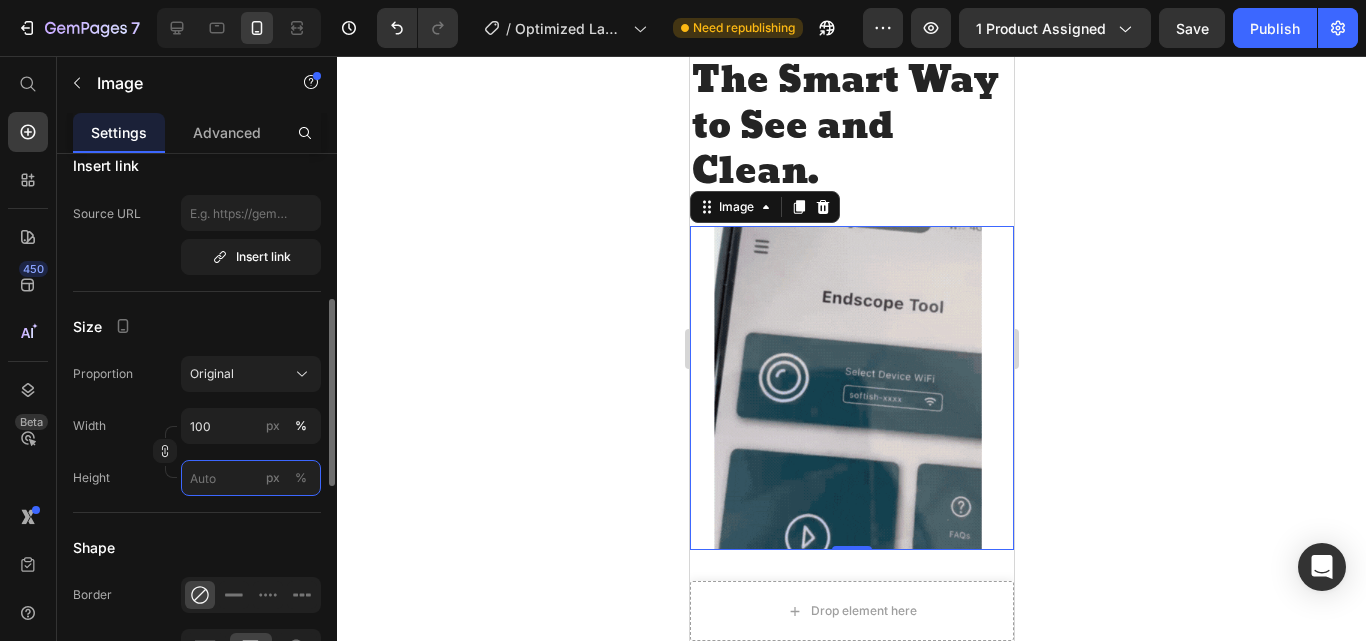click on "px %" at bounding box center (251, 478) 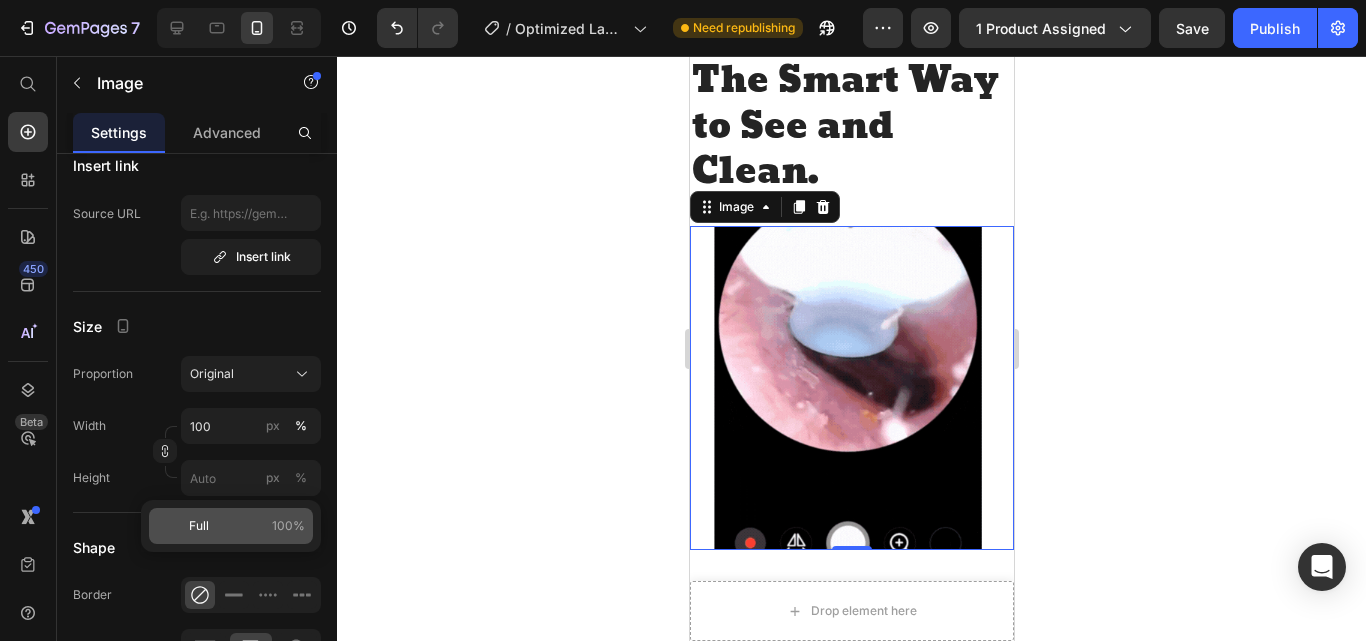 click on "Full 100%" 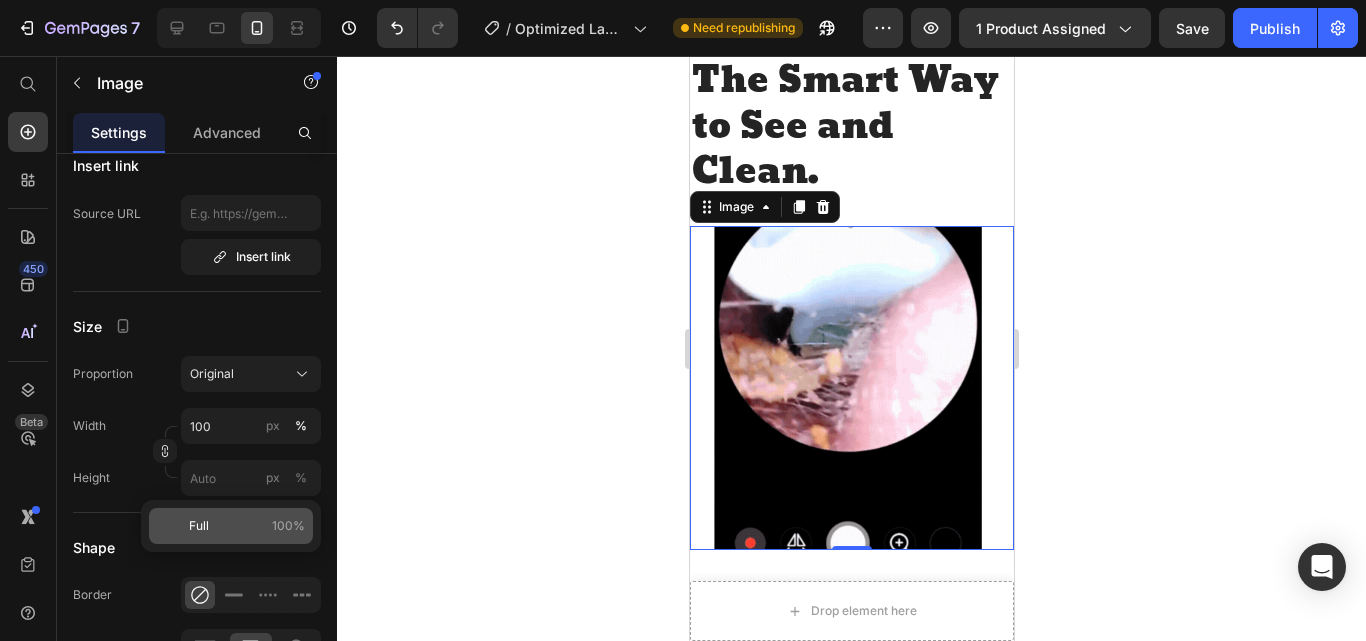 type on "100" 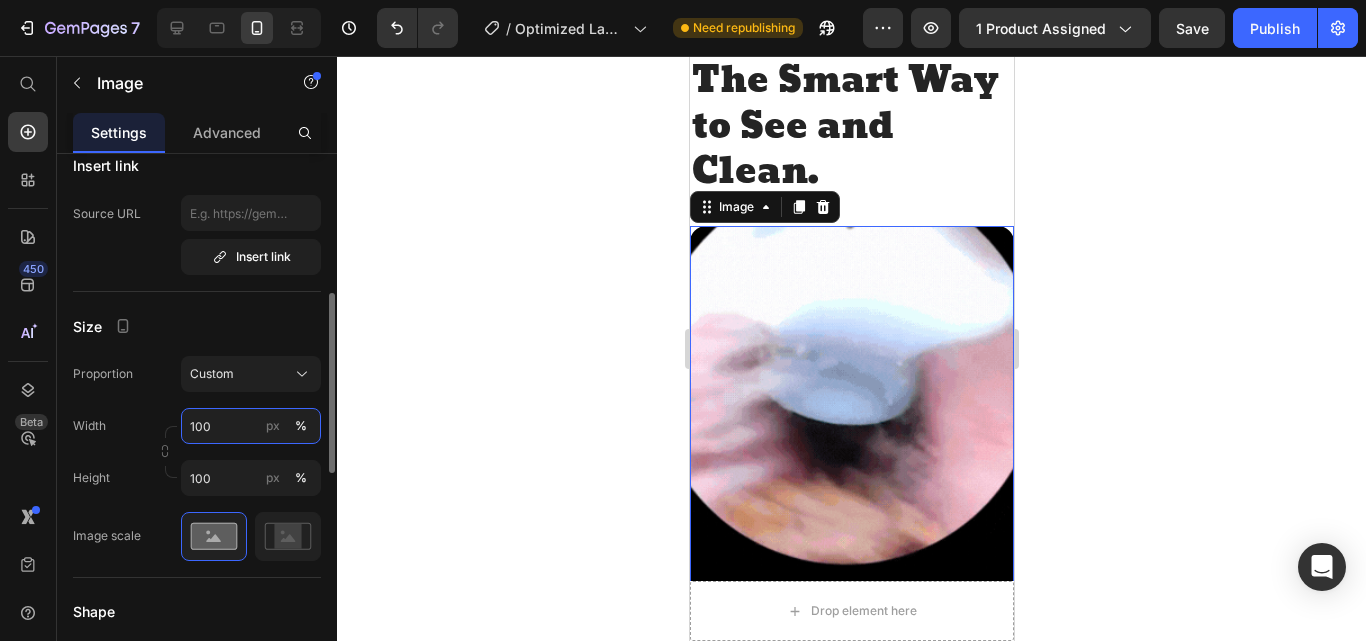 click on "100" at bounding box center (251, 426) 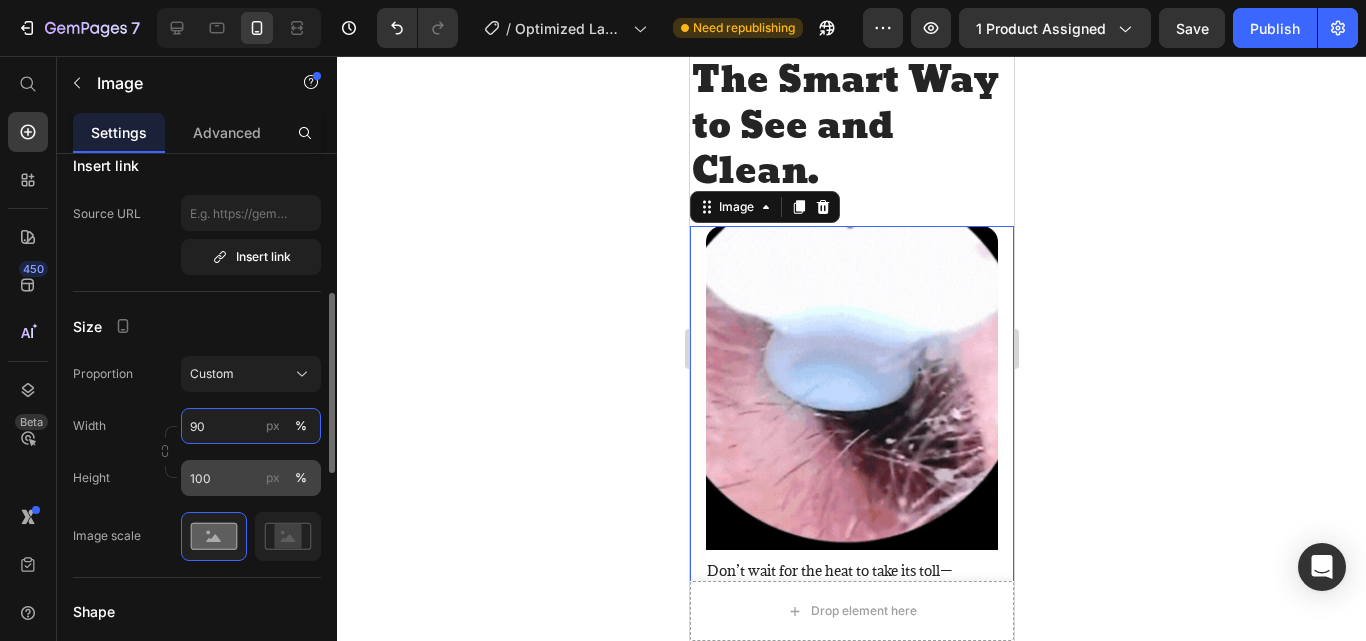 type on "90" 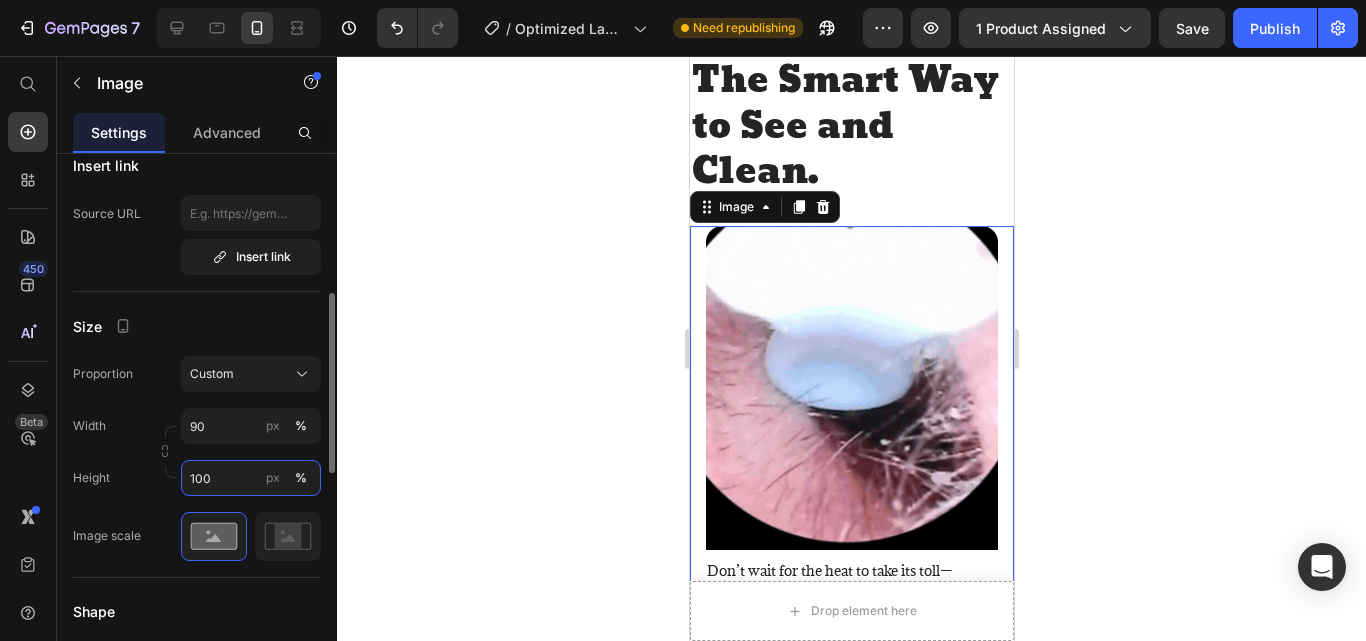 click on "100" at bounding box center (251, 478) 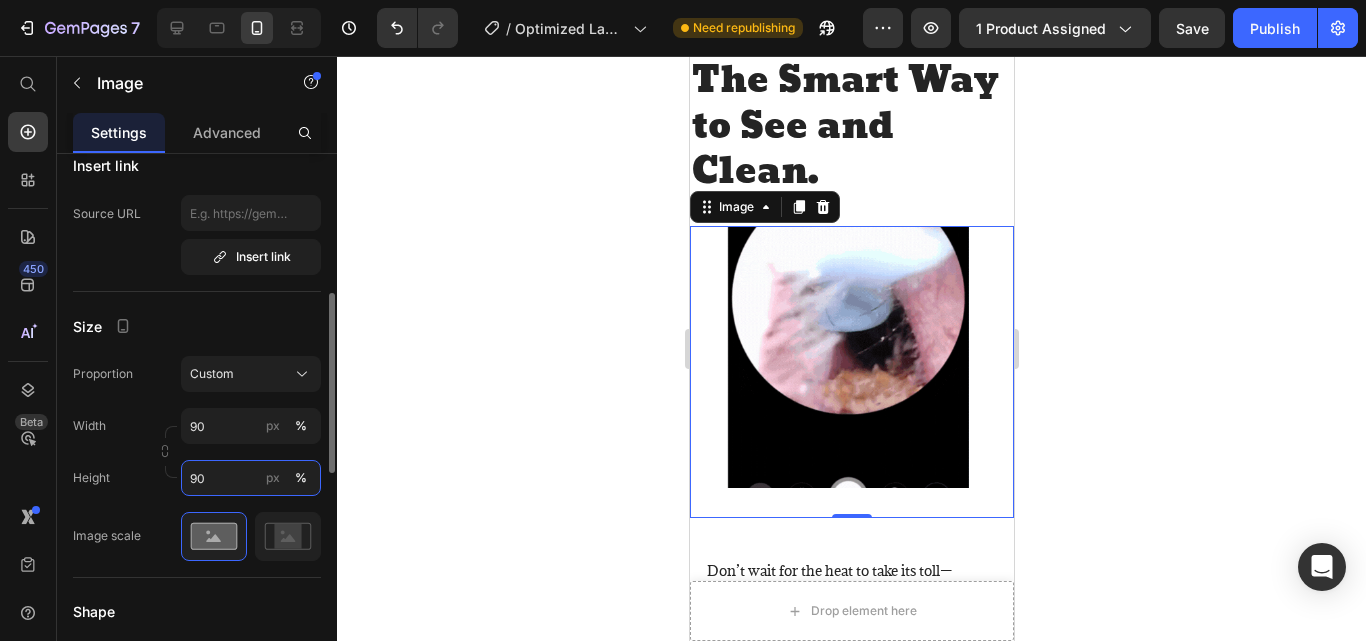 type on "9" 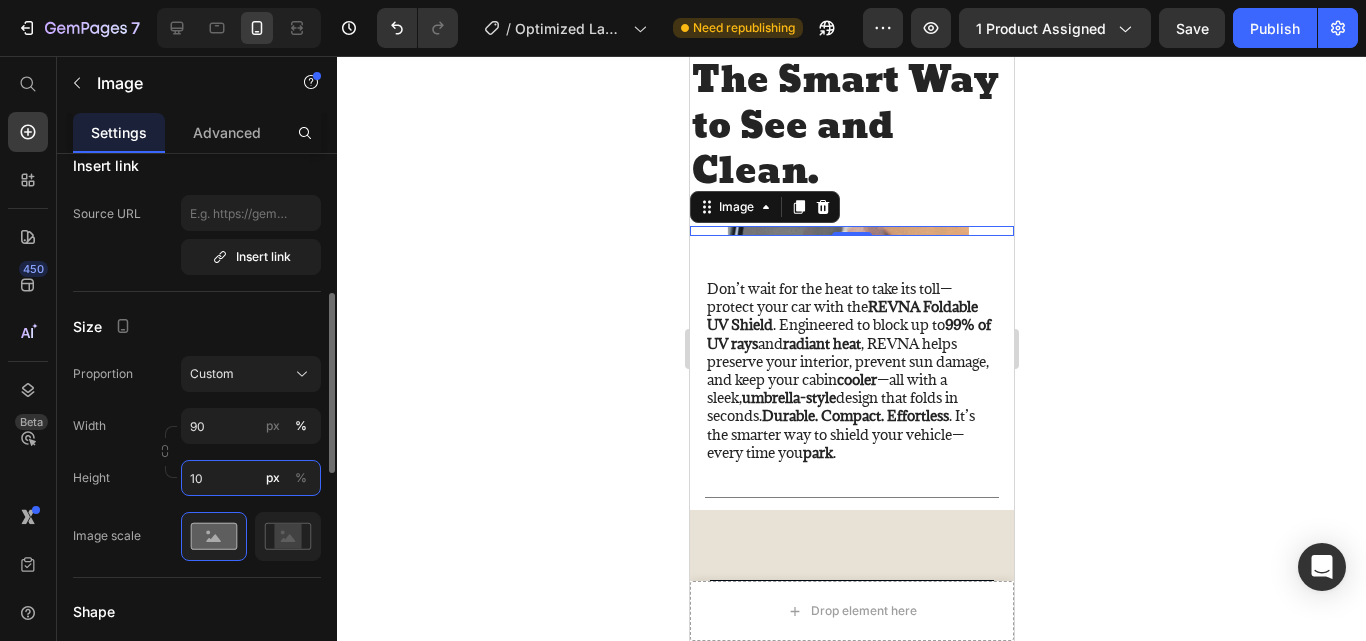 type on "100" 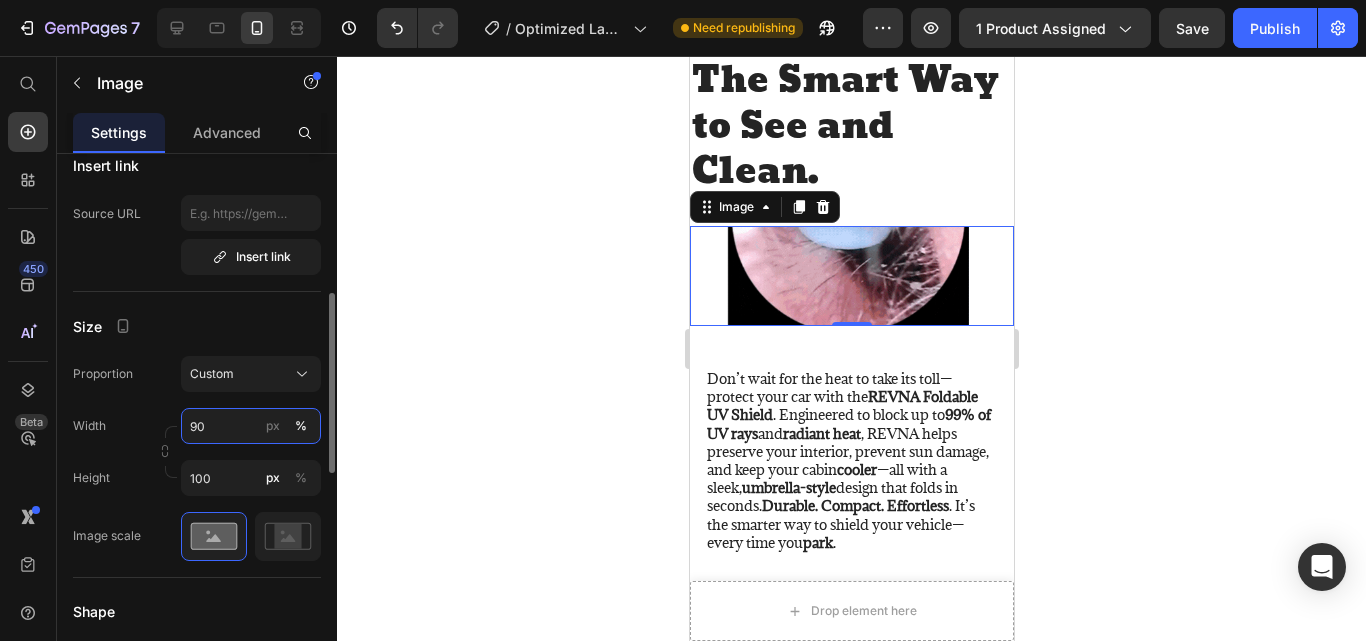 click on "90" at bounding box center (251, 426) 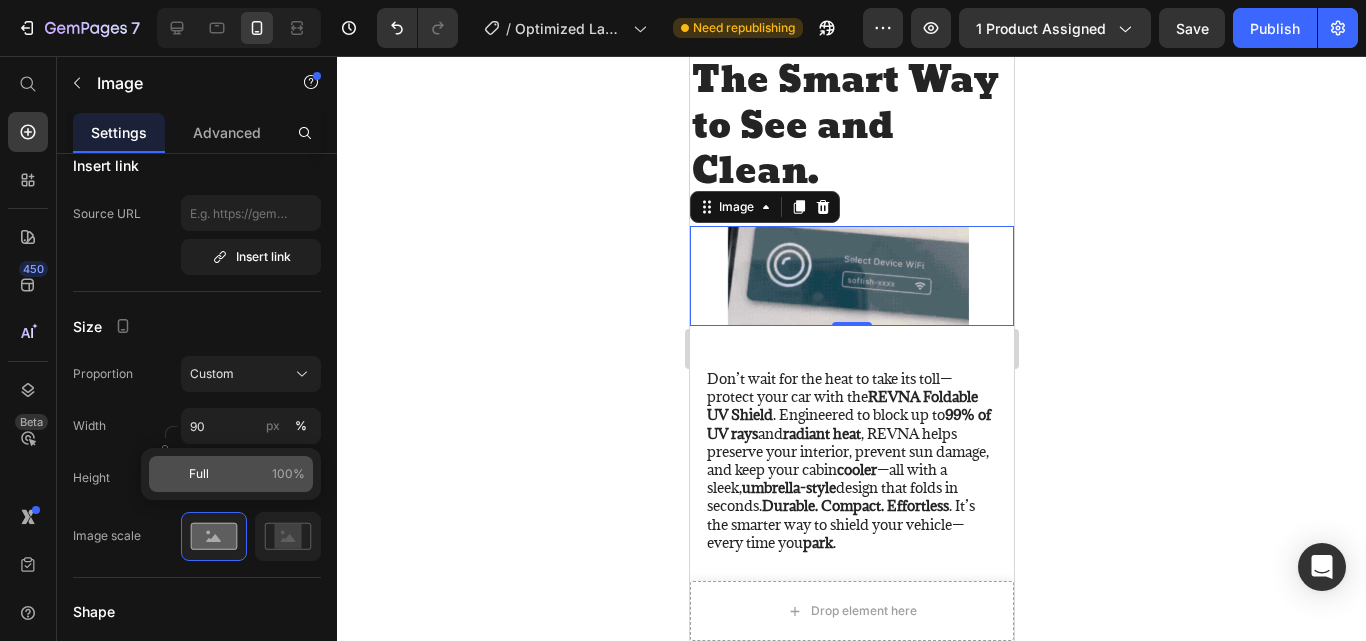 click on "Full" at bounding box center (199, 474) 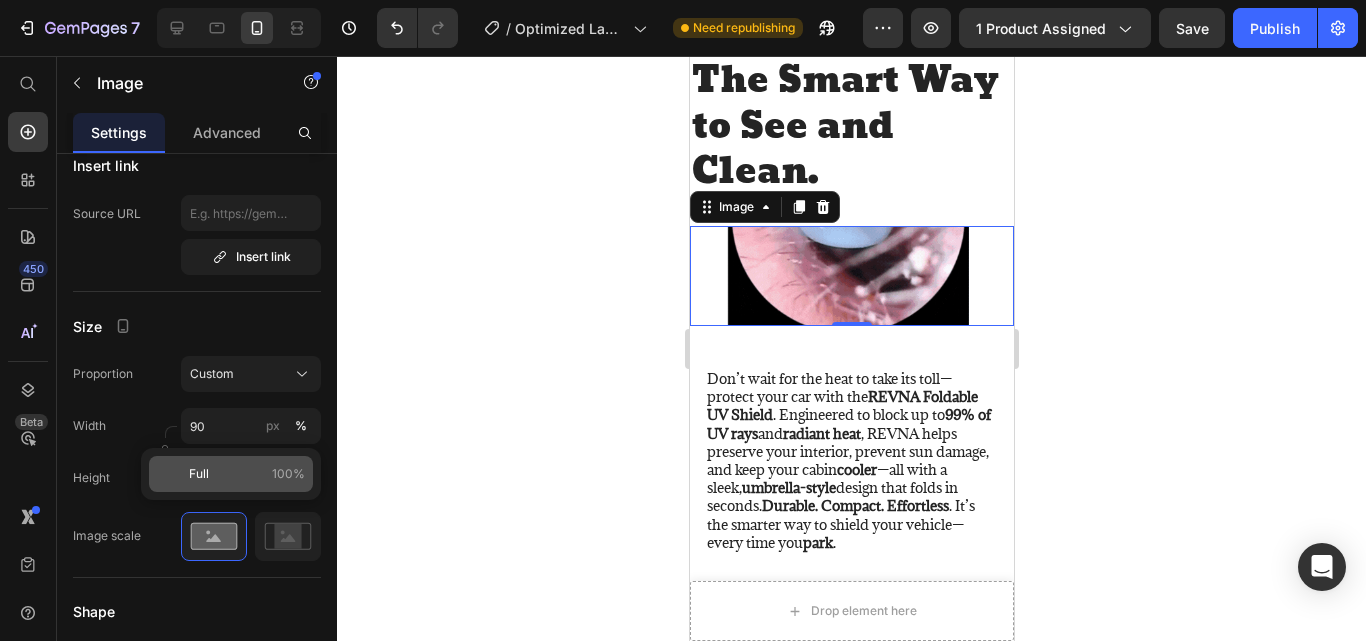type on "100" 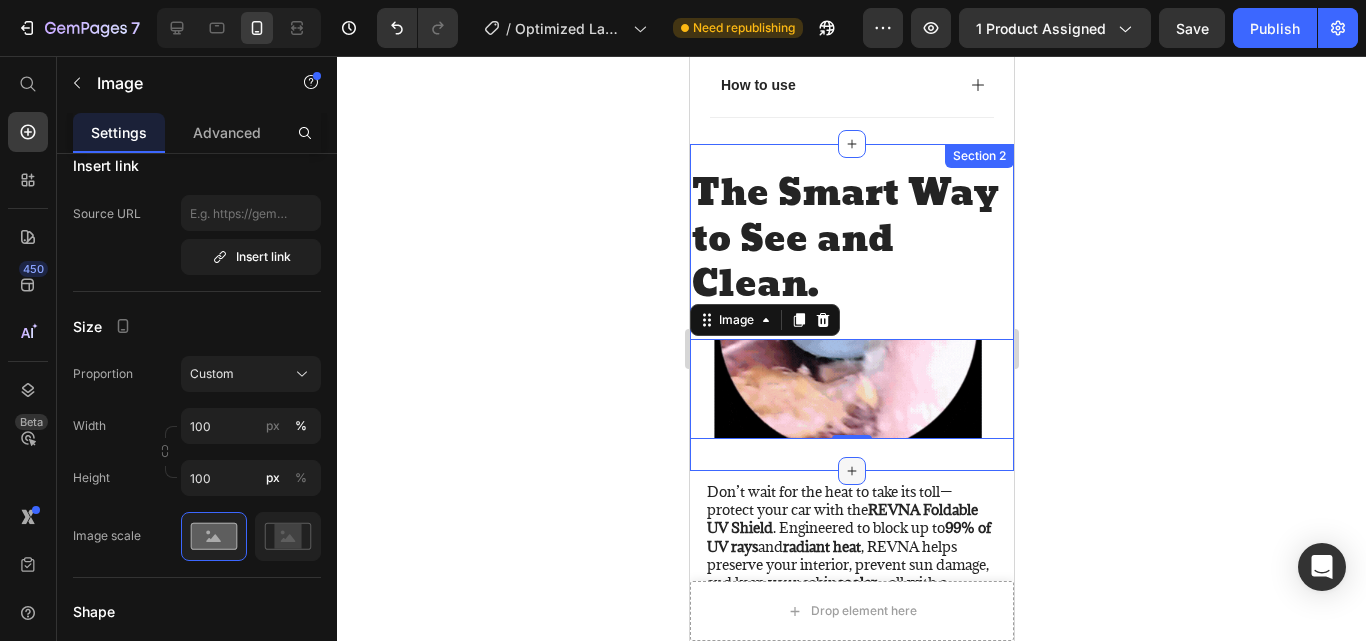 scroll, scrollTop: 1889, scrollLeft: 0, axis: vertical 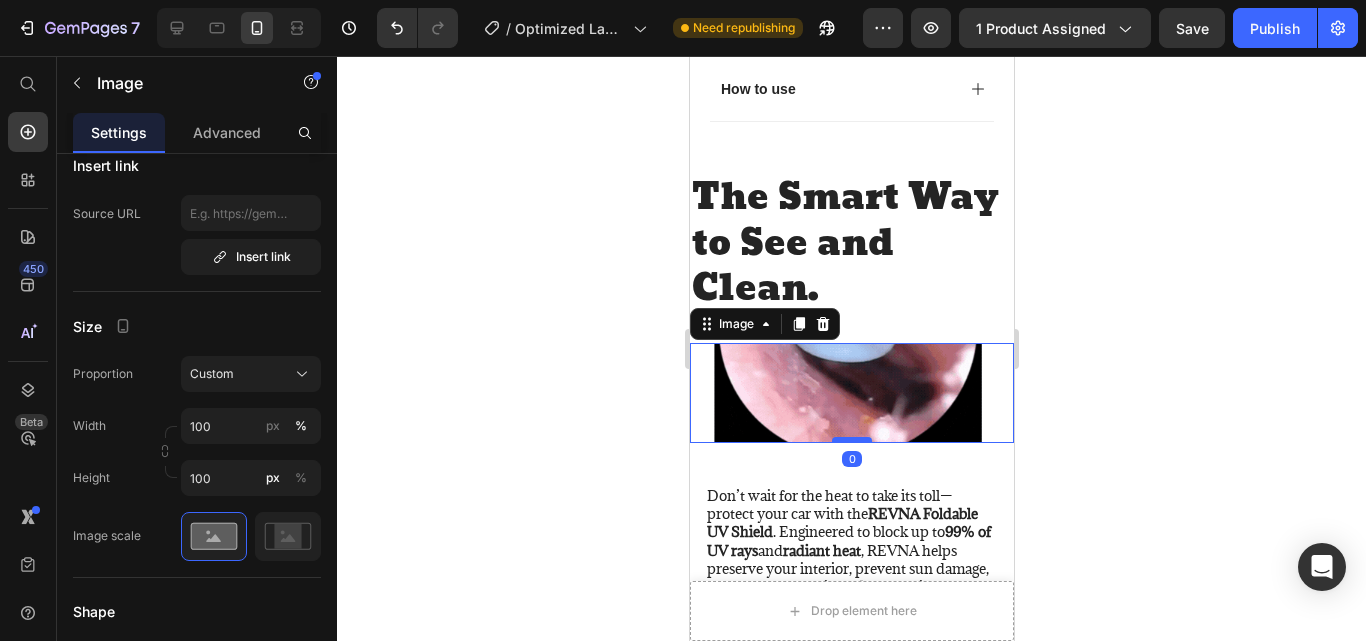 drag, startPoint x: 837, startPoint y: 445, endPoint x: 963, endPoint y: 504, distance: 139.12944 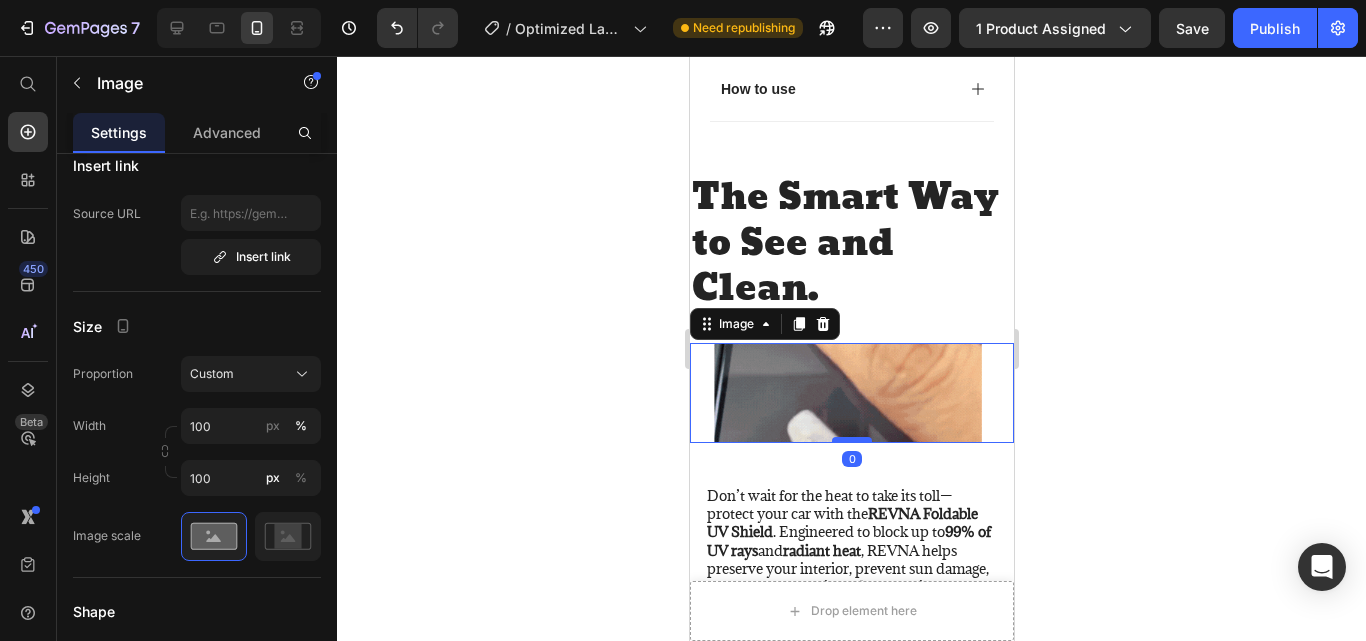 click at bounding box center (851, 440) 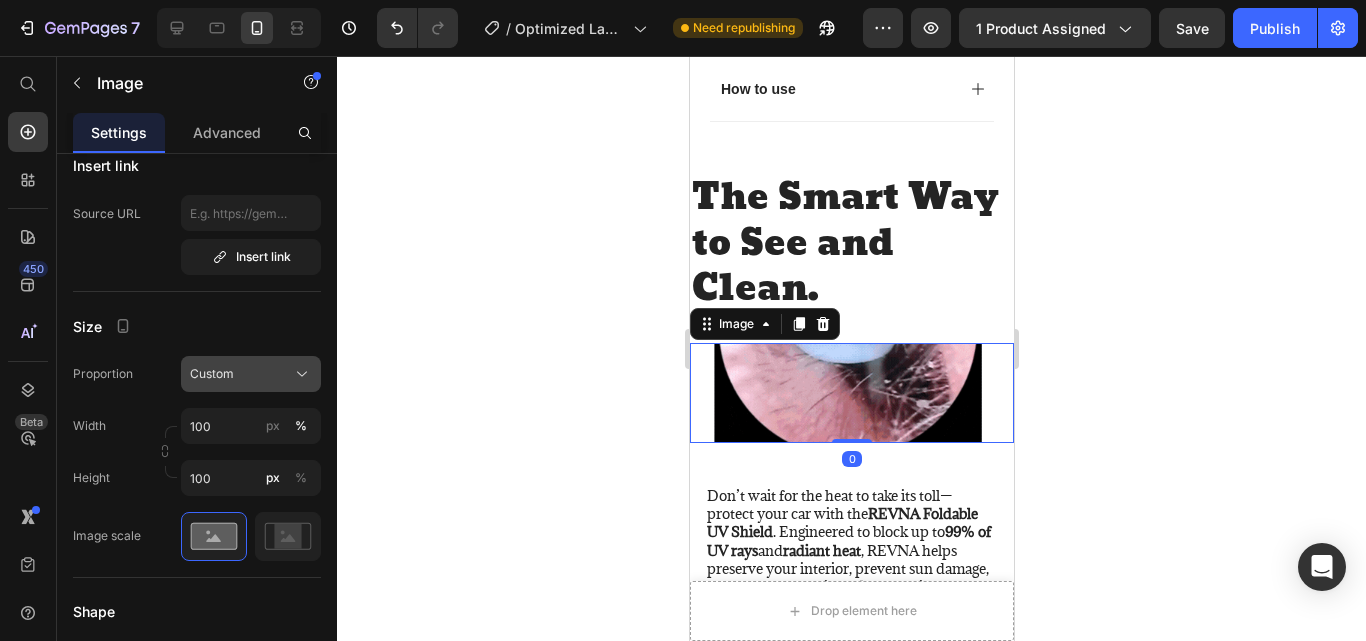 click on "Custom" at bounding box center (212, 374) 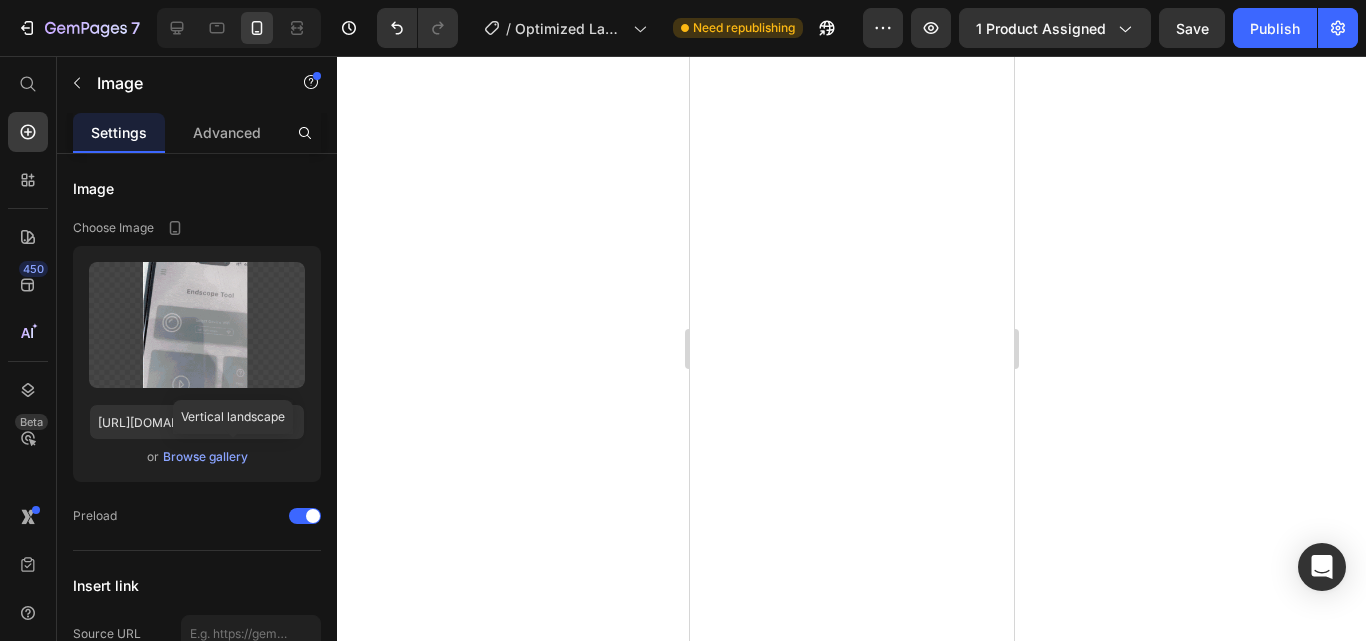 scroll, scrollTop: 0, scrollLeft: 0, axis: both 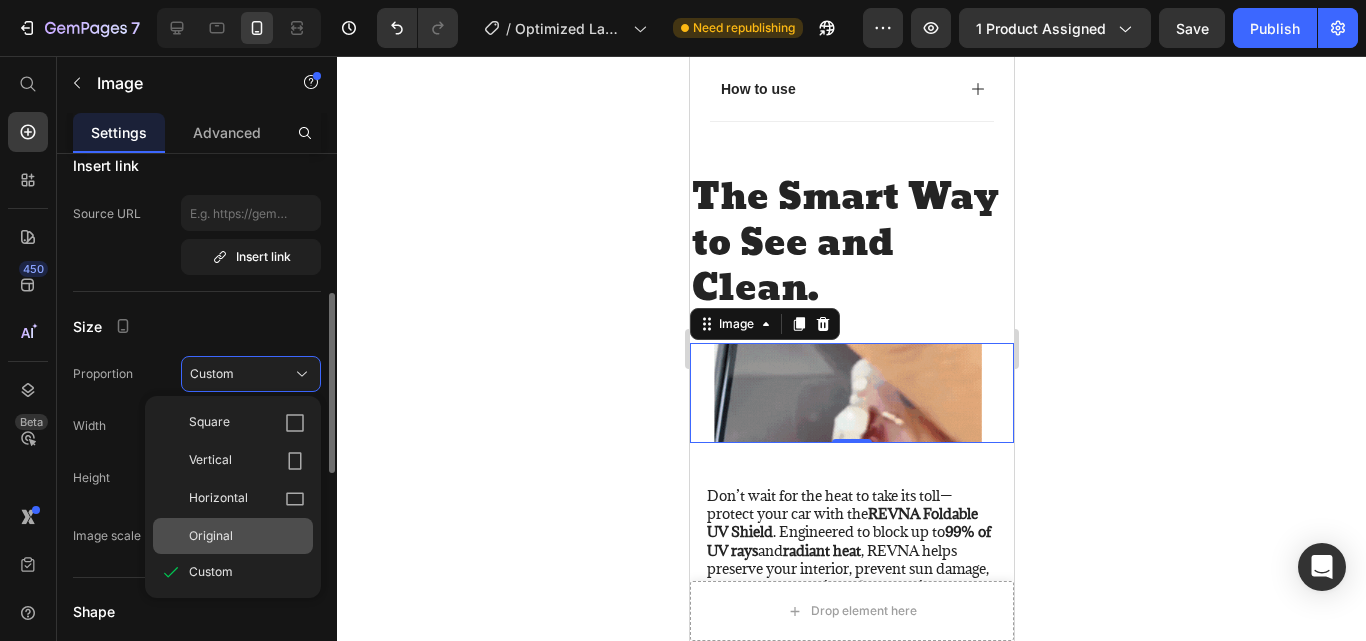 click on "Original" at bounding box center [247, 536] 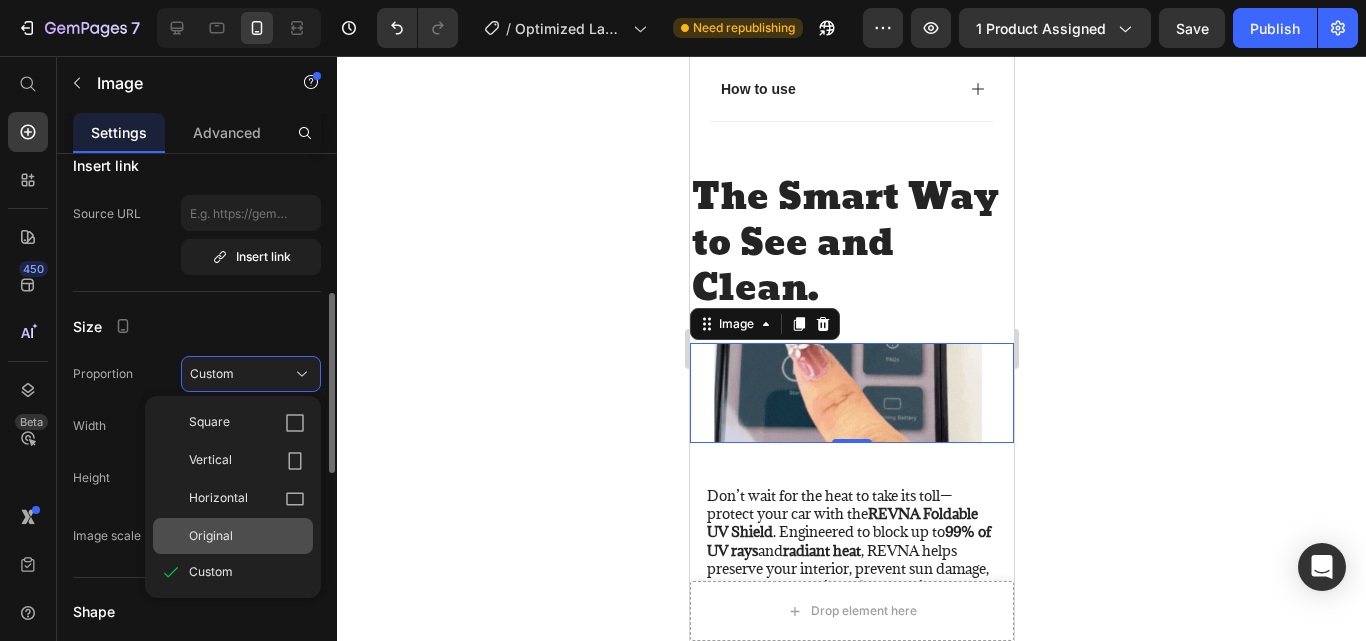 type 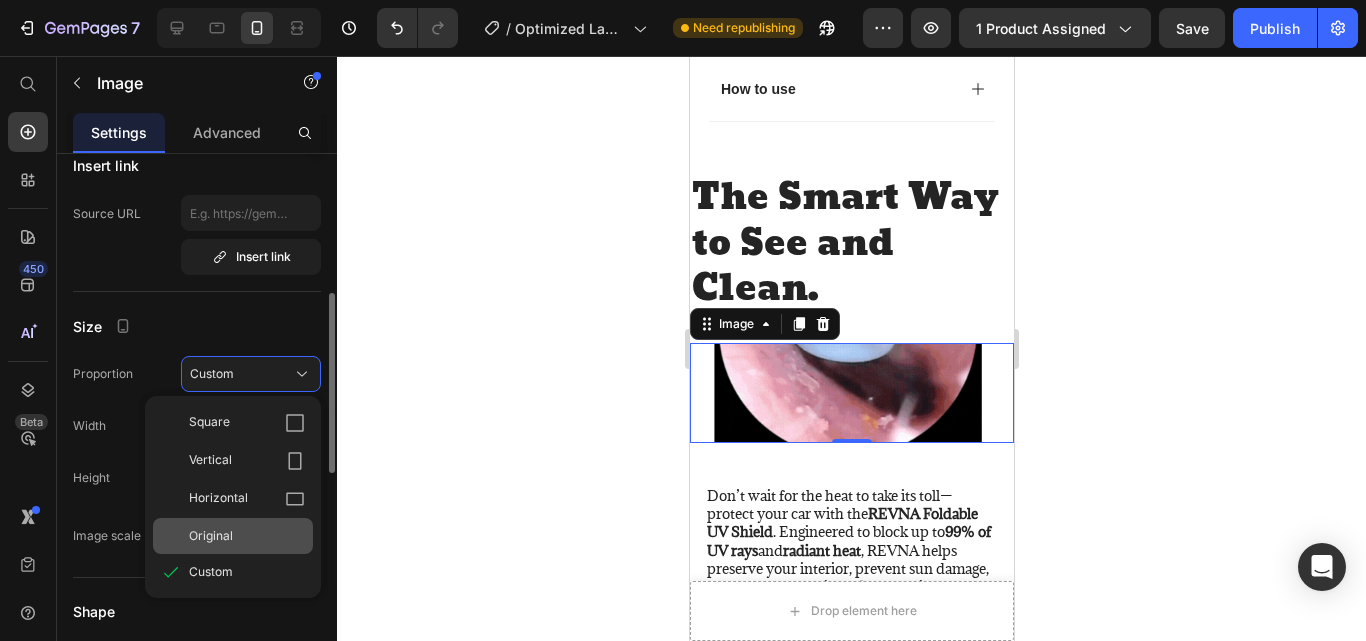 type 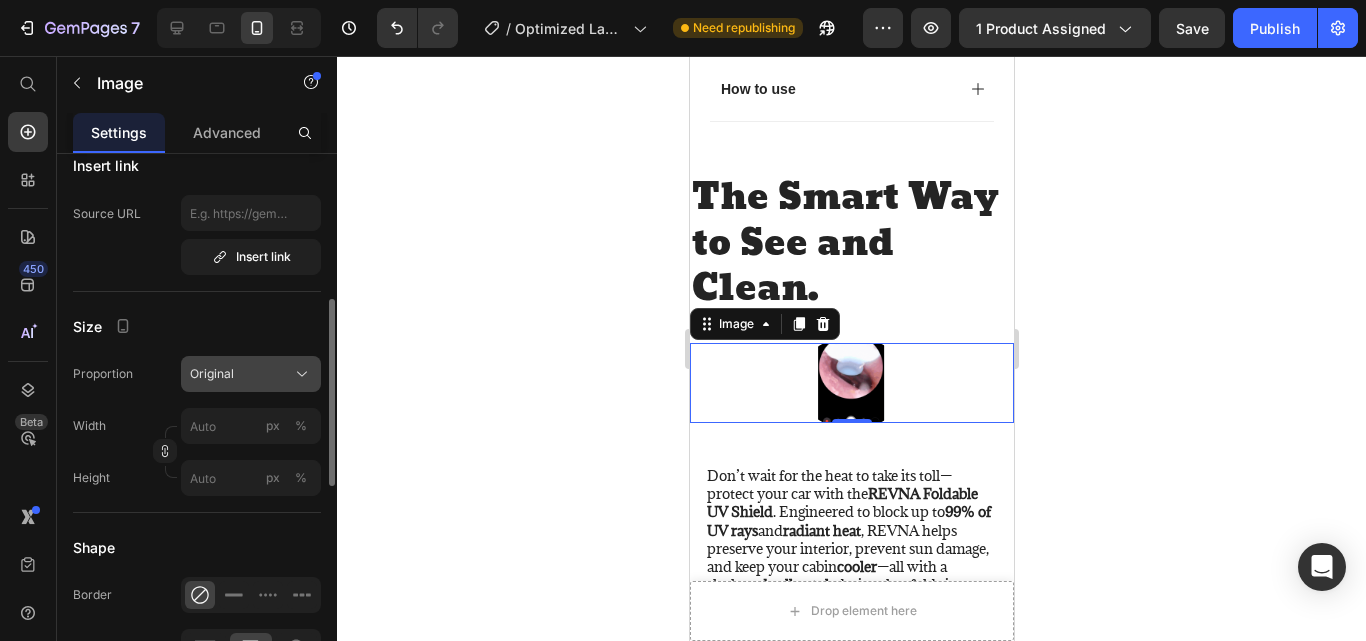 click on "Original" 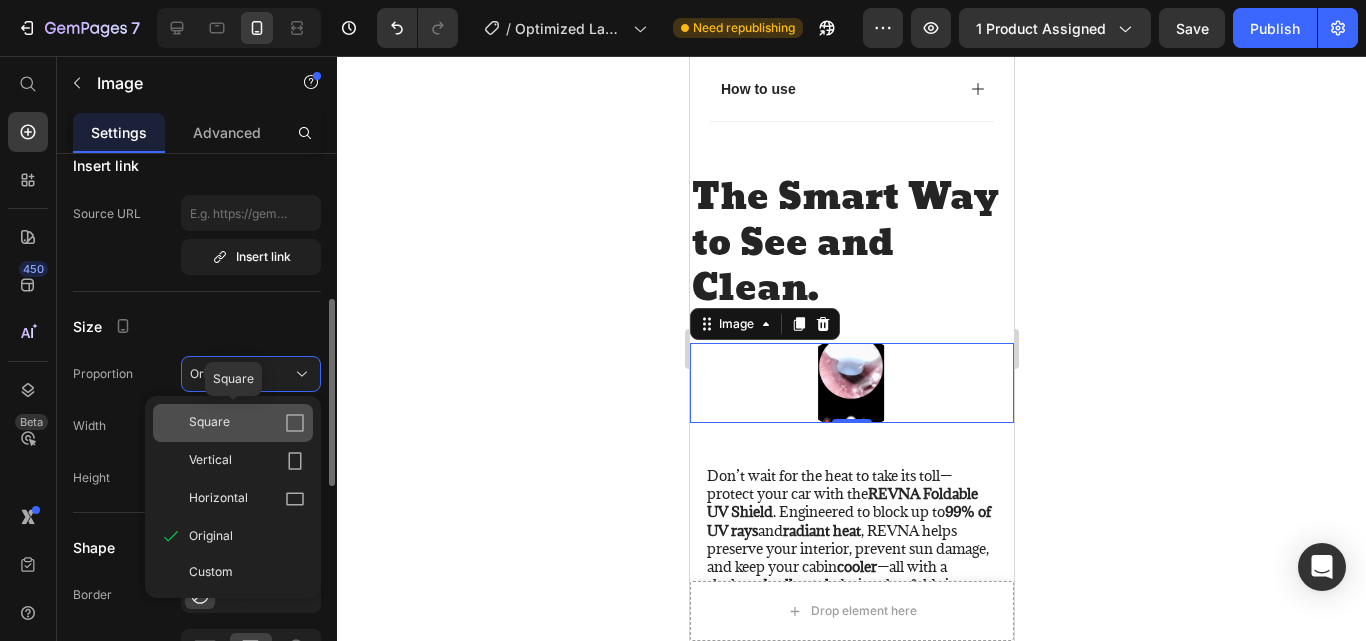 click on "Square" at bounding box center [247, 423] 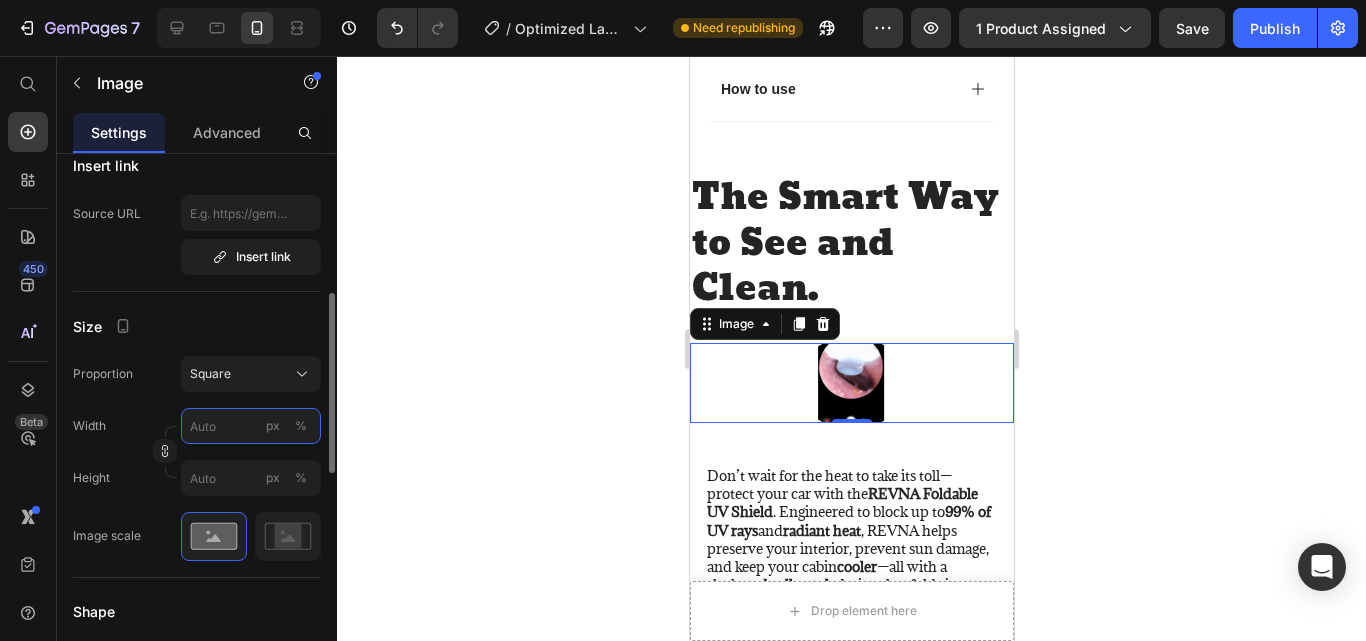 click on "px %" at bounding box center (251, 426) 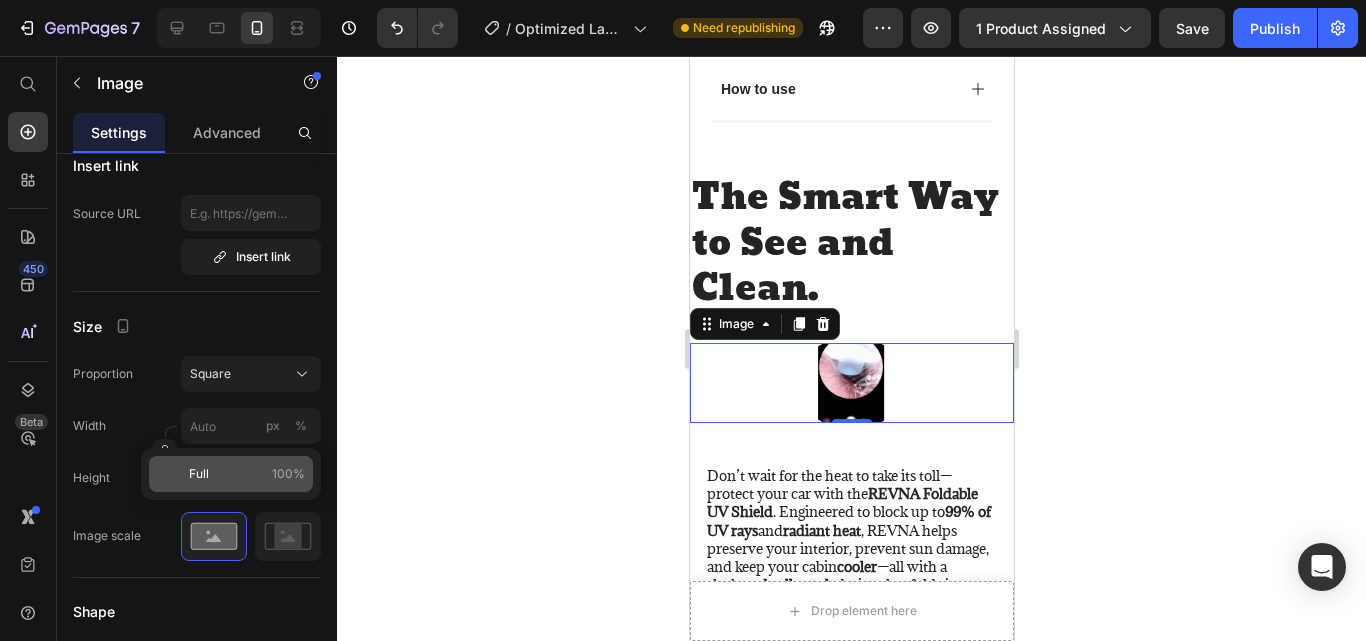 click on "Full" at bounding box center (199, 474) 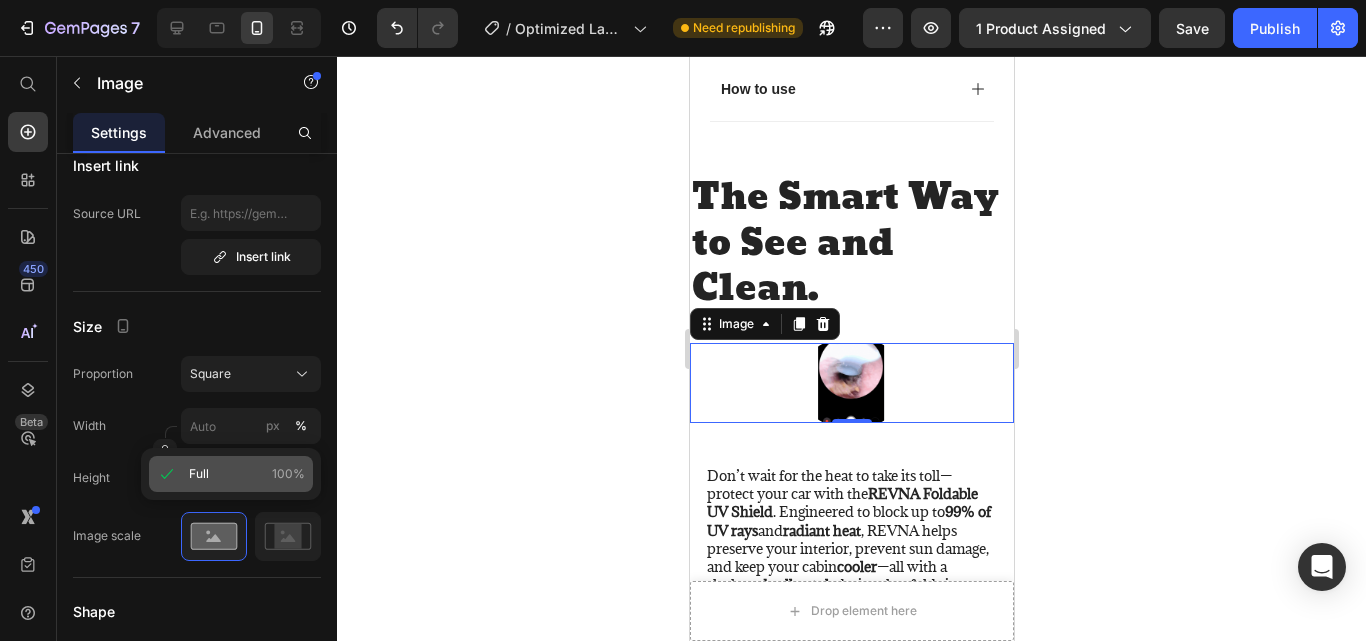 type on "100" 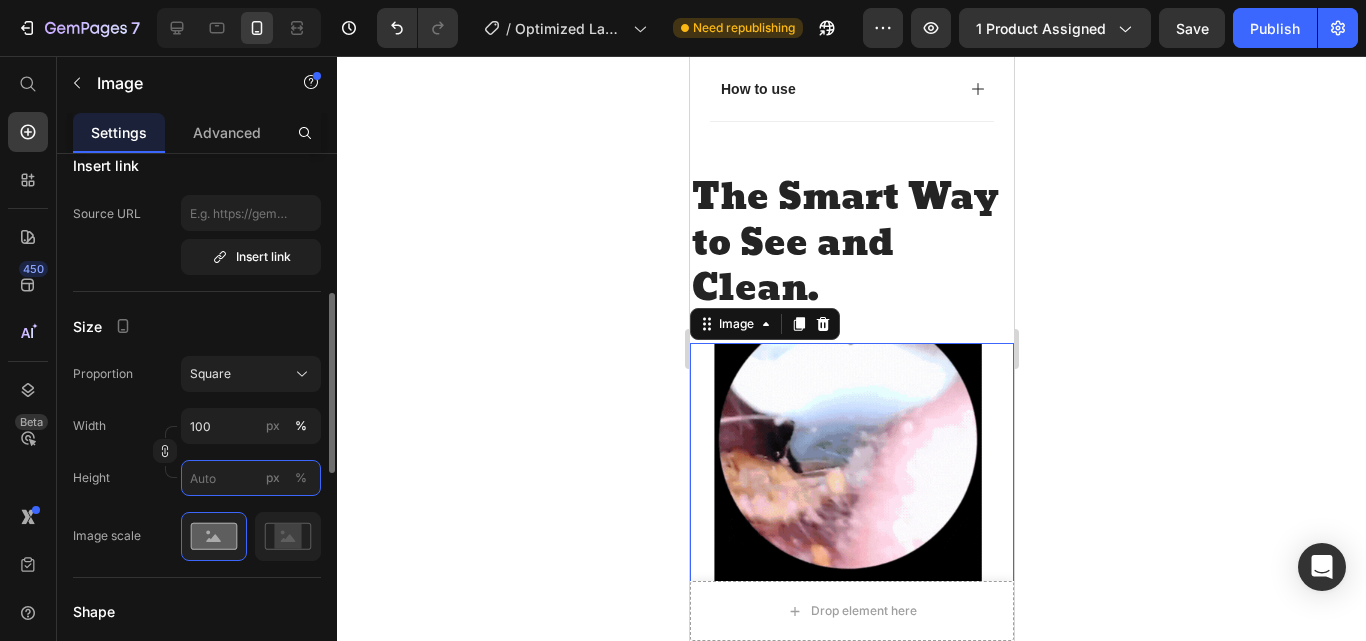 click on "px %" at bounding box center [251, 478] 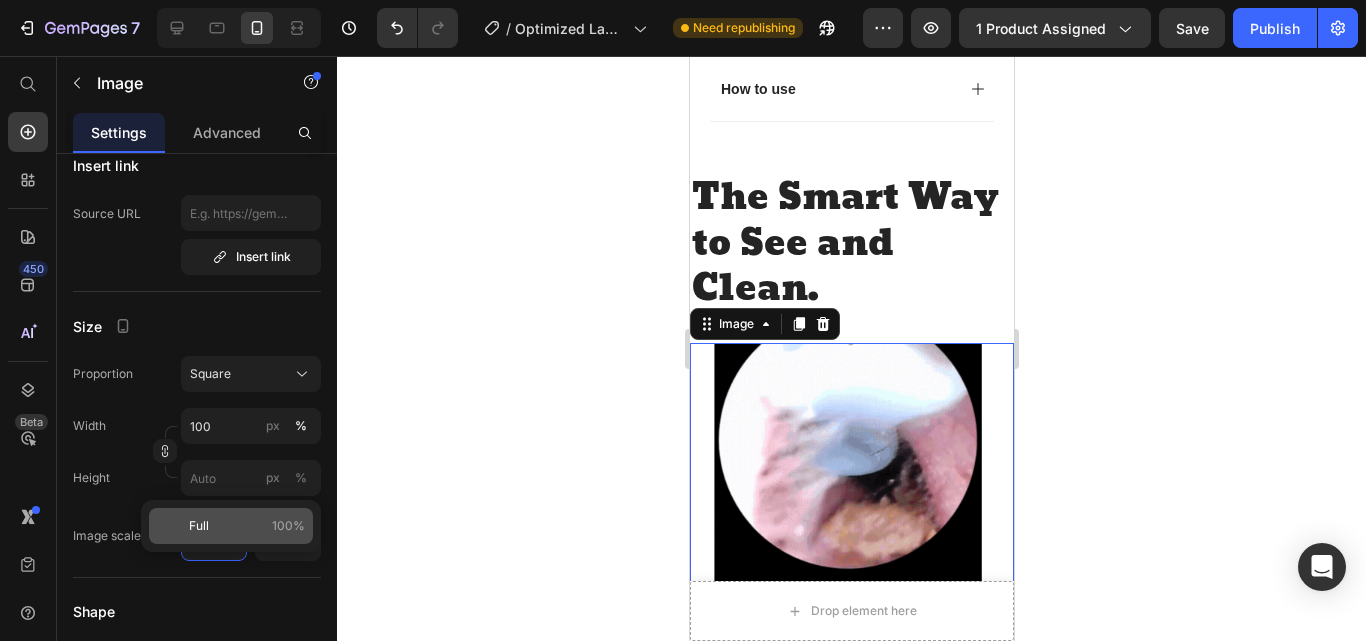 click on "Full 100%" at bounding box center [247, 526] 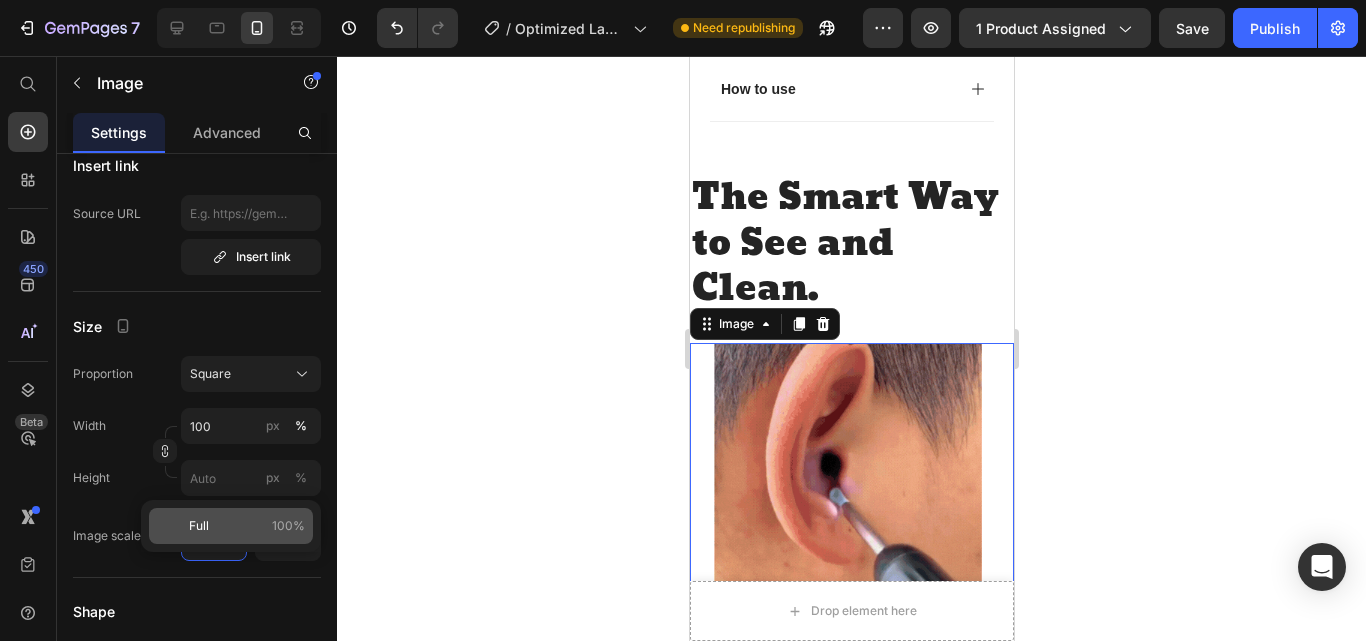 type on "100" 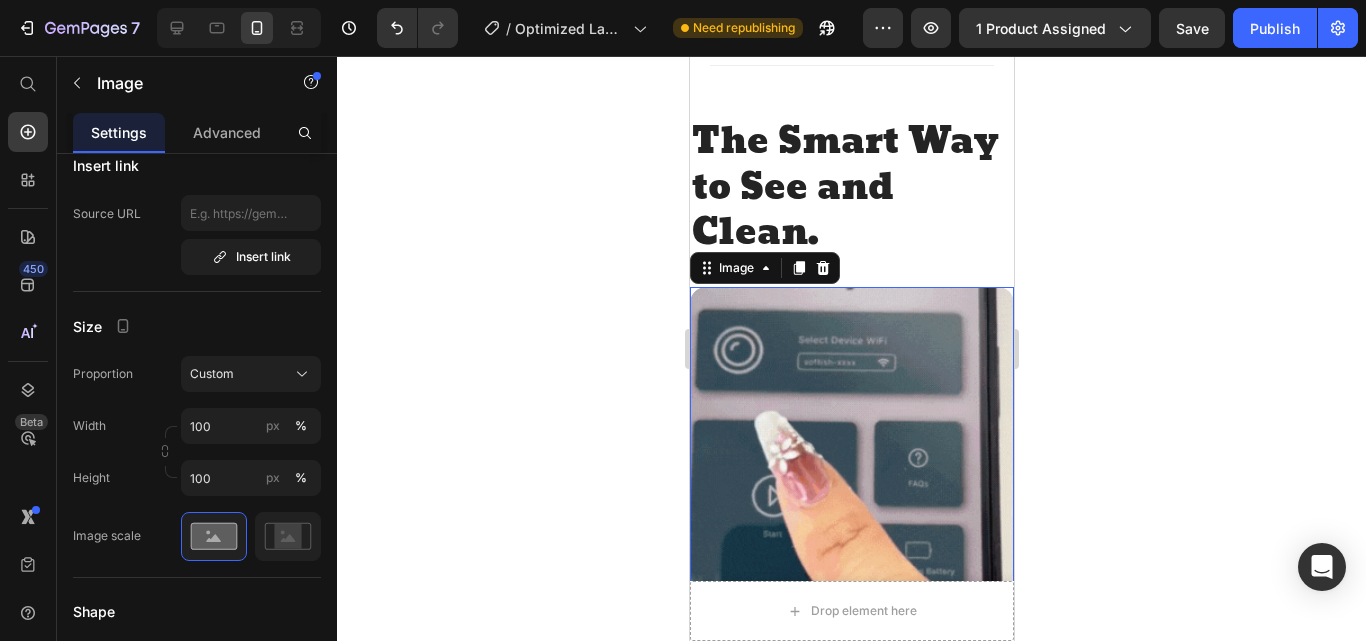 scroll, scrollTop: 2077, scrollLeft: 0, axis: vertical 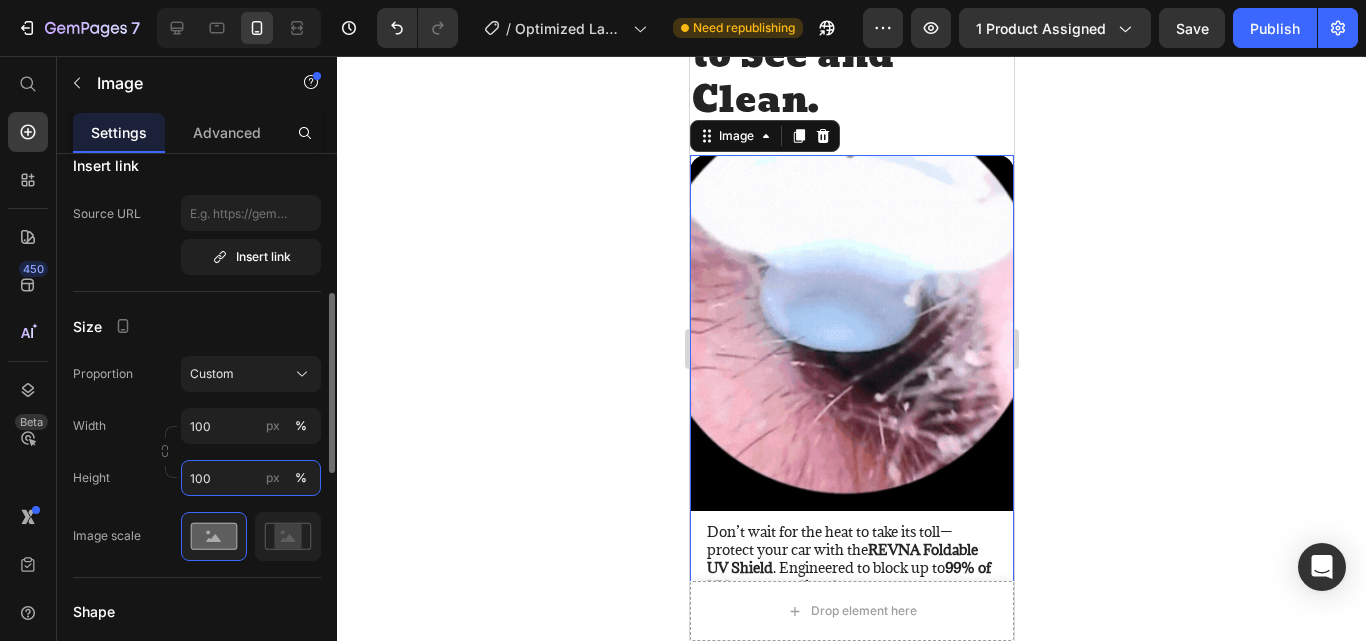 click on "100" at bounding box center [251, 478] 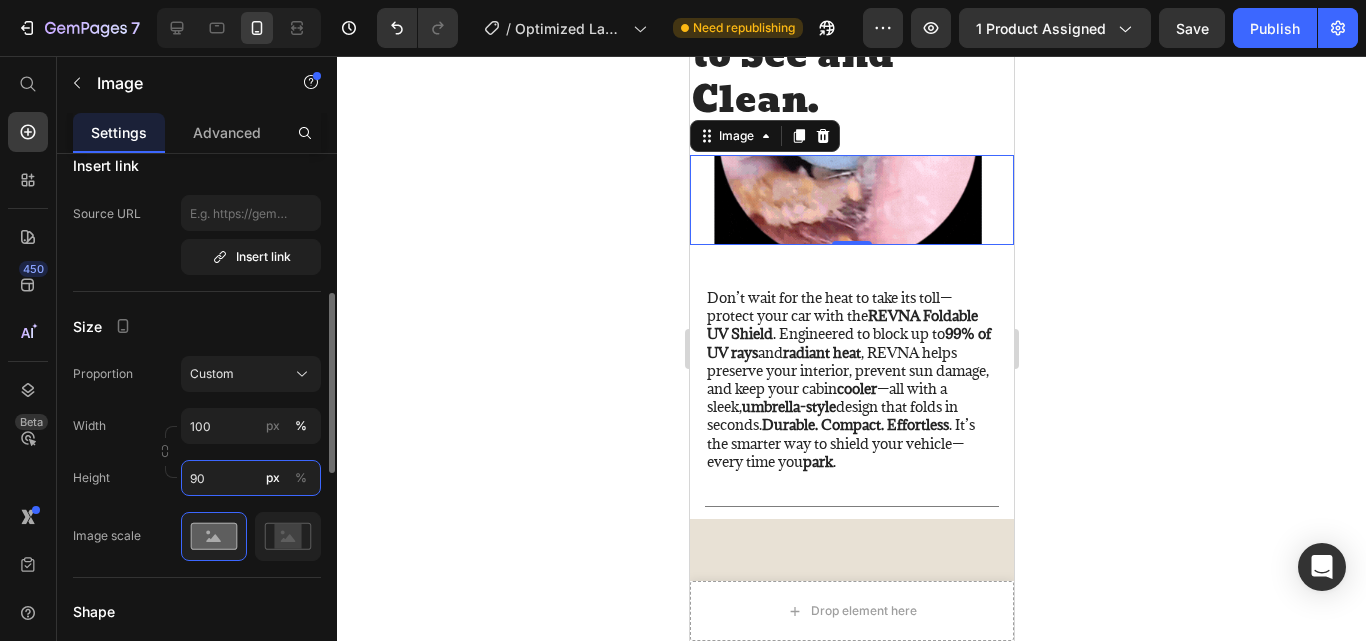 type on "9" 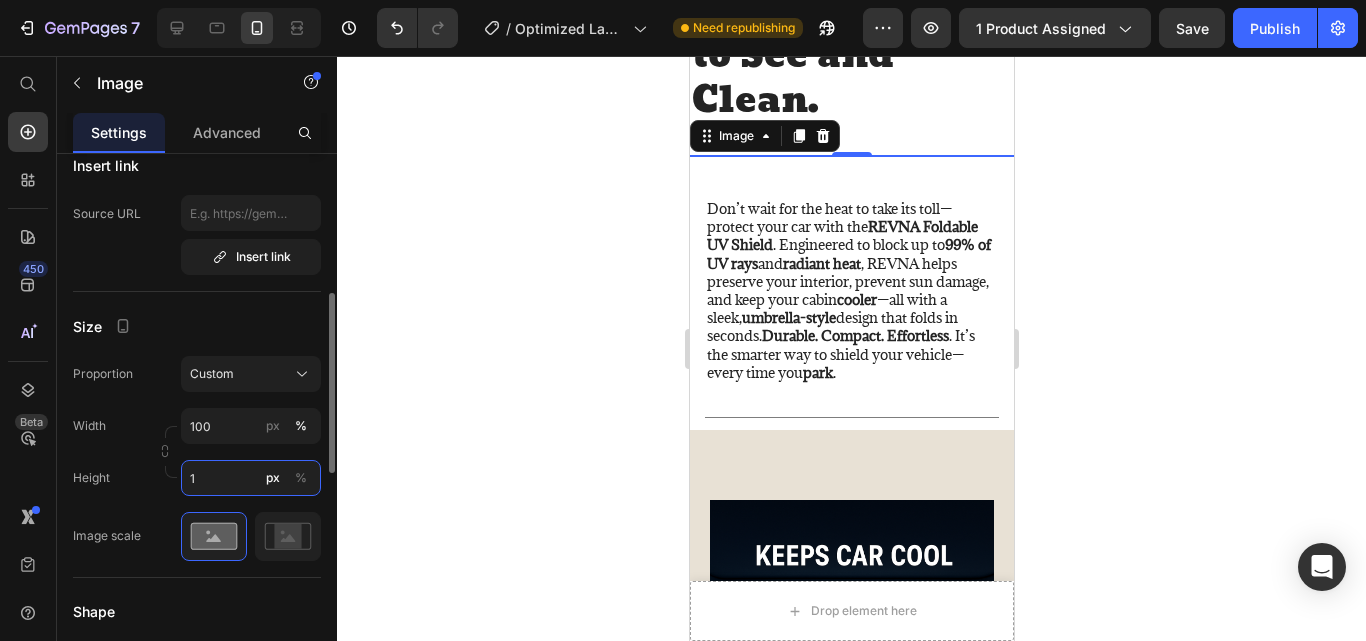 type on "1" 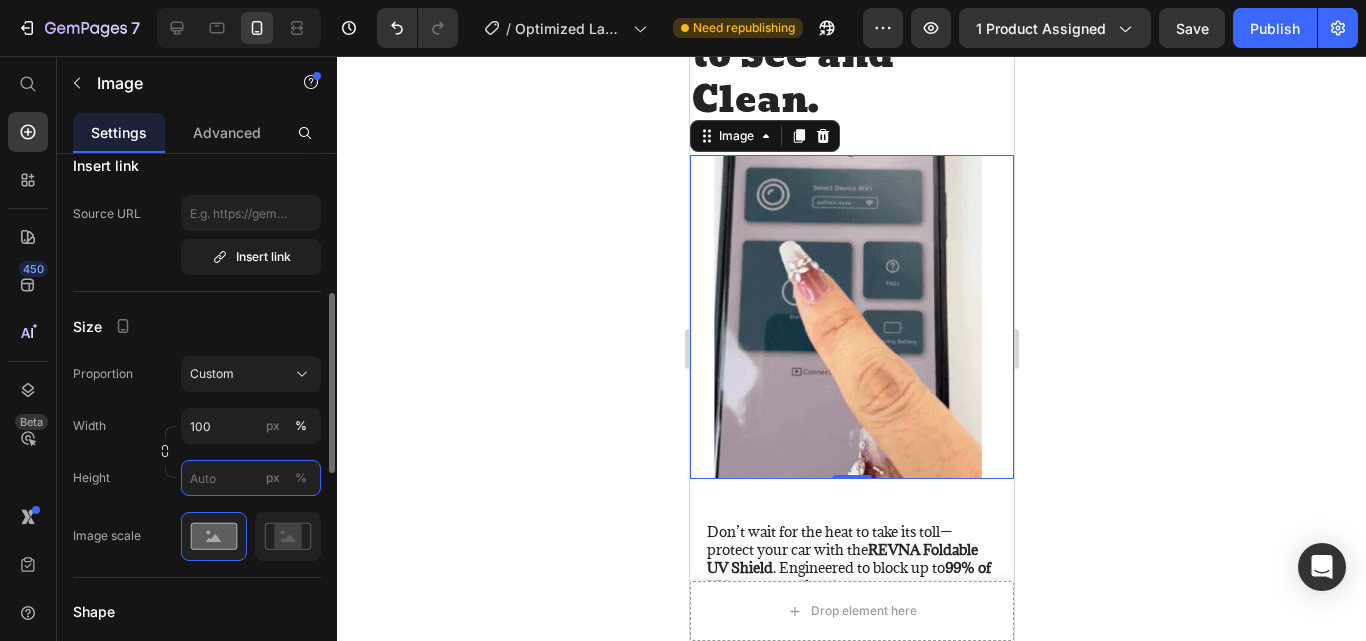 type 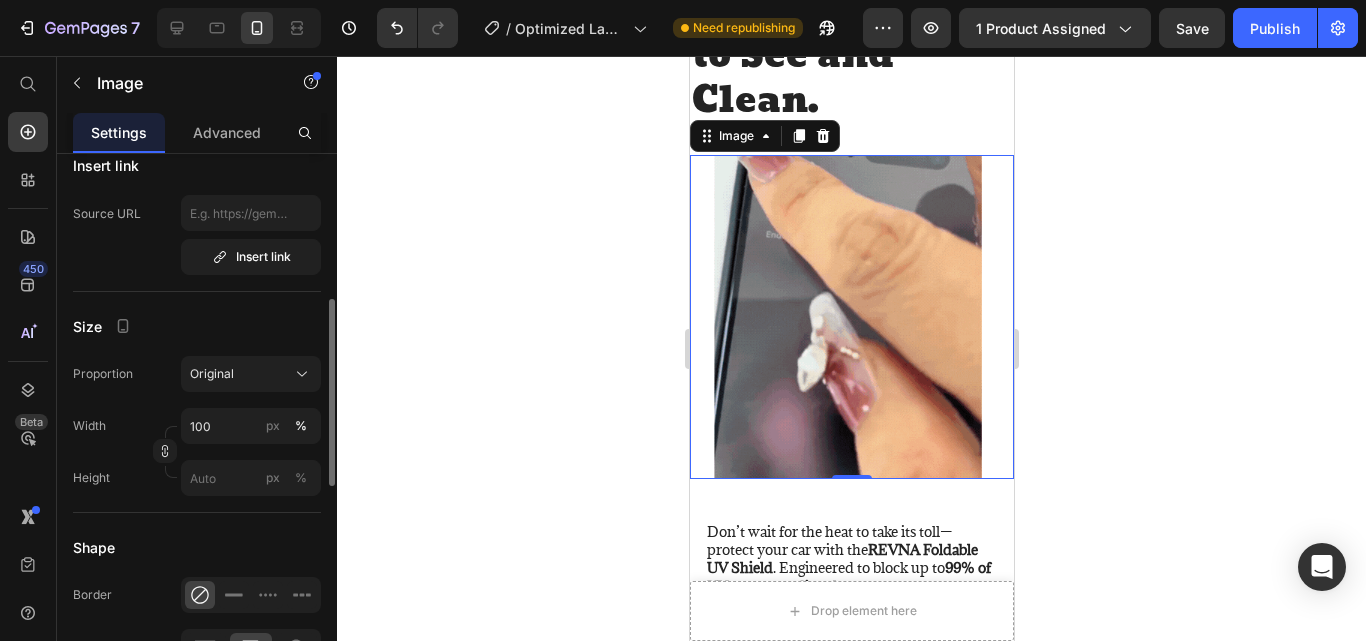 click on "Size Proportion Original Width 100 px % Height px %" 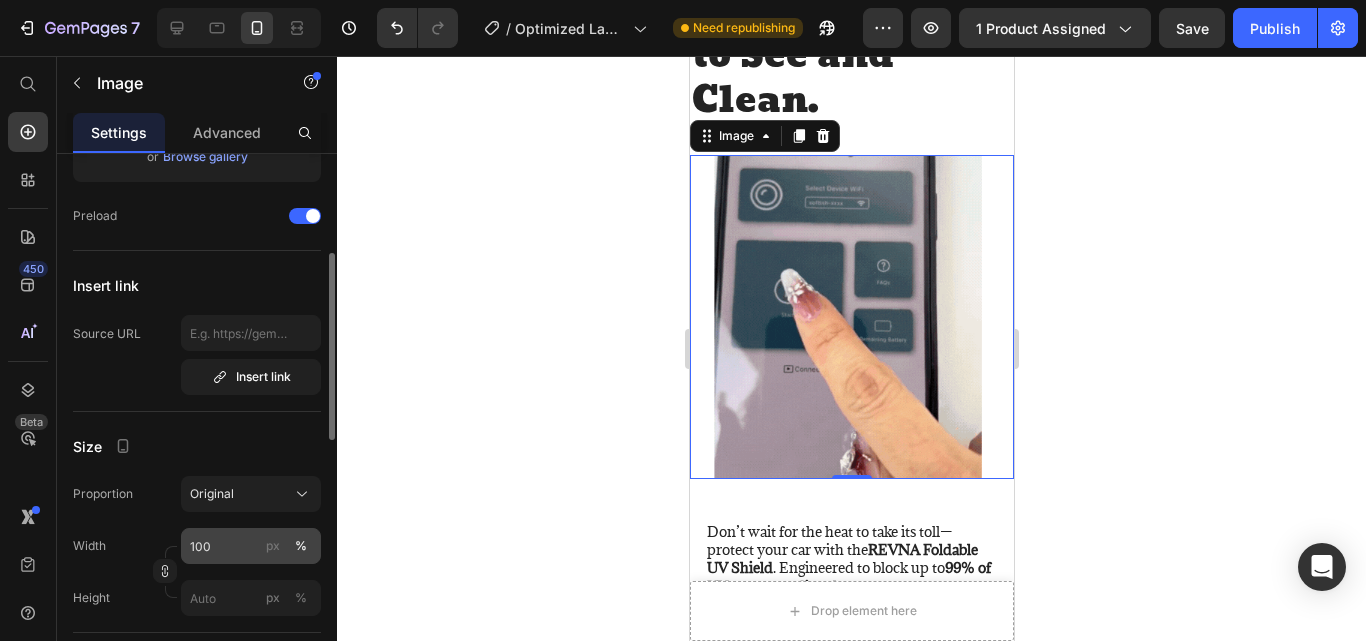 scroll, scrollTop: 297, scrollLeft: 0, axis: vertical 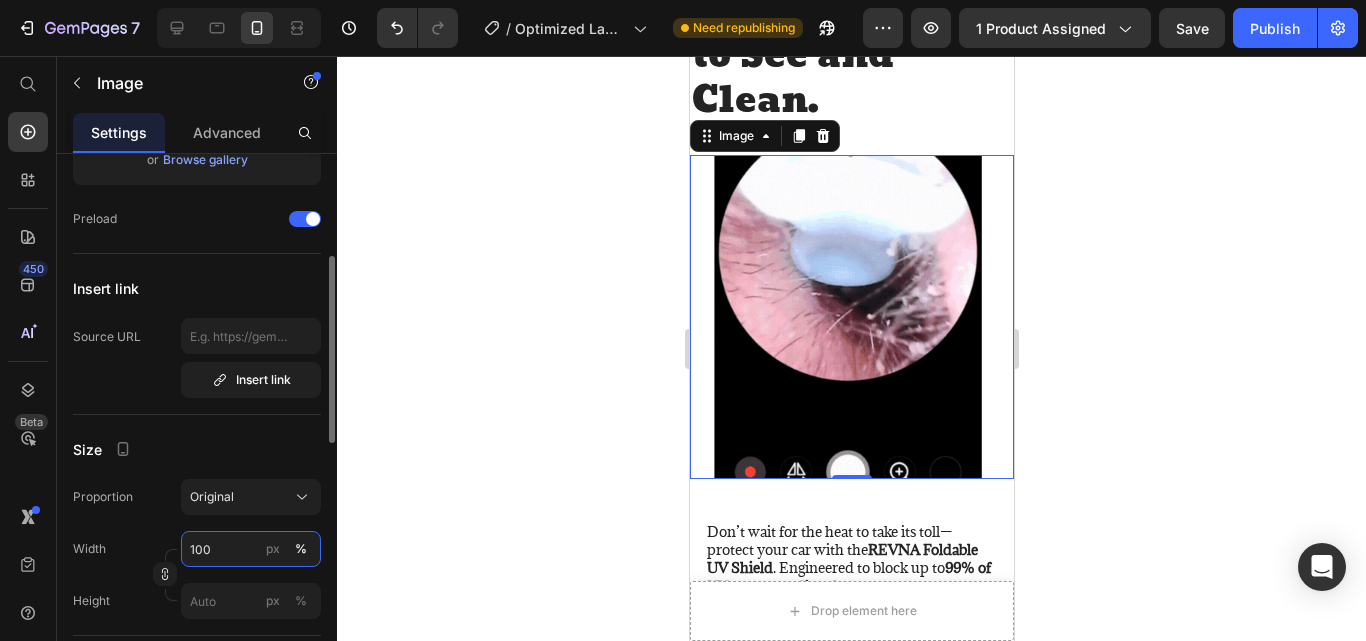 click on "100" at bounding box center (251, 549) 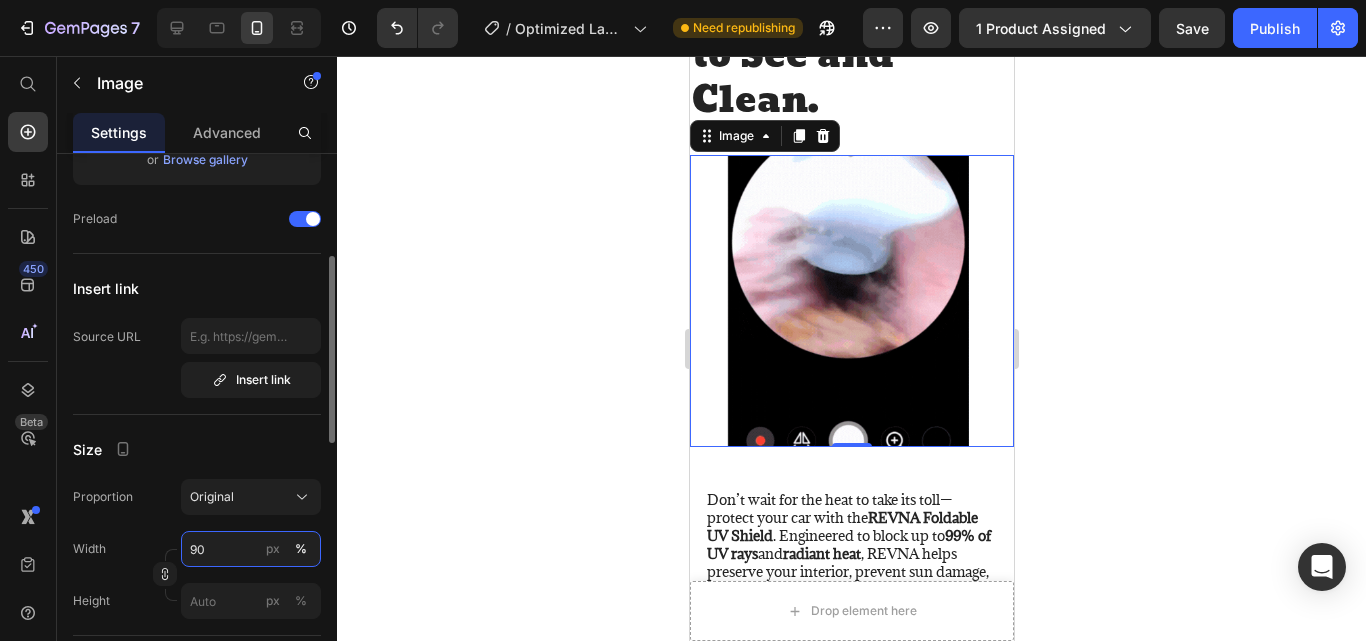 type on "90" 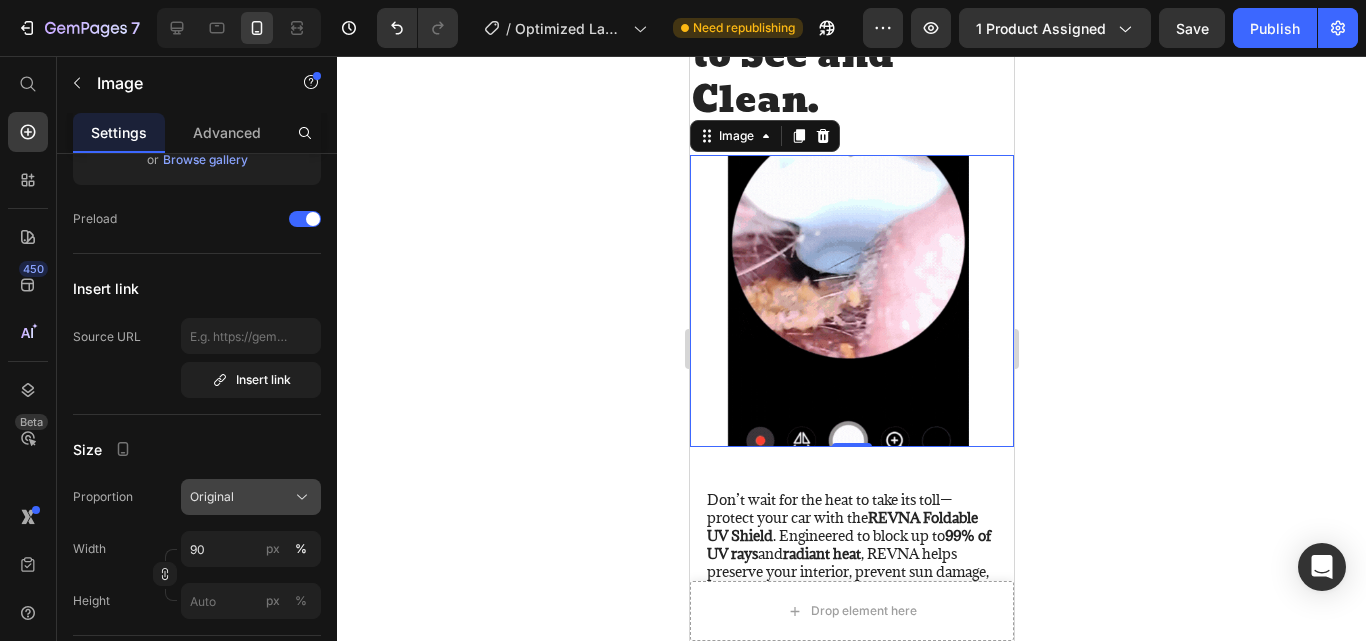 click on "Original" at bounding box center [212, 497] 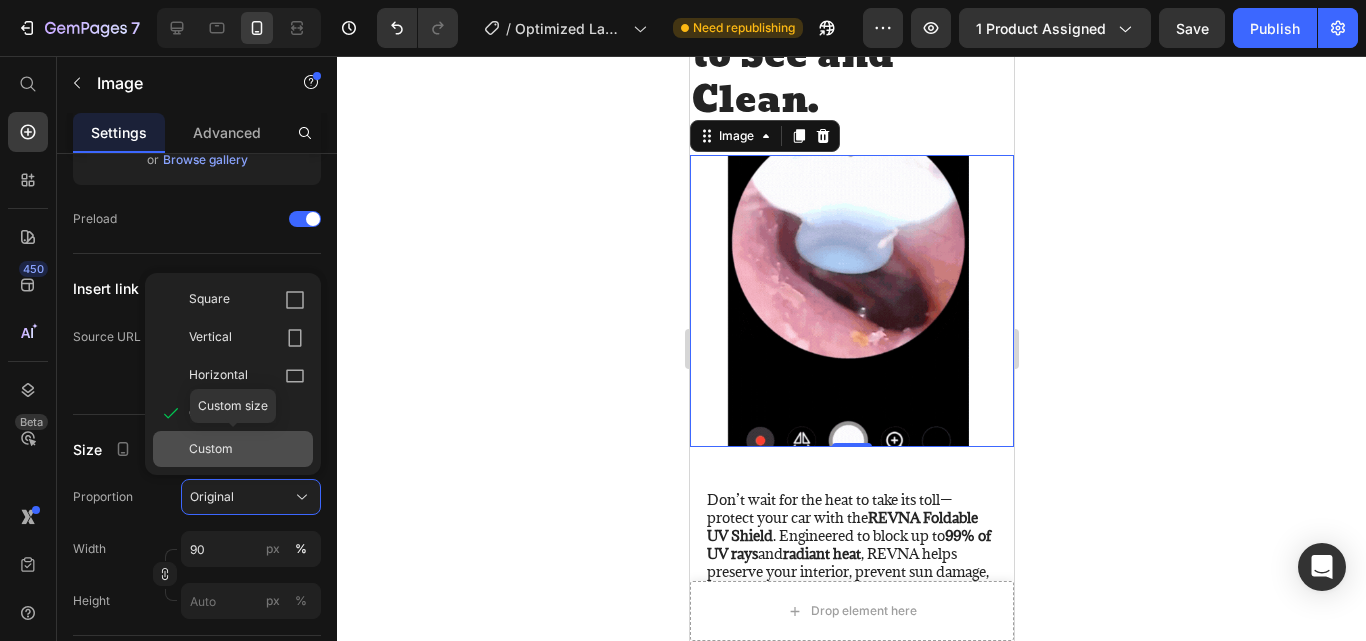 click on "Custom" at bounding box center (211, 449) 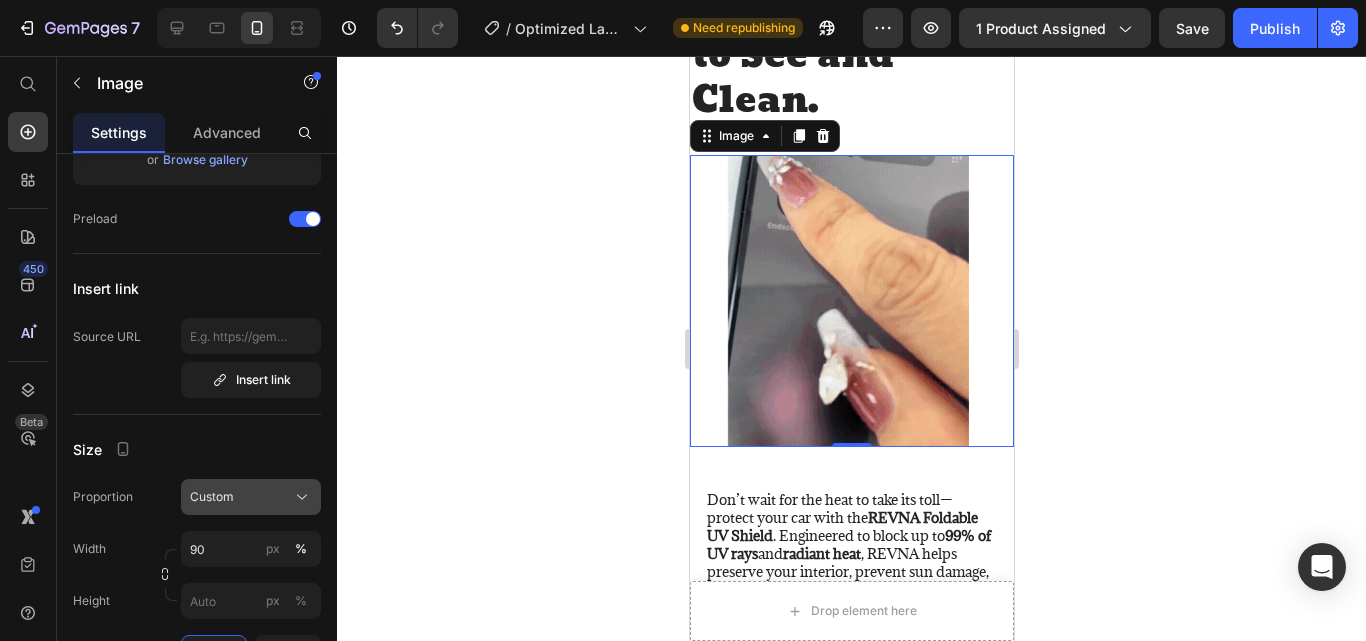 click on "Custom" 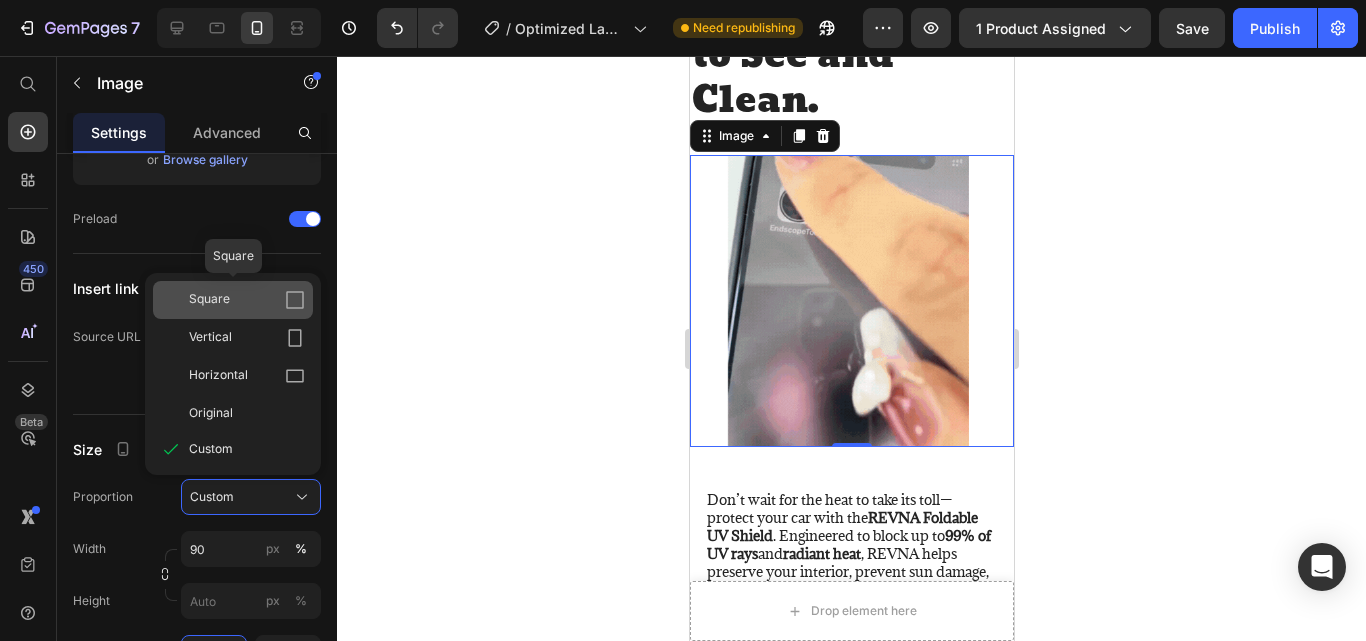 click on "Square" at bounding box center [209, 300] 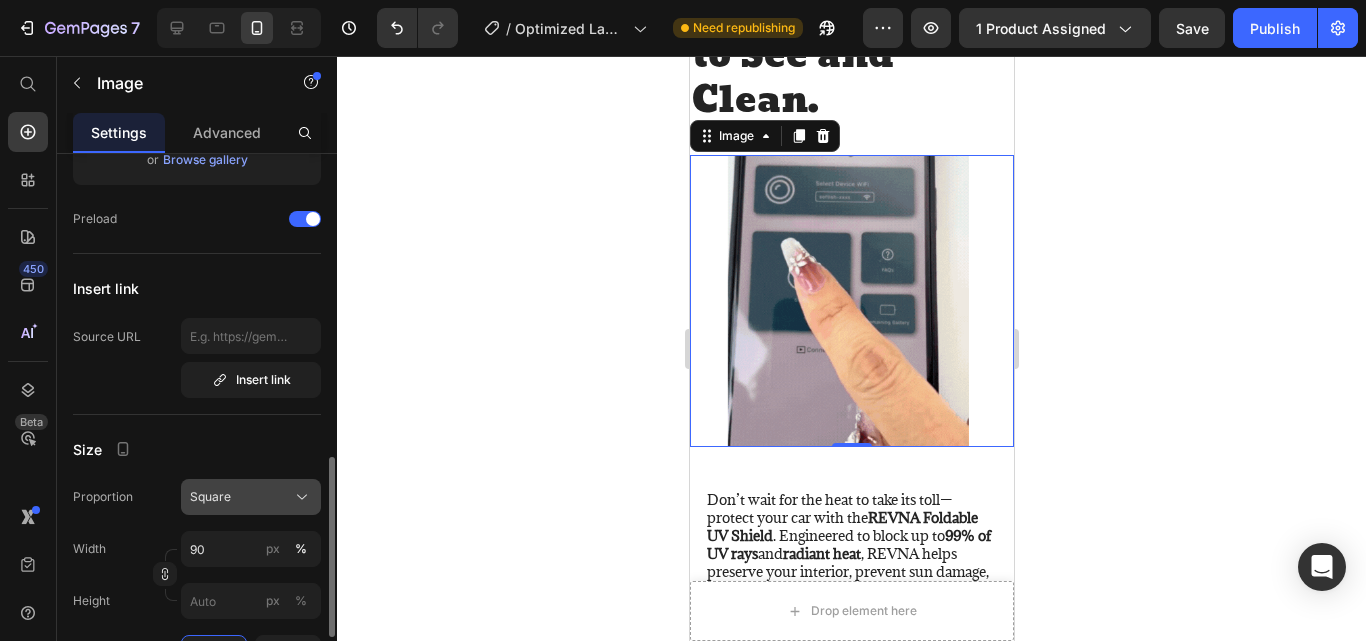 scroll, scrollTop: 451, scrollLeft: 0, axis: vertical 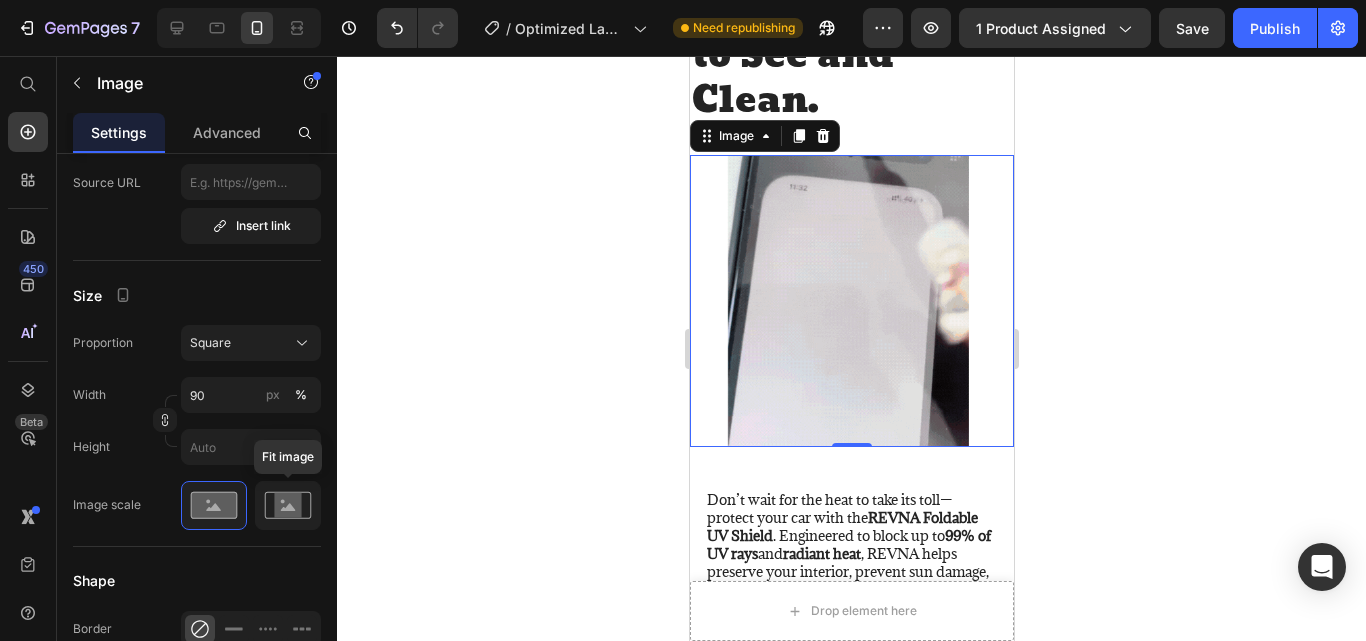click 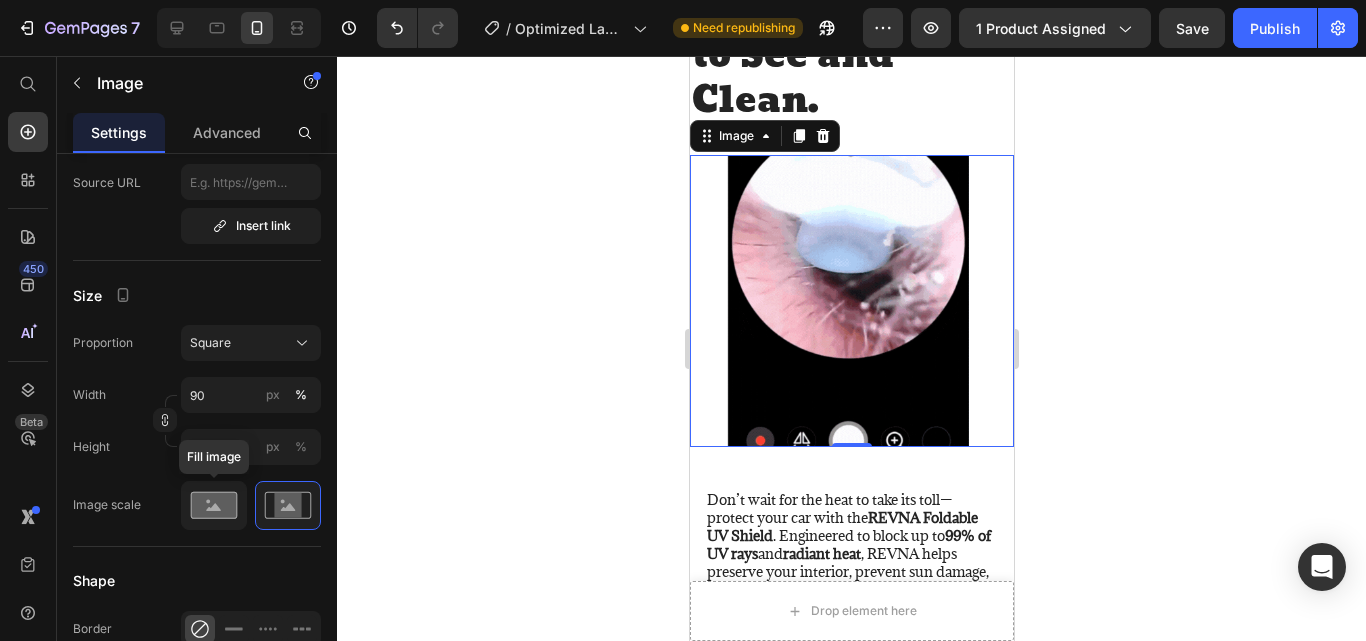 click 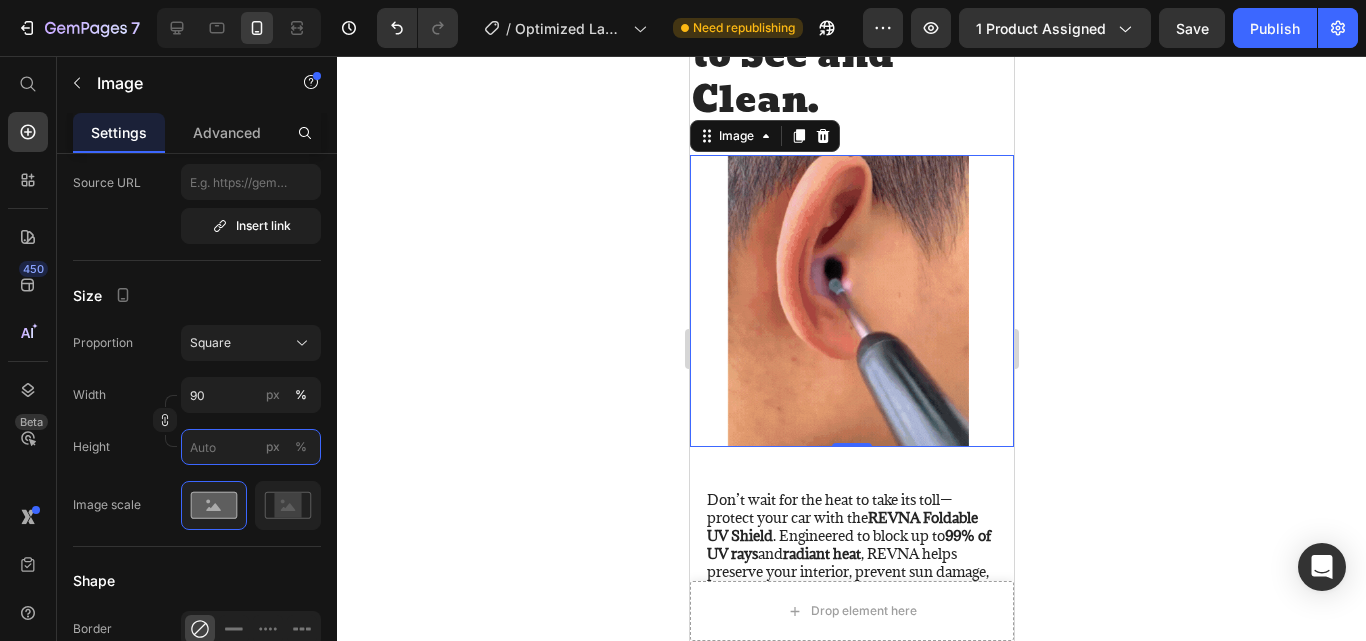 click on "px %" at bounding box center [251, 447] 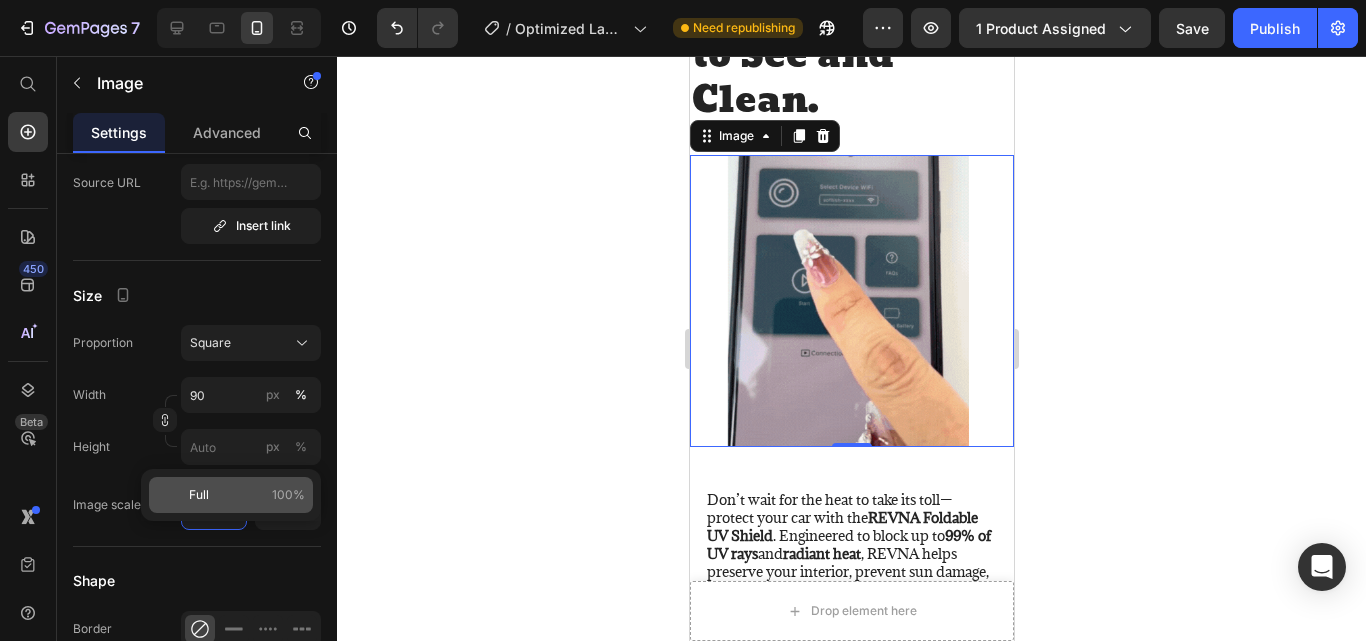 click on "Full" at bounding box center (199, 495) 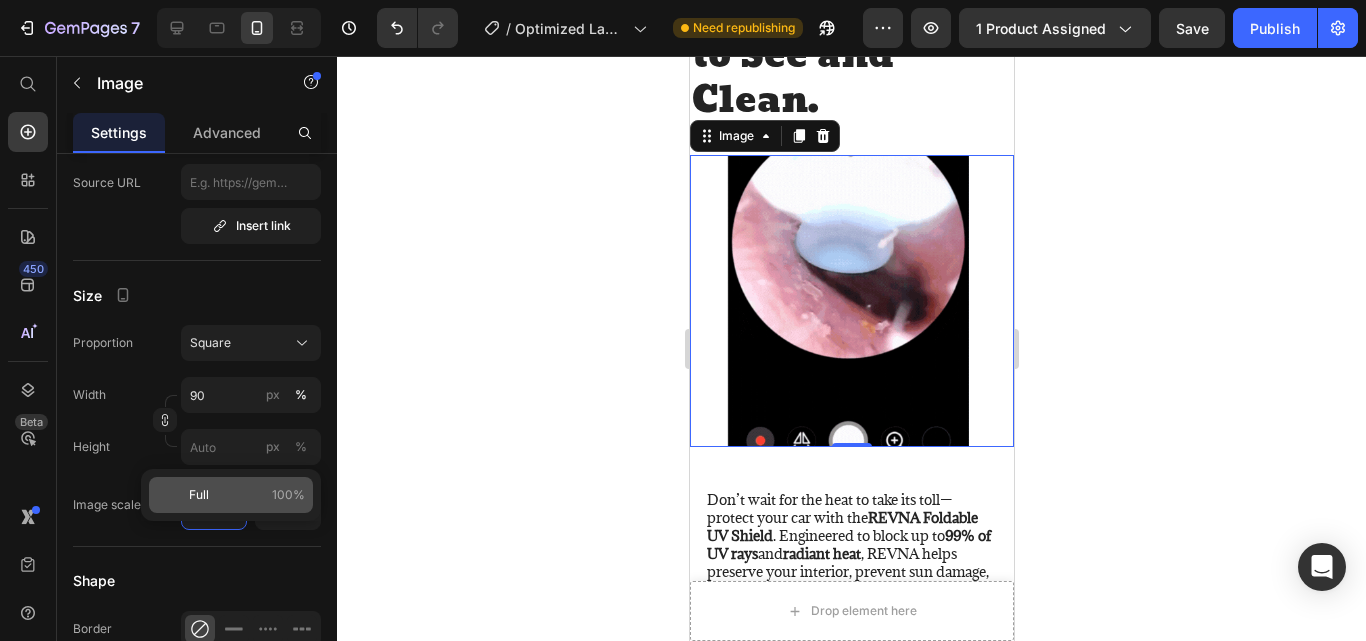 type on "100" 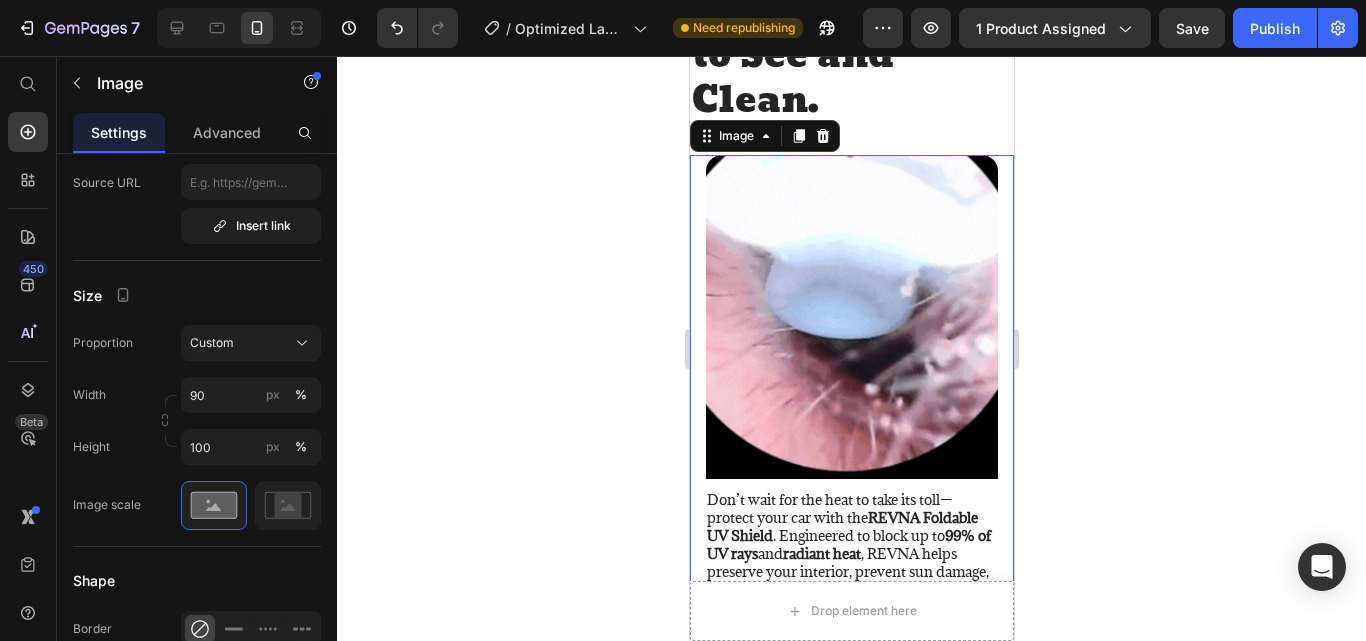 click 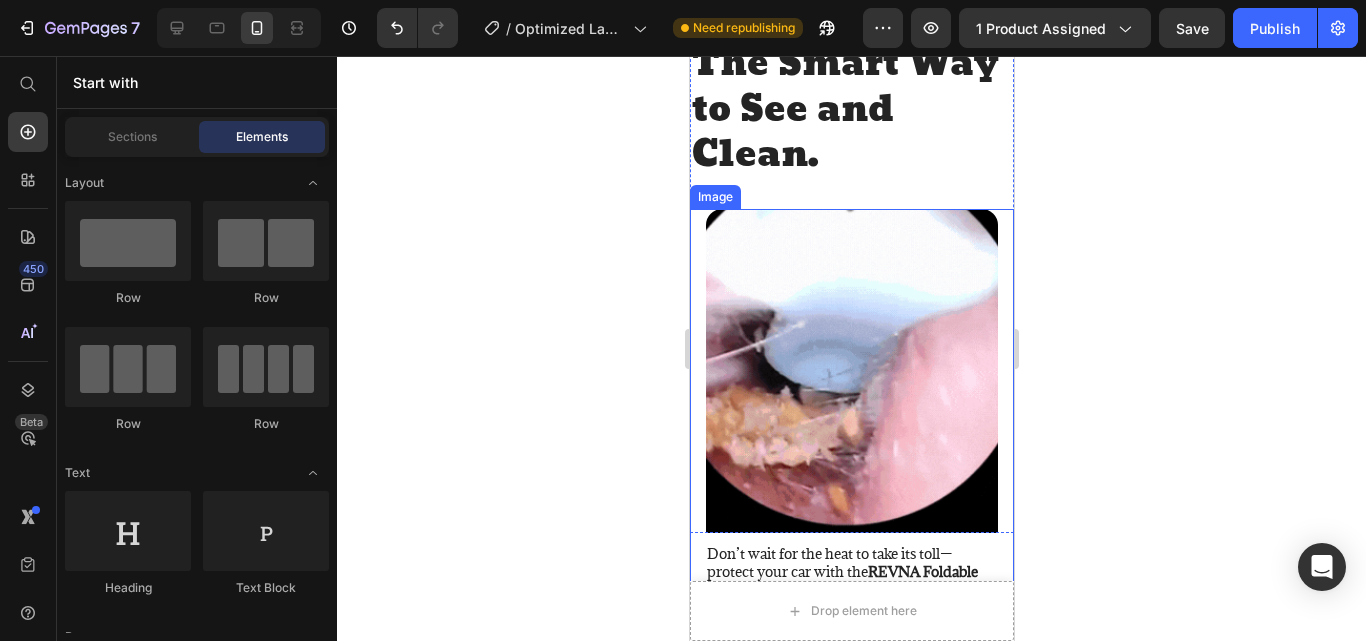 scroll, scrollTop: 2097, scrollLeft: 0, axis: vertical 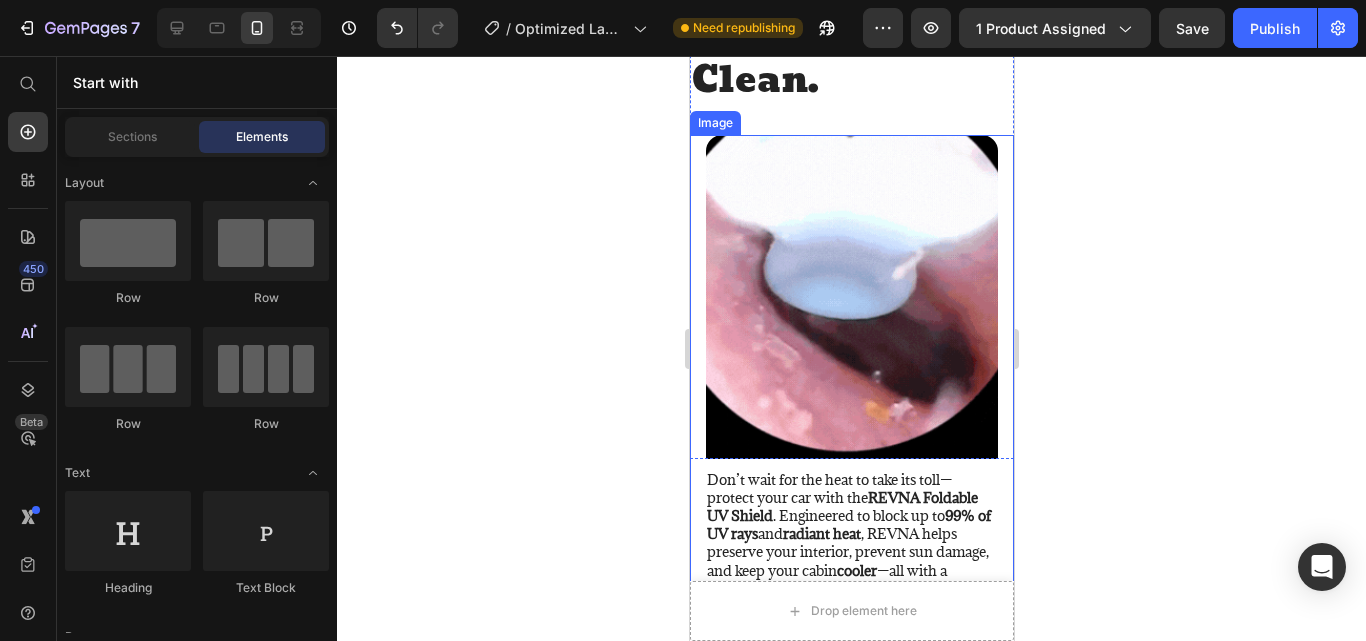 click at bounding box center (851, 362) 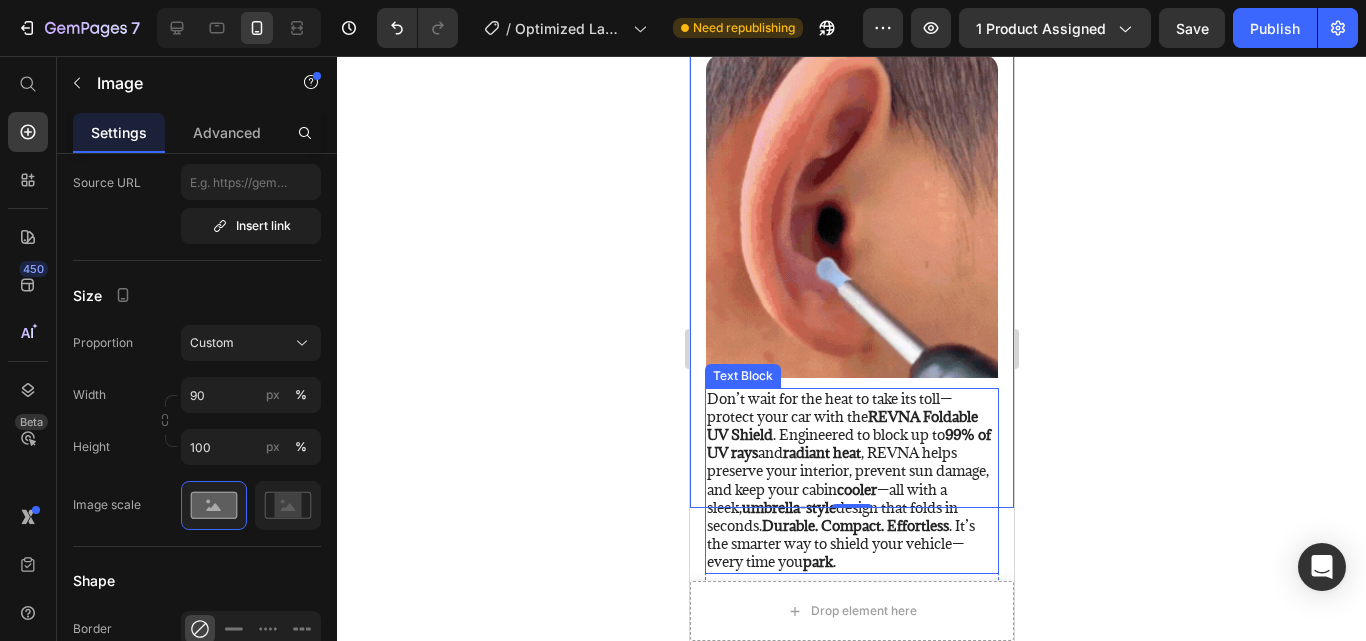 scroll, scrollTop: 2327, scrollLeft: 0, axis: vertical 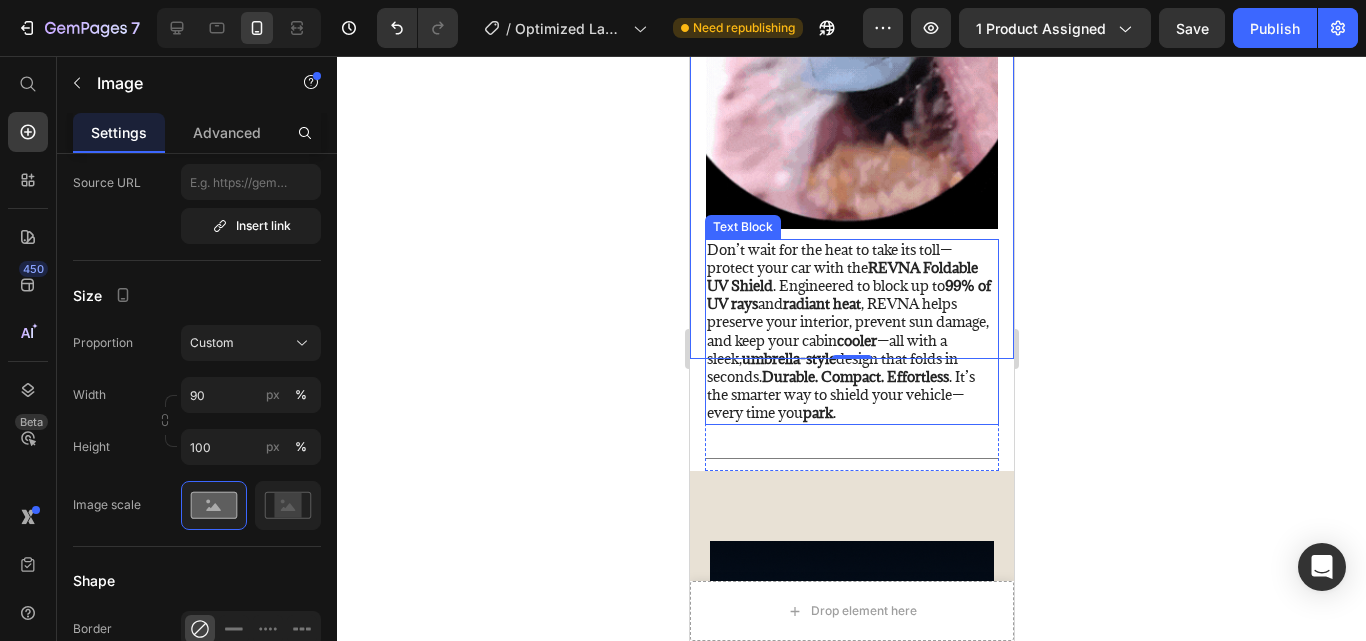 click on "Don’t wait for the heat to take its toll—protect your car with the  REVNA Foldable UV Shield . Engineered to block up to  99% of UV rays  and  radiant heat , REVNA helps preserve your interior, prevent sun damage, and keep your cabin  cooler —all with a sleek,  umbrella-style  design that folds in seconds.  Durable. Compact. Effortless . It’s the smarter way to shield your vehicle—every time you  park ." at bounding box center [851, 332] 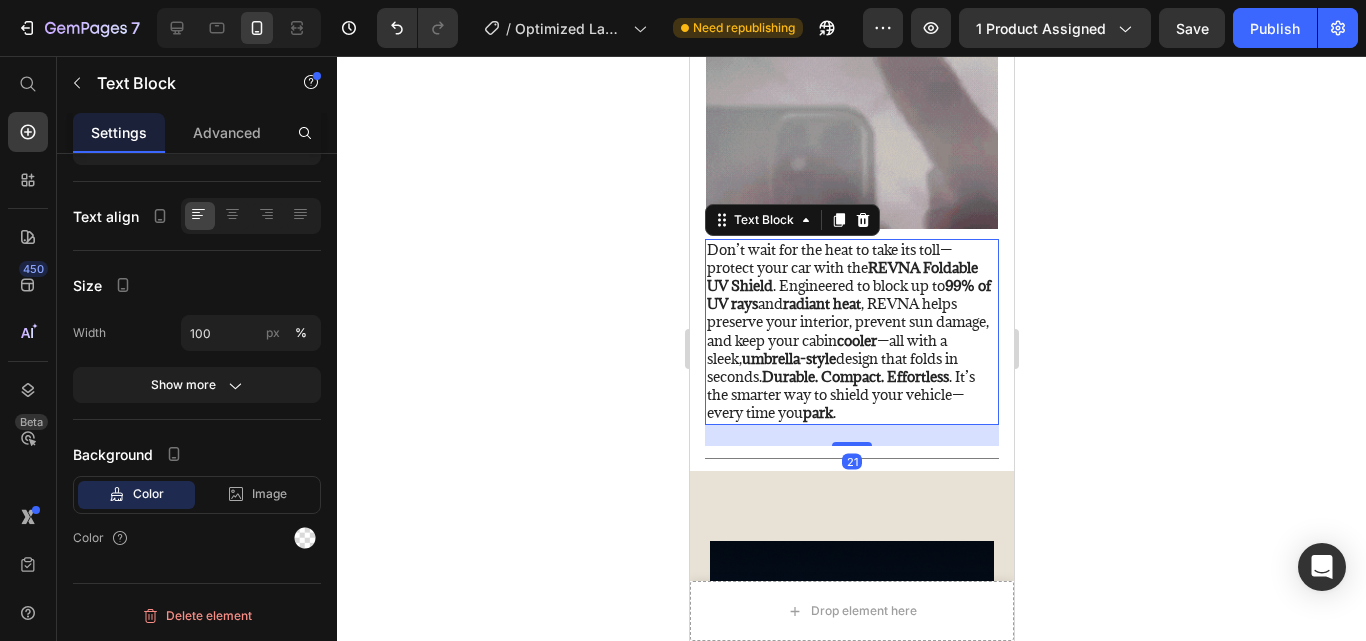 scroll, scrollTop: 0, scrollLeft: 0, axis: both 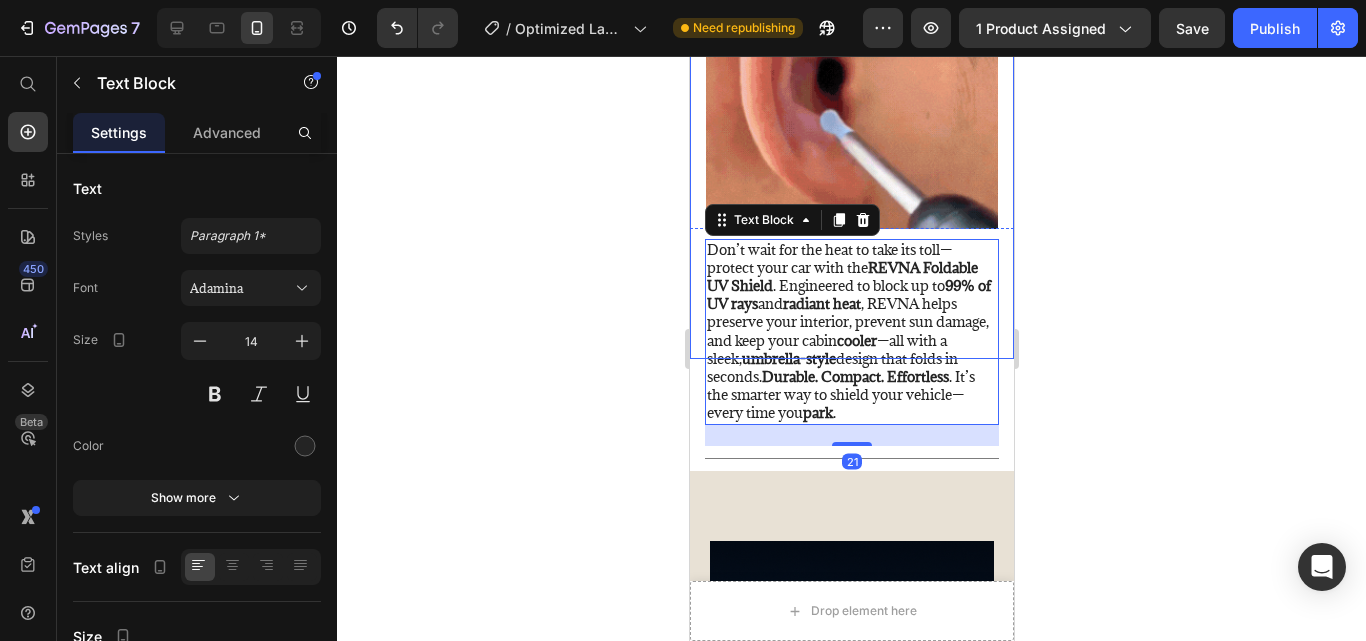 click at bounding box center [851, 132] 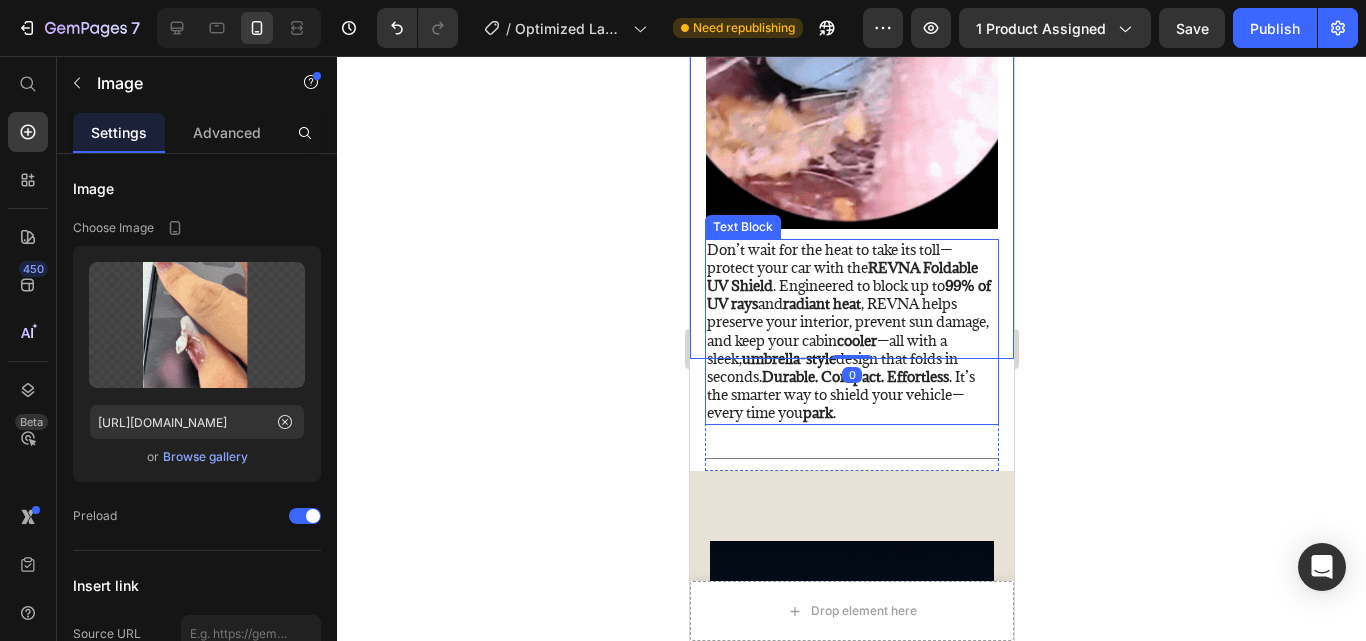 click on "Don’t wait for the heat to take its toll—protect your car with the  REVNA Foldable UV Shield . Engineered to block up to  99% of UV rays  and  radiant heat , REVNA helps preserve your interior, prevent sun damage, and keep your cabin  cooler —all with a sleek,  umbrella-style  design that folds in seconds.  Durable. Compact. Effortless . It’s the smarter way to shield your vehicle—every time you  park ." at bounding box center [851, 332] 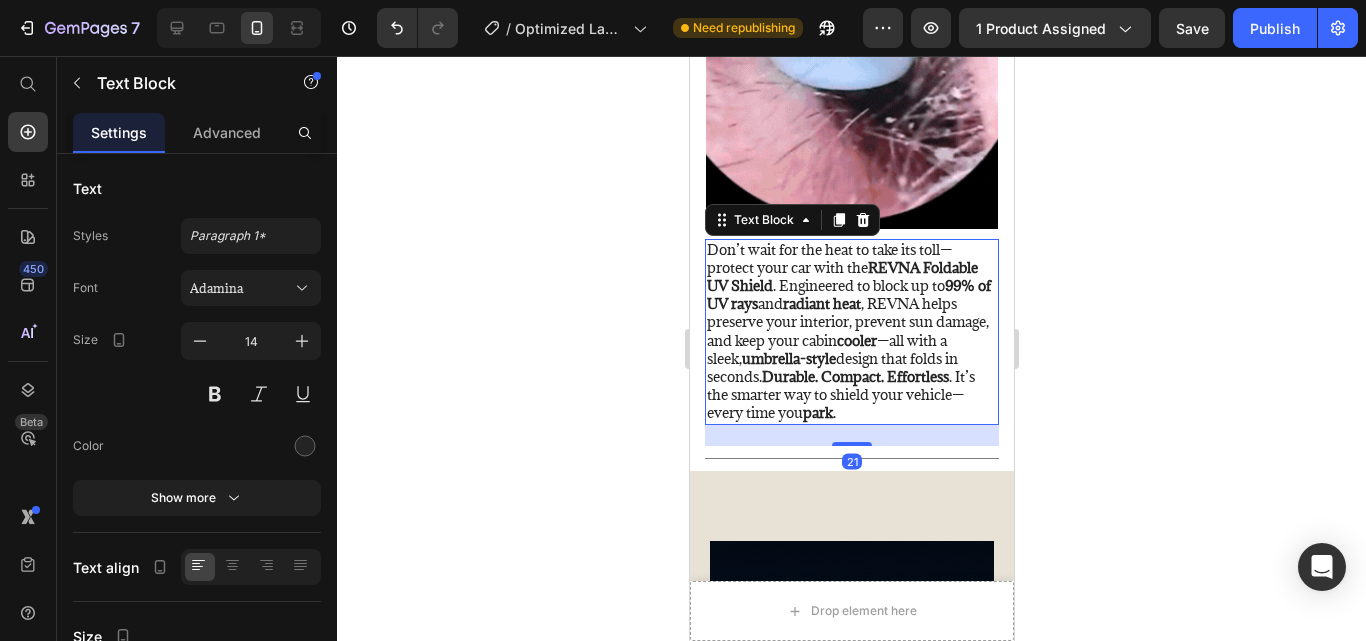 drag, startPoint x: 806, startPoint y: 420, endPoint x: 694, endPoint y: 418, distance: 112.01785 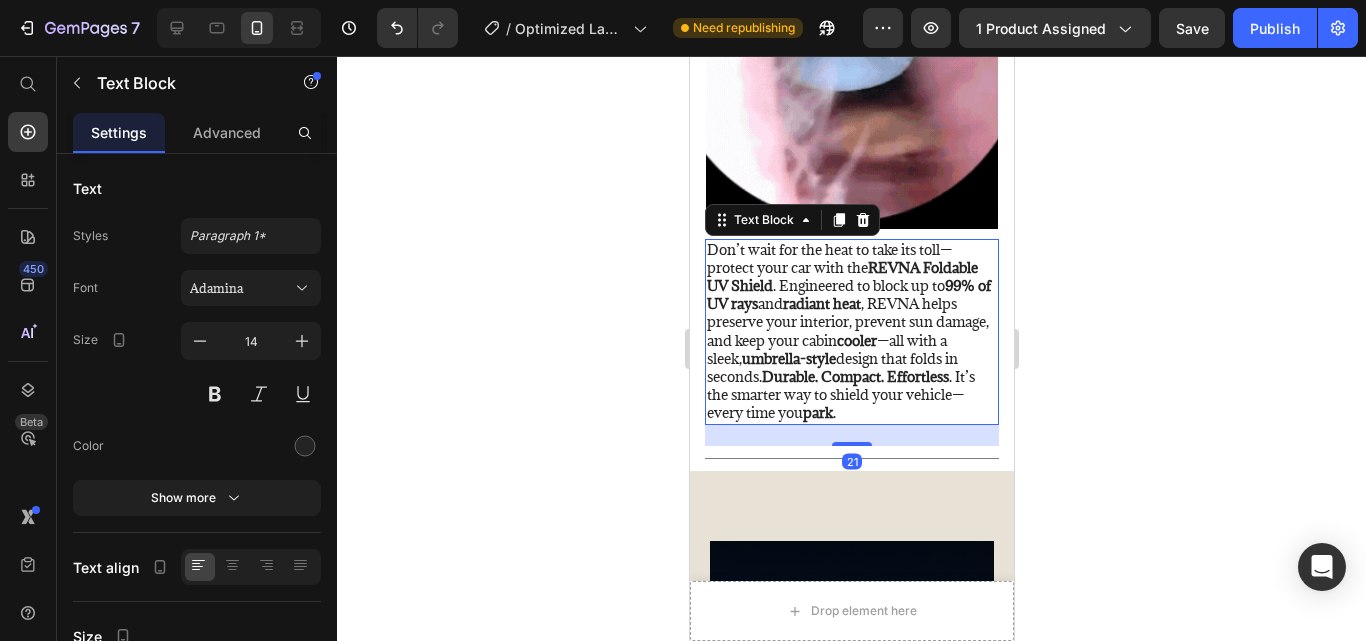 click on "Don’t wait for the heat to take its toll—protect your car with the  REVNA Foldable UV Shield . Engineered to block up to  99% of UV rays  and  radiant heat , REVNA helps preserve your interior, prevent sun damage, and keep your cabin  cooler —all with a sleek,  umbrella-style  design that folds in seconds.  Durable. Compact. Effortless . It’s the smarter way to shield your vehicle—every time you  park . Text Block   21                Title Line" at bounding box center (851, 355) 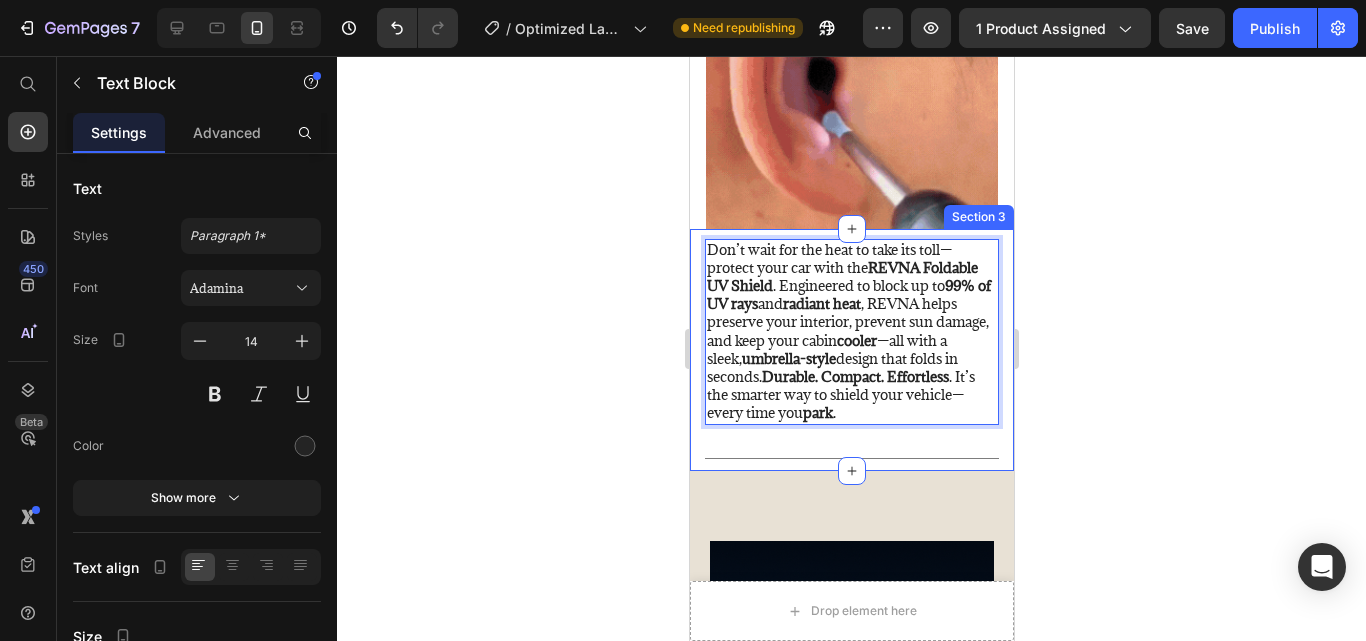 click on "Don’t wait for the heat to take its toll—protect your car with the  REVNA Foldable UV Shield . Engineered to block up to  99% of UV rays  and  radiant heat , REVNA helps preserve your interior, prevent sun damage, and keep your cabin  cooler —all with a sleek,  umbrella-style  design that folds in seconds.  Durable. Compact. Effortless . It’s the smarter way to shield your vehicle—every time you  park . Text Block   21                Title Line Row Section 3" at bounding box center [851, 350] 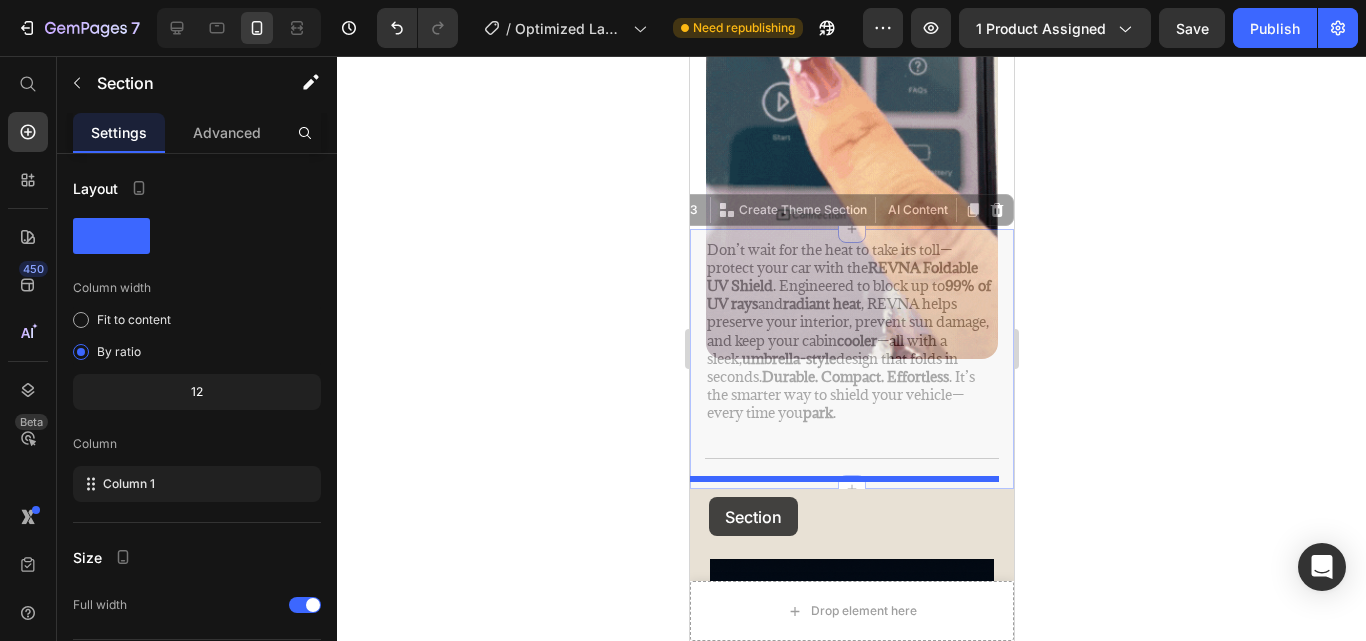 drag, startPoint x: 699, startPoint y: 356, endPoint x: 708, endPoint y: 497, distance: 141.28694 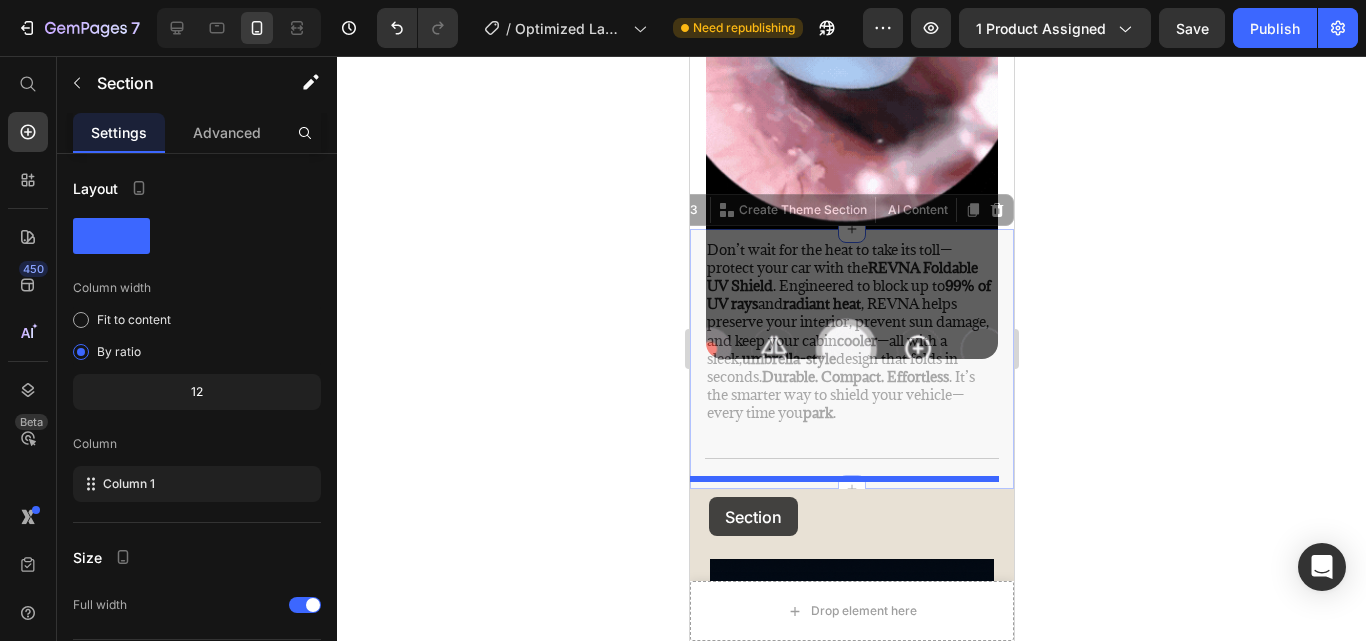 click on "Mobile  ( 324 px) iPhone 13 Mini iPhone 13 Pro iPhone 11 Pro Max iPhone 15 Pro Max Pixel 7 Galaxy S8+ Galaxy S20 Ultra iPad Mini iPad Air iPad Pro Header
Icon Free Shipping on orders $60+ Text Block Row
Icon 10000+ Happy Customers Text Block Row
Carousel Row Product Images #1 ear wax cleaner of the year Text Block Image Icon Icon Icon Icon Icon Icon List Total windshield coverage extremely easy to put up   I drive a Honda Element. This is the first windshield sun blocker that is easy to put up and take down. Easily and neatly stows away in my side door pocket. The quality of design and materials, enables me to completely cover the front window. I really appreciate the cutout for the rear view mirror with the Velcro strap. Text Block
Icon L. [PERSON_NAME] ([GEOGRAPHIC_DATA]) Text Block Row Row Row Icon Icon Icon Icon Icon Icon List 4.3 out of 5, 17042 global ratings Text Block Row REVNA AurisPro™ Product Title" at bounding box center [851, 1523] 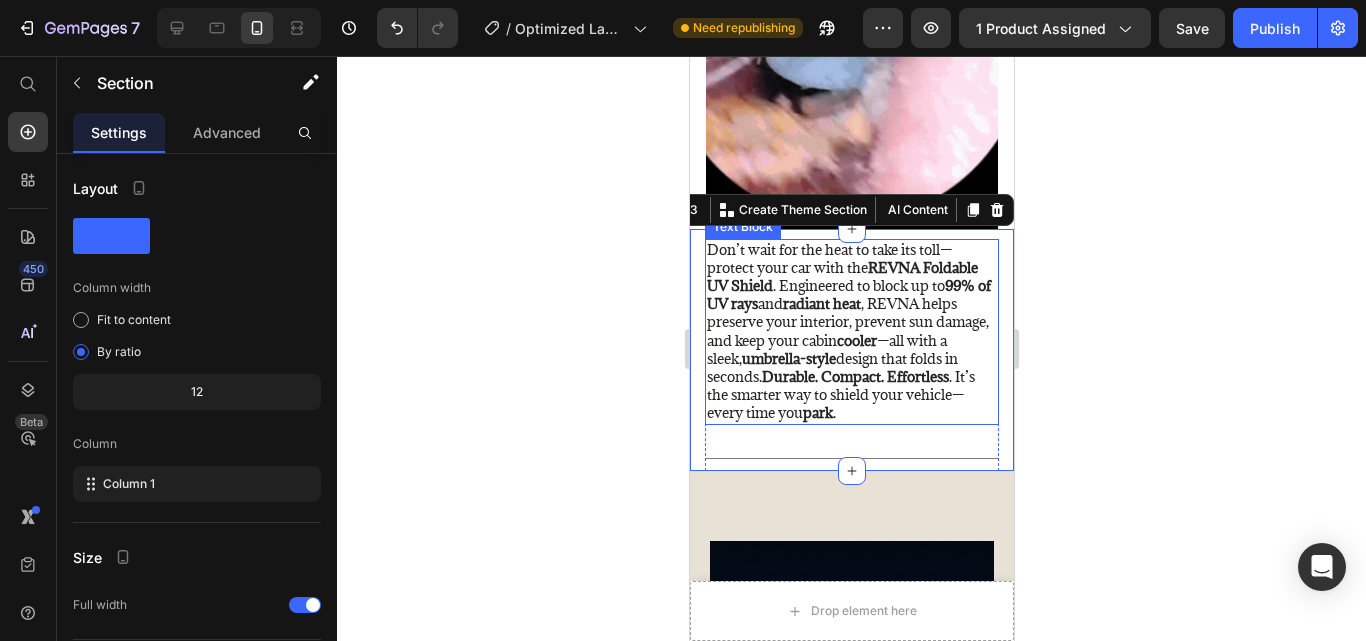 scroll, scrollTop: 2223, scrollLeft: 0, axis: vertical 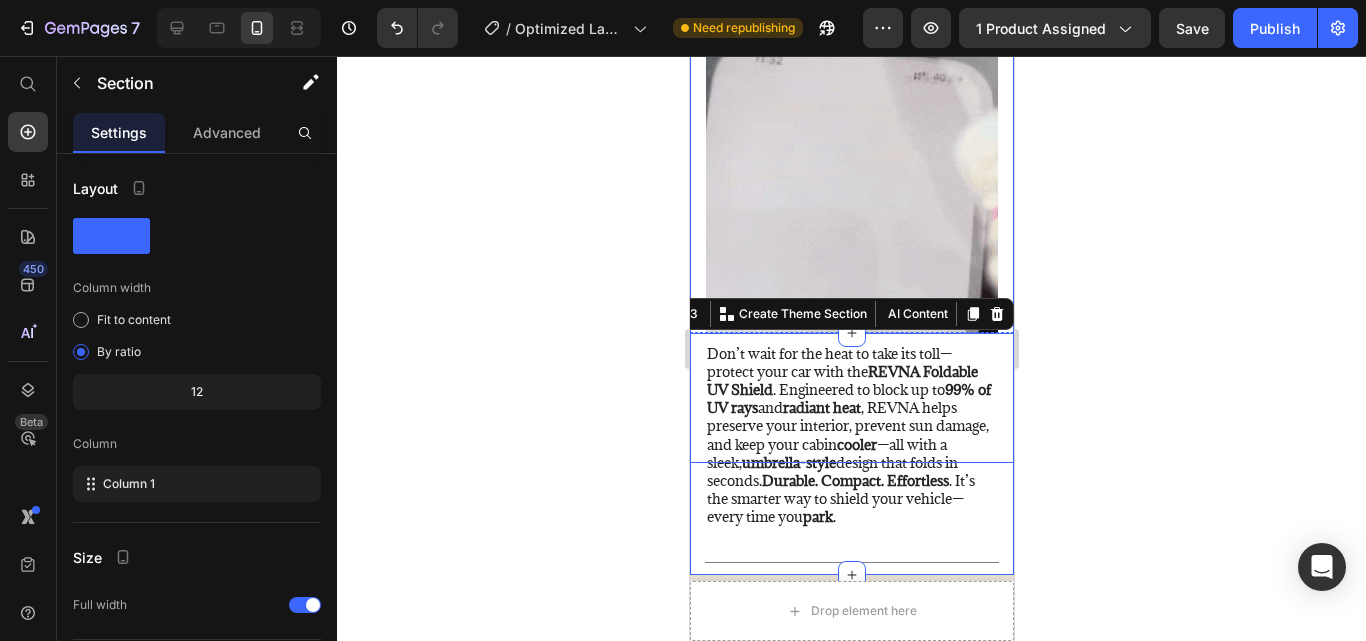 click at bounding box center [851, 236] 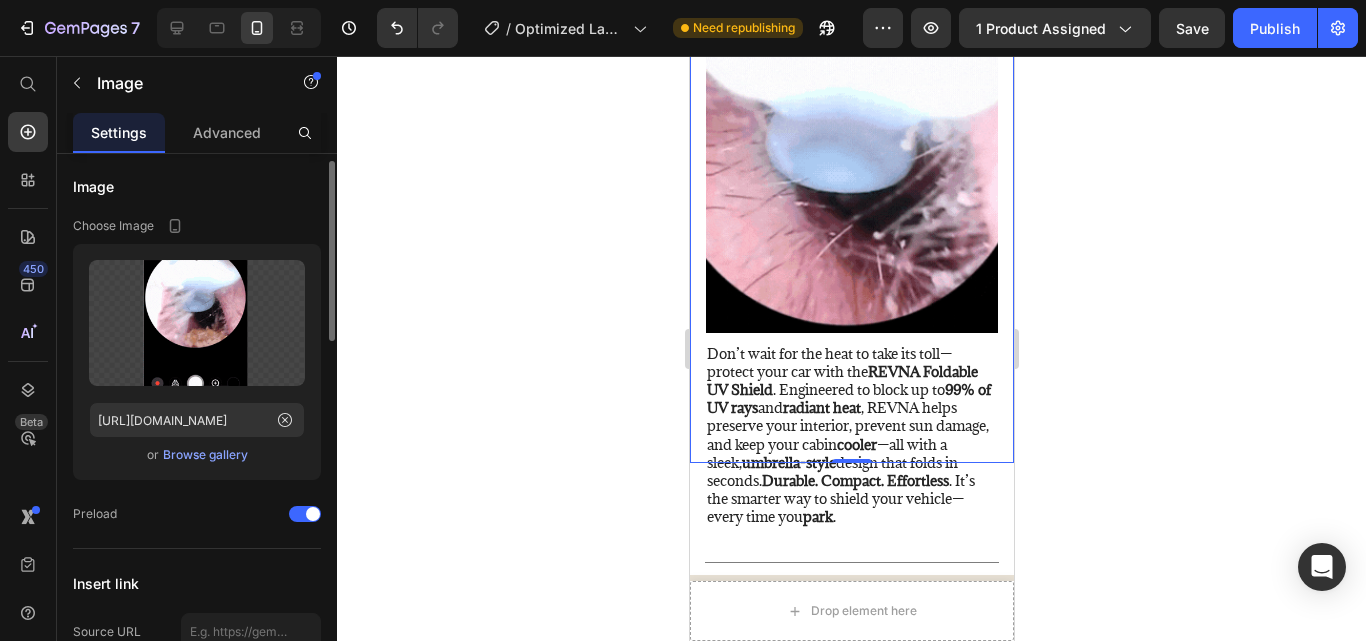 scroll, scrollTop: 0, scrollLeft: 0, axis: both 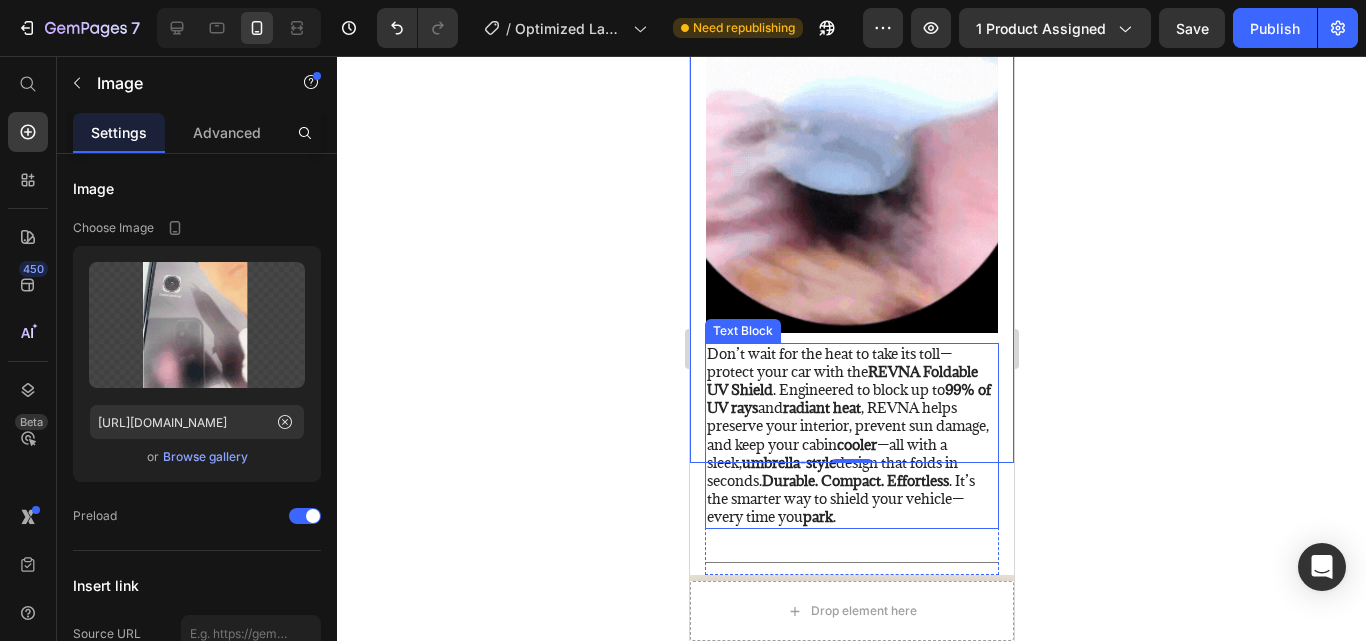 click on "Durable. Compact. Effortless" at bounding box center (854, 480) 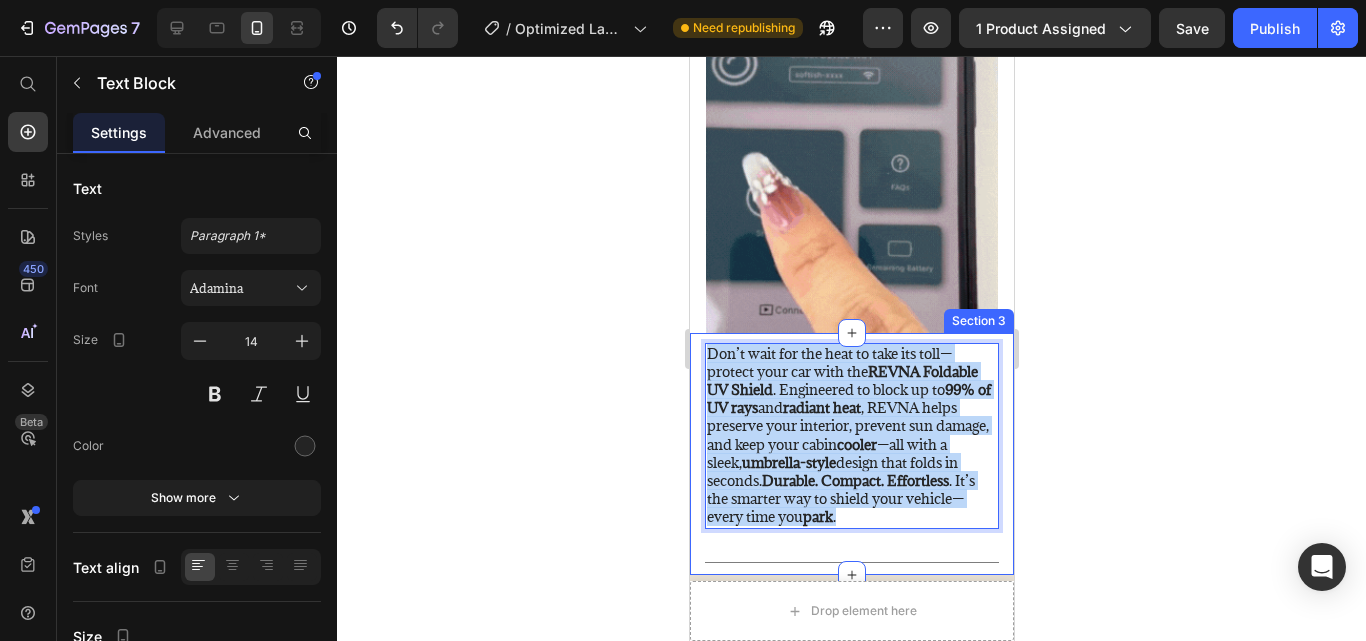drag, startPoint x: 750, startPoint y: 527, endPoint x: 701, endPoint y: 336, distance: 197.1852 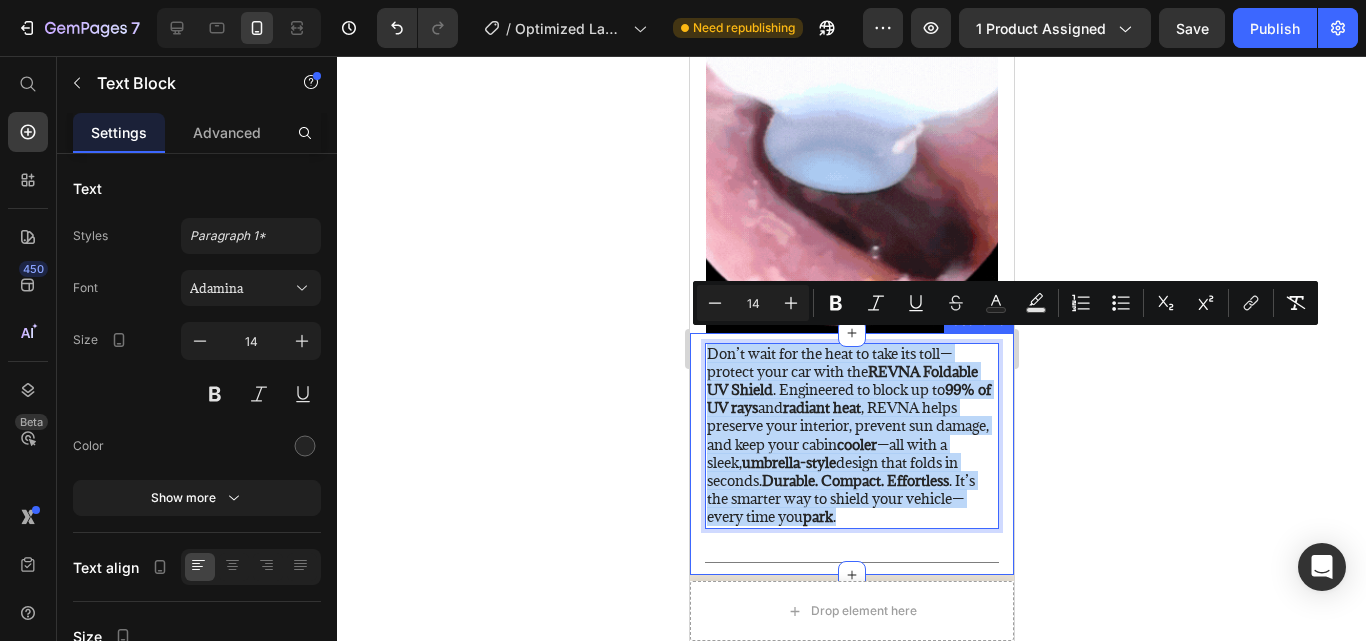 copy on "Don’t wait for the heat to take its toll—protect your car with the  REVNA Foldable UV Shield . Engineered to block up to  99% of UV rays  and  radiant heat , REVNA helps preserve your interior, prevent sun damage, and keep your cabin  cooler —all with a sleek,  umbrella-style  design that folds in seconds.  Durable. Compact. Effortless . It’s the smarter way to shield your vehicle—every time you  park ." 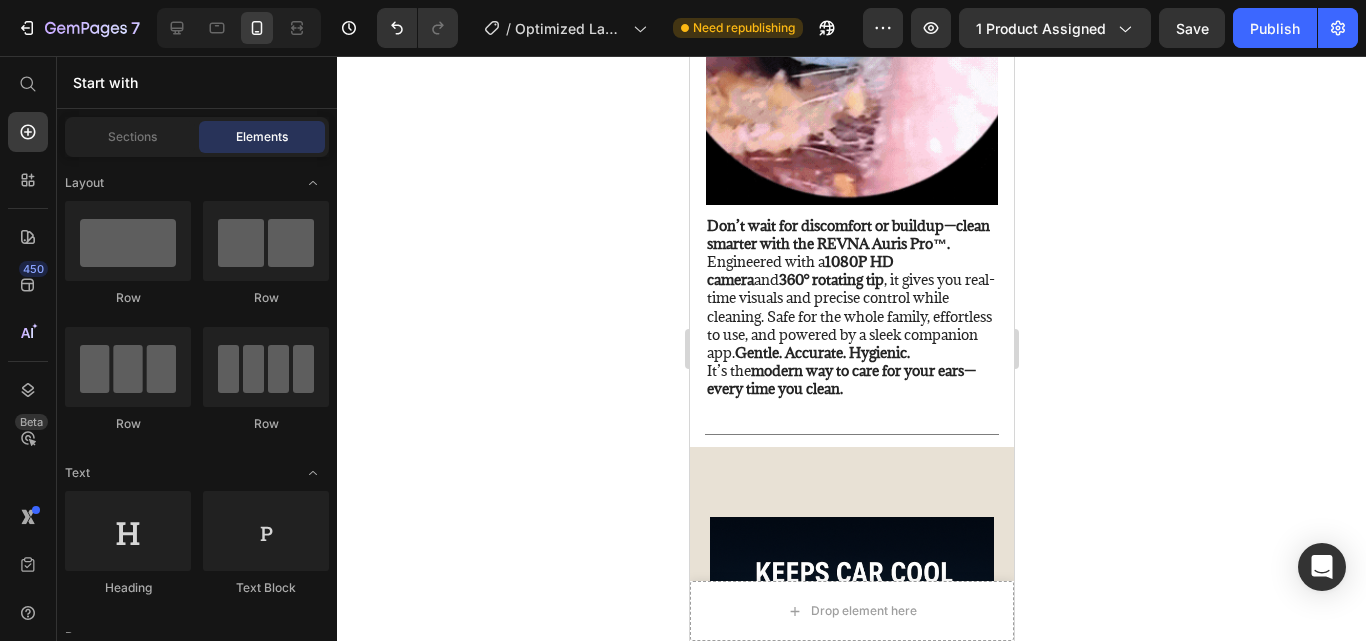 scroll, scrollTop: 2352, scrollLeft: 0, axis: vertical 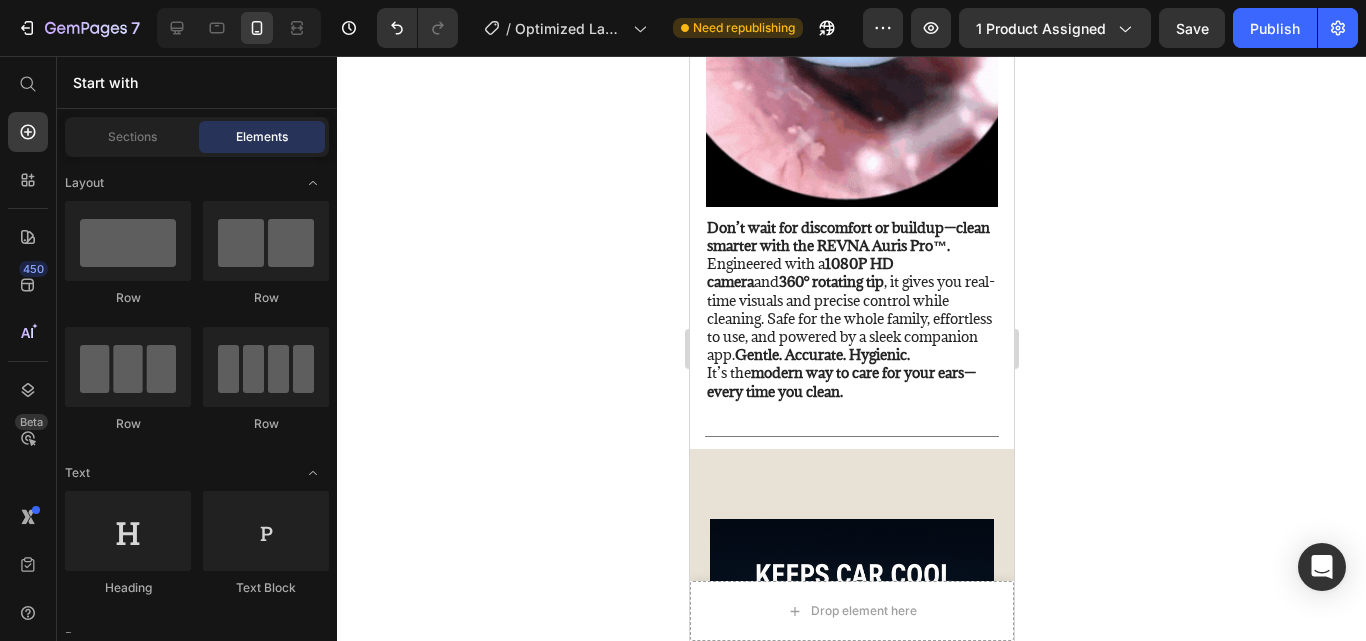 click on "Don’t wait for discomfort or buildup—clean smarter with the REVNA Auris Pro™. Engineered with a  1080P HD camera  and  360° rotating tip , it gives you real-time visuals and precise control while cleaning. Safe for the whole family, effortless to use, and powered by a sleek companion app.  Gentle. Accurate. Hygienic. It’s the  modern way to care for your ears—every time you clean." at bounding box center [851, 310] 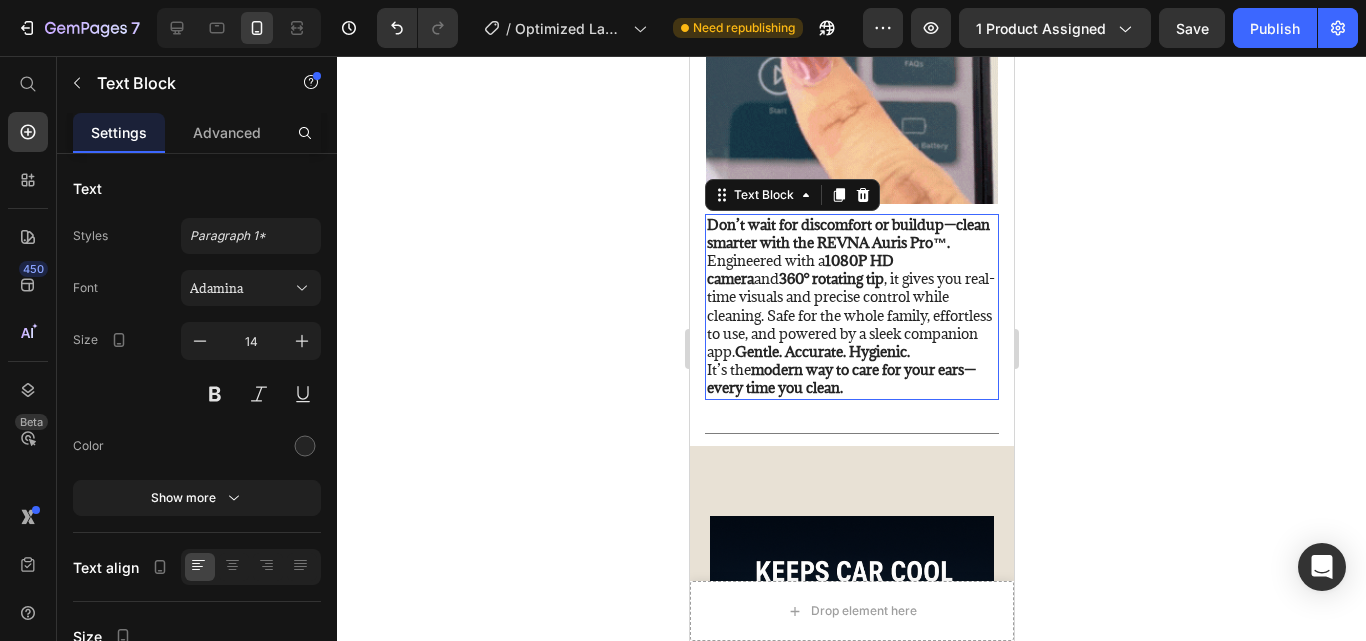 click at bounding box center (851, 107) 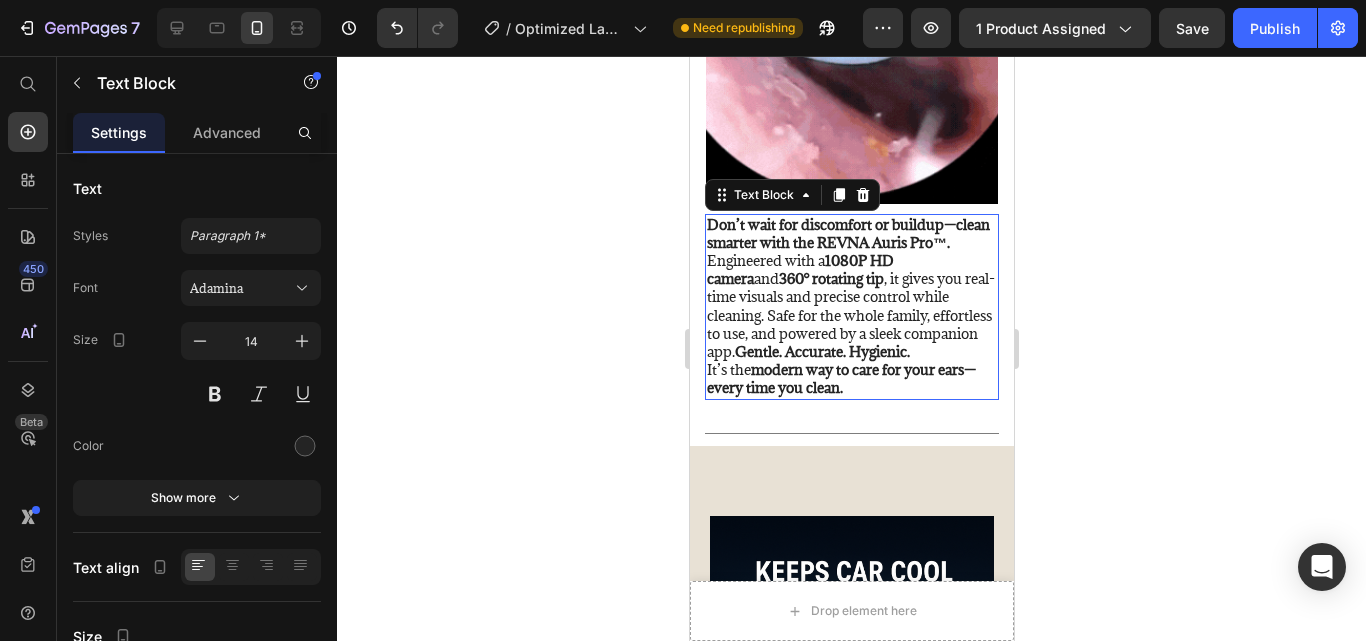 scroll, scrollTop: 2141, scrollLeft: 0, axis: vertical 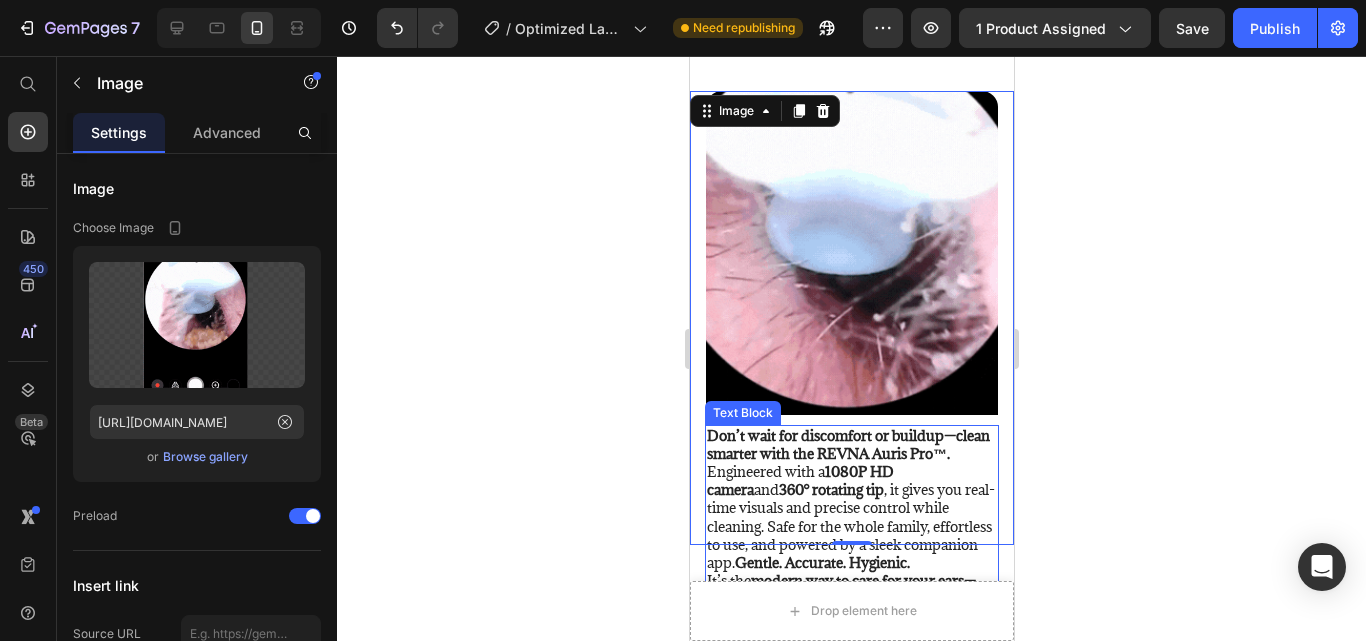 click on "Don’t wait for discomfort or buildup—clean smarter with the REVNA Auris Pro™." at bounding box center [847, 444] 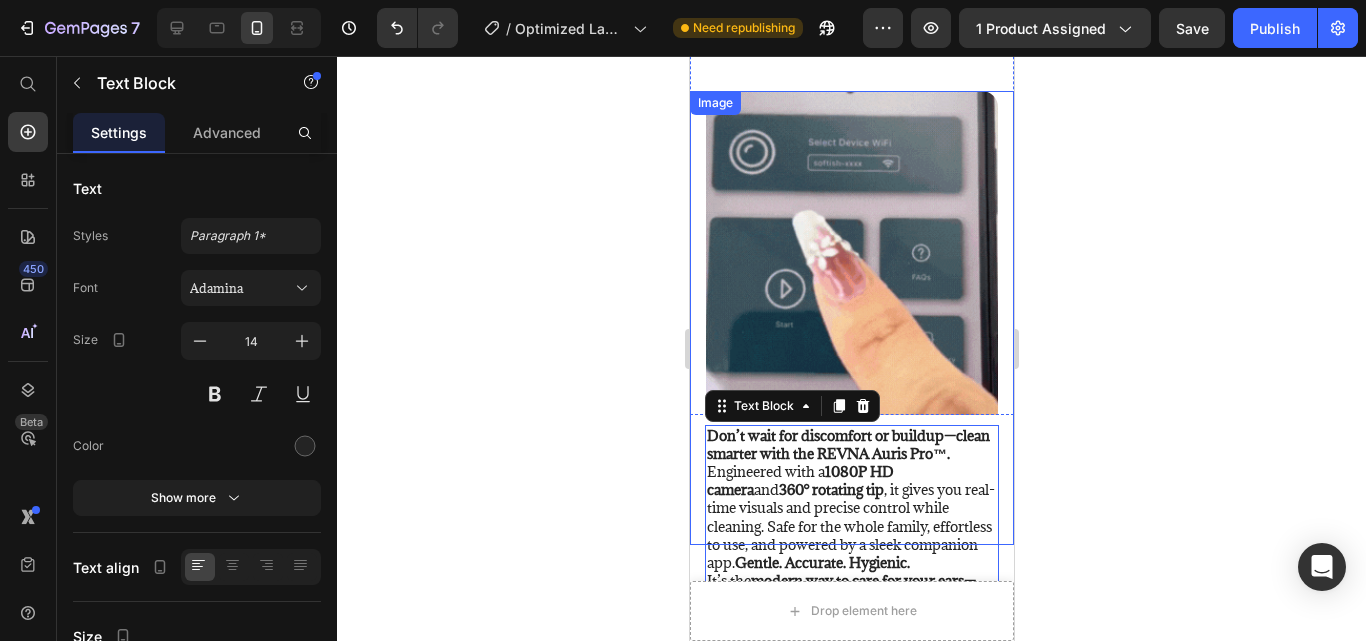 click at bounding box center (851, 318) 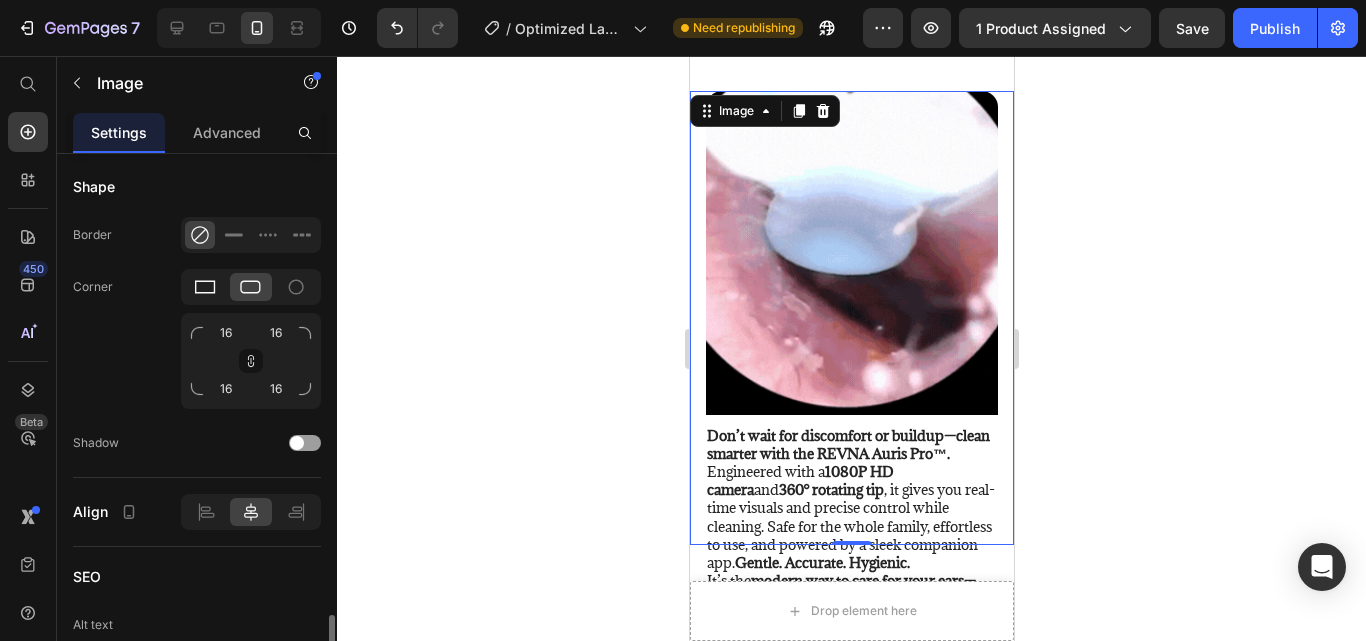 scroll, scrollTop: 1096, scrollLeft: 0, axis: vertical 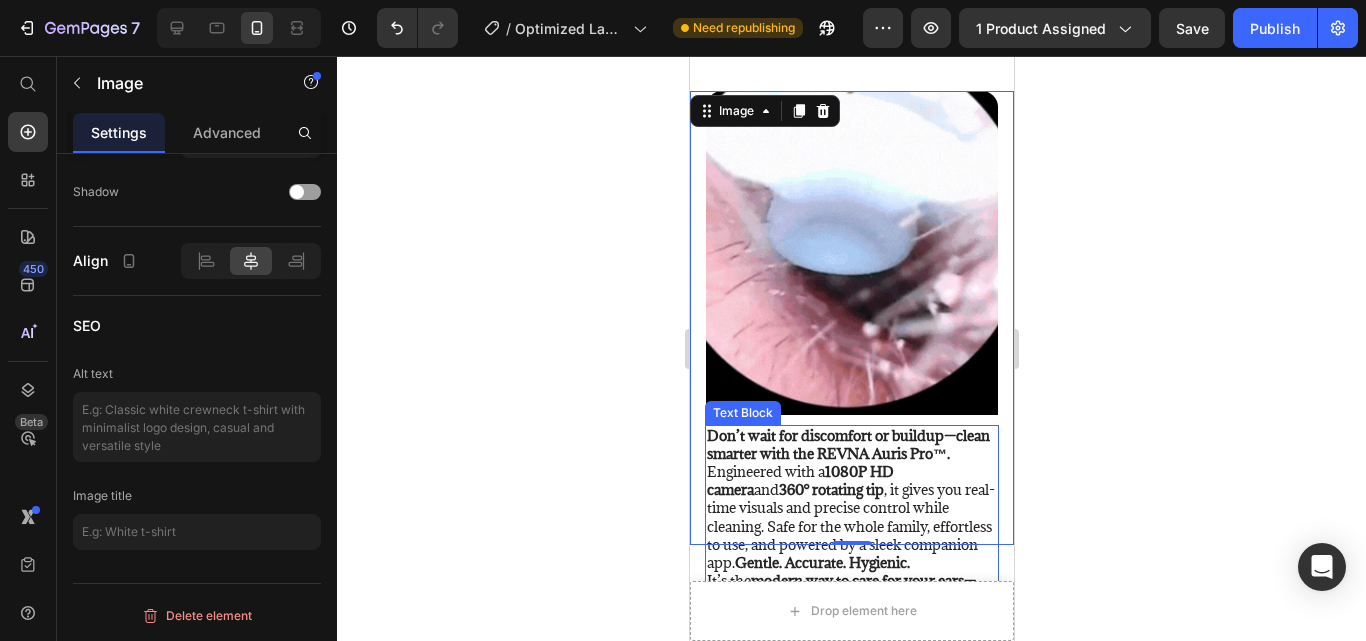 click on "Don’t wait for discomfort or buildup—clean smarter with the REVNA Auris Pro™. Engineered with a  1080P HD camera  and  360° rotating tip , it gives you real-time visuals and precise control while cleaning. Safe for the whole family, effortless to use, and powered by a sleek companion app.  Gentle. Accurate. Hygienic. It’s the  modern way to care for your ears—every time you clean." at bounding box center (851, 518) 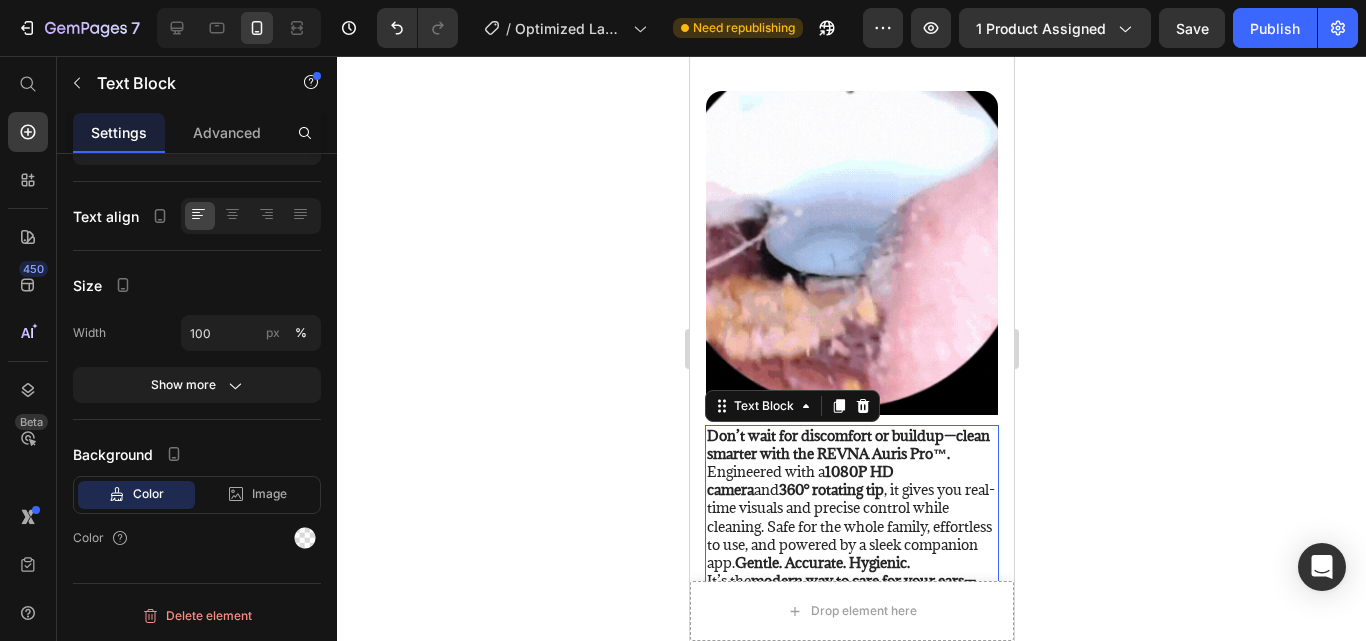 scroll, scrollTop: 0, scrollLeft: 0, axis: both 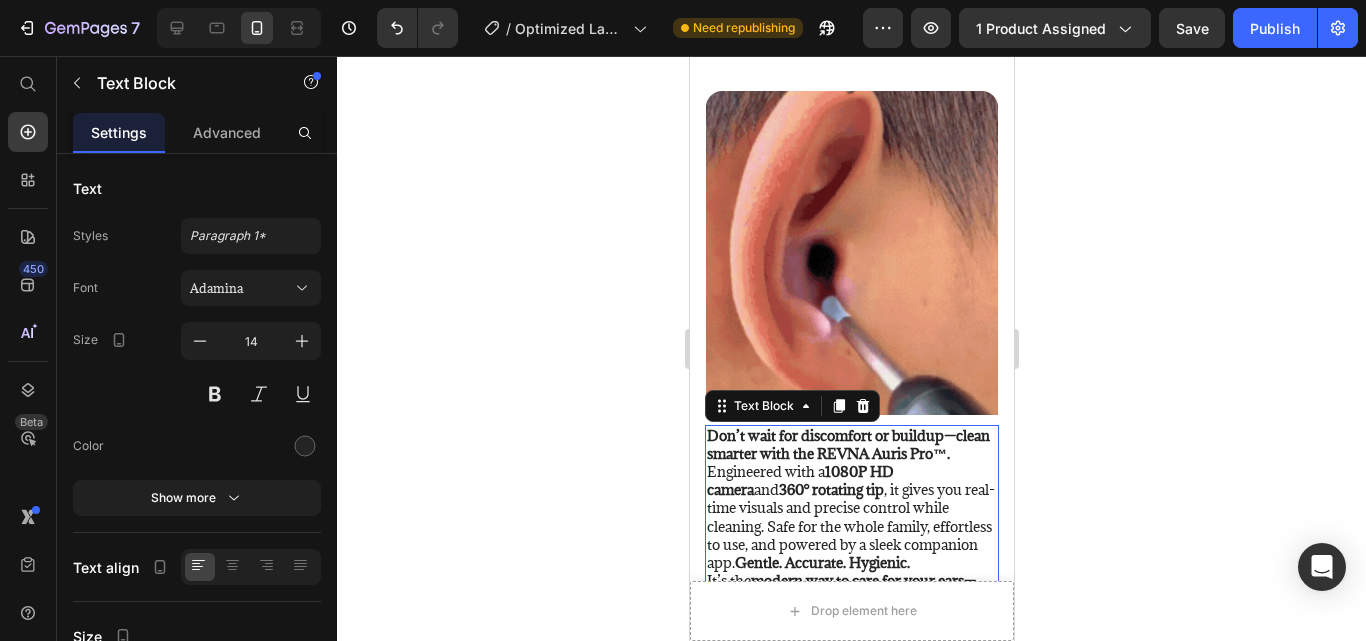 click on "Don’t wait for discomfort or buildup—clean smarter with the REVNA Auris Pro™." at bounding box center [847, 444] 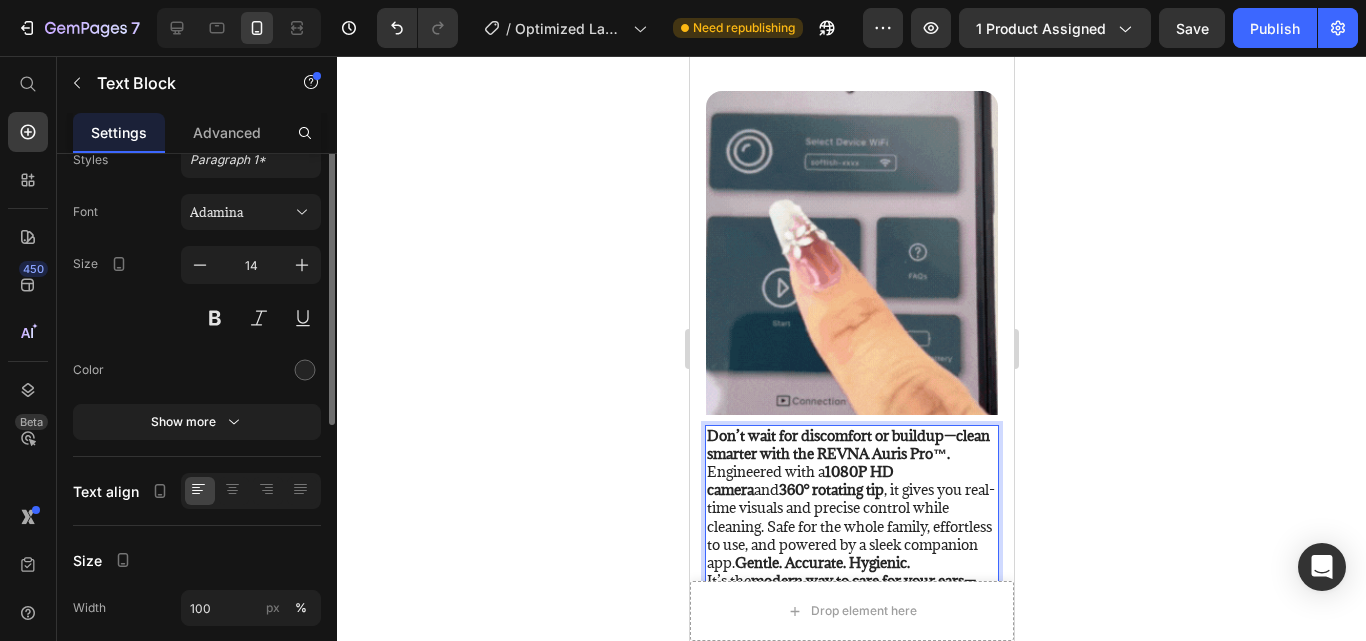 scroll, scrollTop: 0, scrollLeft: 0, axis: both 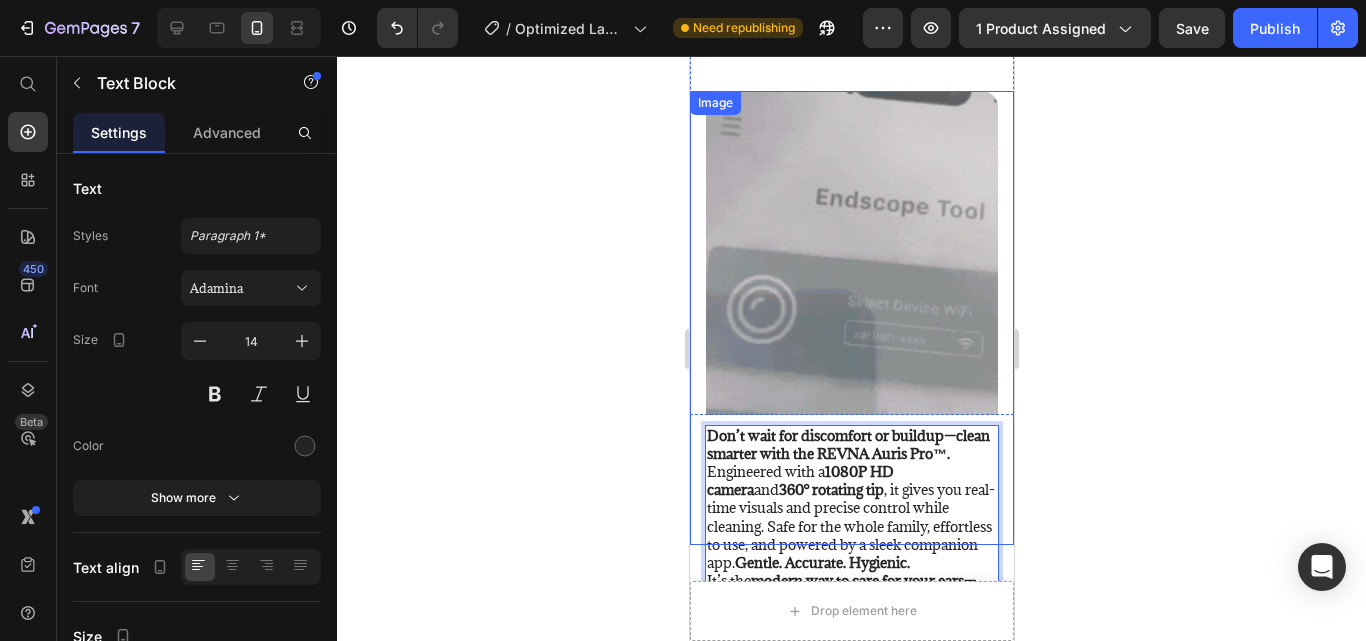 click at bounding box center [851, 318] 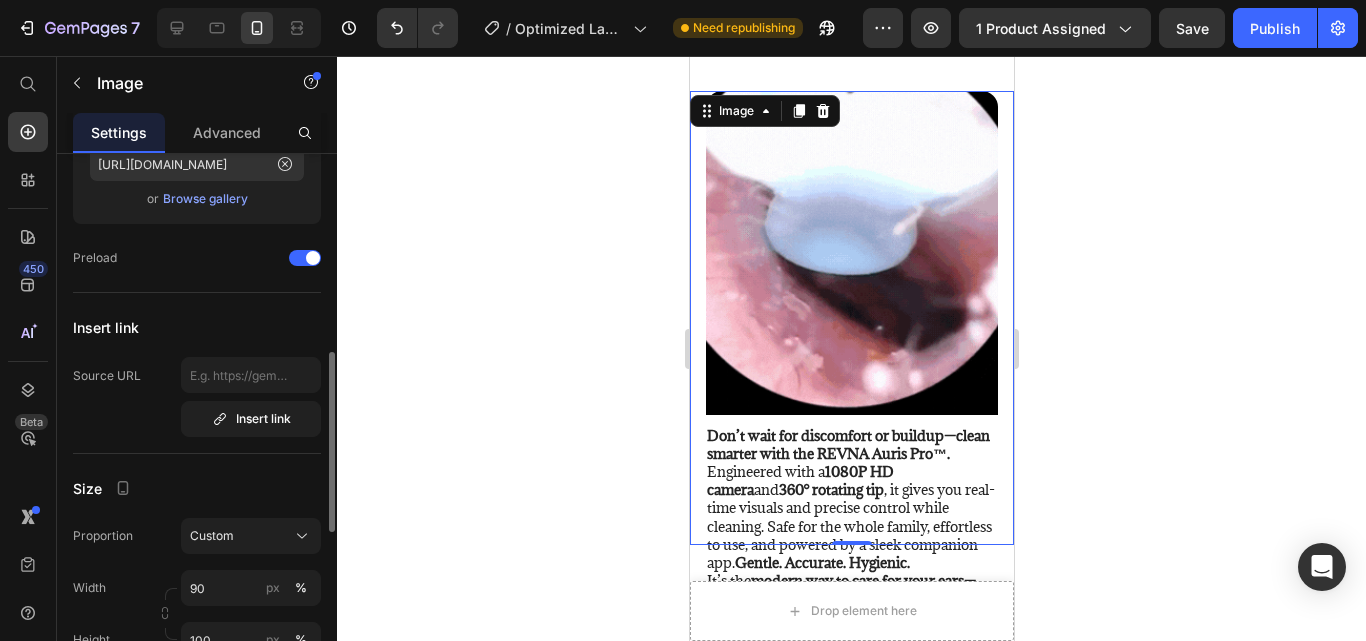 scroll, scrollTop: 346, scrollLeft: 0, axis: vertical 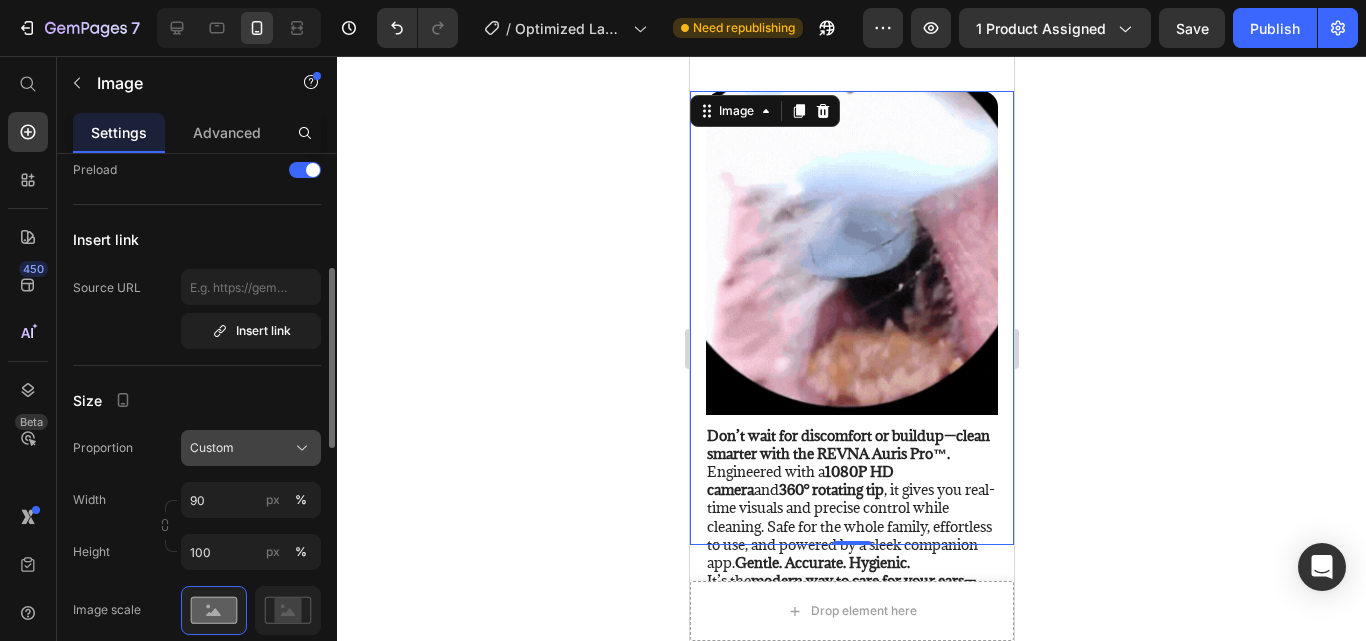 click on "Custom" 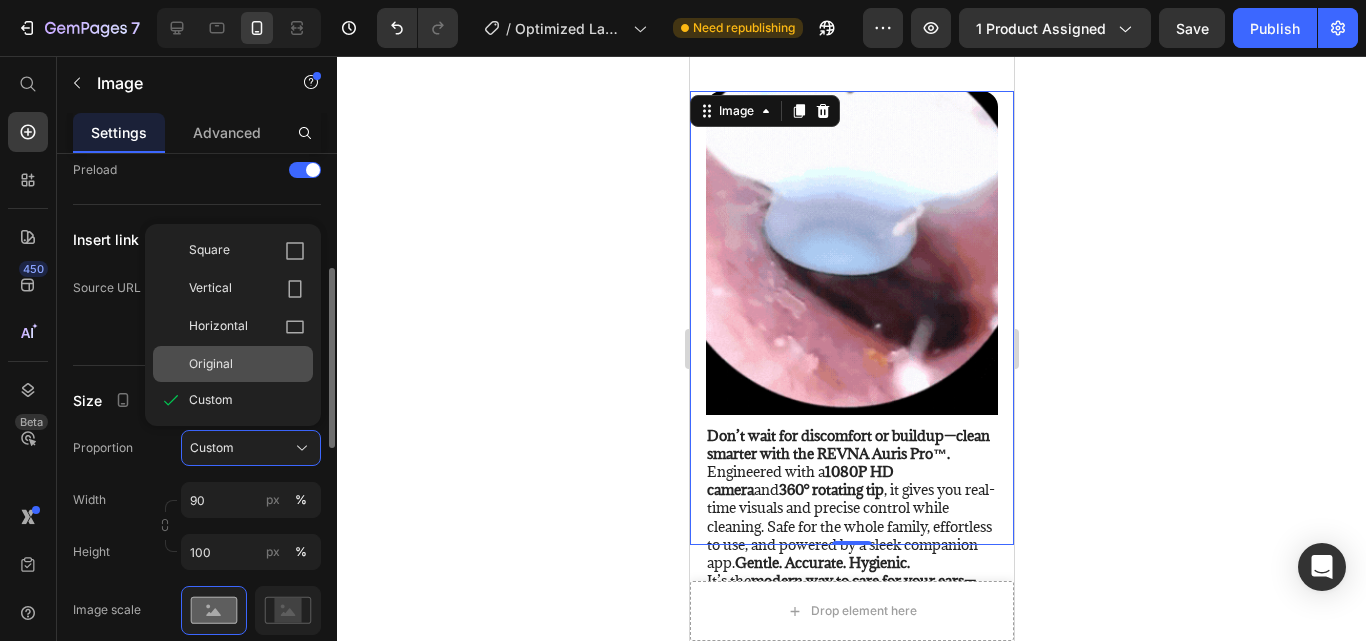 click on "Original" at bounding box center (211, 364) 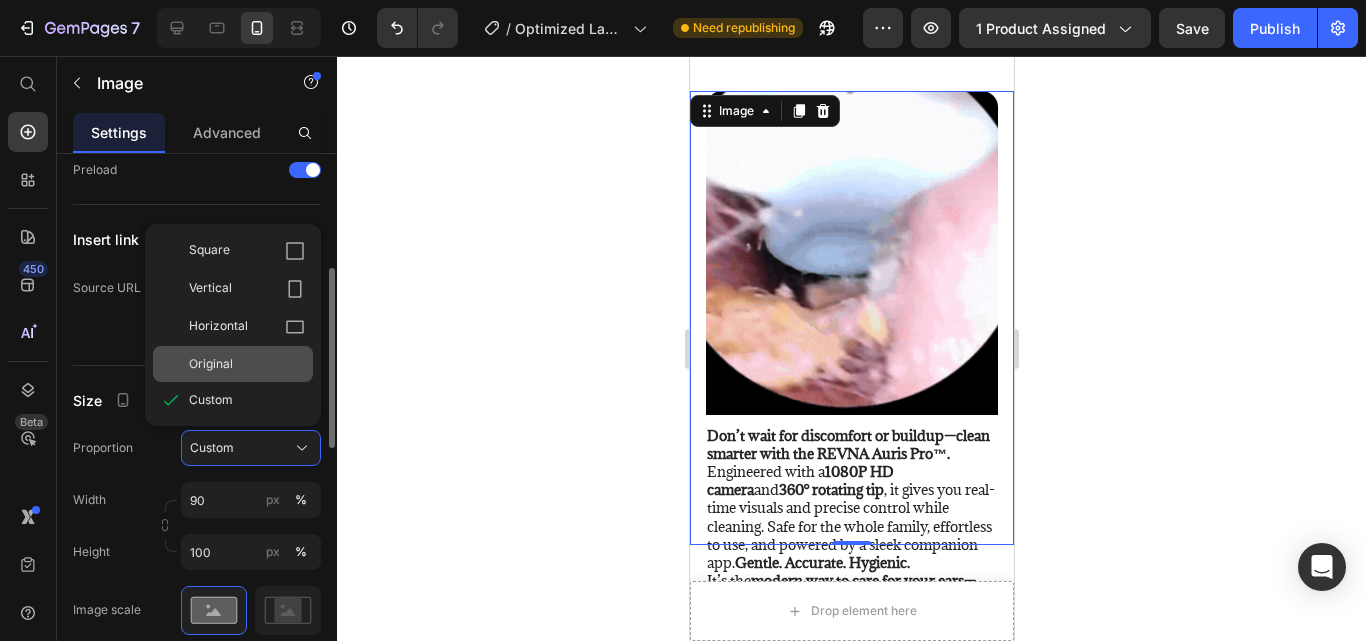 type 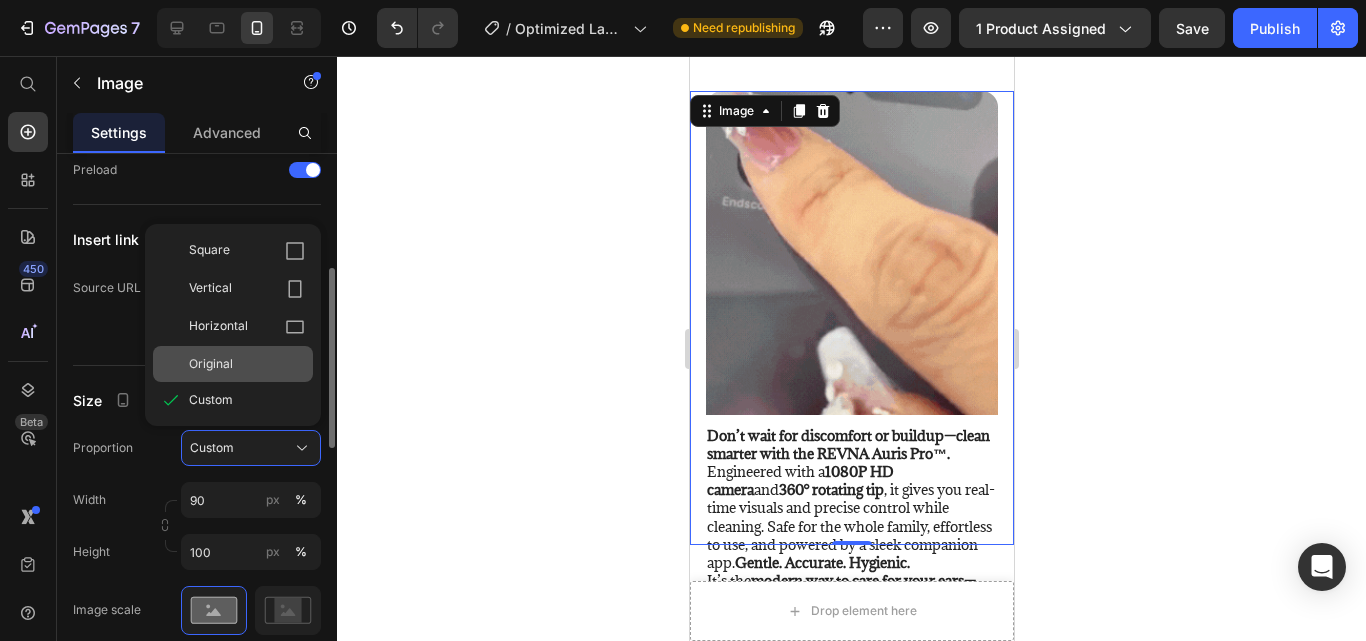 type 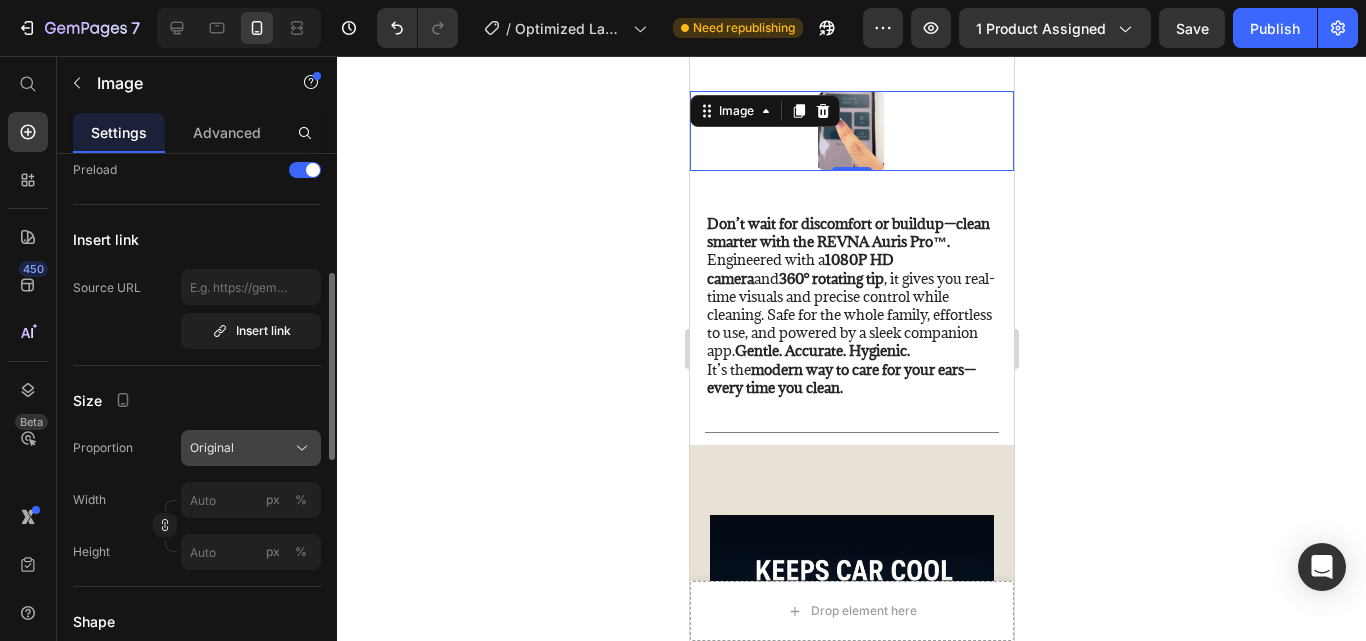 click on "Original" at bounding box center [251, 448] 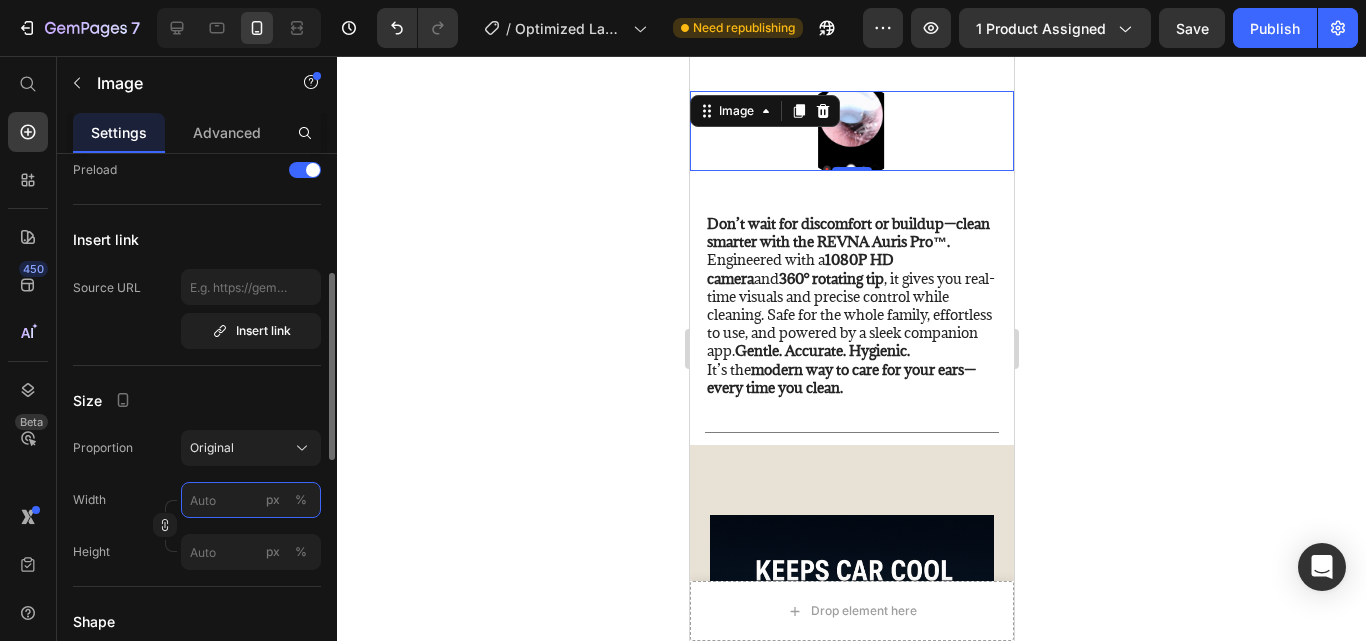 click on "px %" at bounding box center [251, 500] 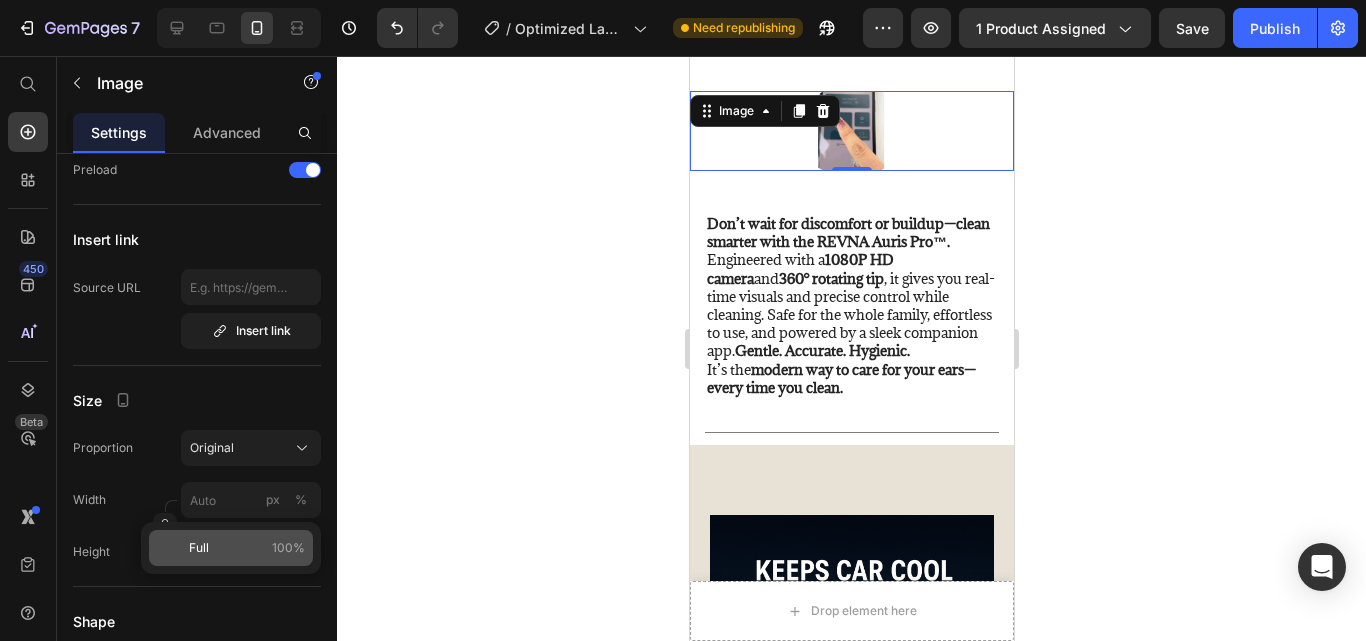 click on "Full" at bounding box center (199, 548) 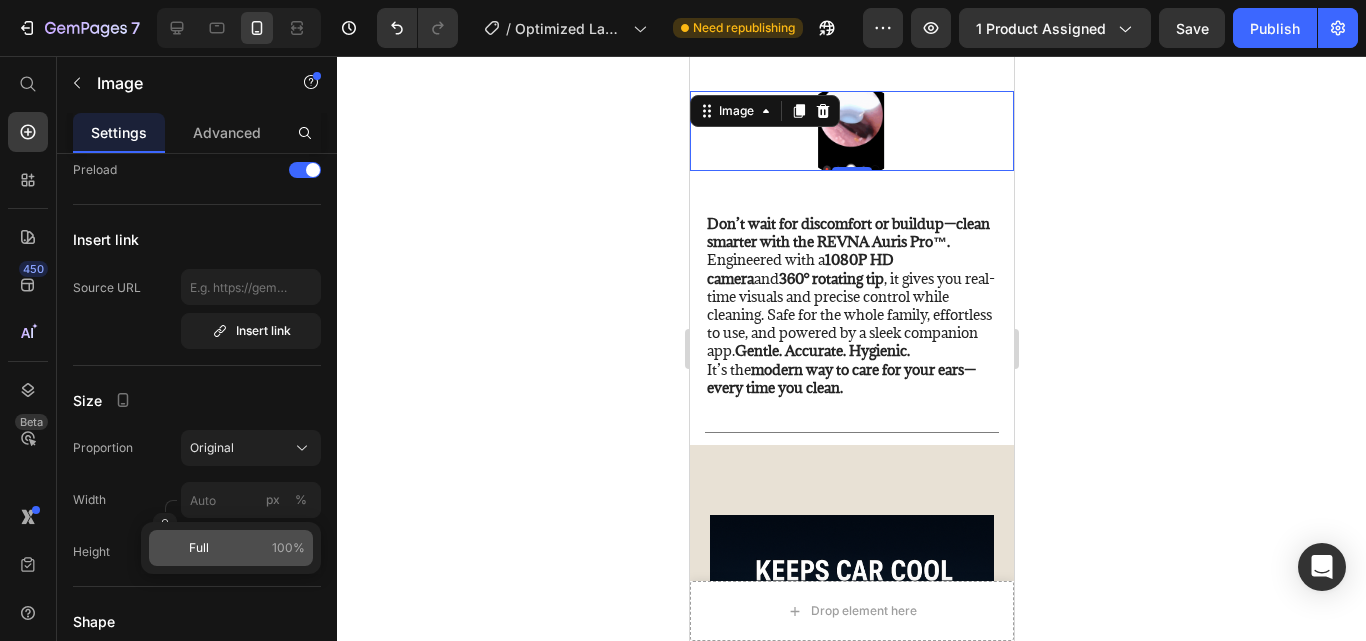 type on "100" 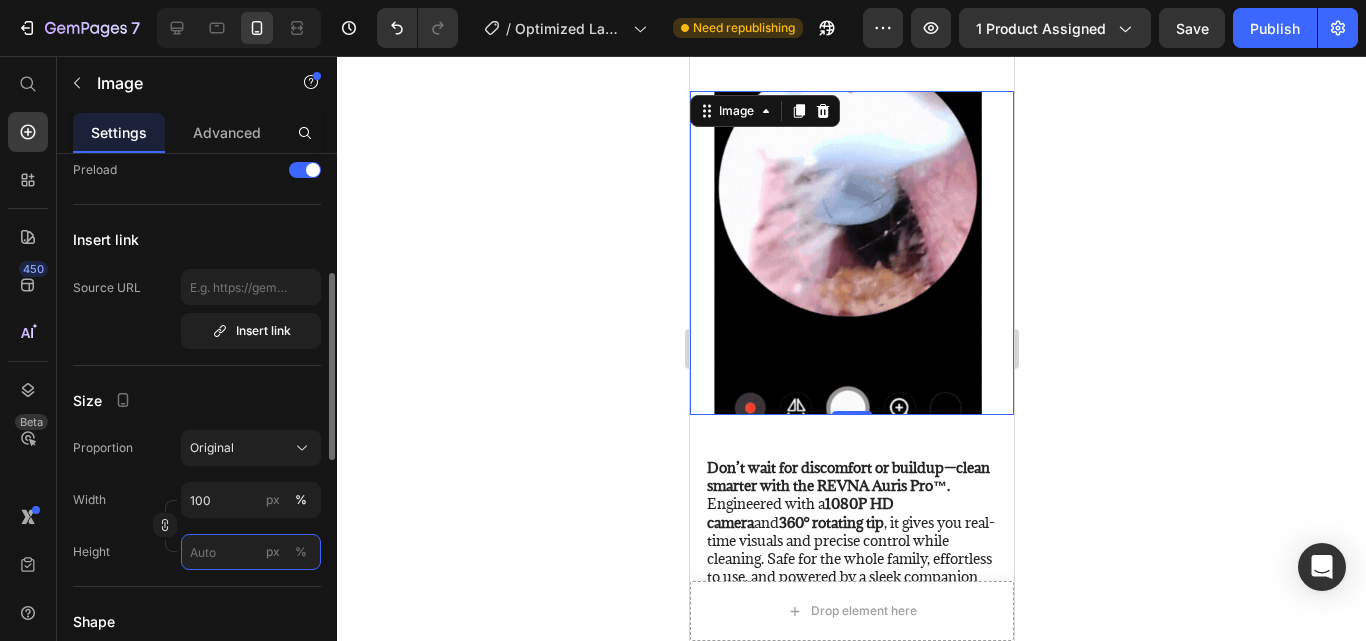 click on "px %" at bounding box center [251, 552] 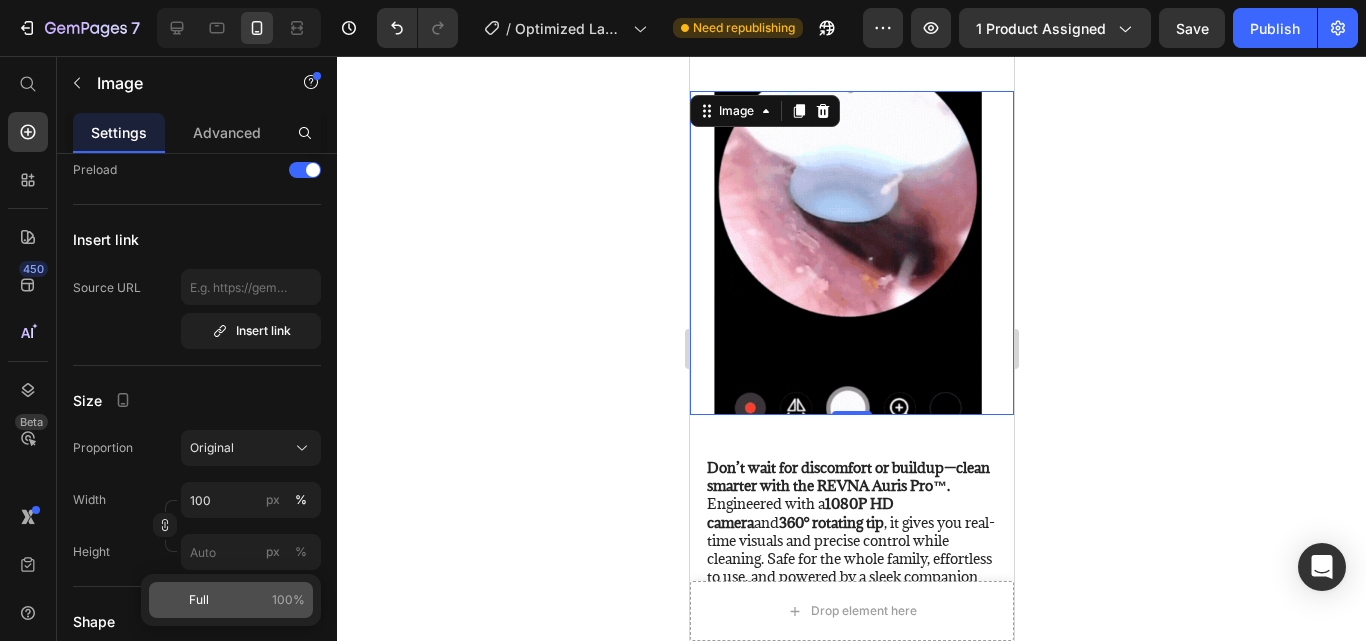 click on "Full" at bounding box center (199, 600) 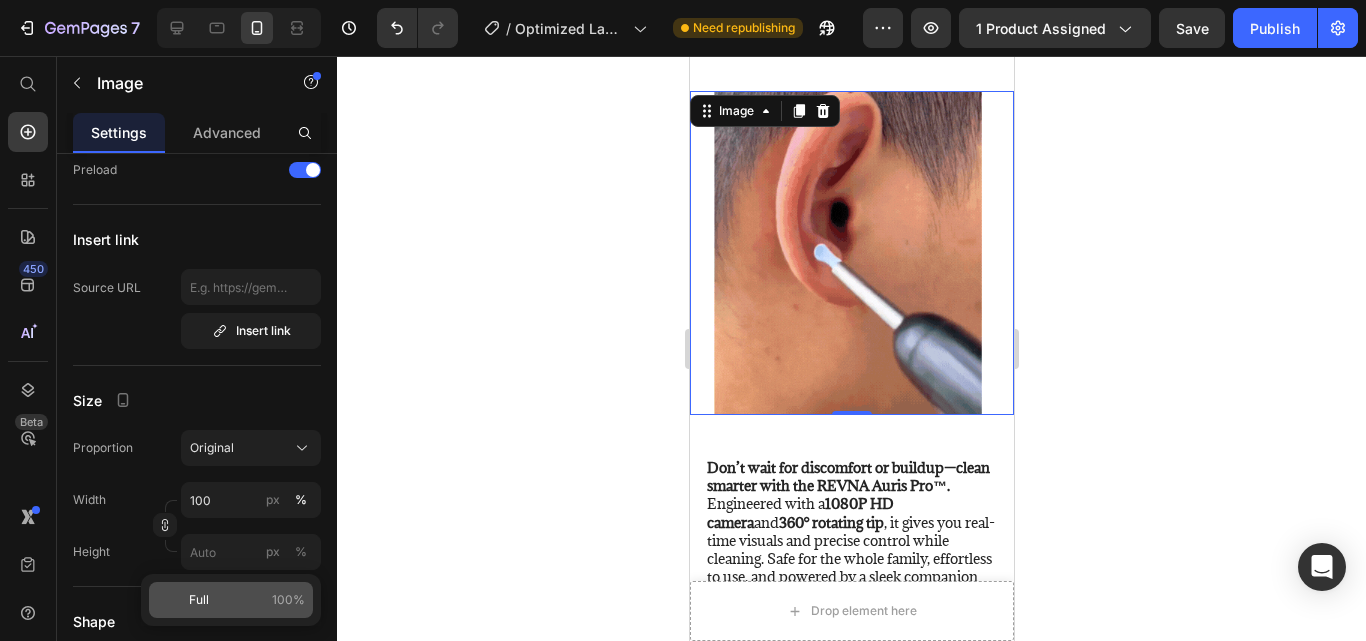 type on "100" 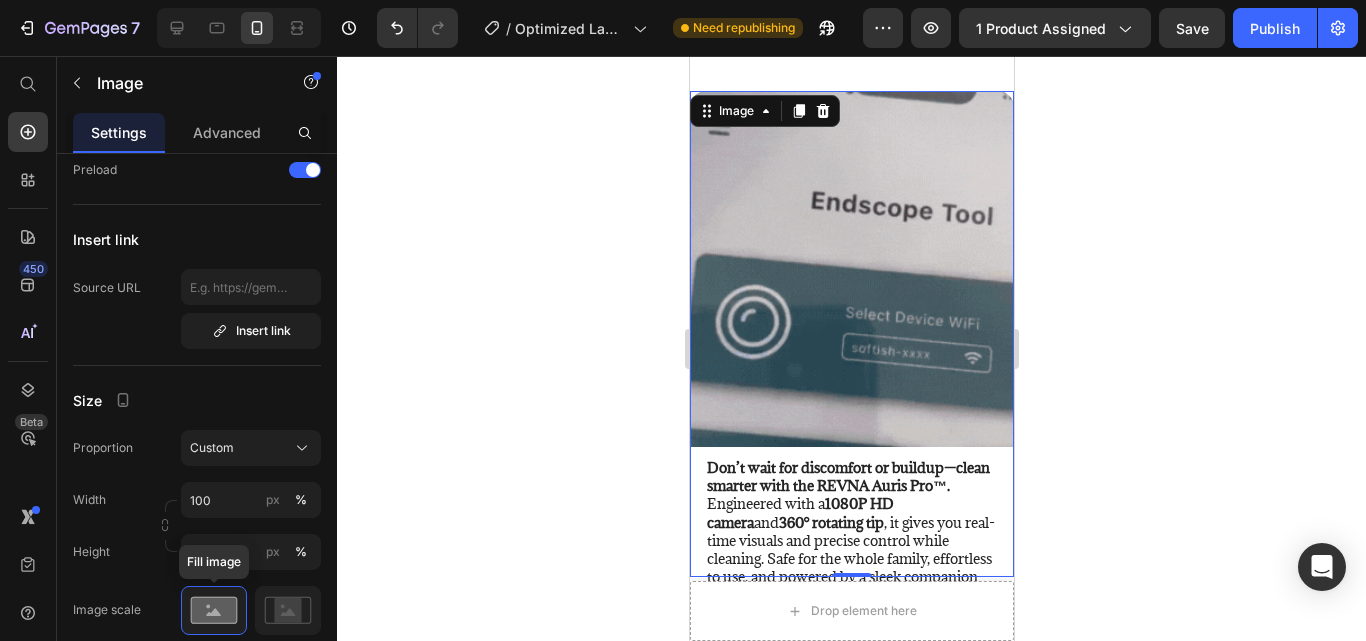 type 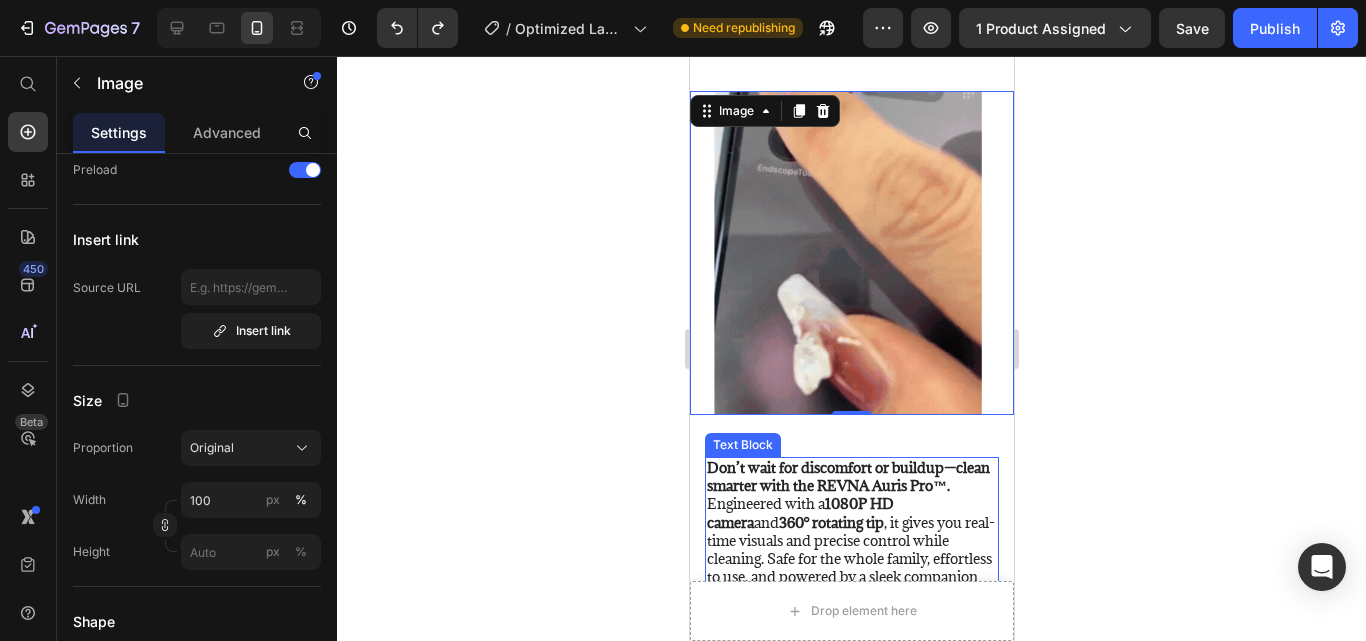 click on "Don’t wait for discomfort or buildup—clean smarter with the REVNA Auris Pro™." at bounding box center (847, 476) 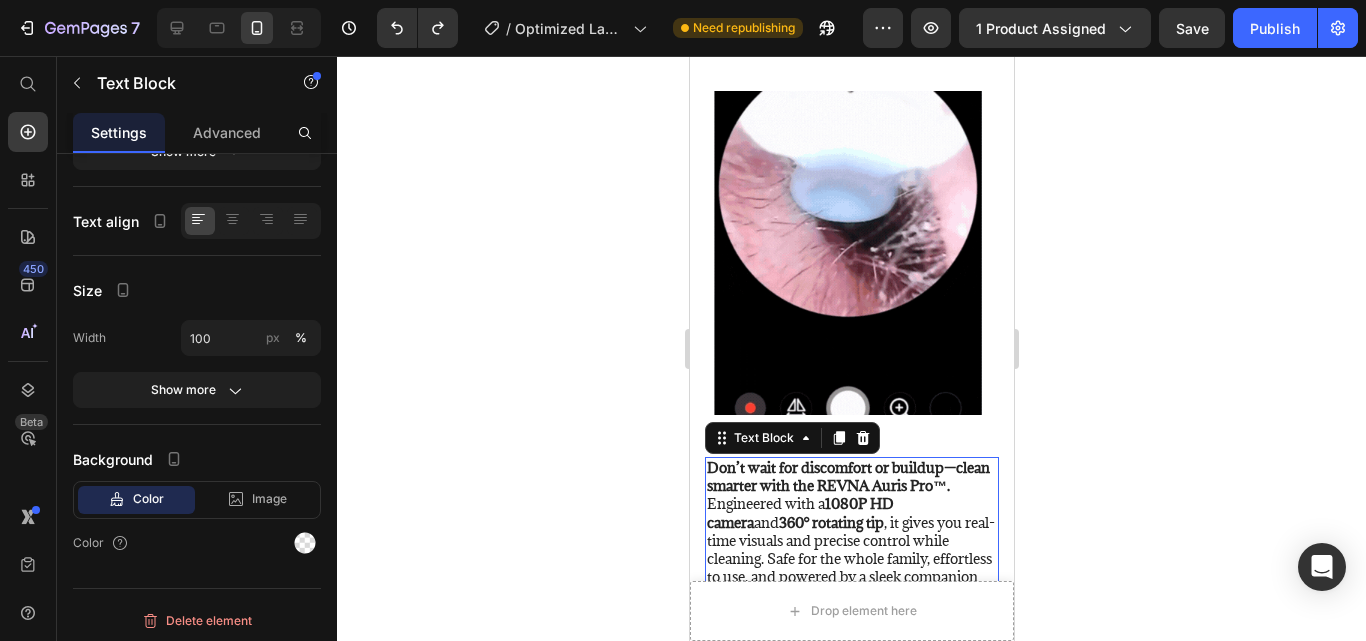 scroll, scrollTop: 0, scrollLeft: 0, axis: both 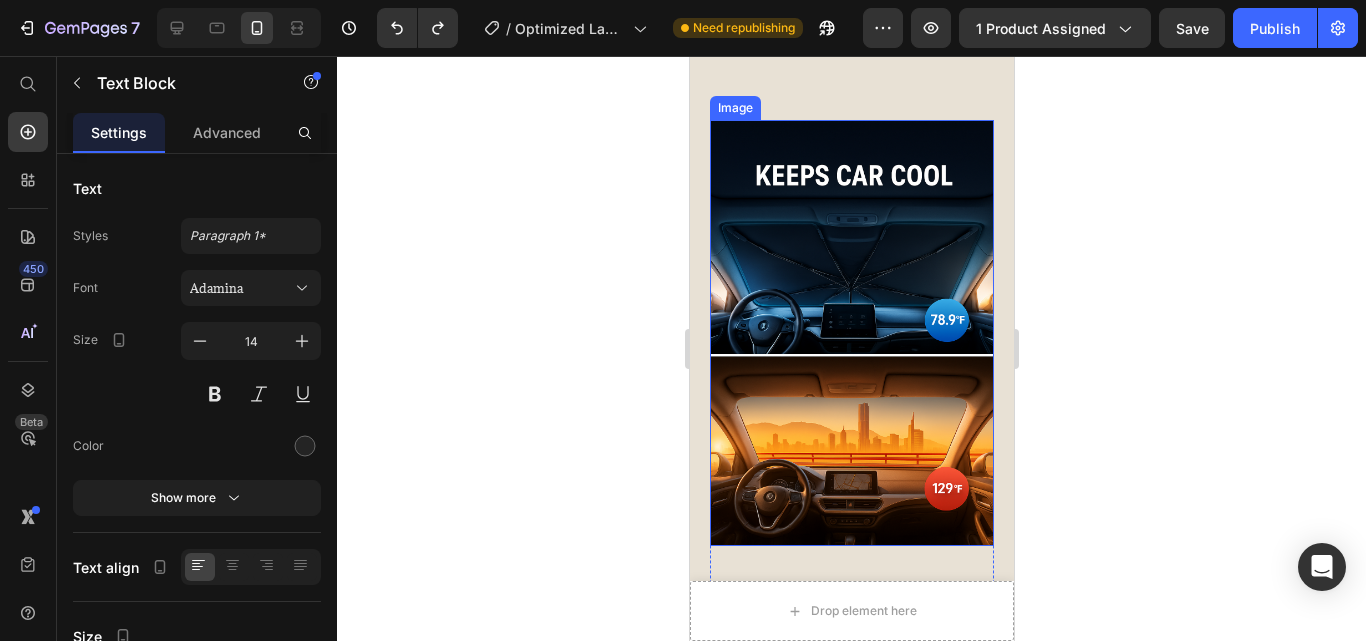 click at bounding box center [851, 333] 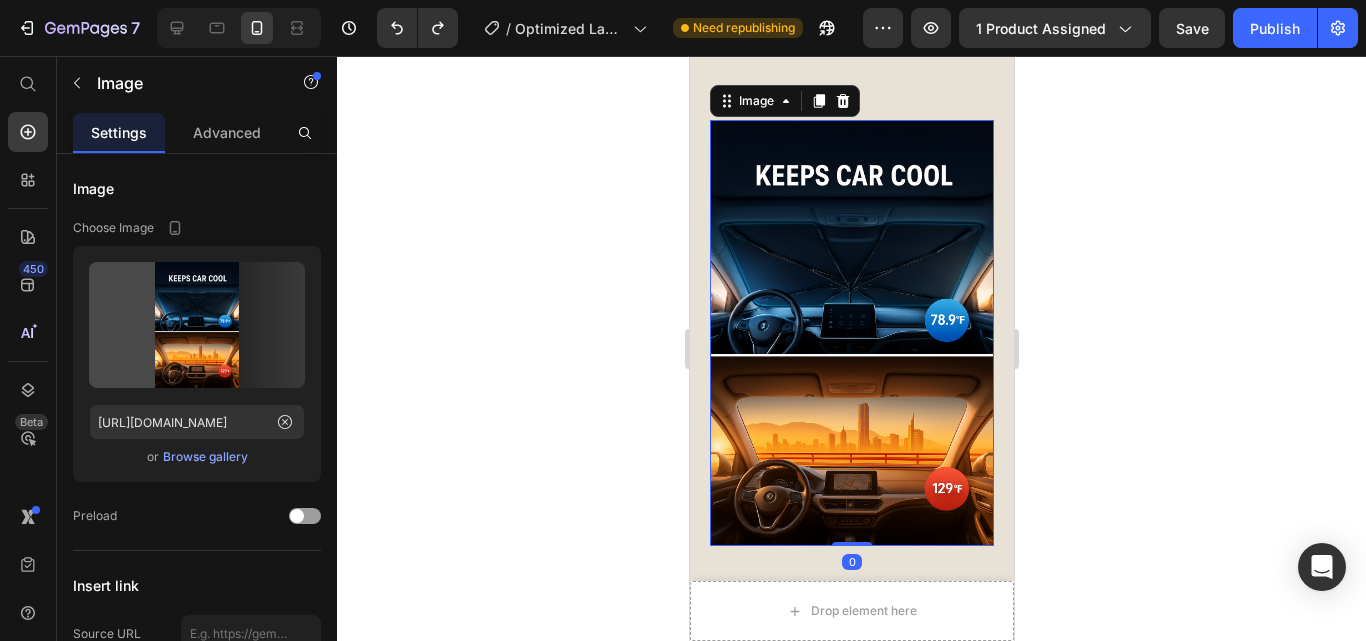 scroll, scrollTop: 2985, scrollLeft: 0, axis: vertical 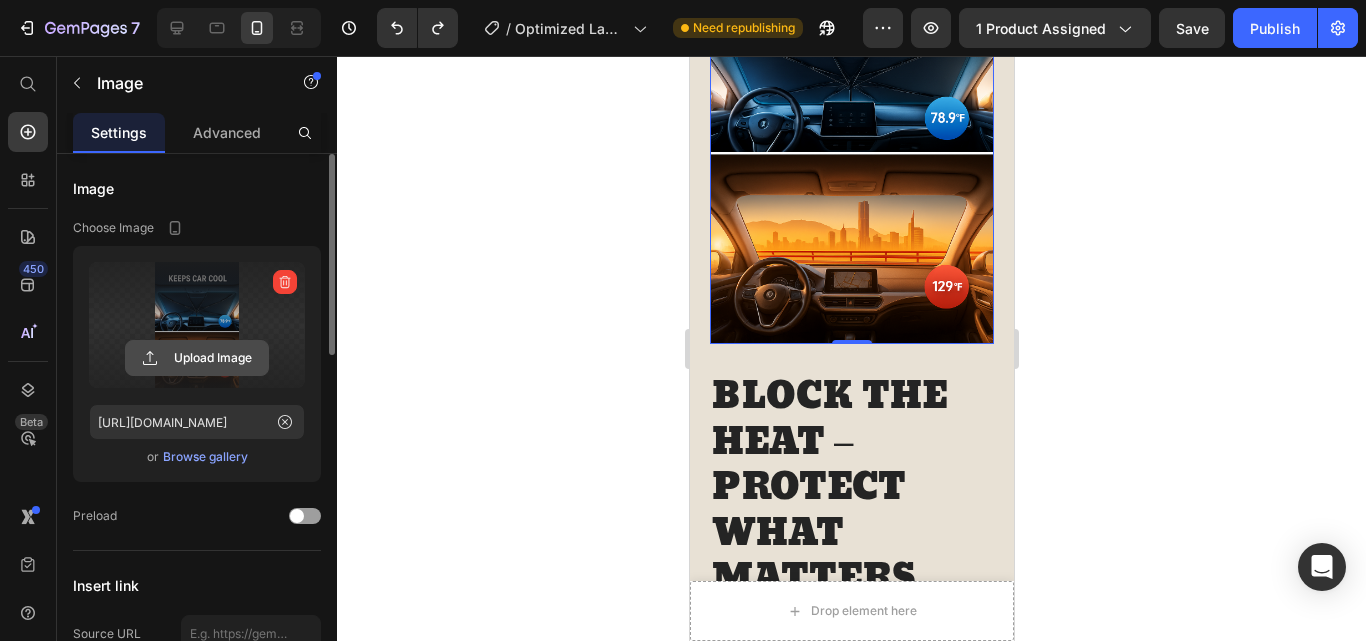 click 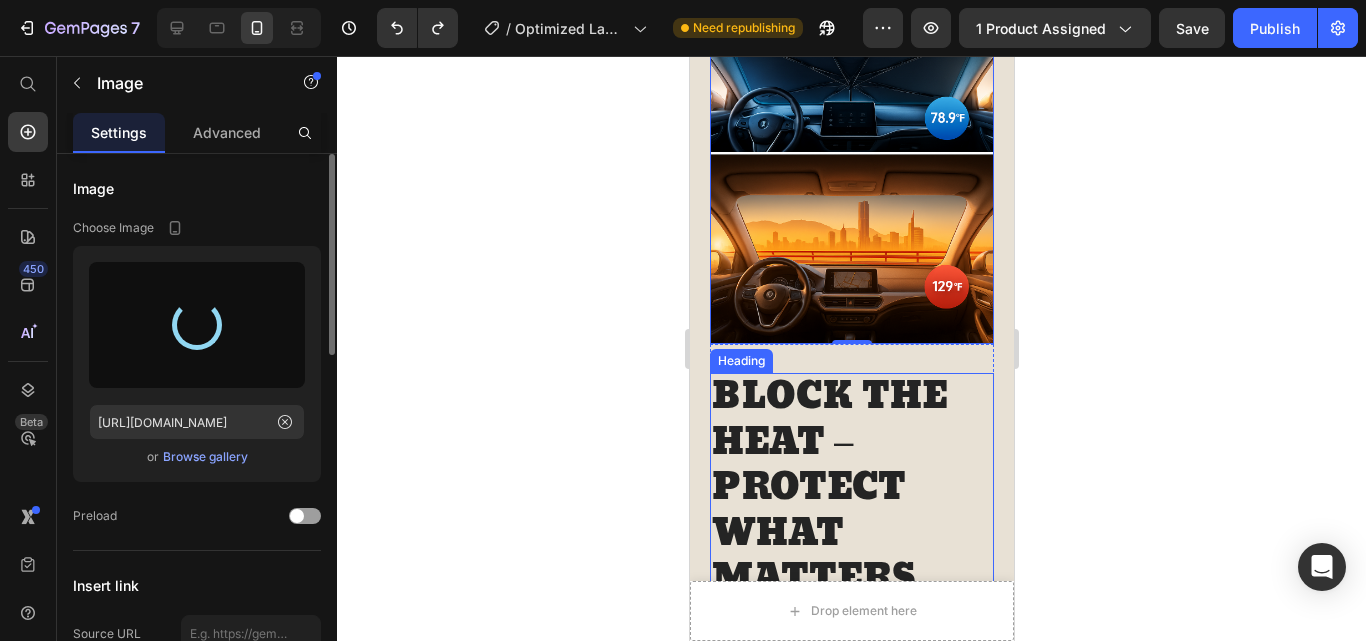 click on "BLOCK THE HEAT – PROTECT WHAT MATTERS" at bounding box center (851, 489) 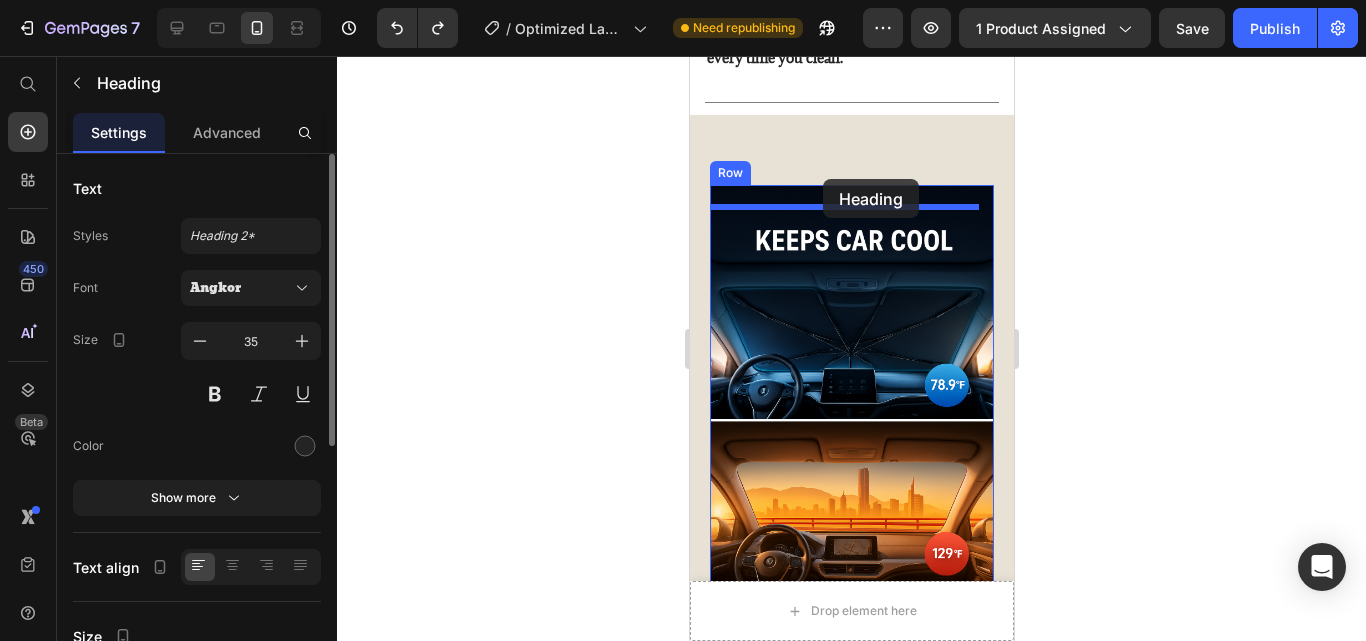 scroll, scrollTop: 2708, scrollLeft: 0, axis: vertical 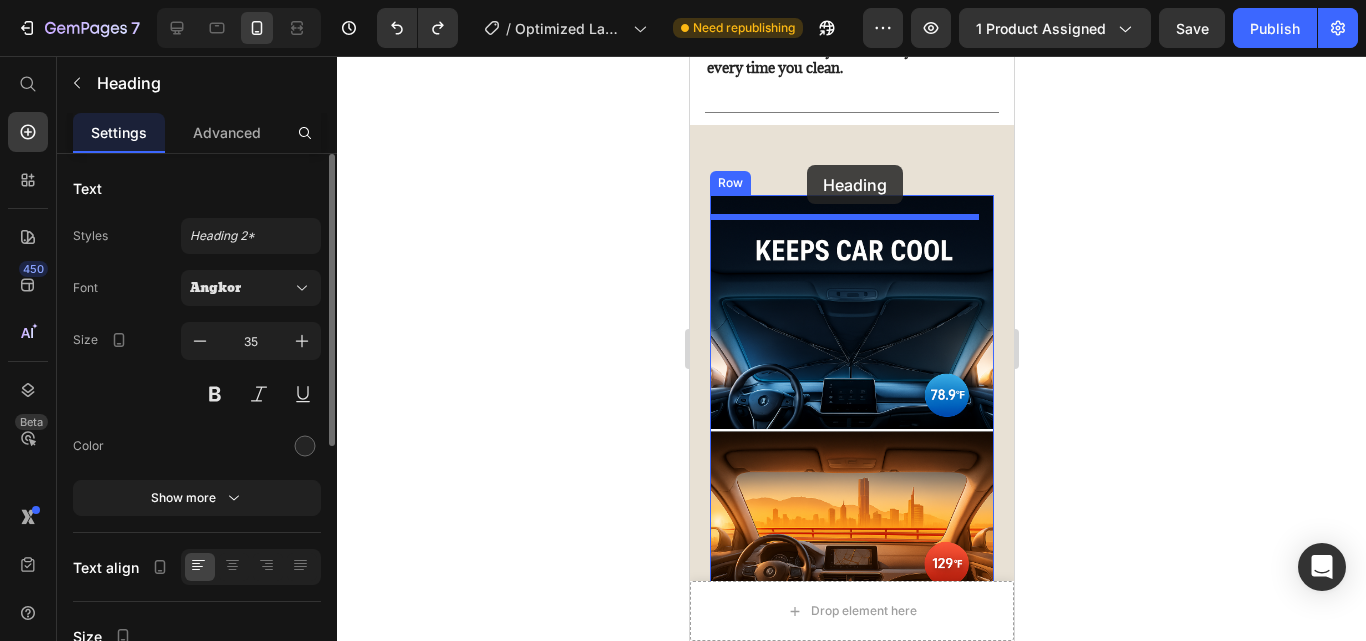 drag, startPoint x: 834, startPoint y: 443, endPoint x: 806, endPoint y: 165, distance: 279.40652 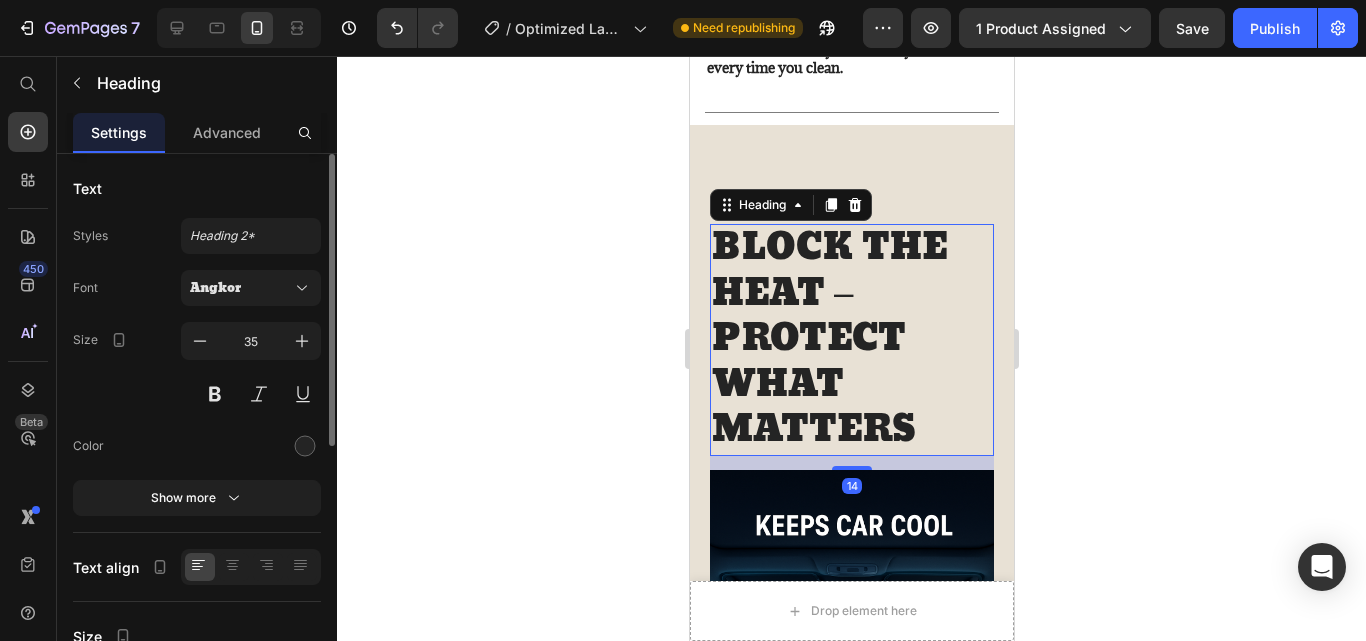 click on "BLOCK THE HEAT – PROTECT WHAT MATTERS" at bounding box center [851, 340] 